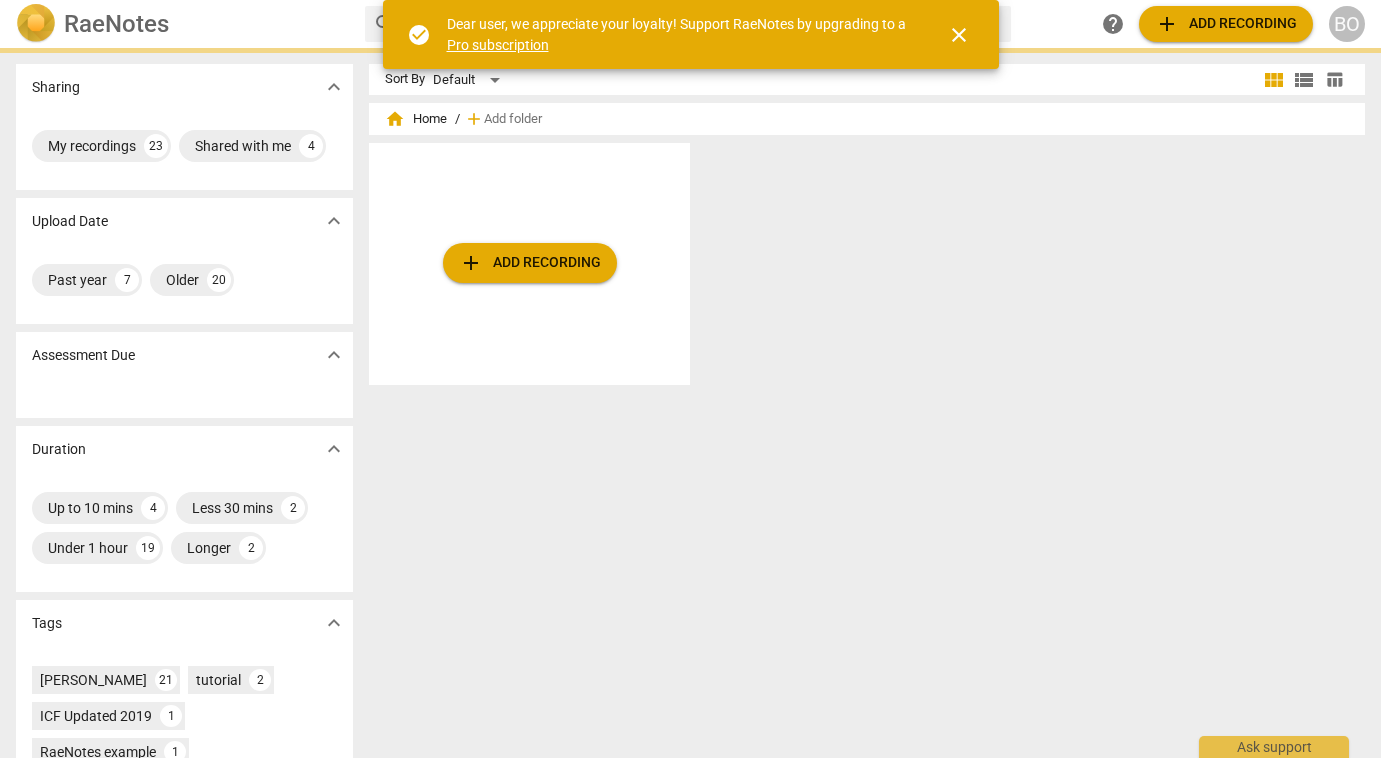 scroll, scrollTop: 0, scrollLeft: 0, axis: both 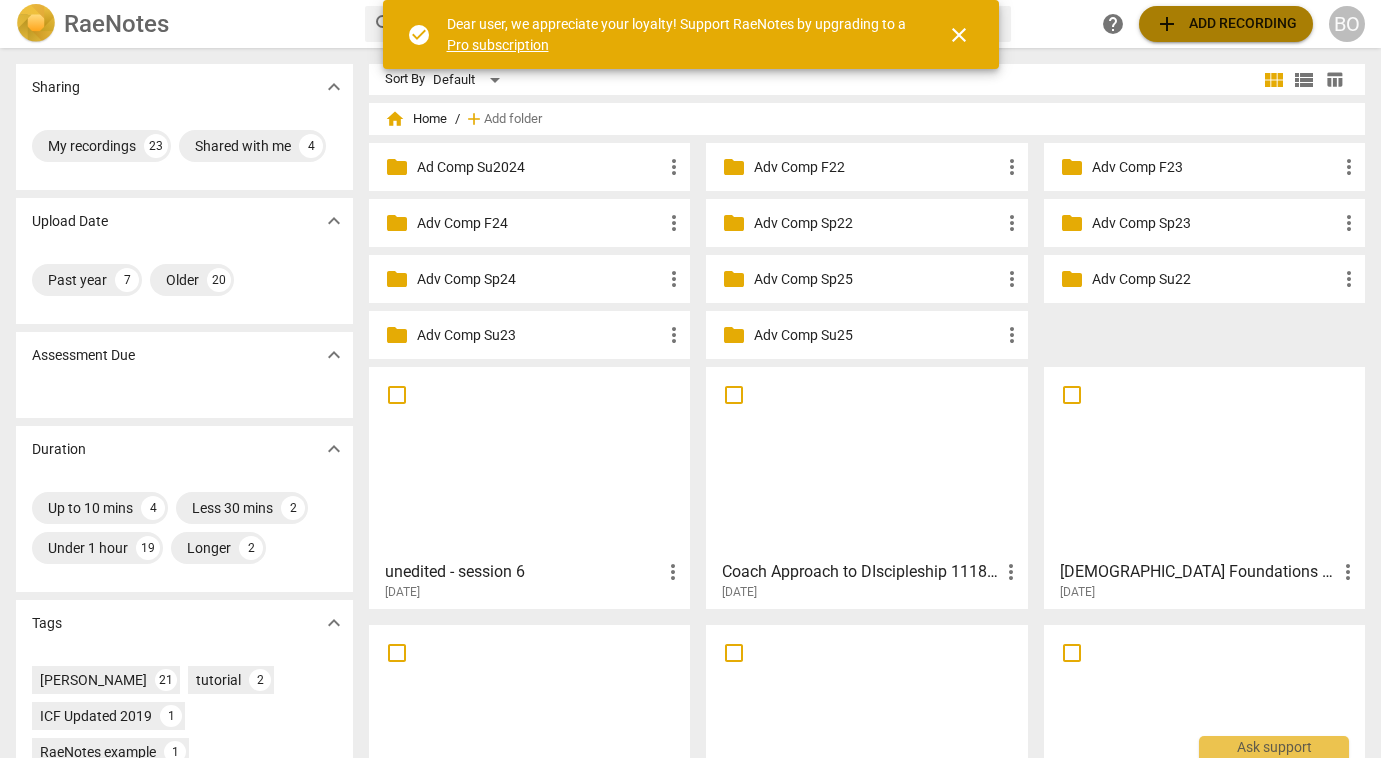 click on "add   Add recording" at bounding box center (1226, 24) 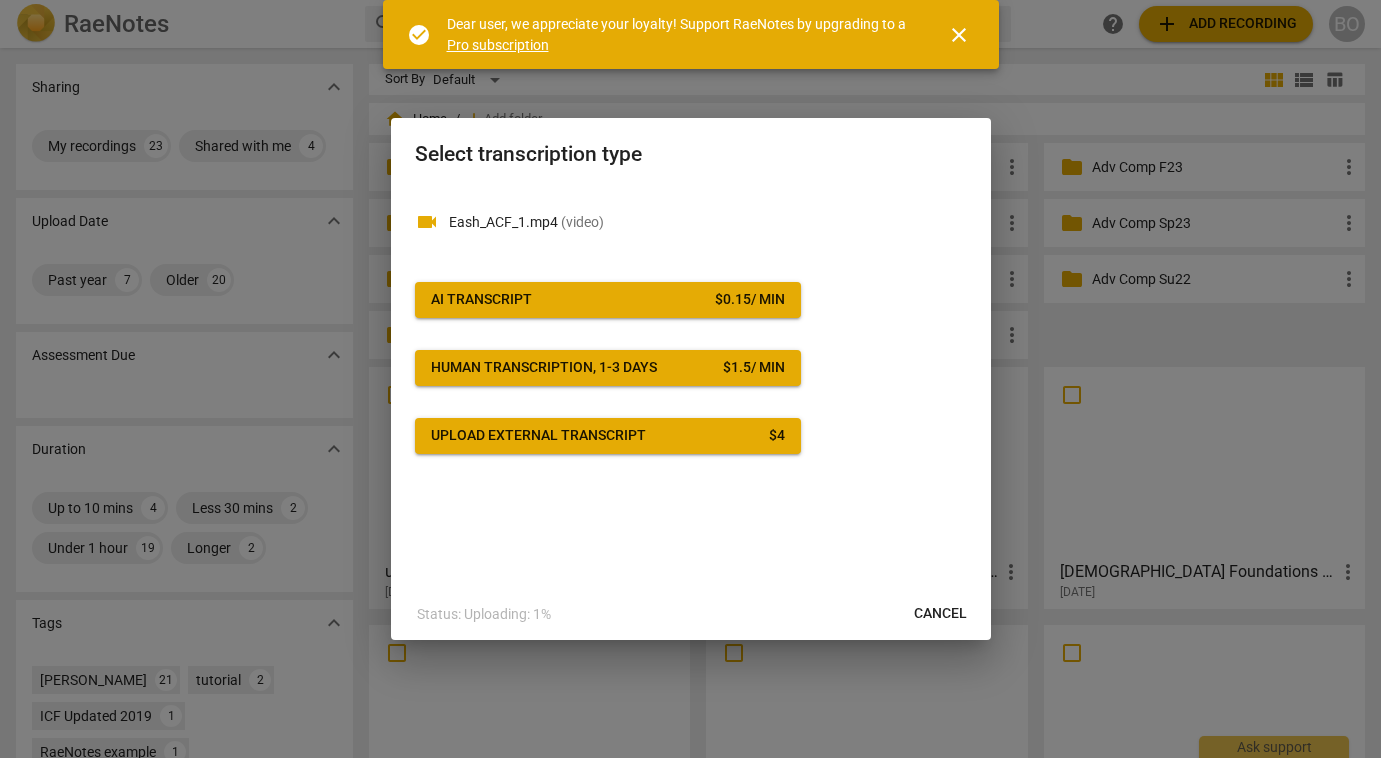 click on "AI Transcript $ 0.15  / min" at bounding box center (608, 300) 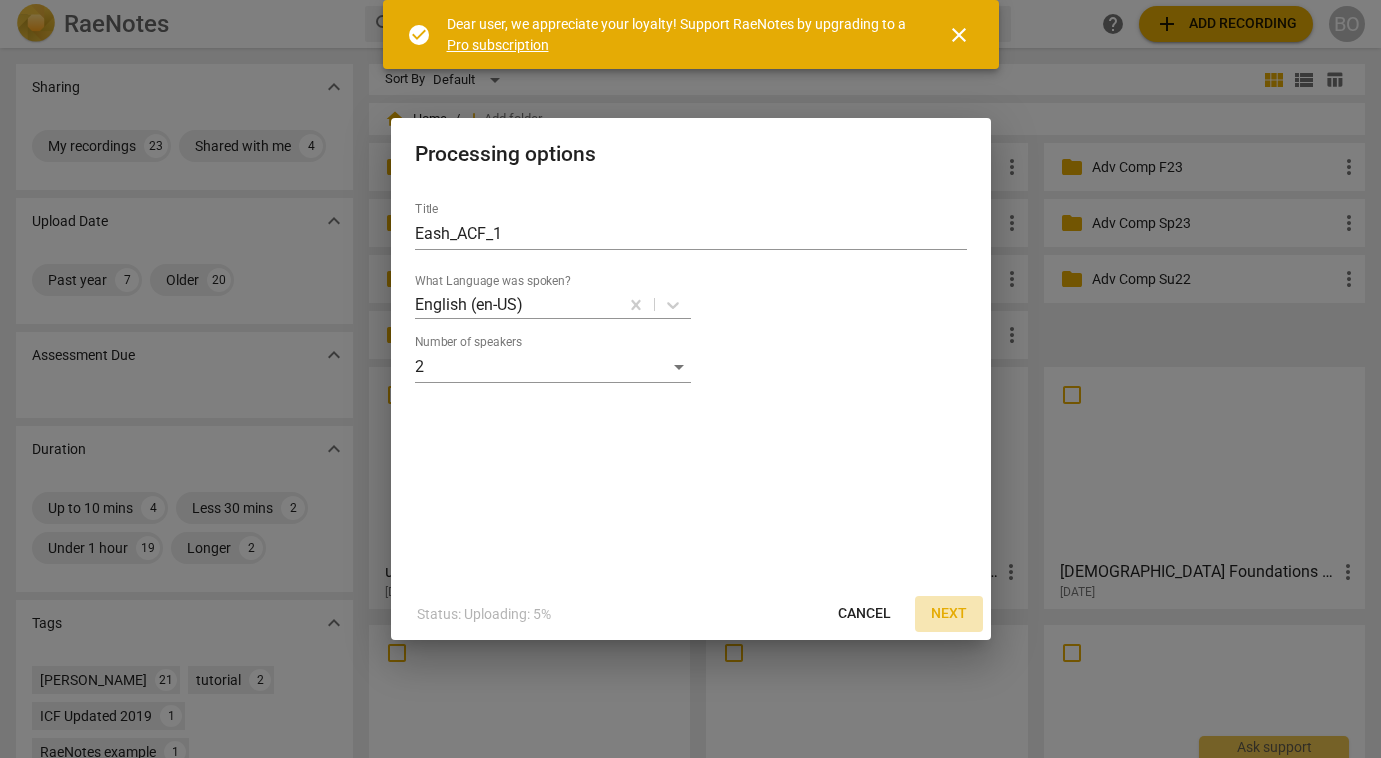 click on "Next" at bounding box center [949, 614] 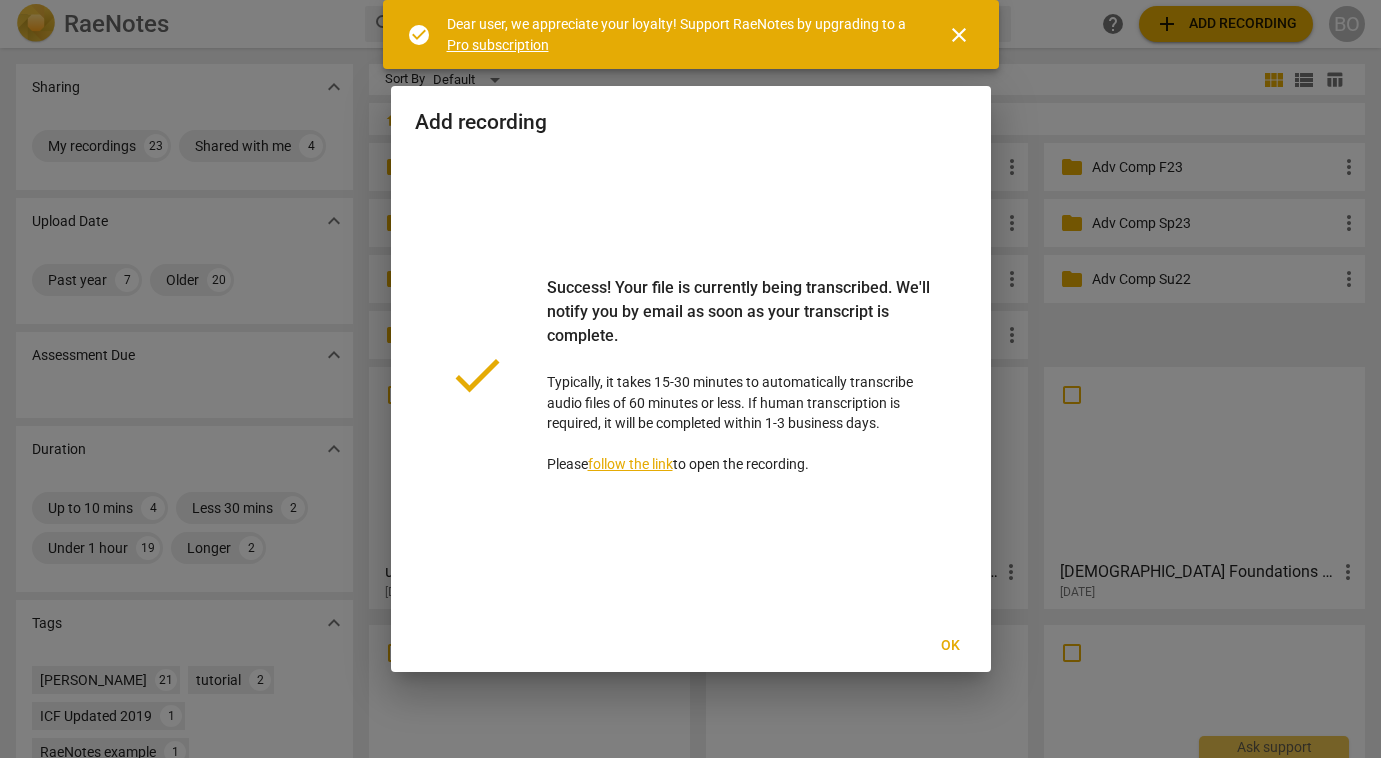 click on "Ok" at bounding box center (951, 646) 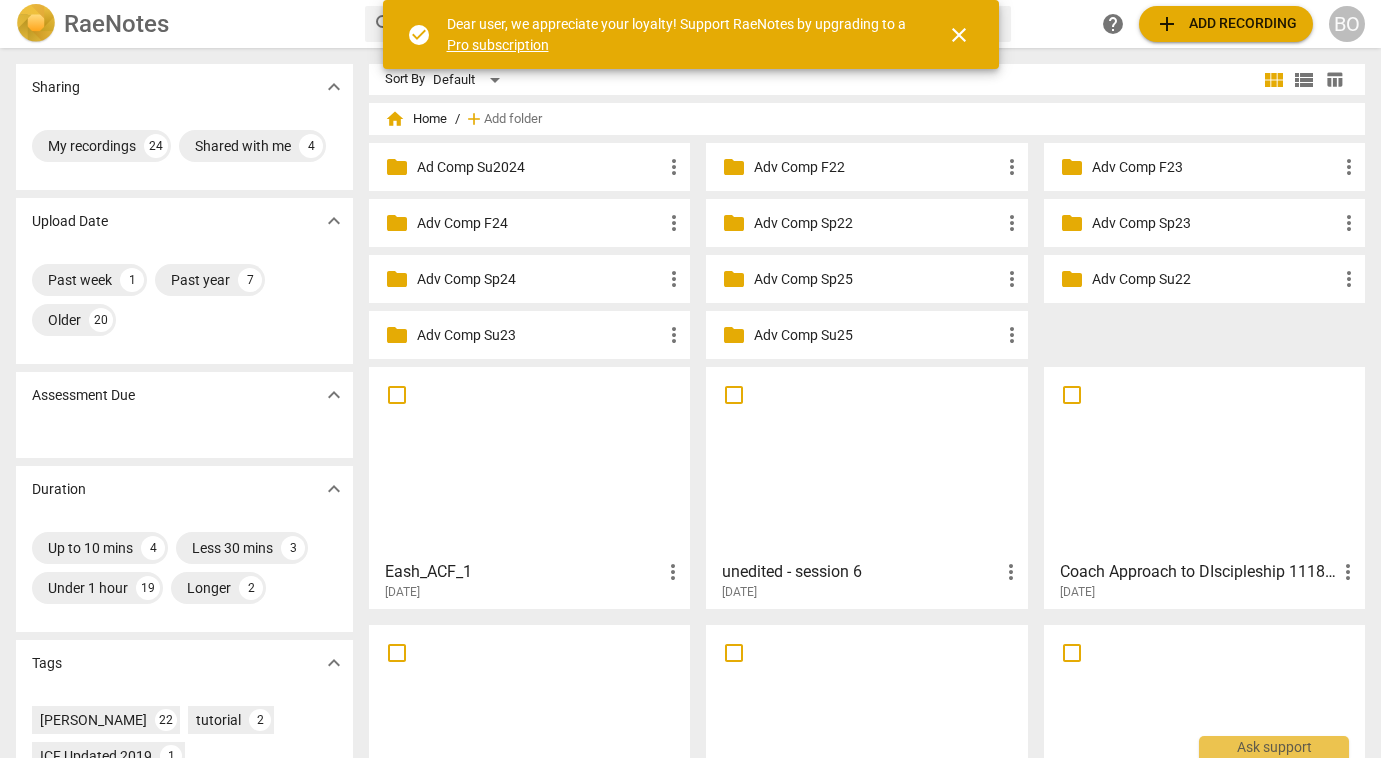 click at bounding box center (529, 462) 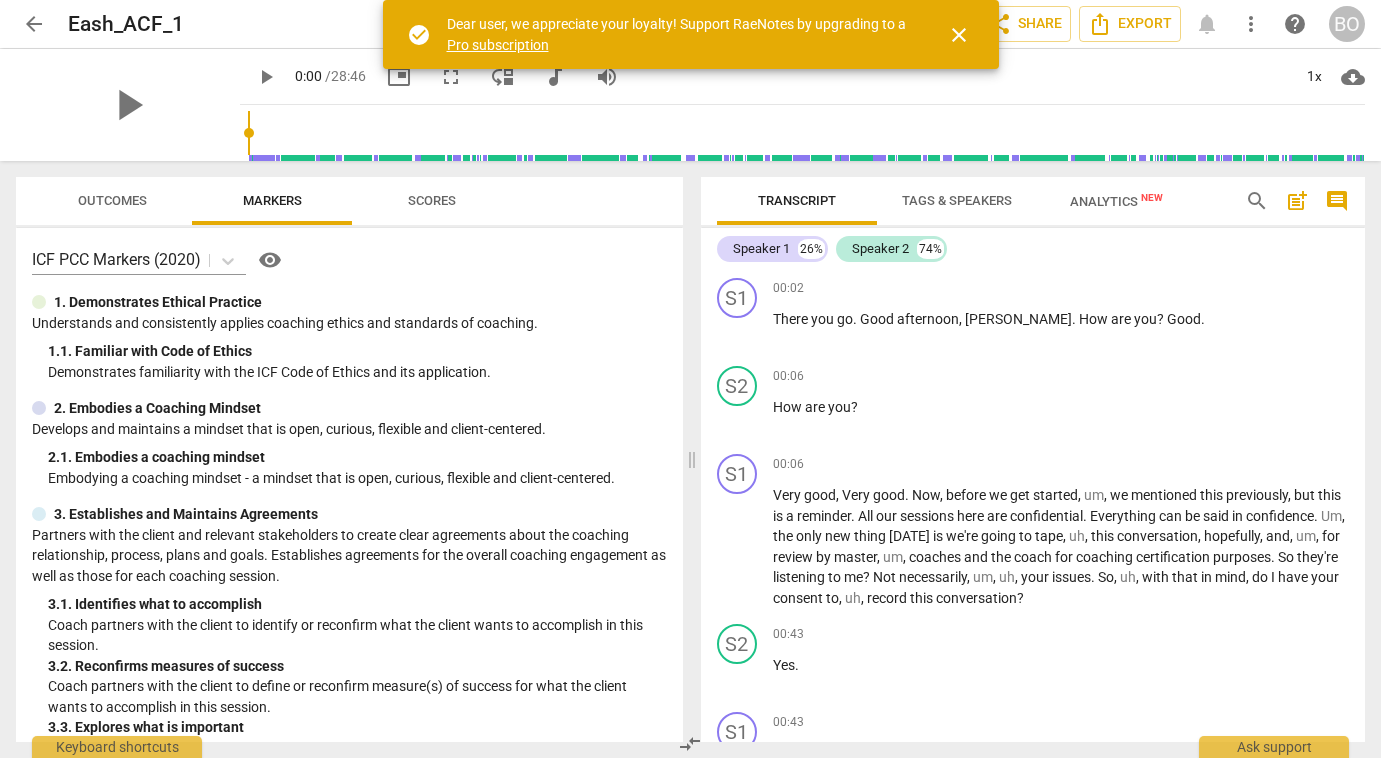 click on "Tags & Speakers" at bounding box center [957, 200] 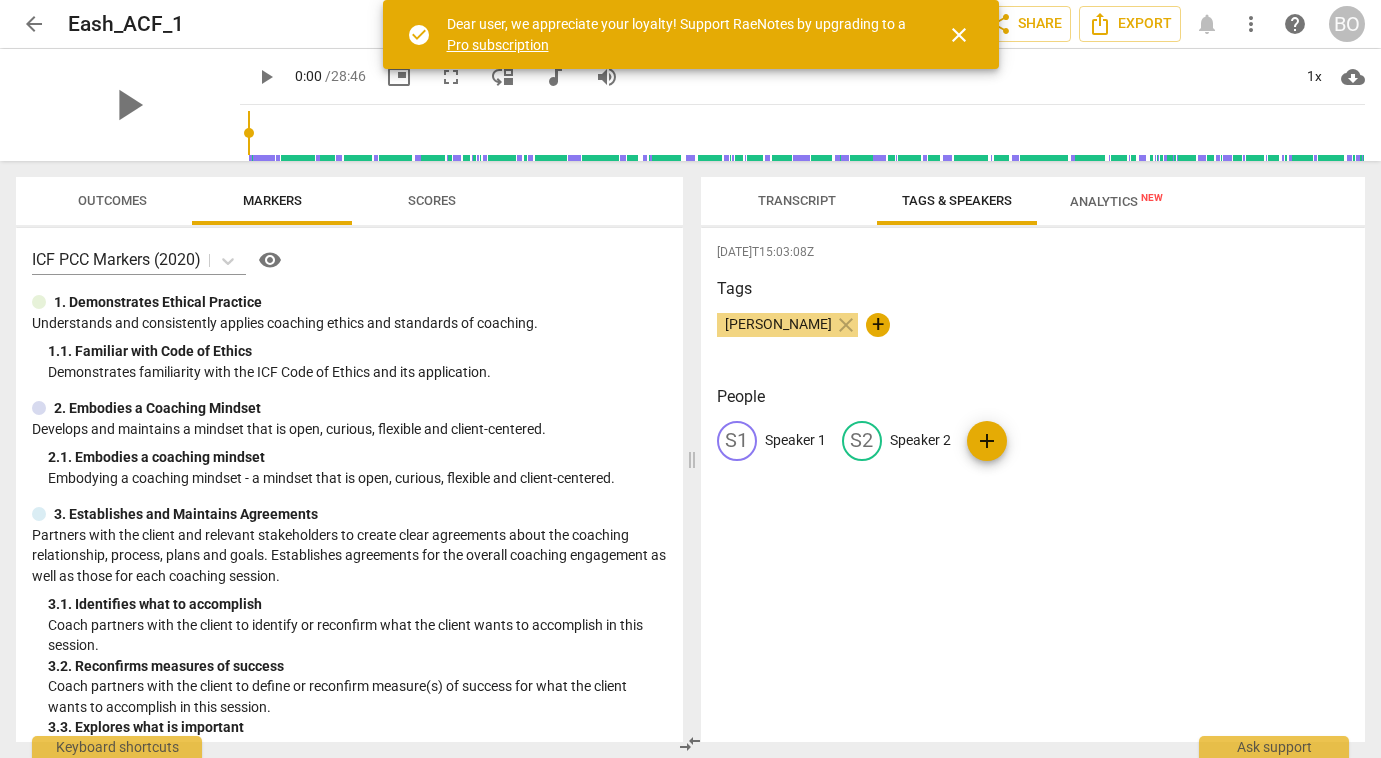 click on "Speaker 1" at bounding box center (795, 440) 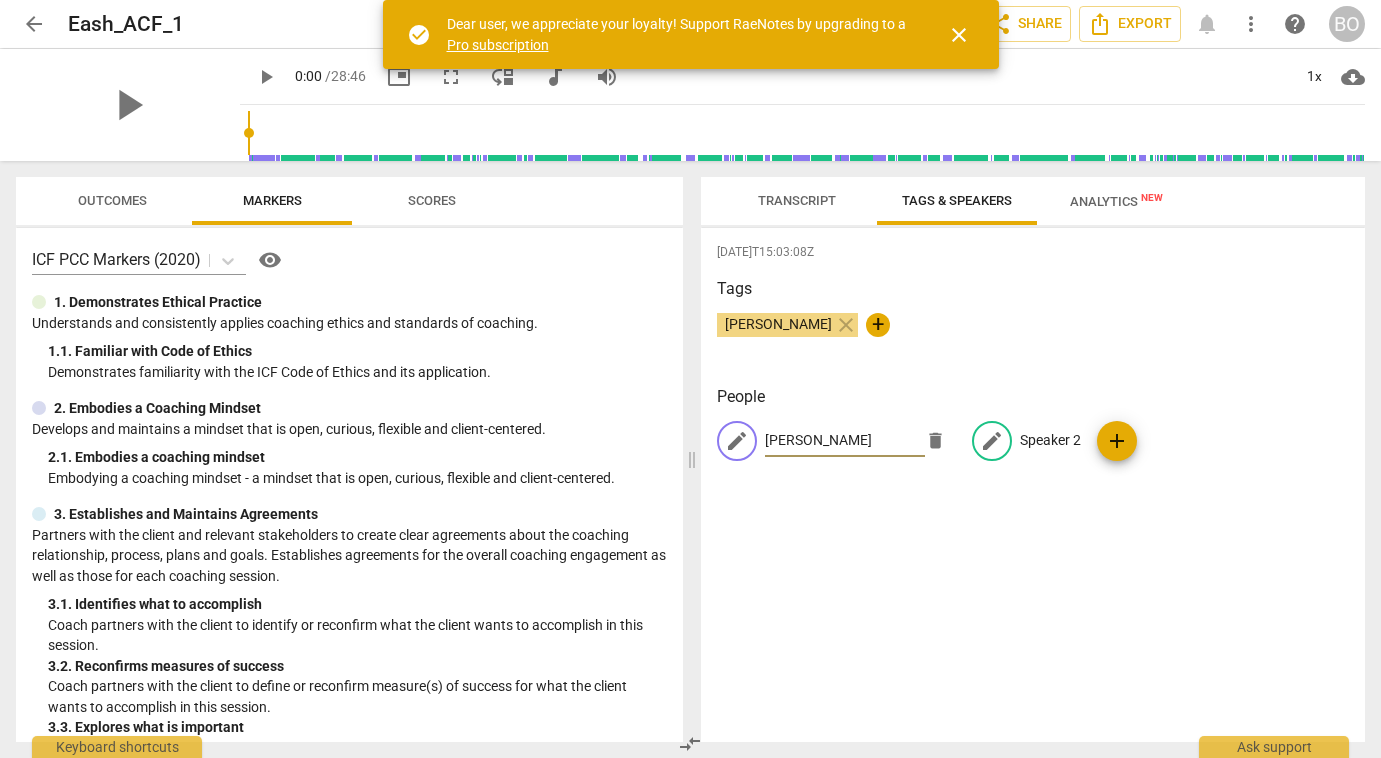 type on "[PERSON_NAME]" 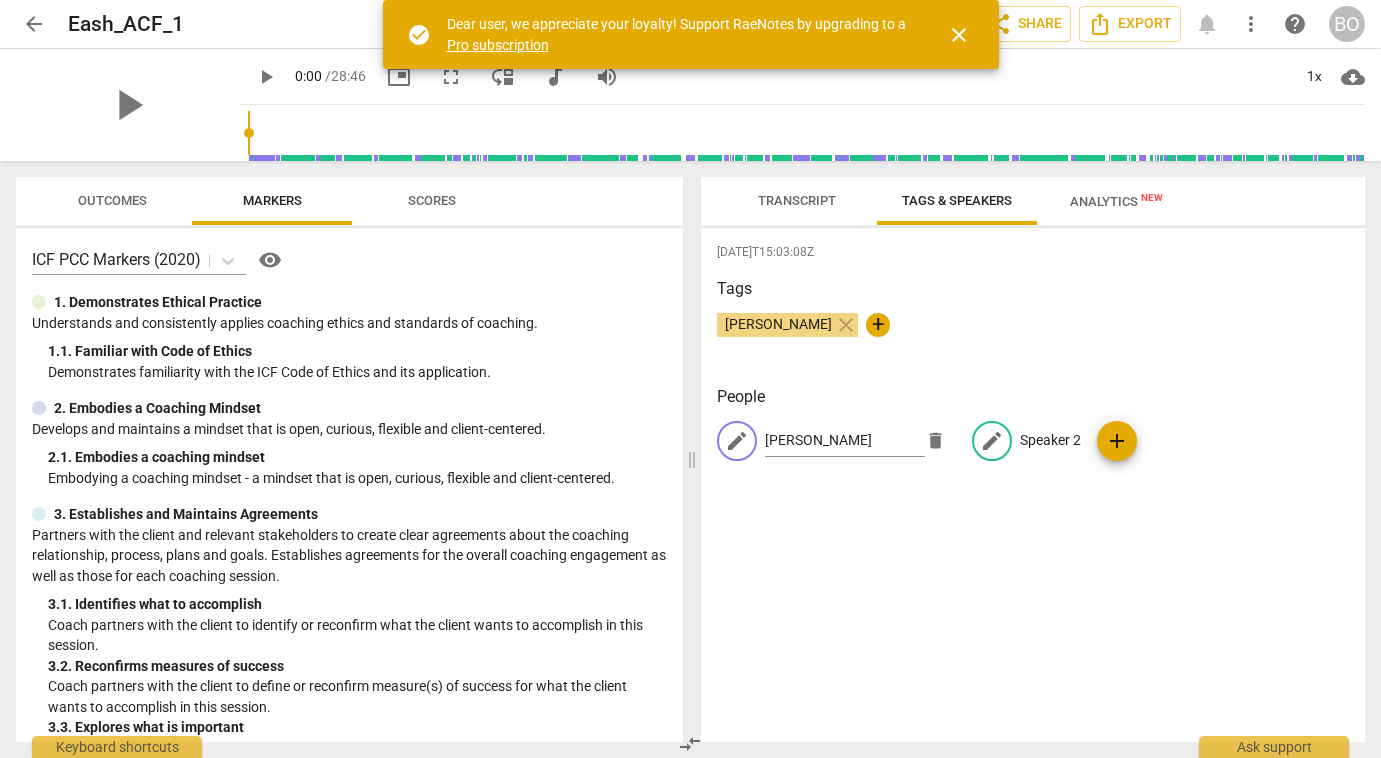 click on "edit Speaker 2" at bounding box center (1026, 441) 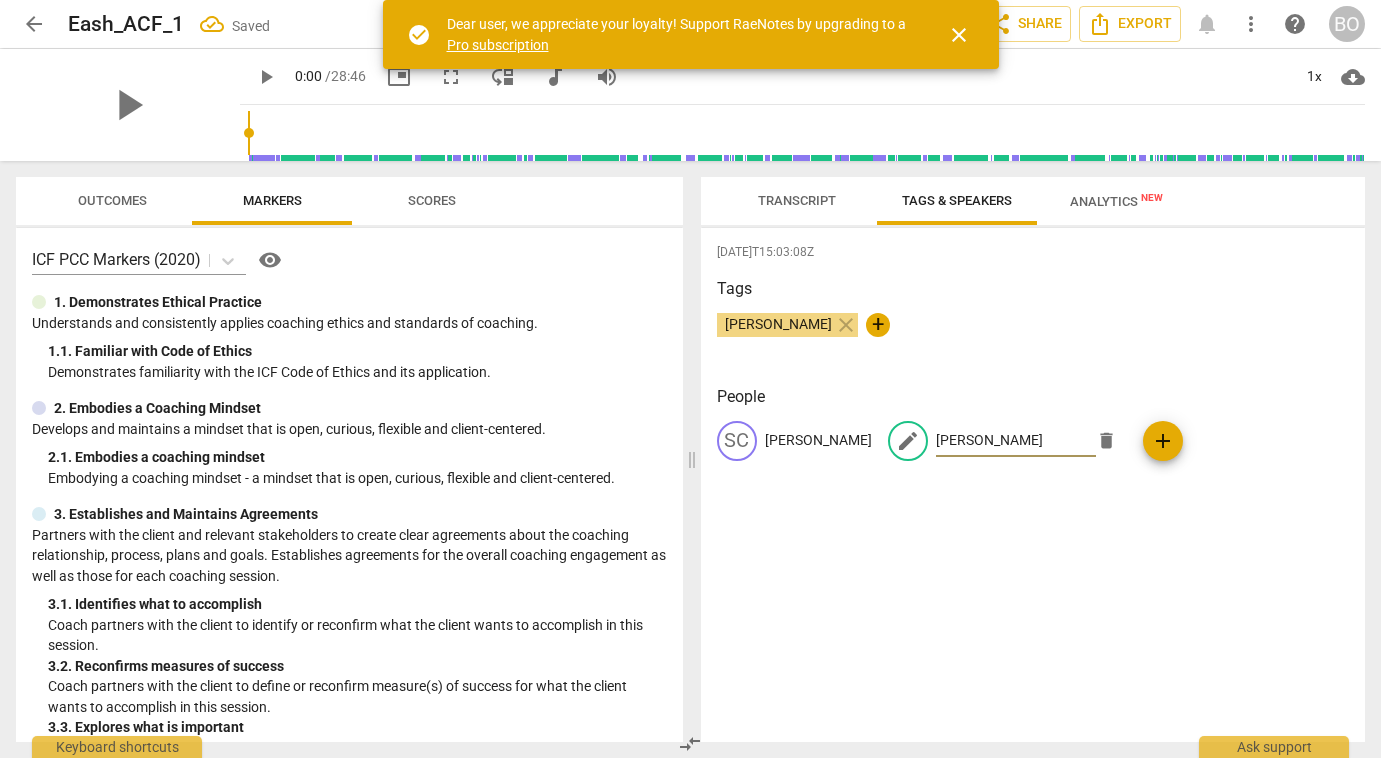 type on "[PERSON_NAME]" 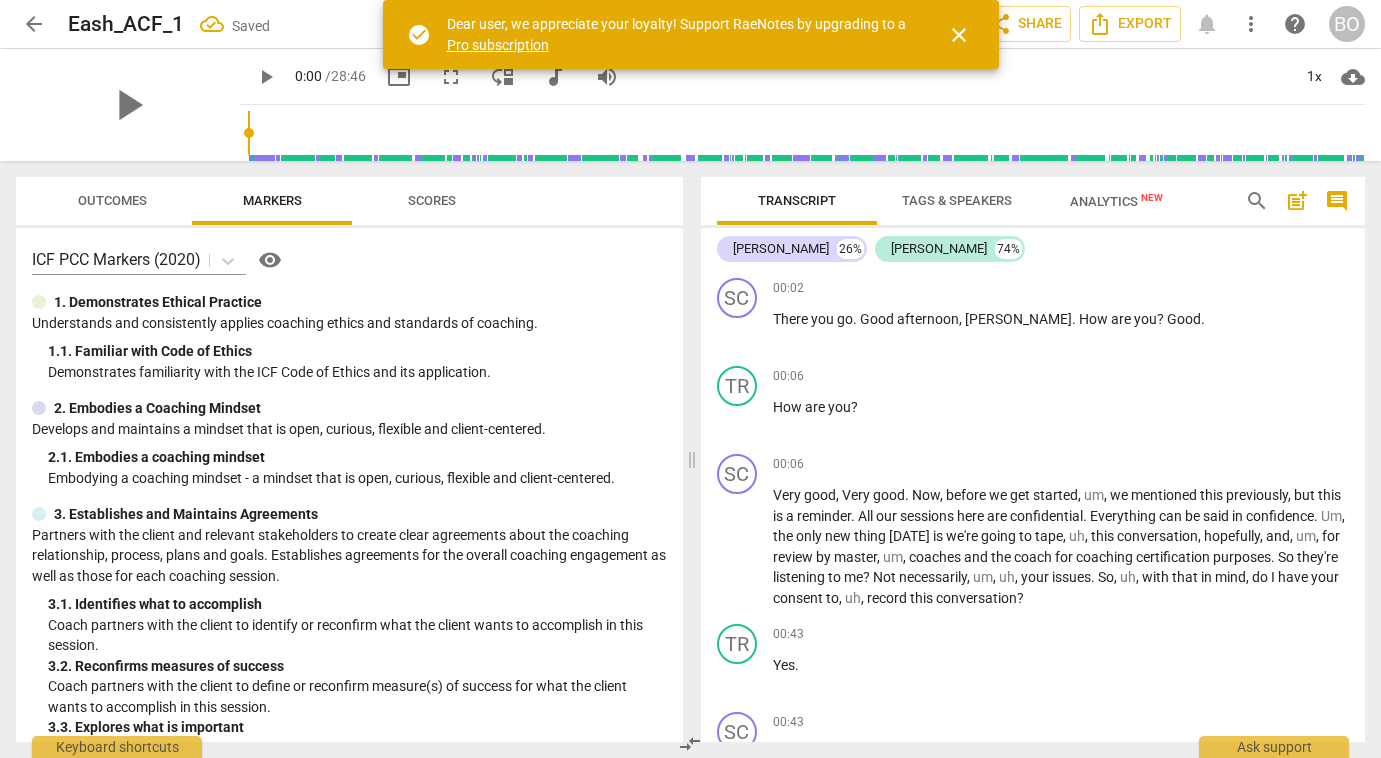 click on "Tags & Speakers" at bounding box center (957, 200) 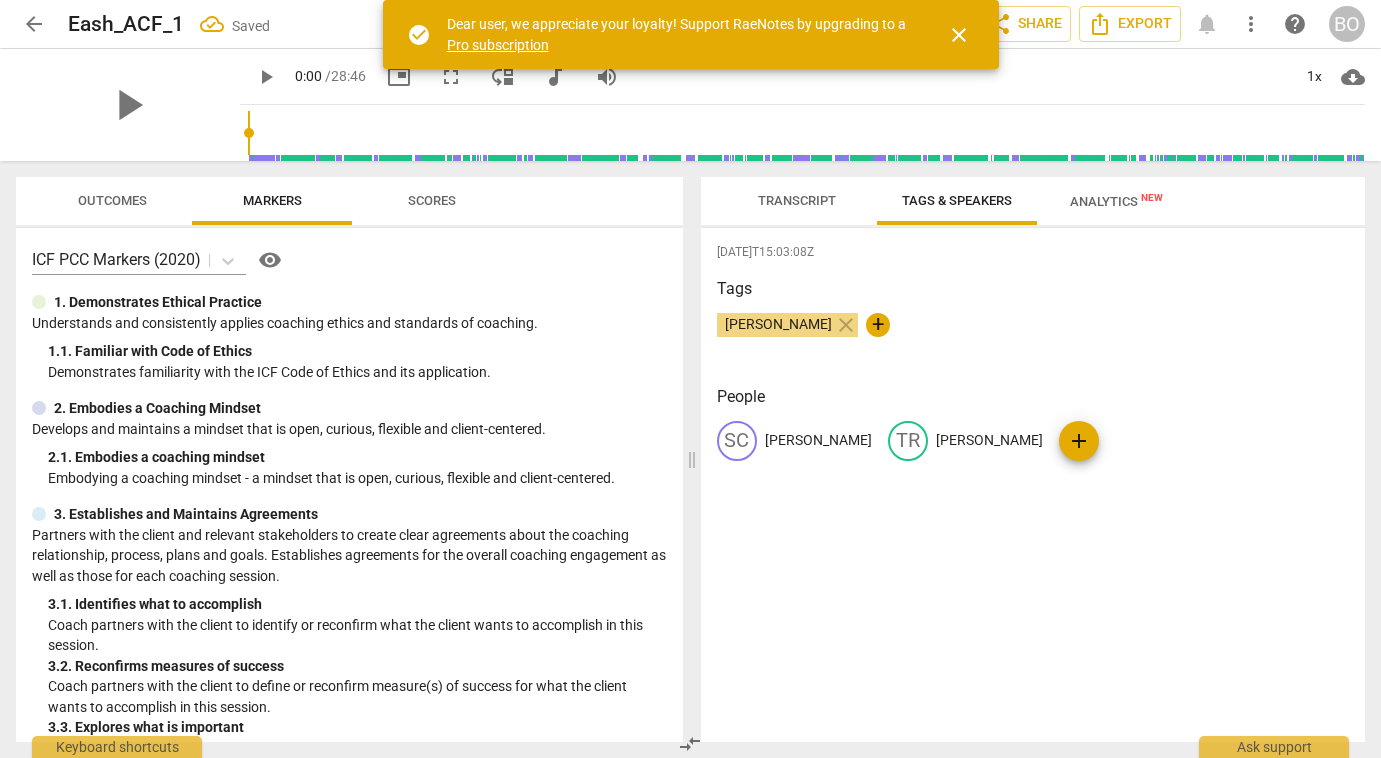 click on "[PERSON_NAME]" at bounding box center (989, 440) 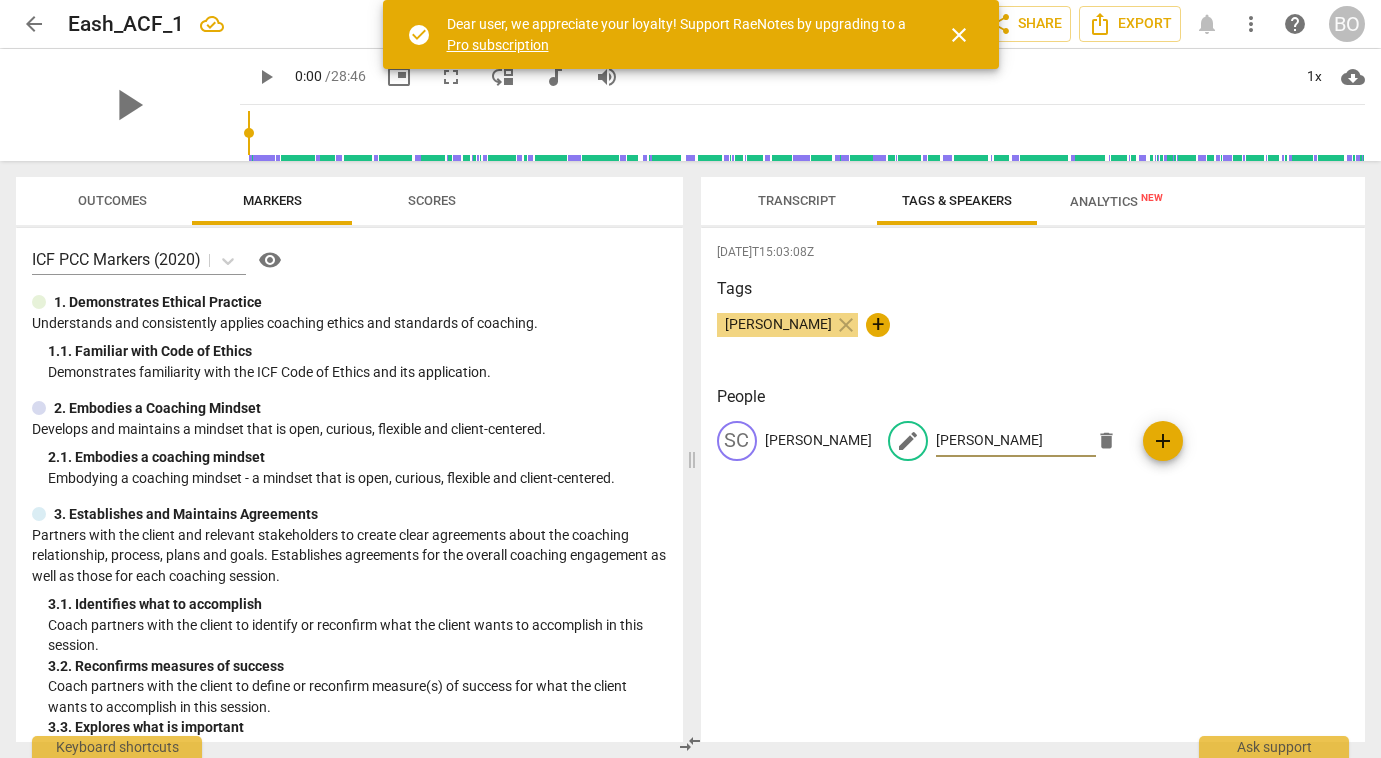 type on "[PERSON_NAME]" 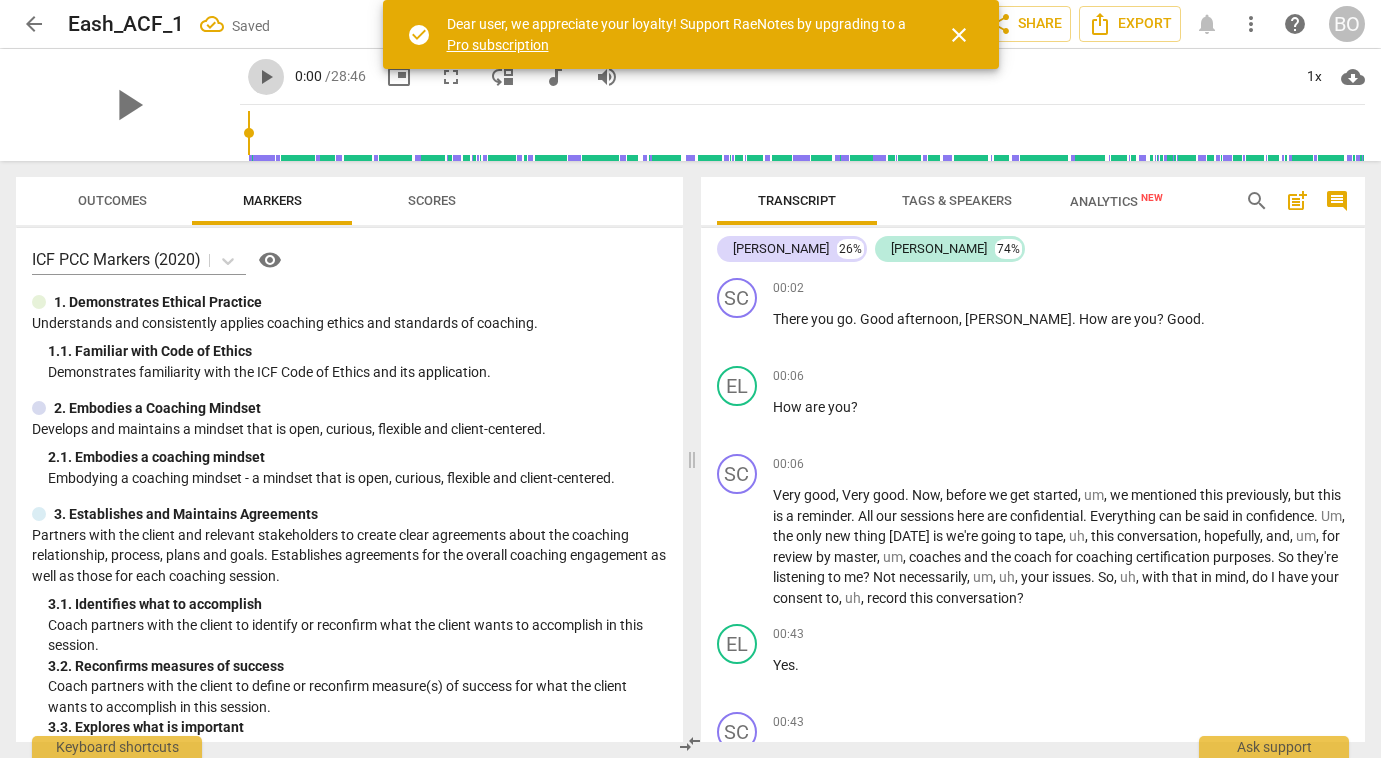 click on "play_arrow" at bounding box center (266, 77) 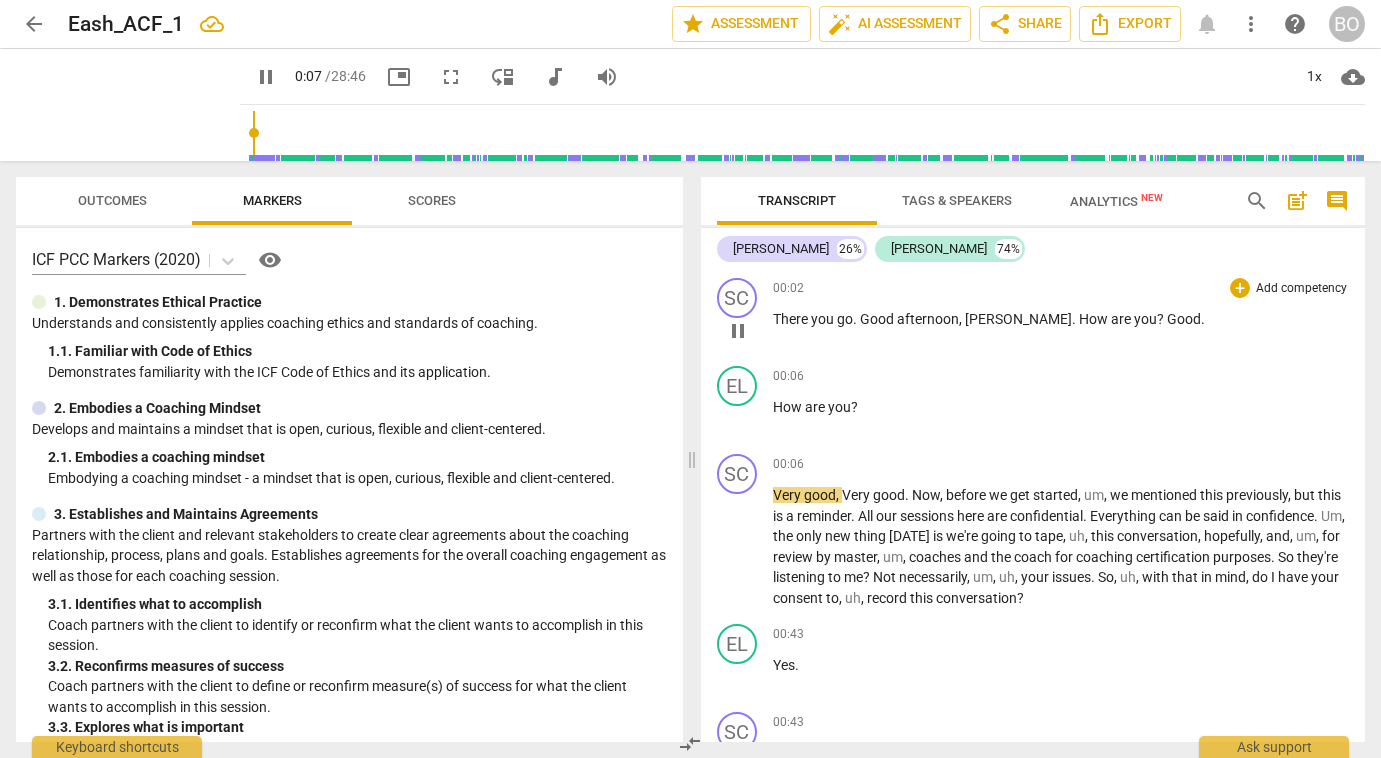 click on "Good" at bounding box center (1184, 319) 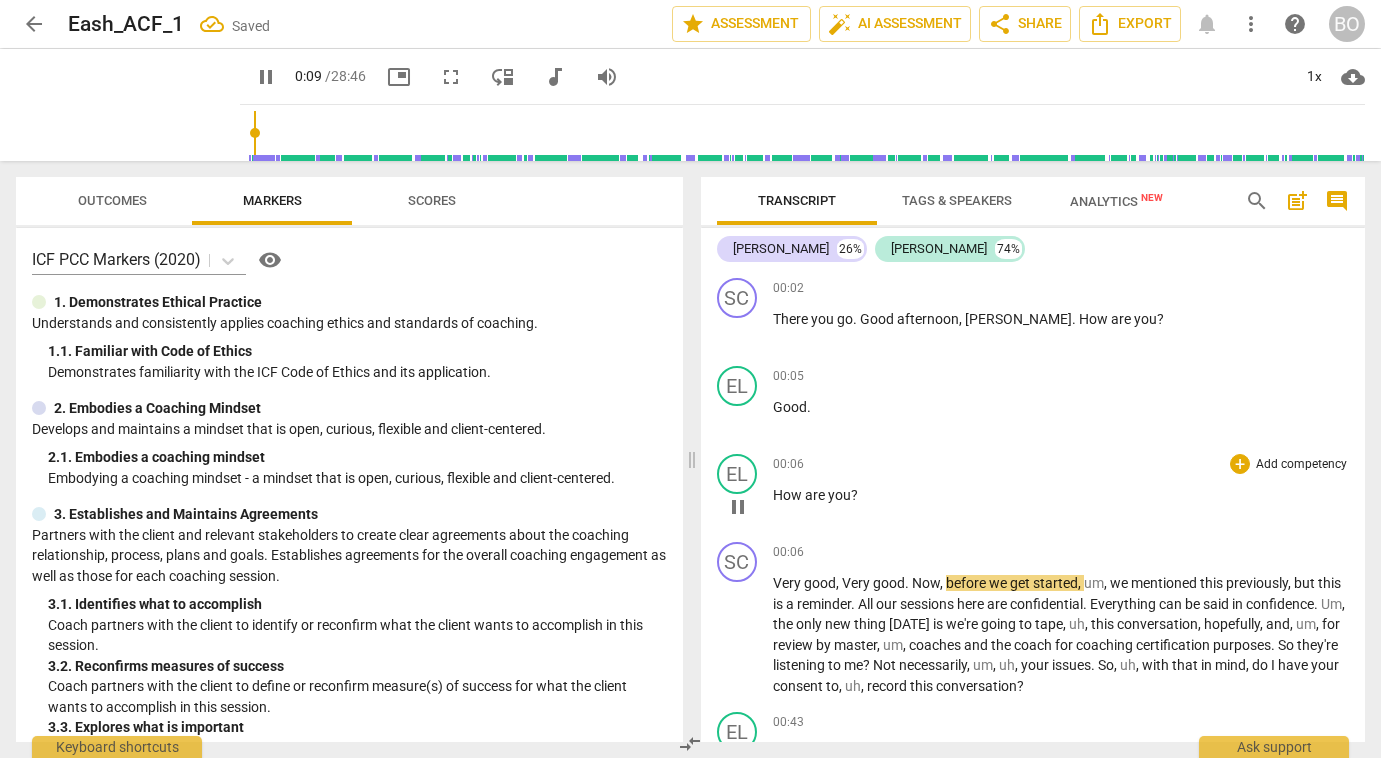 click on "How" at bounding box center (789, 495) 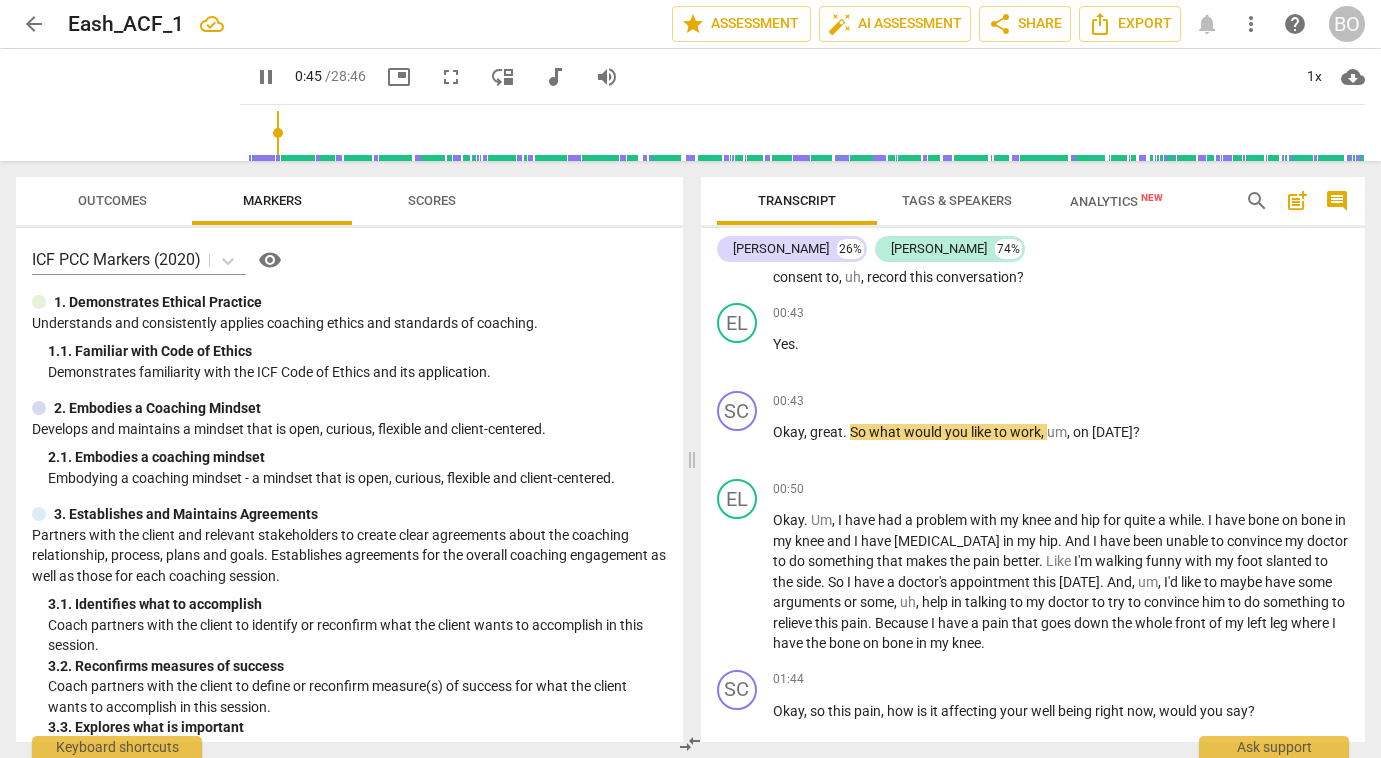 scroll, scrollTop: 274, scrollLeft: 0, axis: vertical 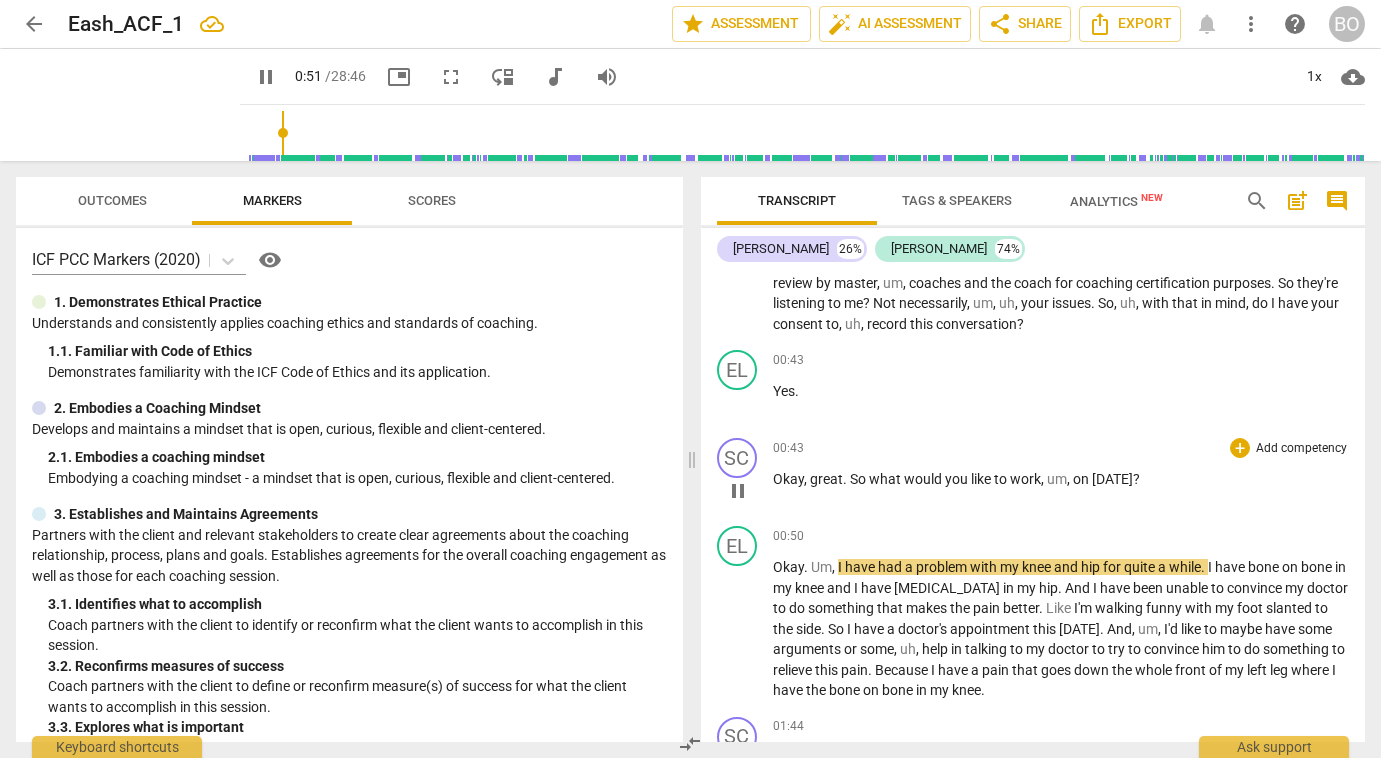 click on "pause" at bounding box center (738, 491) 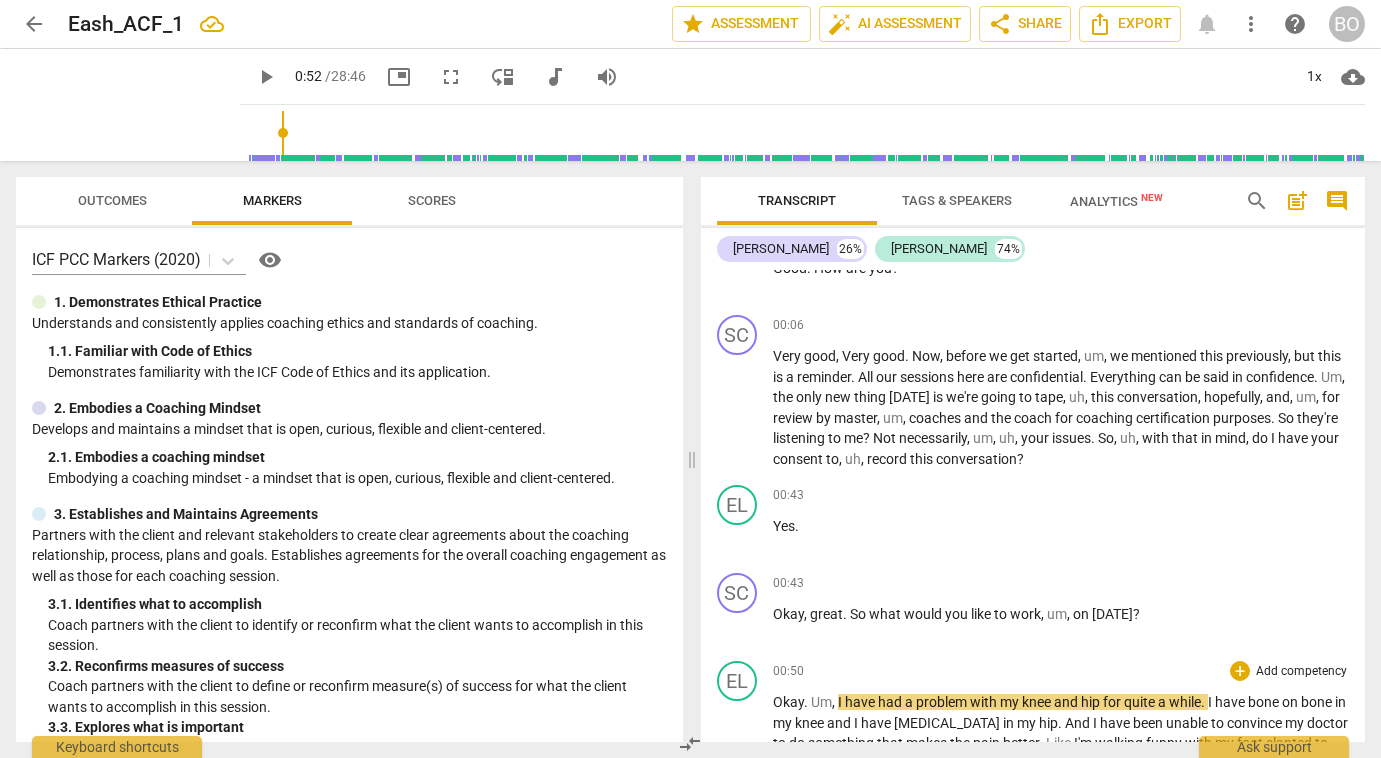 scroll, scrollTop: 174, scrollLeft: 0, axis: vertical 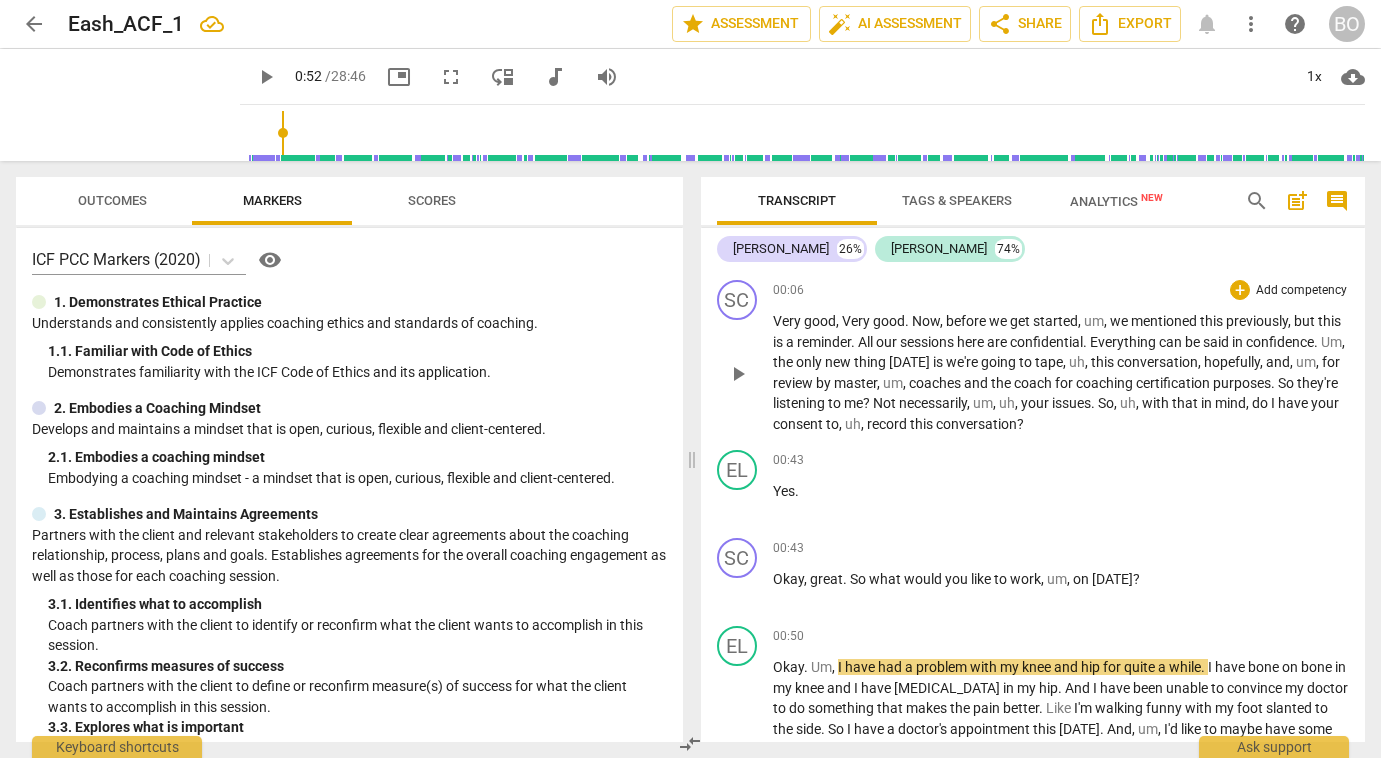 click on "Very   good ,   Very   good .   Now ,   before   we   get   started ,   um ,   we   mentioned   this   previously ,   but   this   is   a   reminder .   All   our   sessions   here   are   confidential .   Everything   can   be   said   in   confidence .   Um ,   the   only   new   thing   [DATE]   is   we're   going   to   tape ,   uh ,   this   conversation ,   hopefully ,   and ,   um ,   for   review   by   master ,   um ,   coaches   and   the   coach   for   coaching   certification   purposes .   So   they're   listening   to   me ?   Not   necessarily ,   um ,   uh ,   your   issues .   So ,   uh ,   with   that   in   mind ,   do   I   have   your   consent   to ,   uh ,   record   this   conversation ?" at bounding box center [1061, 372] 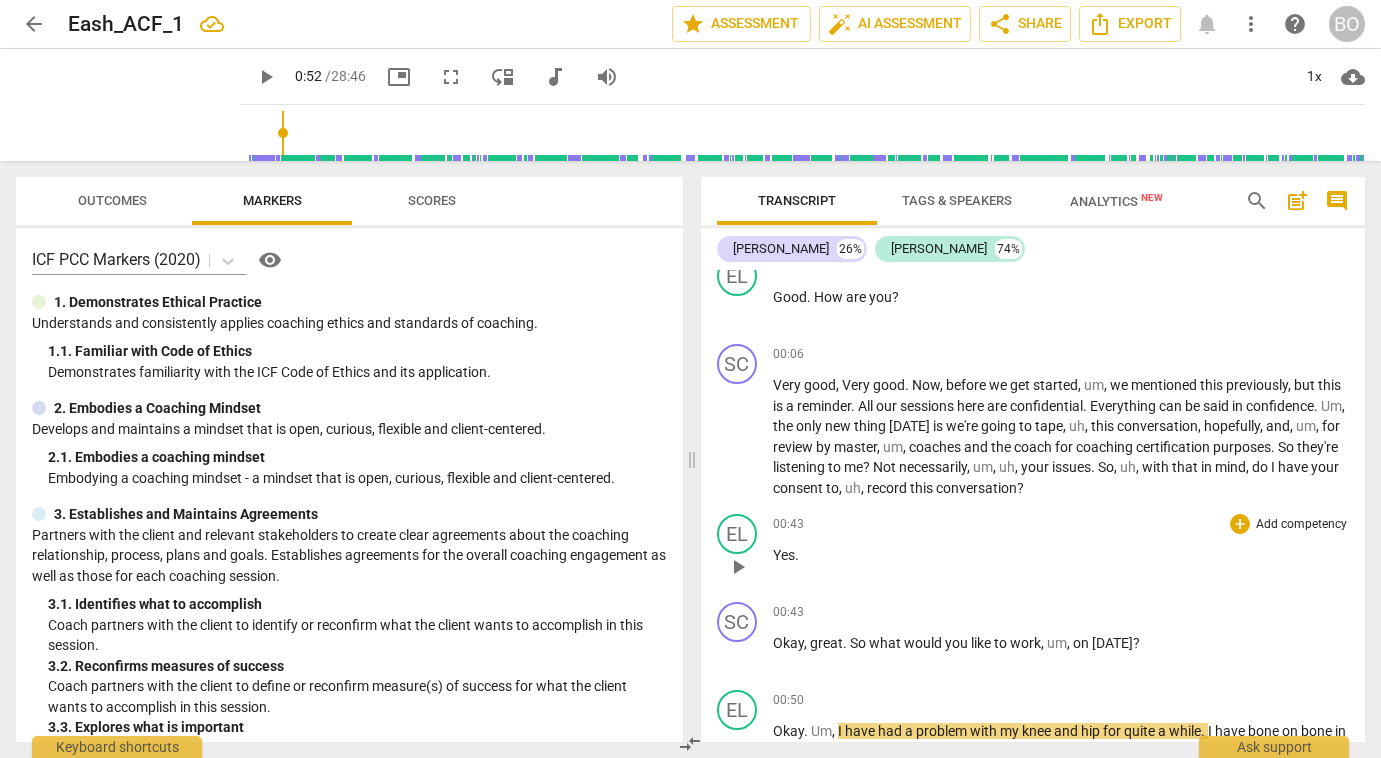 scroll, scrollTop: 74, scrollLeft: 0, axis: vertical 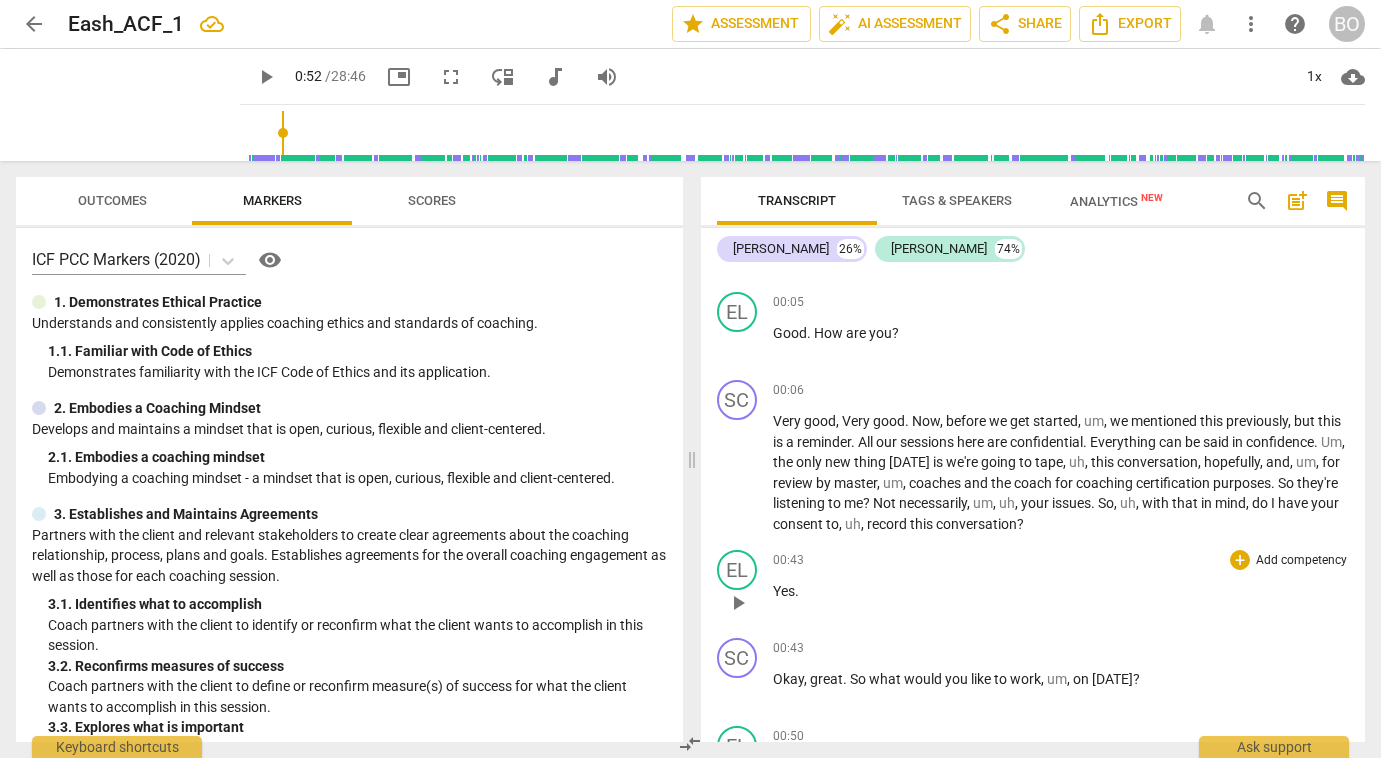 type 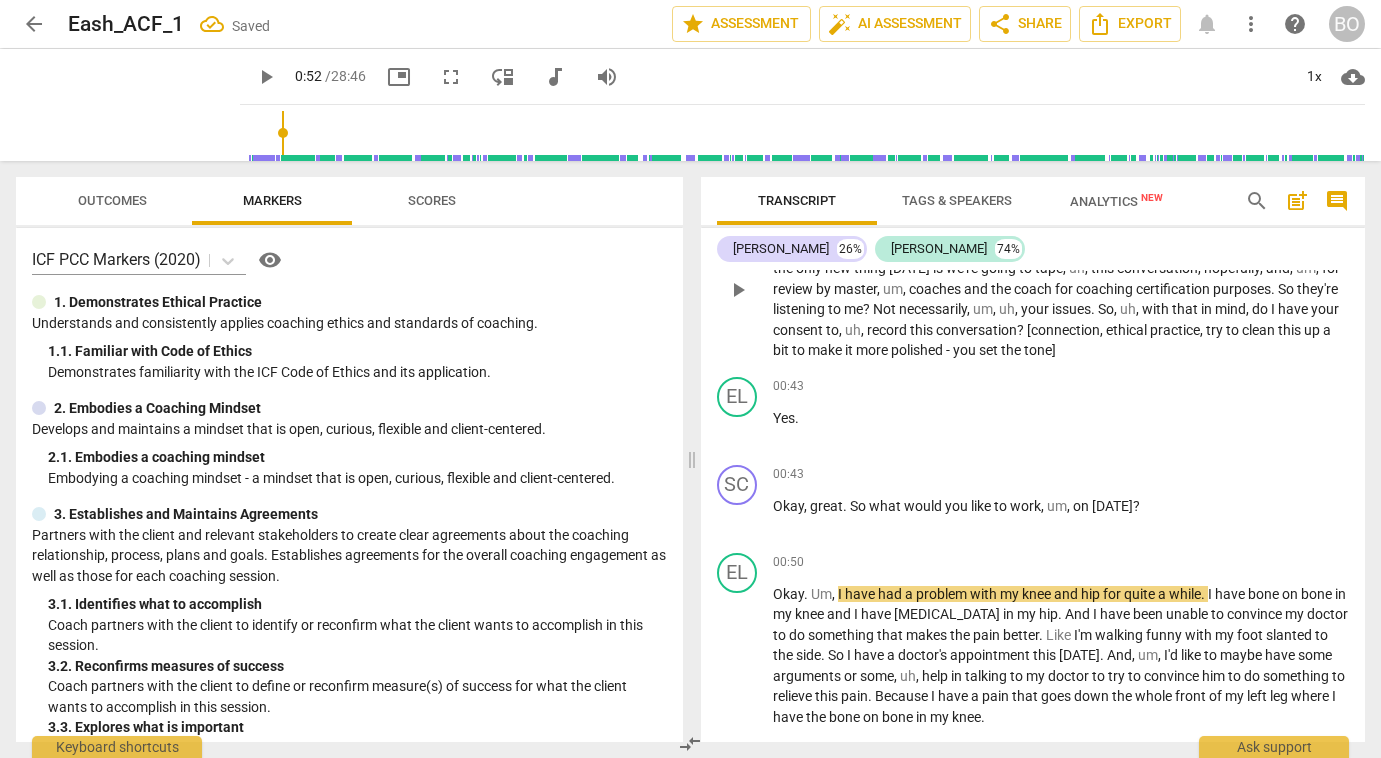 scroll, scrollTop: 274, scrollLeft: 0, axis: vertical 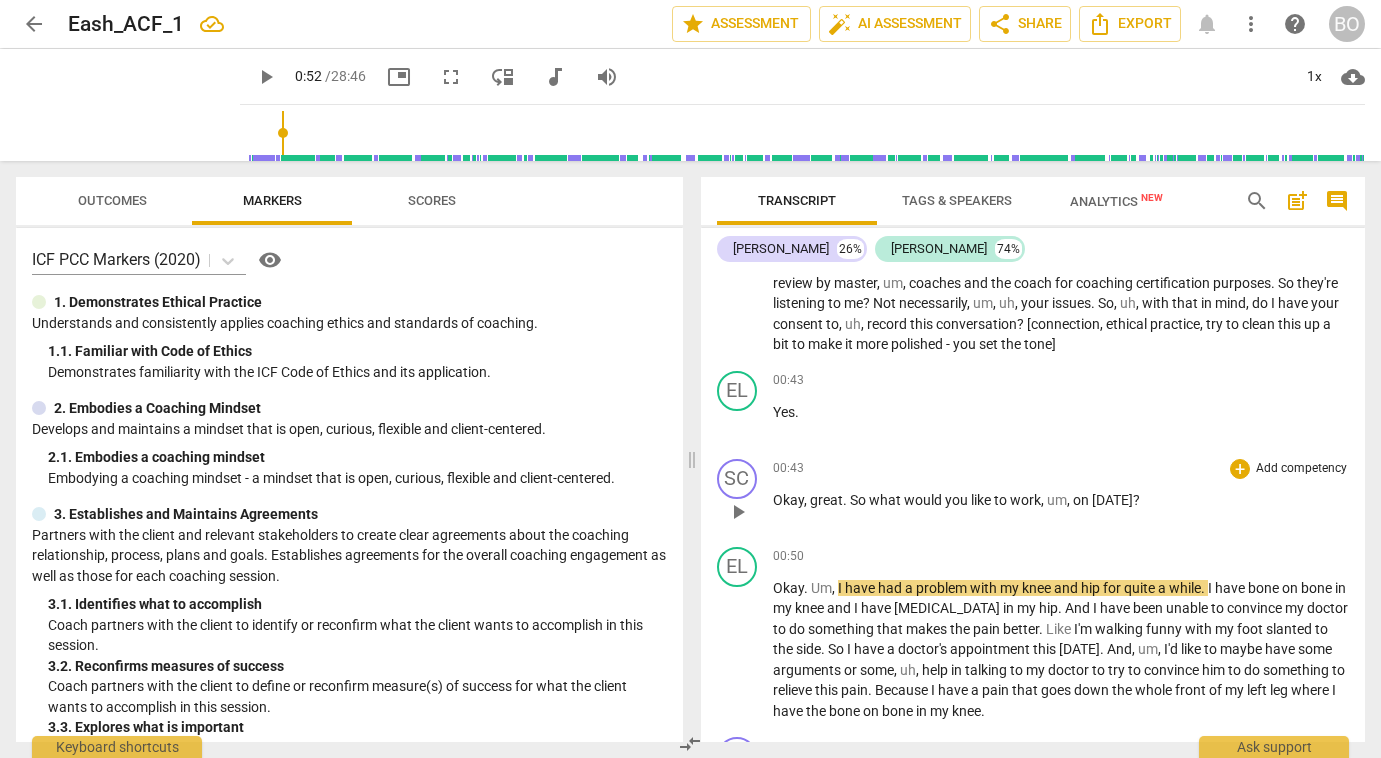 click on "00:43 + Add competency keyboard_arrow_right Okay ,   great .   So   what   would   you   like   to   work ,   um ,   on   [DATE] ?" at bounding box center [1061, 495] 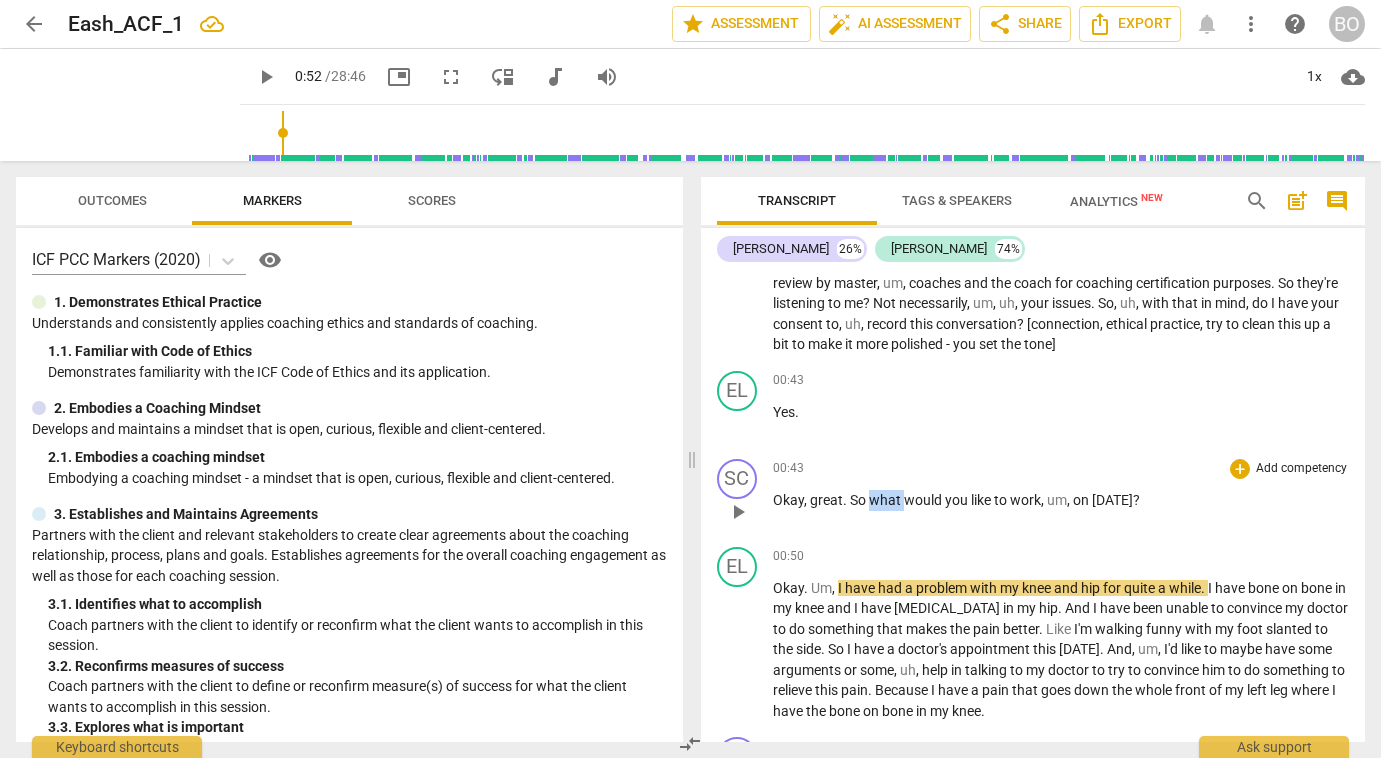 click on "what" at bounding box center (886, 500) 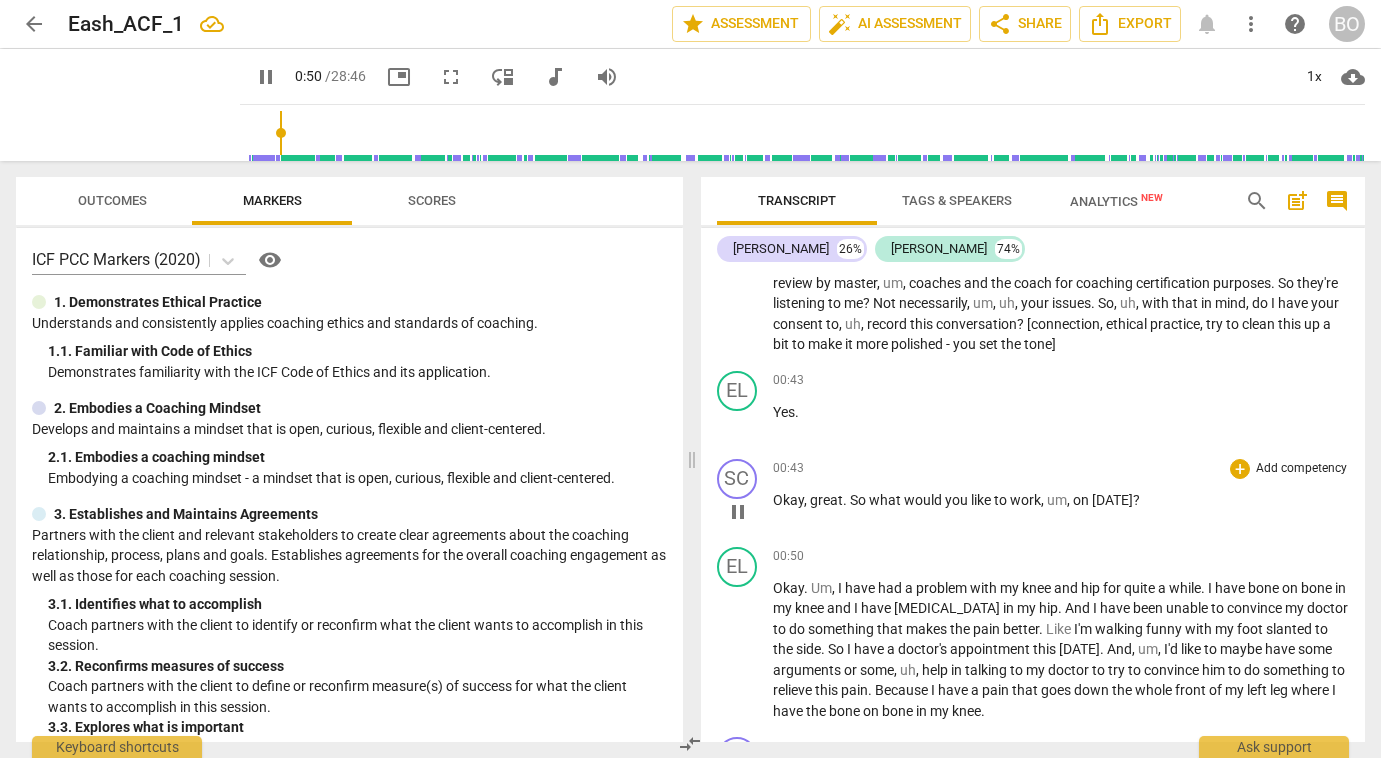 click on "pause" at bounding box center (738, 512) 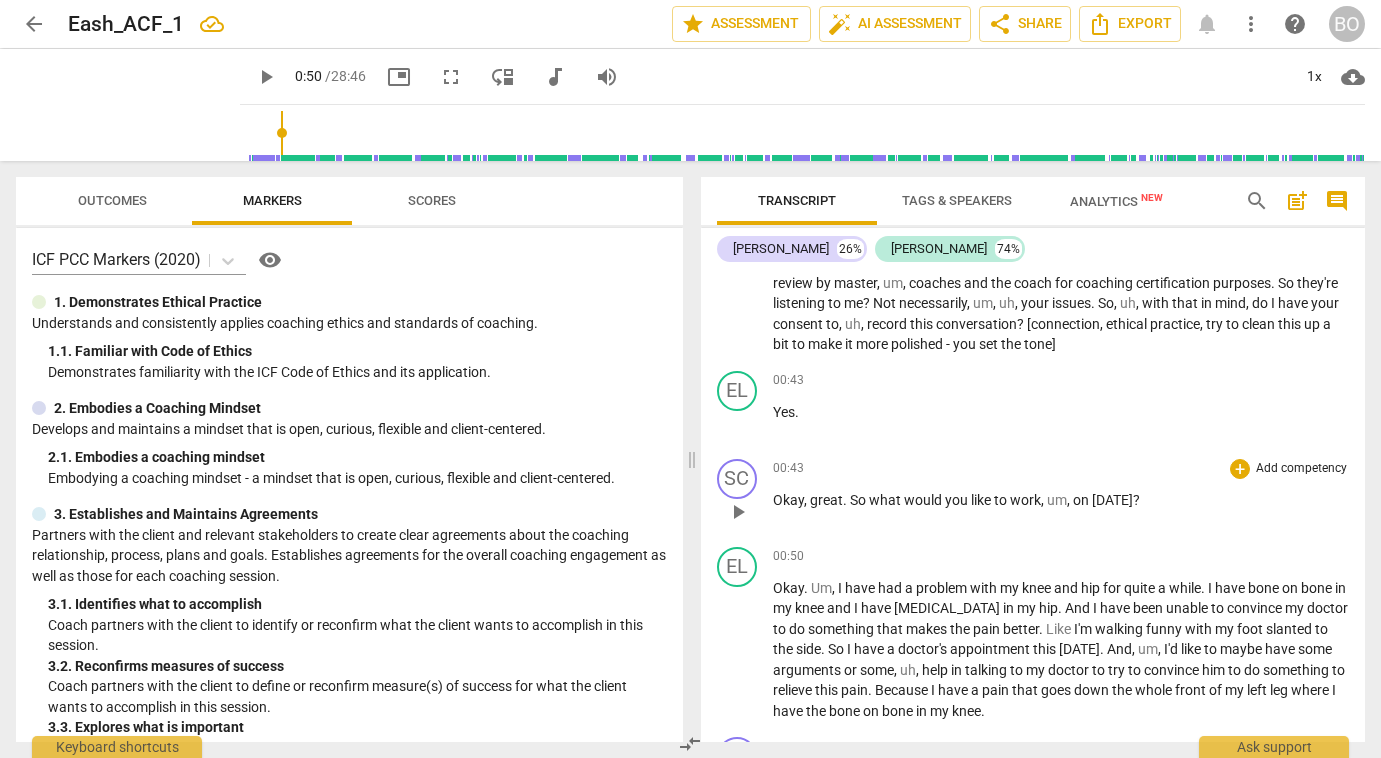click on "Okay ,   great .   So   what   would   you   like   to   work ,   um ,   on   [DATE] ?" at bounding box center (1061, 500) 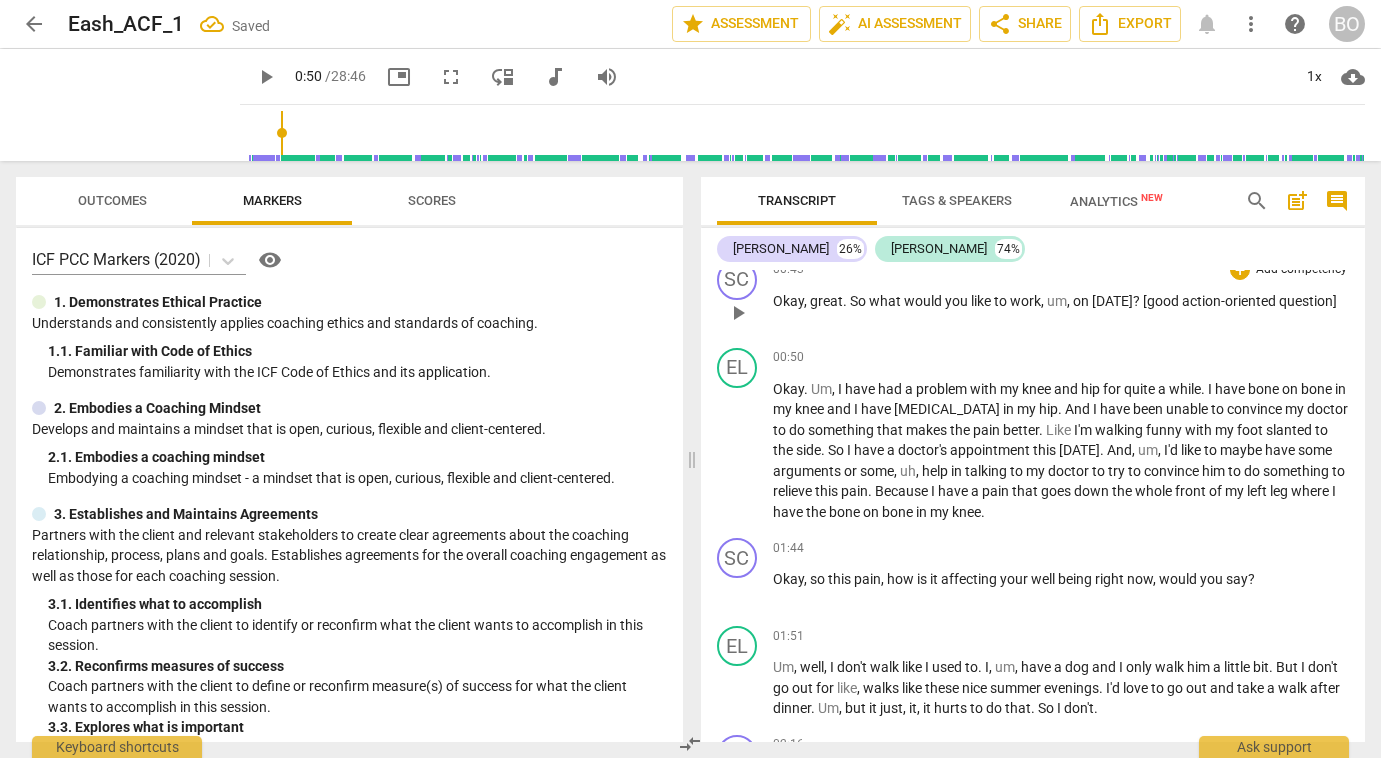 scroll, scrollTop: 474, scrollLeft: 0, axis: vertical 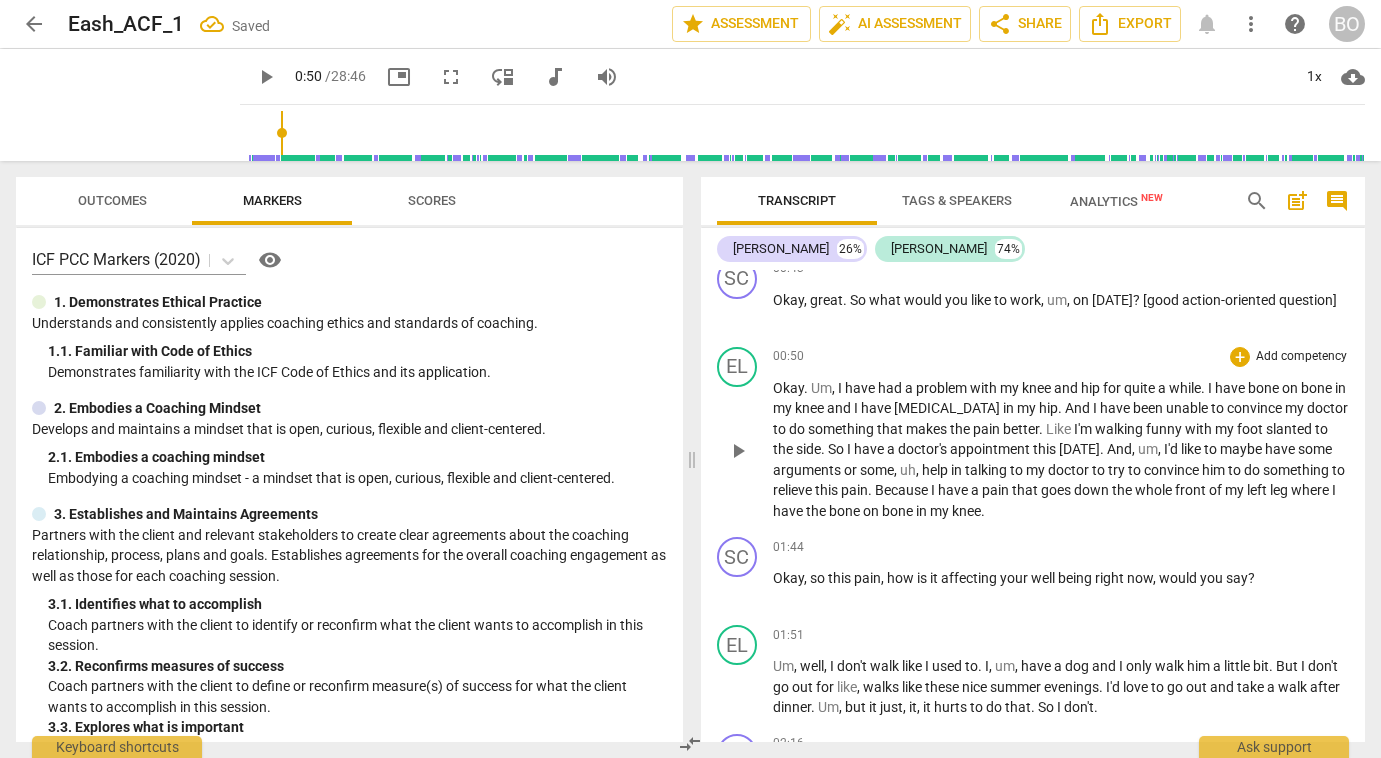 click on "Okay" at bounding box center (788, 388) 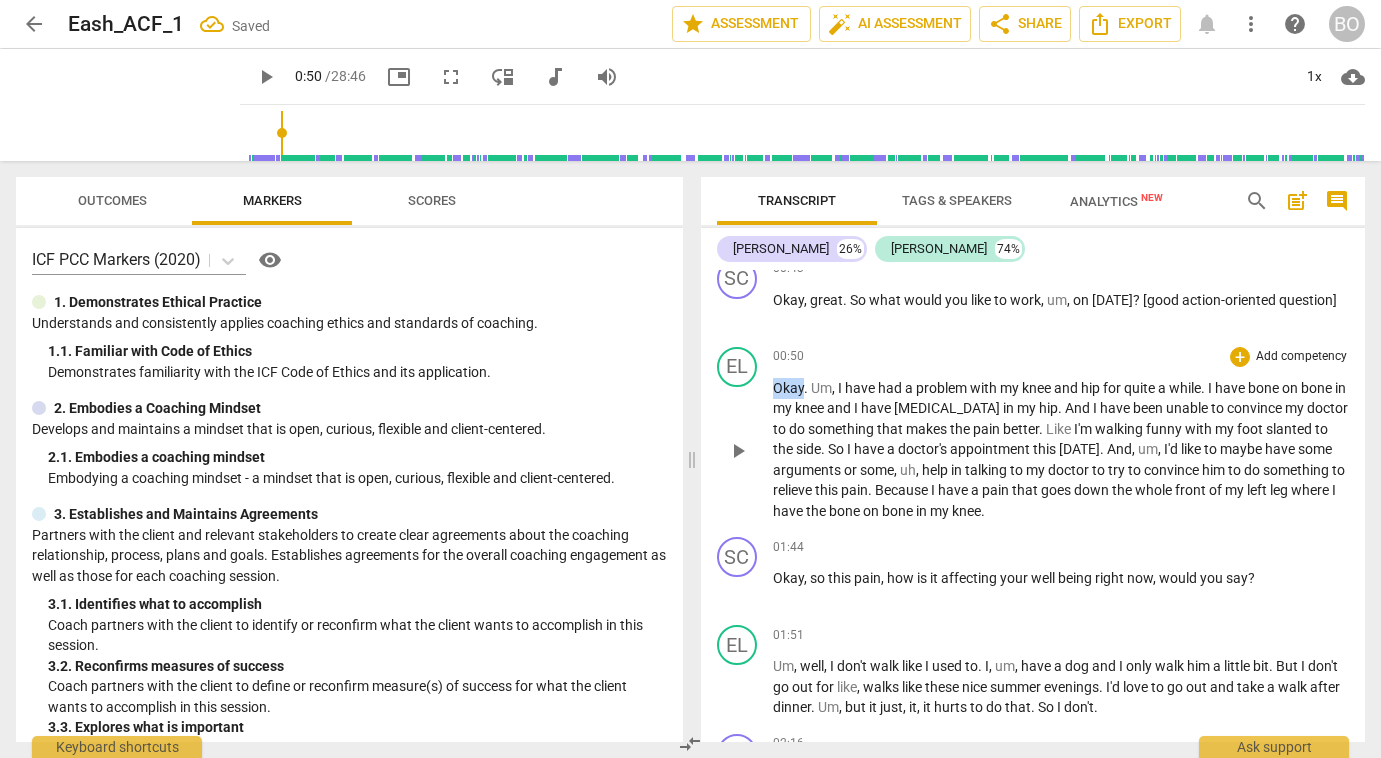 click on "Okay" at bounding box center (788, 388) 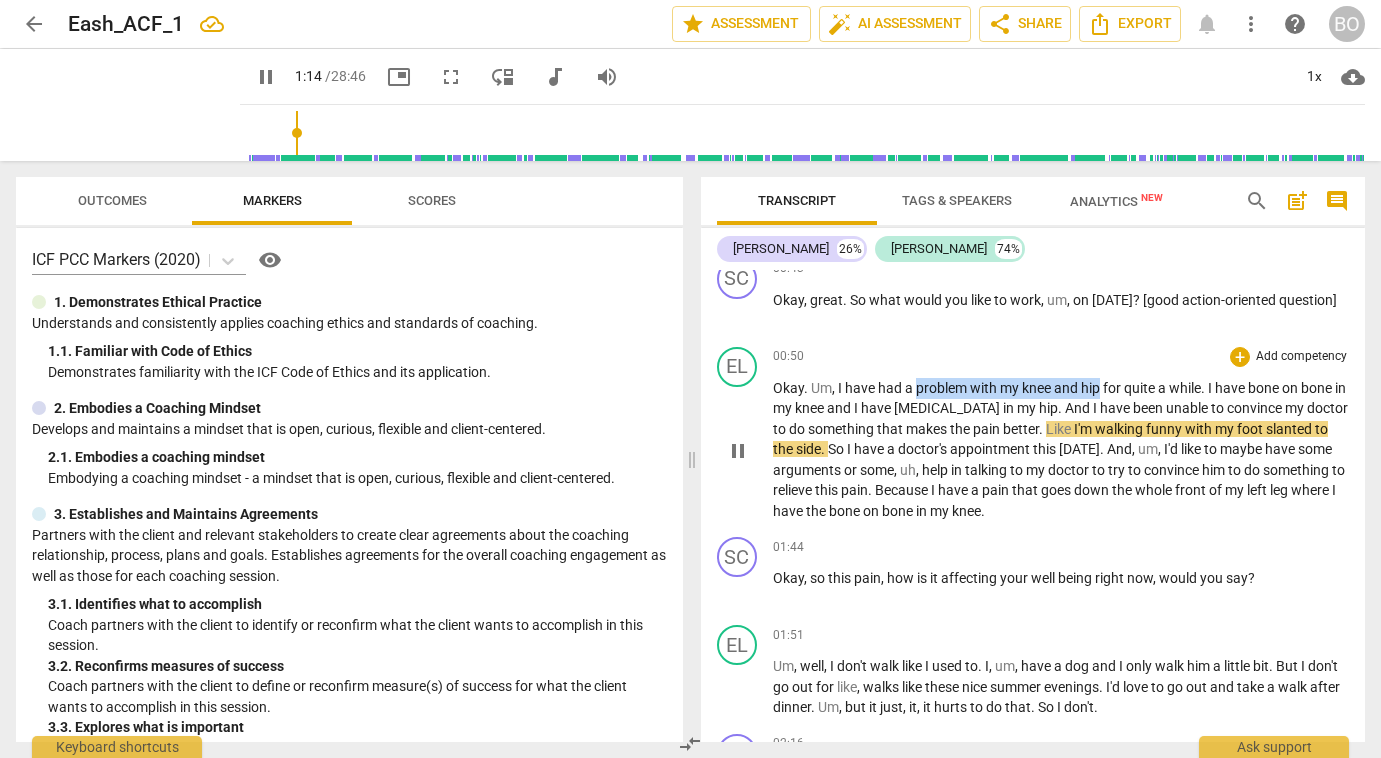 drag, startPoint x: 917, startPoint y: 384, endPoint x: 1101, endPoint y: 383, distance: 184.00272 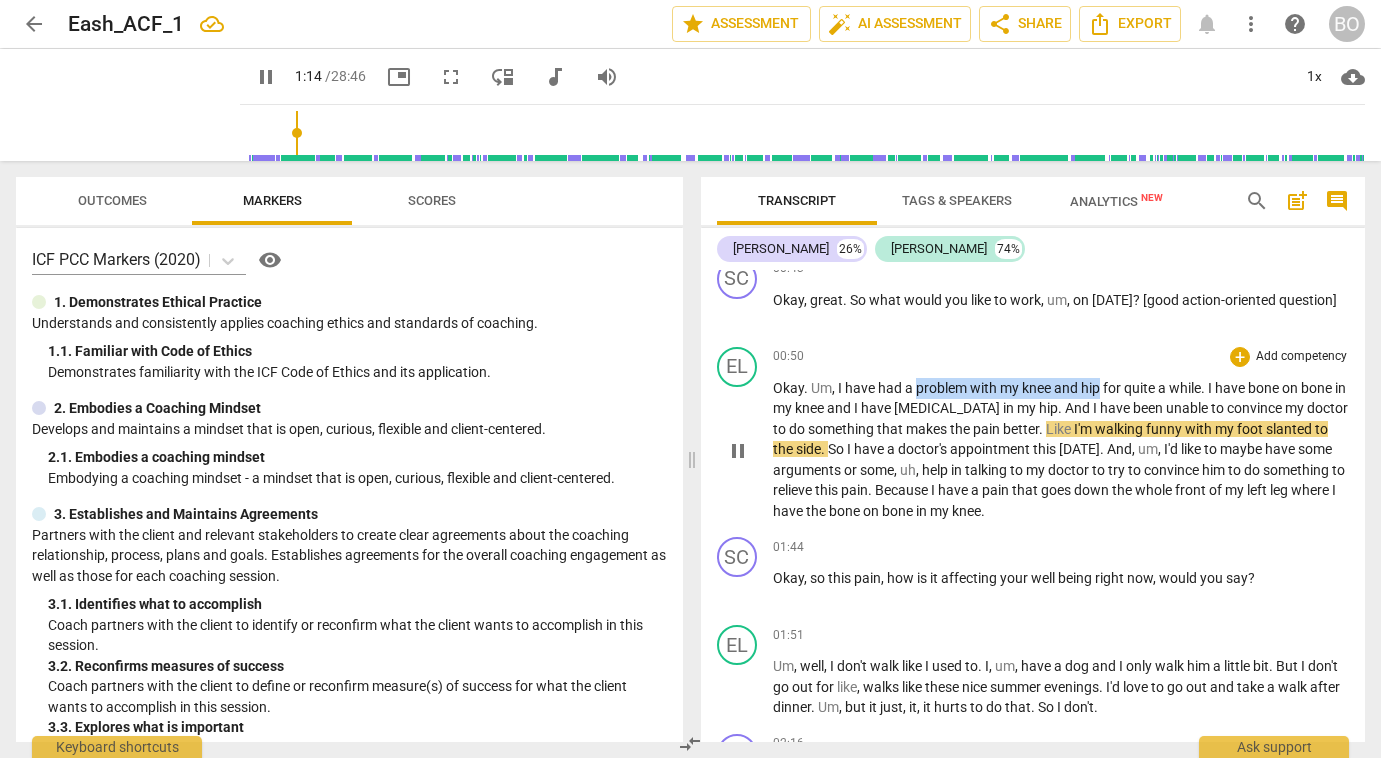 click on "Okay .   Um ,   I   have   had   a   problem   with   my   knee   and   hip   for   quite   a   while .   I   have   bone   on   bone   in   my   knee   and   I   have   [MEDICAL_DATA]   in   my   hip .   And   I   have   been   unable   to   convince   my   doctor   to   do   something   that   makes   the   pain   better .   Like   I'm   walking   funny   with   my   foot   slanted   to   the   side .   So   I   have   a   doctor's   appointment   [DATE] .   And ,   um ,   I'd   like   to   maybe   have   some   arguments   or   some ,   uh ,   help   in   talking   to   my   doctor   to   try   to   convince   him   to   do   something   to   relieve   this   pain .   Because   I   have   a   pain   that   goes   down   the   whole   front   of   my   left   leg   where   I   have   the   bone   on   bone   in   my   knee ." at bounding box center [1061, 450] 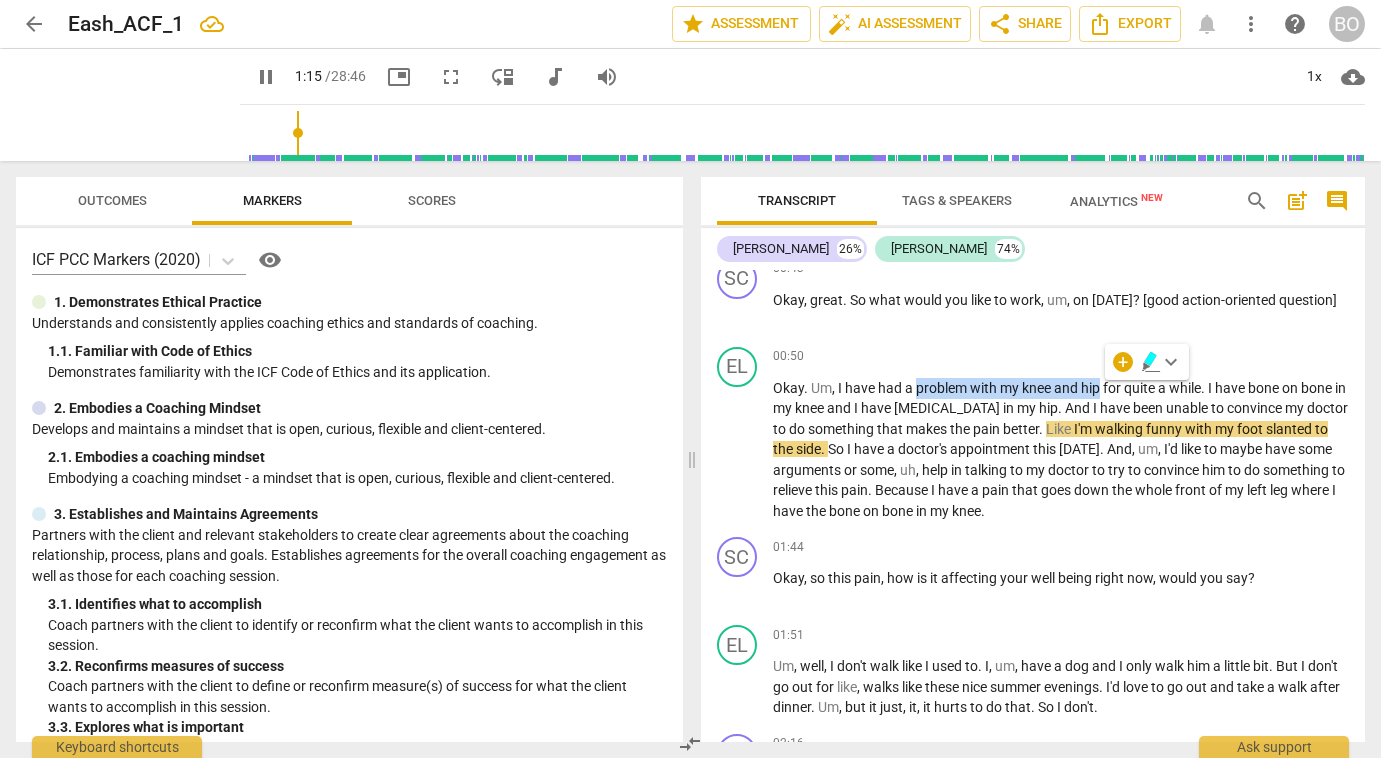 click 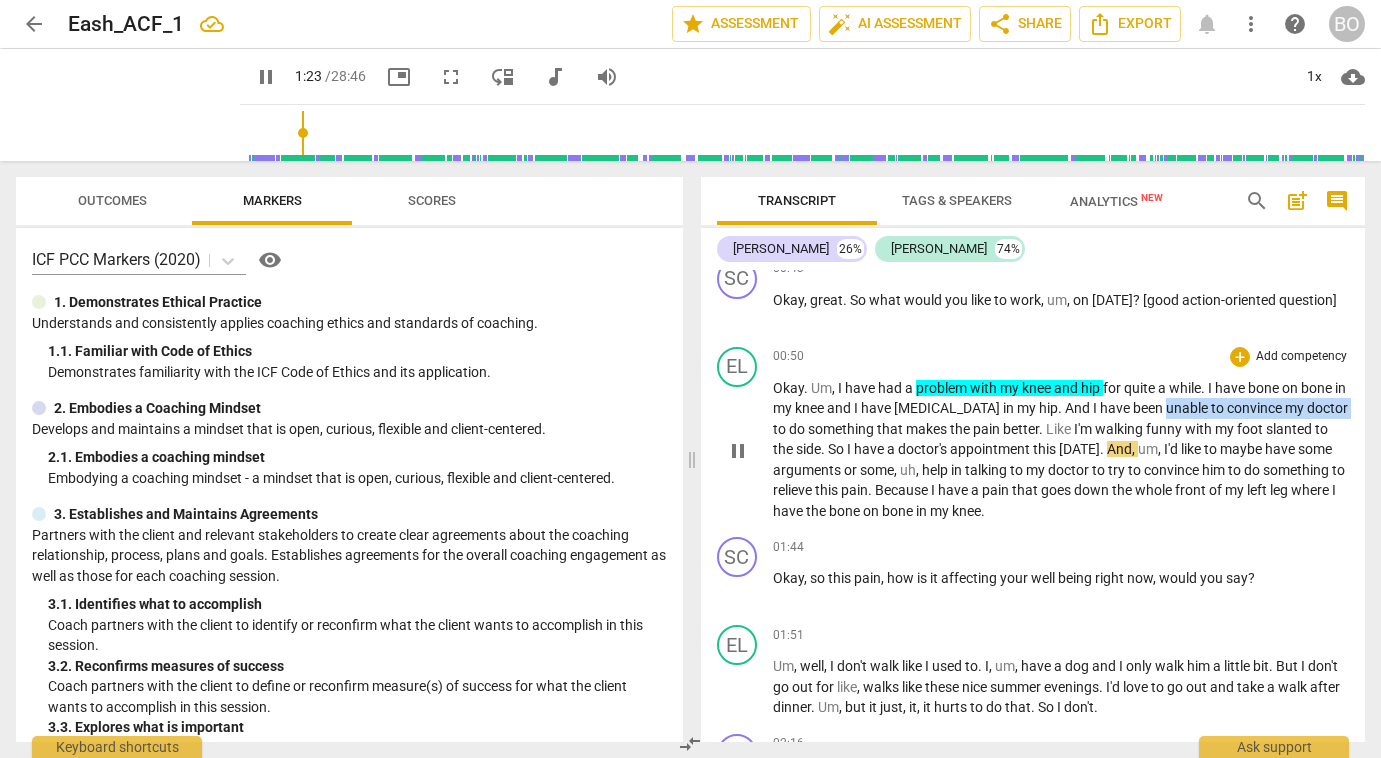 drag, startPoint x: 1129, startPoint y: 410, endPoint x: 1312, endPoint y: 416, distance: 183.09833 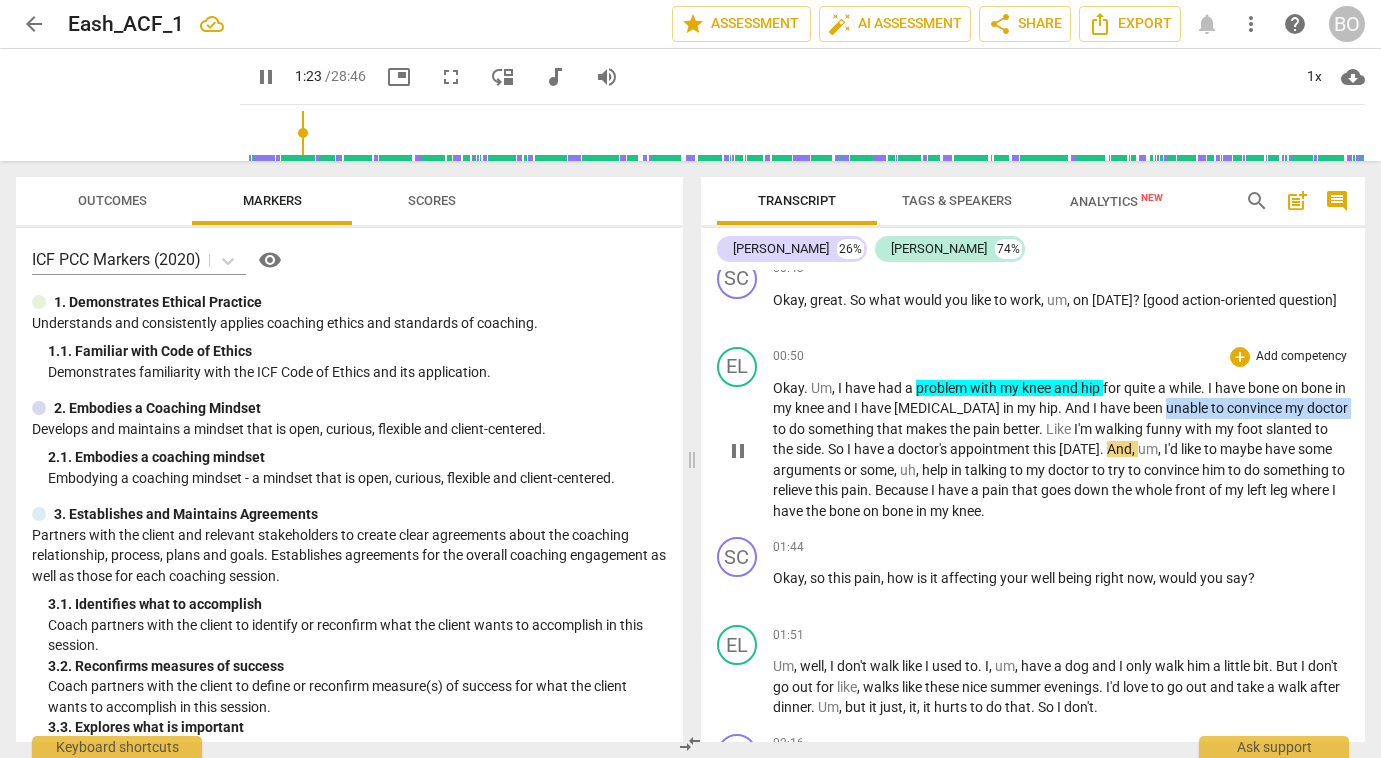 click on "Okay .   Um ,   I   have   had   a   problem   with   my   knee   and   hip   for   quite   a   while .   I   have   bone   on   bone   in   my   knee   and   I   have   [MEDICAL_DATA]   in   my   hip .   And   I   have   been   unable   to   convince   my   doctor   to   do   something   that   makes   the   pain   better .   Like   I'm   walking   funny   with   my   foot   slanted   to   the   side .   So   I   have   a   doctor's   appointment   [DATE] .   And ,   um ,   I'd   like   to   maybe   have   some   arguments   or   some ,   uh ,   help   in   talking   to   my   doctor   to   try   to   convince   him   to   do   something   to   relieve   this   pain .   Because   I   have   a   pain   that   goes   down   the   whole   front   of   my   left   leg   where   I   have   the   bone   on   bone   in   my   knee ." at bounding box center (1061, 450) 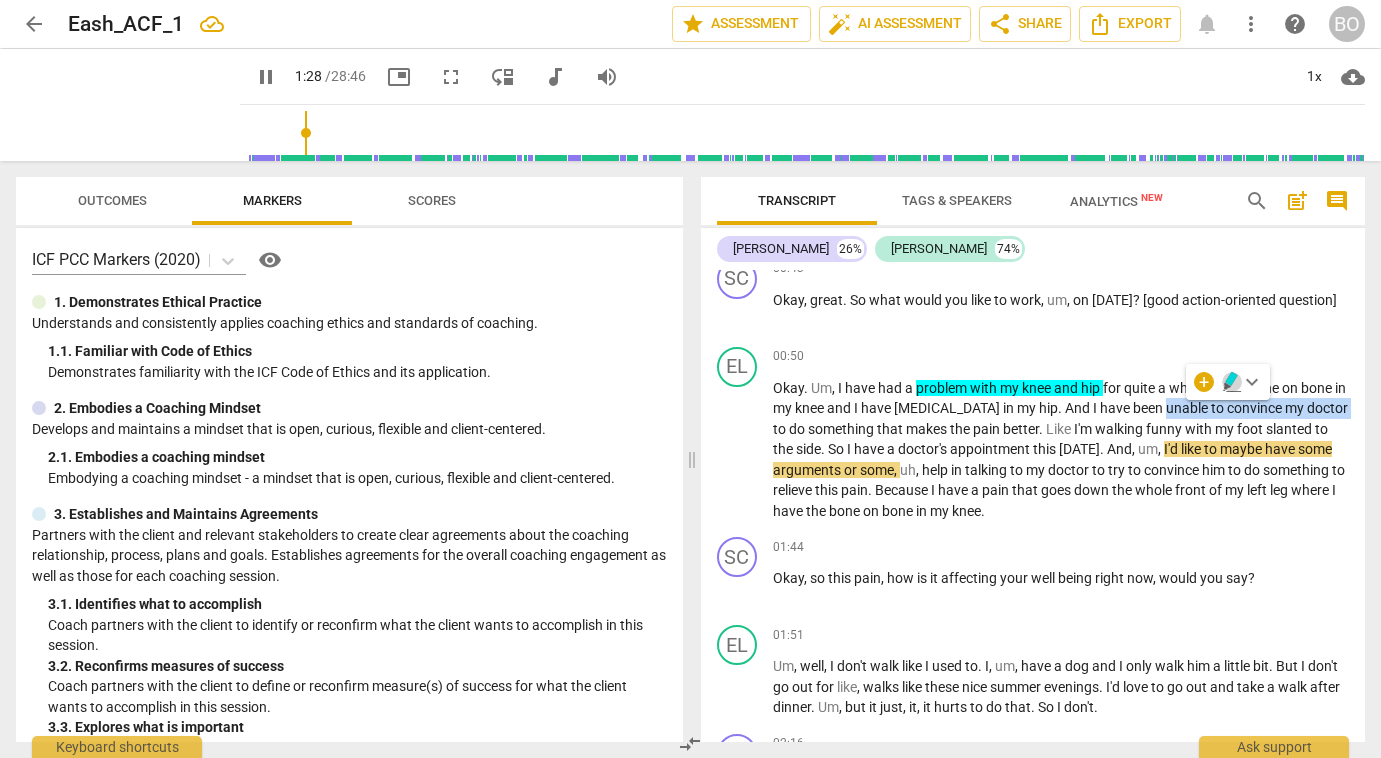 click 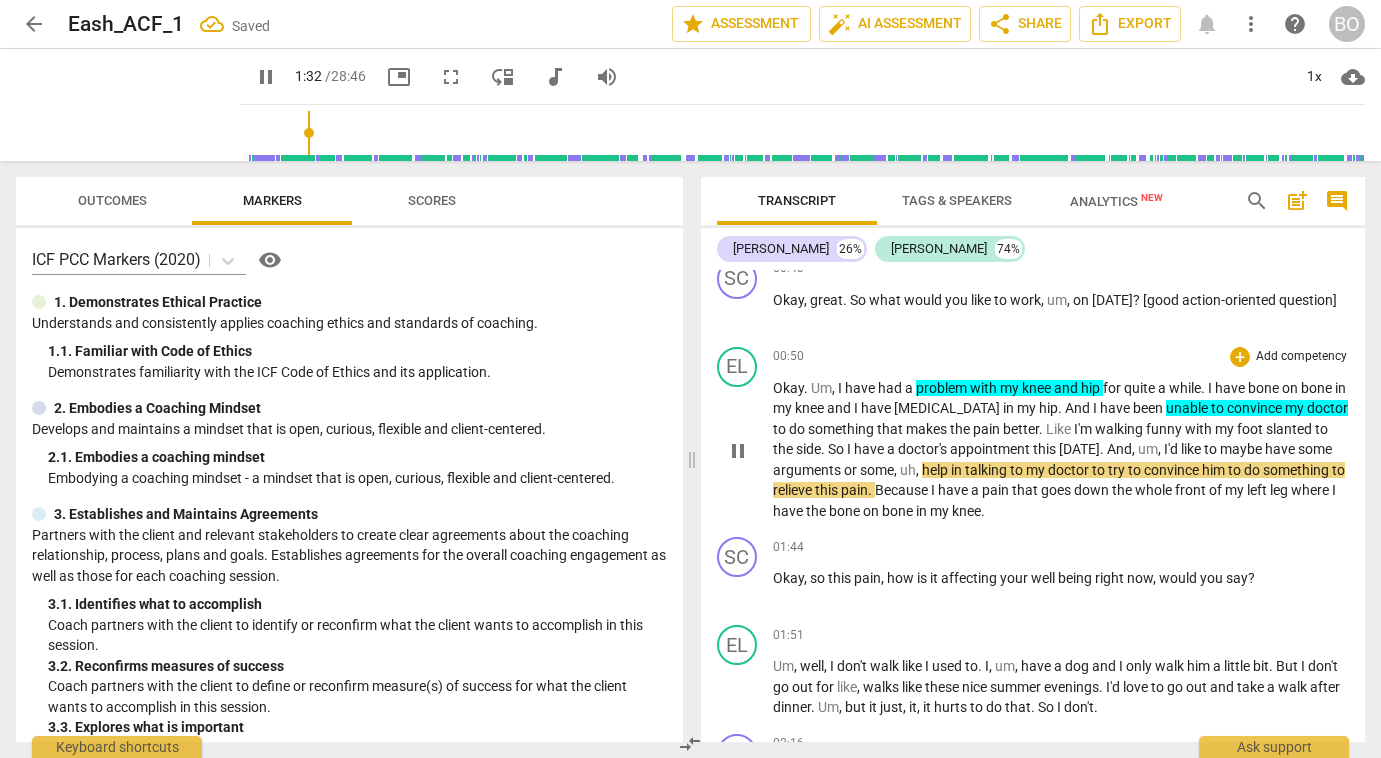 drag, startPoint x: 884, startPoint y: 448, endPoint x: 1111, endPoint y: 453, distance: 227.05505 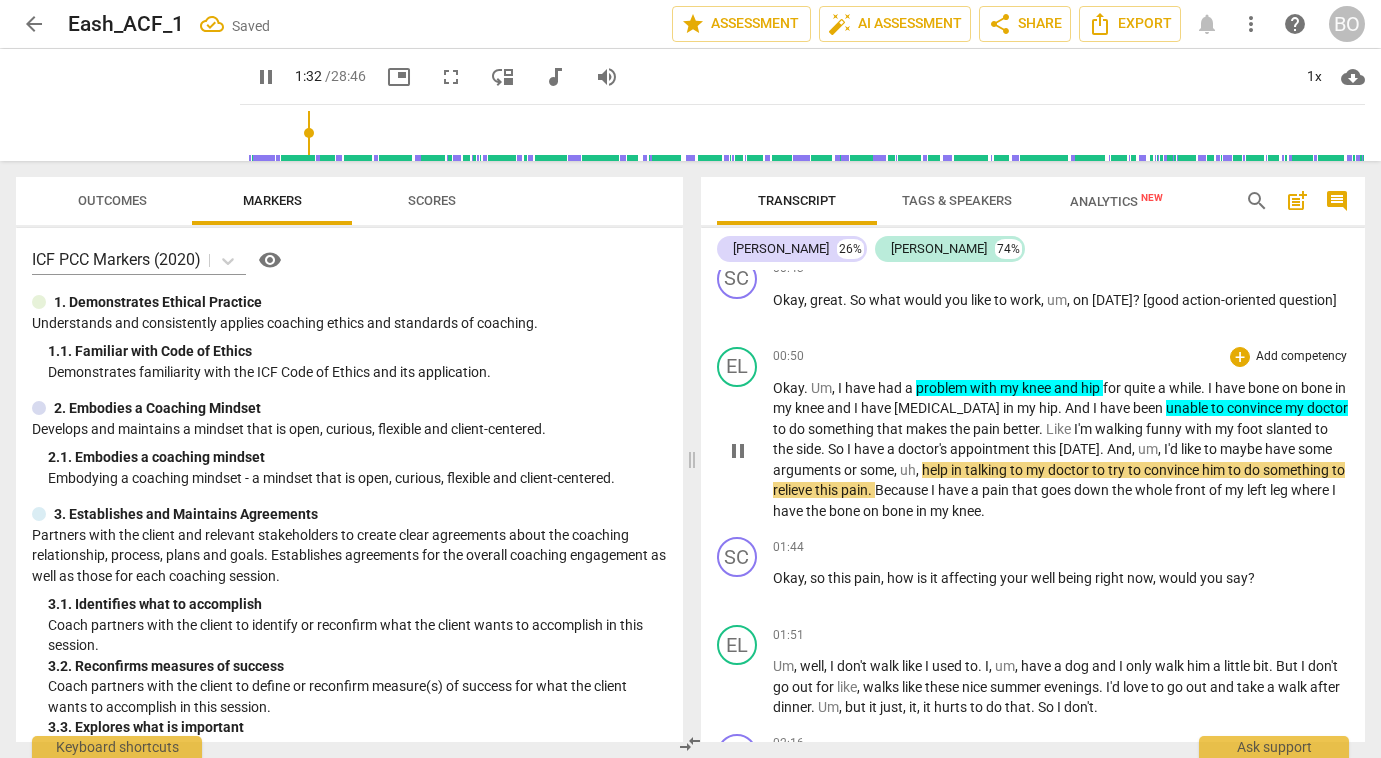 click on "Okay .   Um ,   I   have   had   a   problem   with   my   knee   and   hip   for   quite   a   while .   I   have   bone   on   bone   in   my   knee   and   I   have   [MEDICAL_DATA]   in   my   hip .   And   I   have   been   unable   to   convince   my   doctor   to   do   something   that   makes   the   pain   better .   Like   I'm   walking   funny   with   my   foot   slanted   to   the   side .   So   I   have   a   doctor's   appointment   [DATE] .   And ,   um ,   I'd   like   to   maybe   have   some   arguments   or   some ,   uh ,   help   in   talking   to   my   doctor   to   try   to   convince   him   to   do   something   to   relieve   this   pain .   Because   I   have   a   pain   that   goes   down   the   whole   front   of   my   left   leg   where   I   have   the   bone   on   bone   in   my   knee ." at bounding box center (1061, 450) 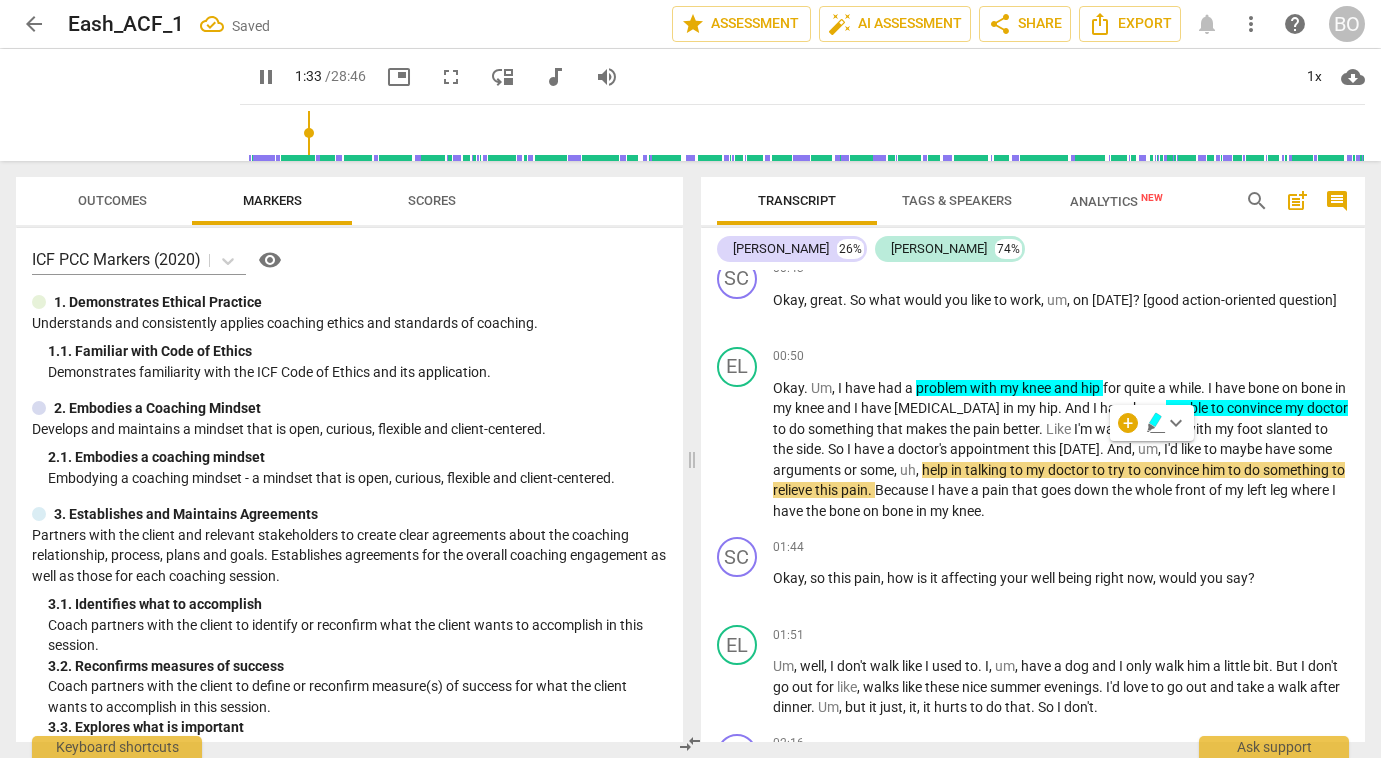 click 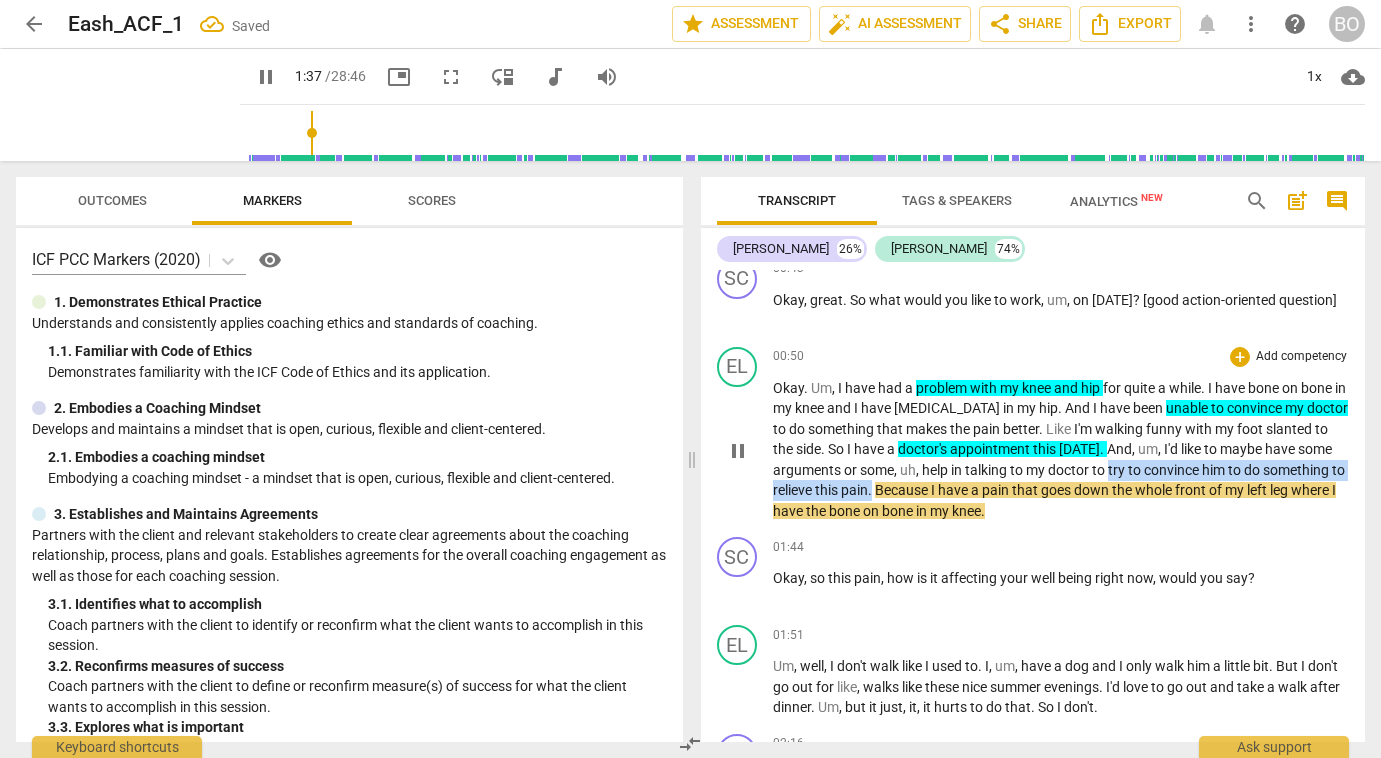drag, startPoint x: 1149, startPoint y: 470, endPoint x: 958, endPoint y: 484, distance: 191.5124 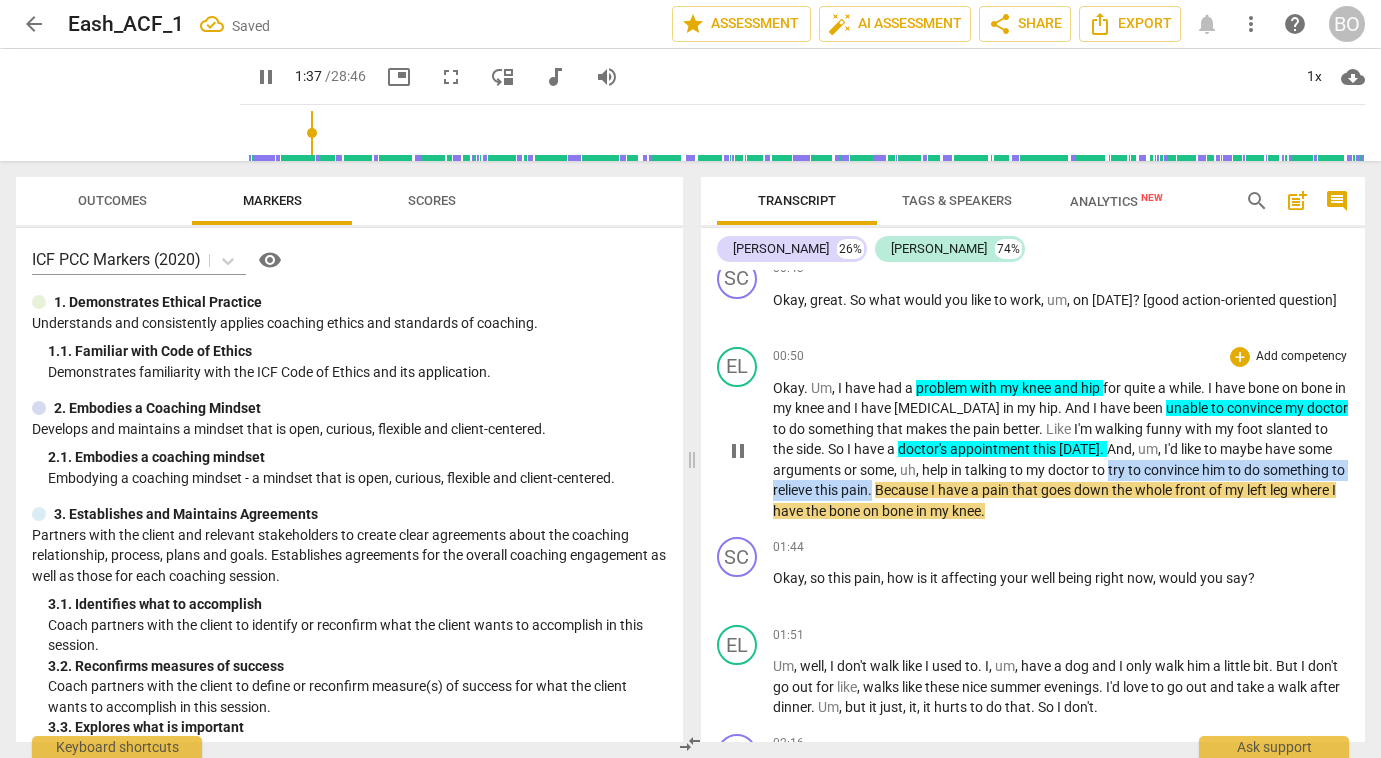 click on "Okay .   Um ,   I   have   had   a   problem   with   my   knee   and   hip   for   quite   a   while .   I   have   bone   on   bone   in   my   knee   and   I   have   [MEDICAL_DATA]   in   my   hip .   And   I   have   been   unable   to   convince   my   doctor   to   do   something   that   makes   the   pain   better .   Like   I'm   walking   funny   with   my   foot   slanted   to   the   side .   So   I   have   a   doctor's   appointment   [DATE] .   And ,   um ,   I'd   like   to   maybe   have   some   arguments   or   some ,   uh ,   help   in   talking   to   my   doctor   to   try   to   convince   him   to   do   something   to   relieve   this   pain .   Because   I   have   a   pain   that   goes   down   the   whole   front   of   my   left   leg   where   I   have   the   bone   on   bone   in   my   knee ." at bounding box center [1061, 450] 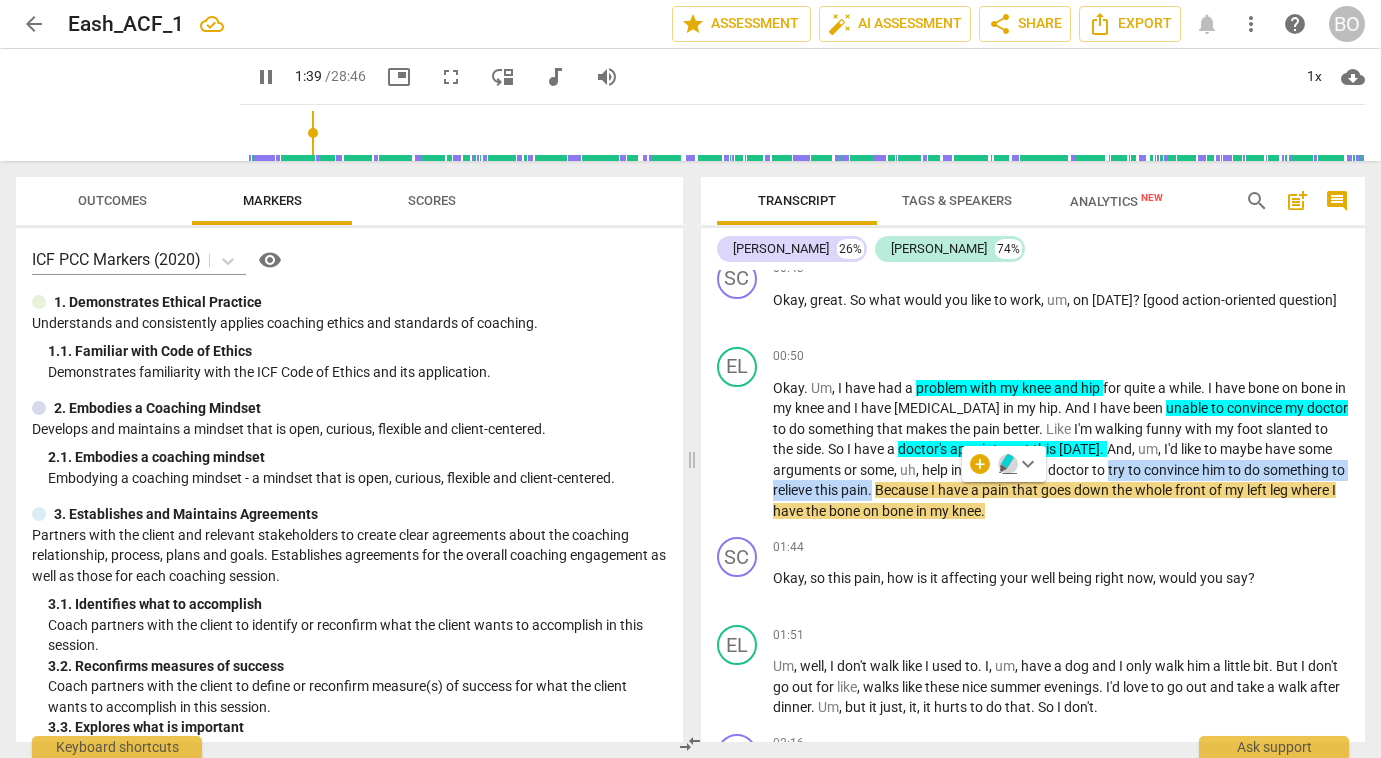 click 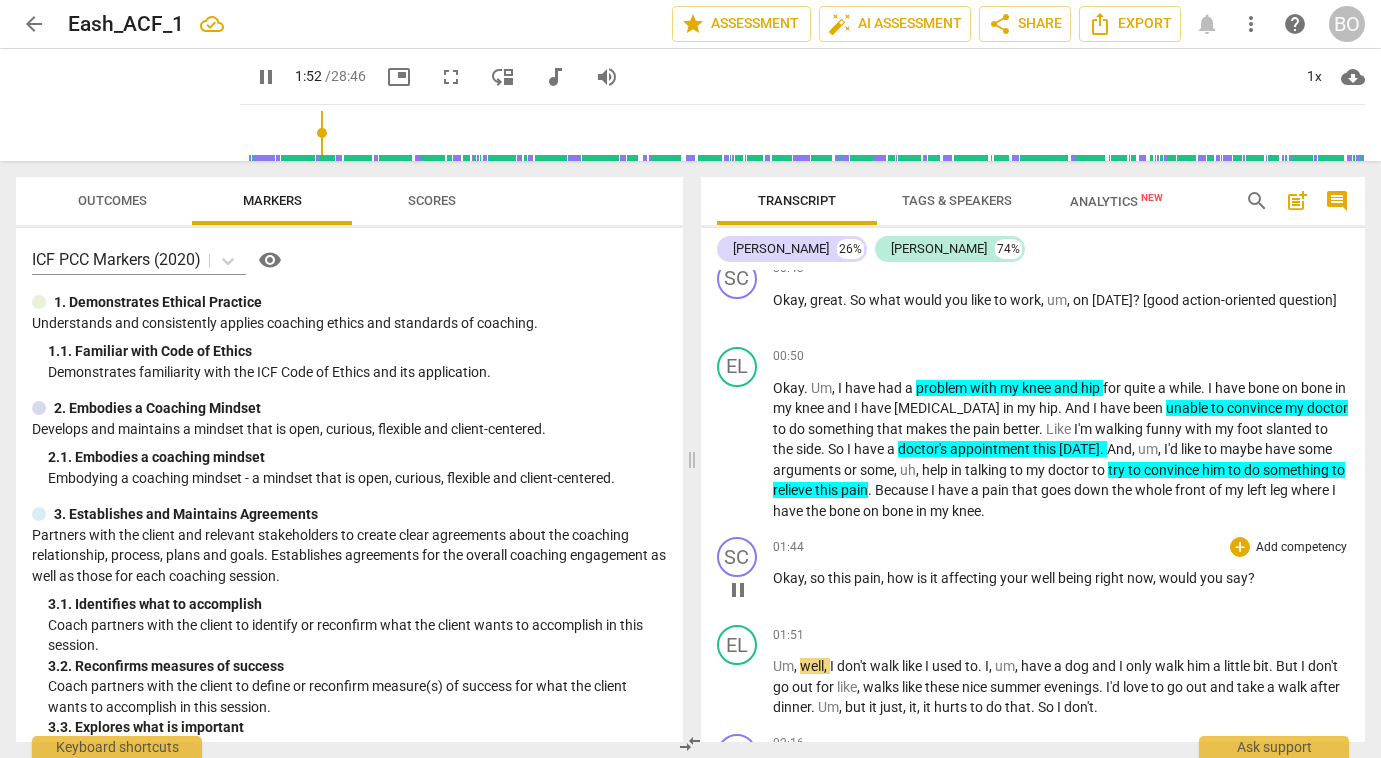 click on "pause" at bounding box center [738, 590] 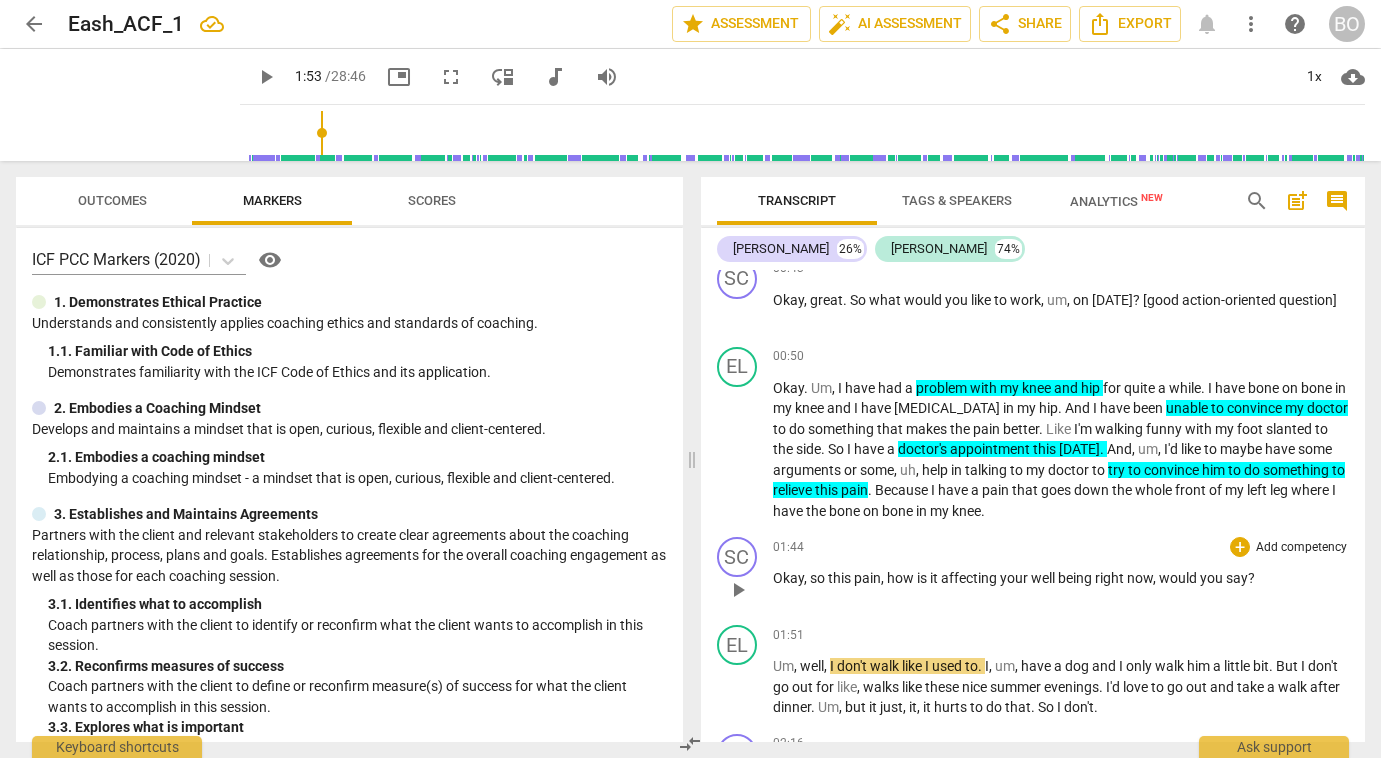 click on "Okay ,   so   this   pain ,   how   is   it   affecting   your   well   being   right   now ,   would   you   say ?" at bounding box center (1061, 578) 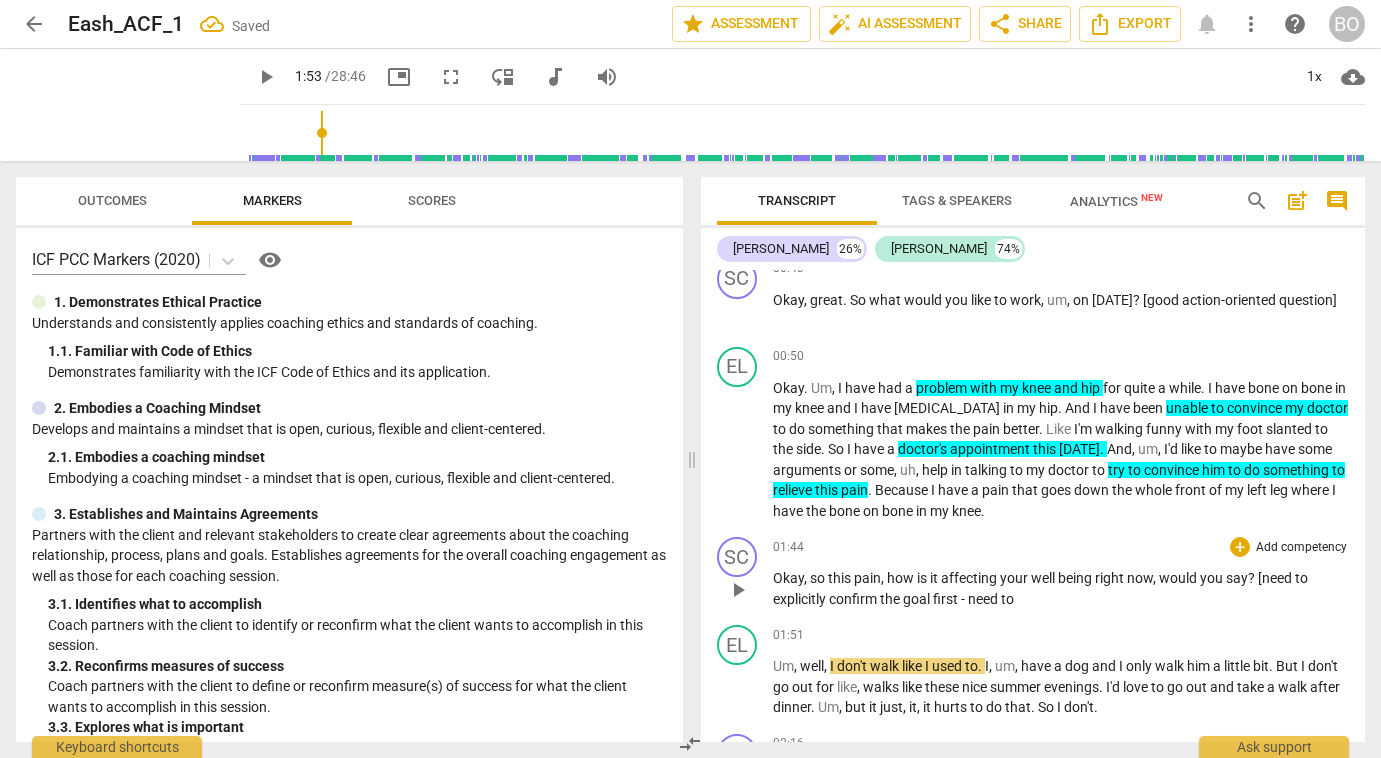 click on "Okay ,   so   this   pain ,   how   is   it   affecting   your   well   being   right   now ,   would   you   say ? [need to explicitly confirm the goal first - need to" at bounding box center (1061, 588) 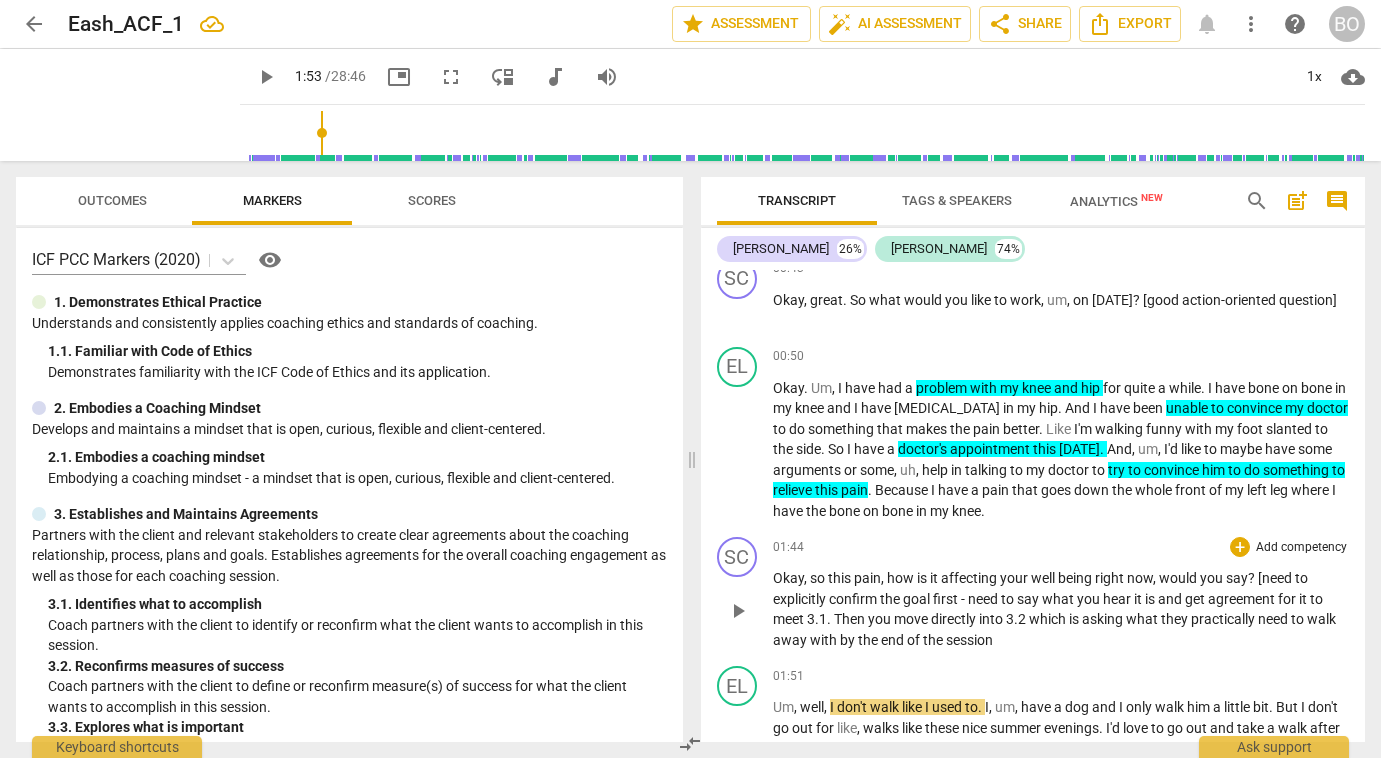 click on "Okay ,   so   this   pain ,   how   is   it   affecting   your   well   being   right   now ,   would   you   say ? [need to explicitly confirm the goal first - need to say what you hear it is and get agreement for it to meet 3.1. Then you move directly into 3.2 which is asking what they practically need to walk away with by the end of the session" at bounding box center (1061, 609) 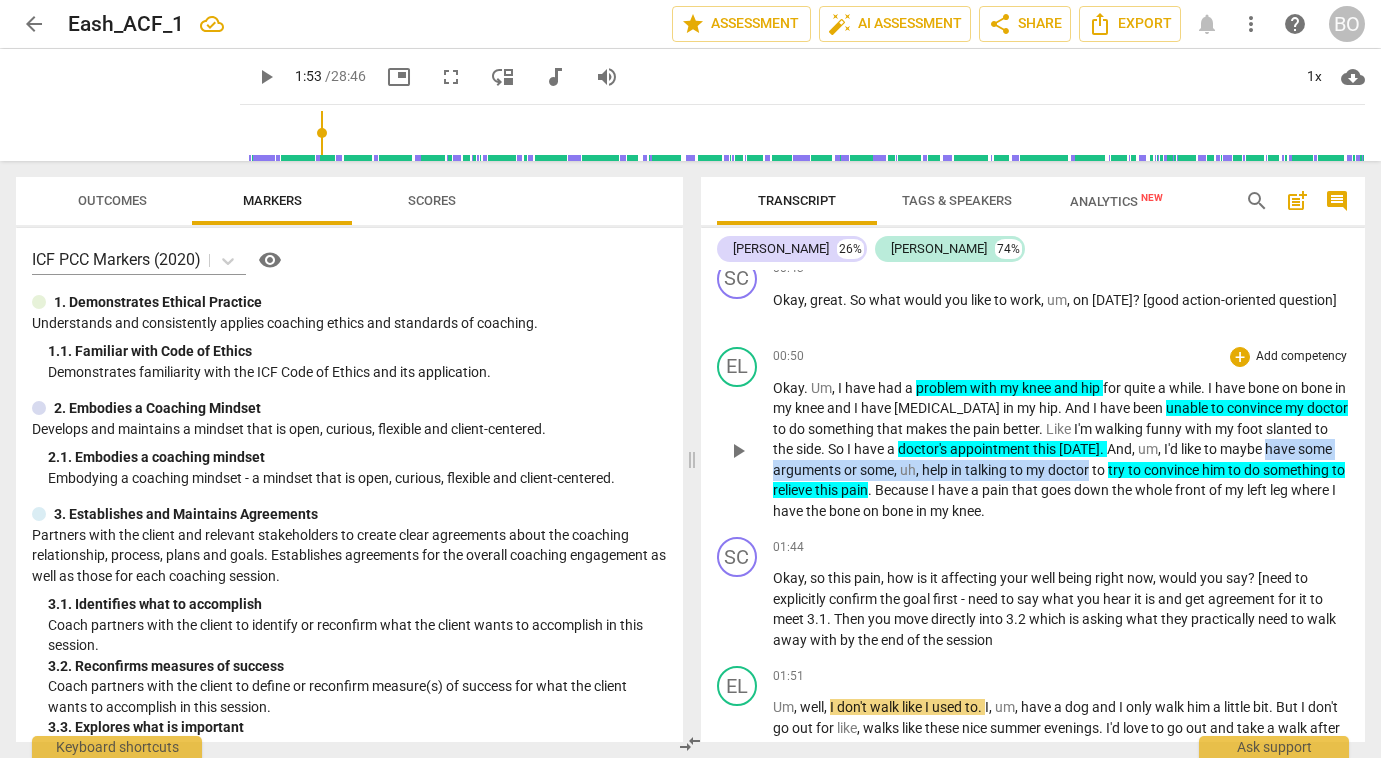 drag, startPoint x: 1278, startPoint y: 449, endPoint x: 1130, endPoint y: 471, distance: 149.6262 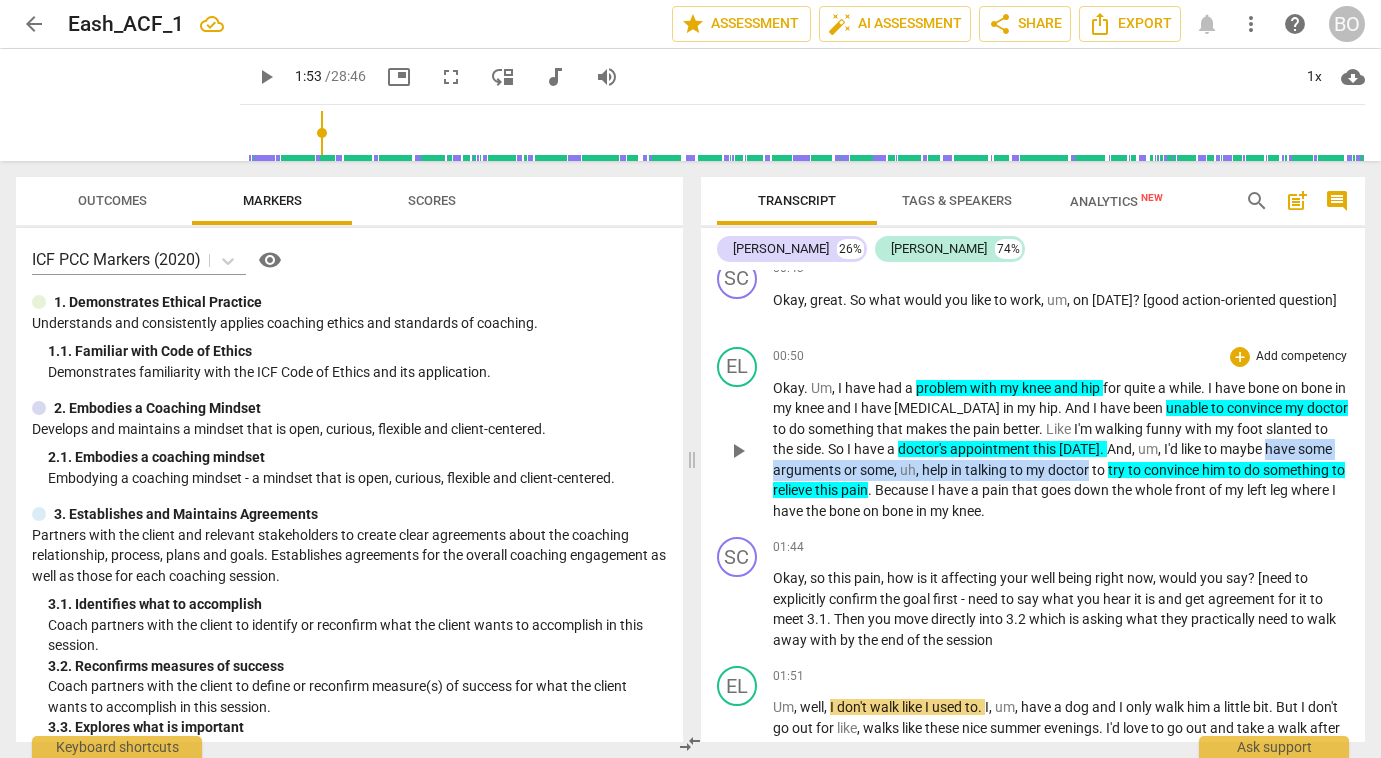 click on "Okay .   Um ,   I   have   had   a   problem   with   my   knee   and   hip   for   quite   a   while .   I   have   bone   on   bone   in   my   knee   and   I   have   [MEDICAL_DATA]   in   my   hip .   And   I   have   been   unable   to   convince   my   doctor   to   do   something   that   makes   the   pain   better .   Like   I'm   walking   funny   with   my   foot   slanted   to   the   side .   So   I   have   a   doctor's   appointment   [DATE] .   And ,   um ,   I'd   like   to   maybe   have   some   arguments   or   some ,   uh ,   help   in   talking   to   my   doctor   to   try   to   convince   him   to   do   something   to   relieve   this   pain .   Because   I   have   a   pain   that   goes   down   the   whole   front   of   my   left   leg   where   I   have   the   bone   on   bone   in   my   knee ." at bounding box center (1061, 450) 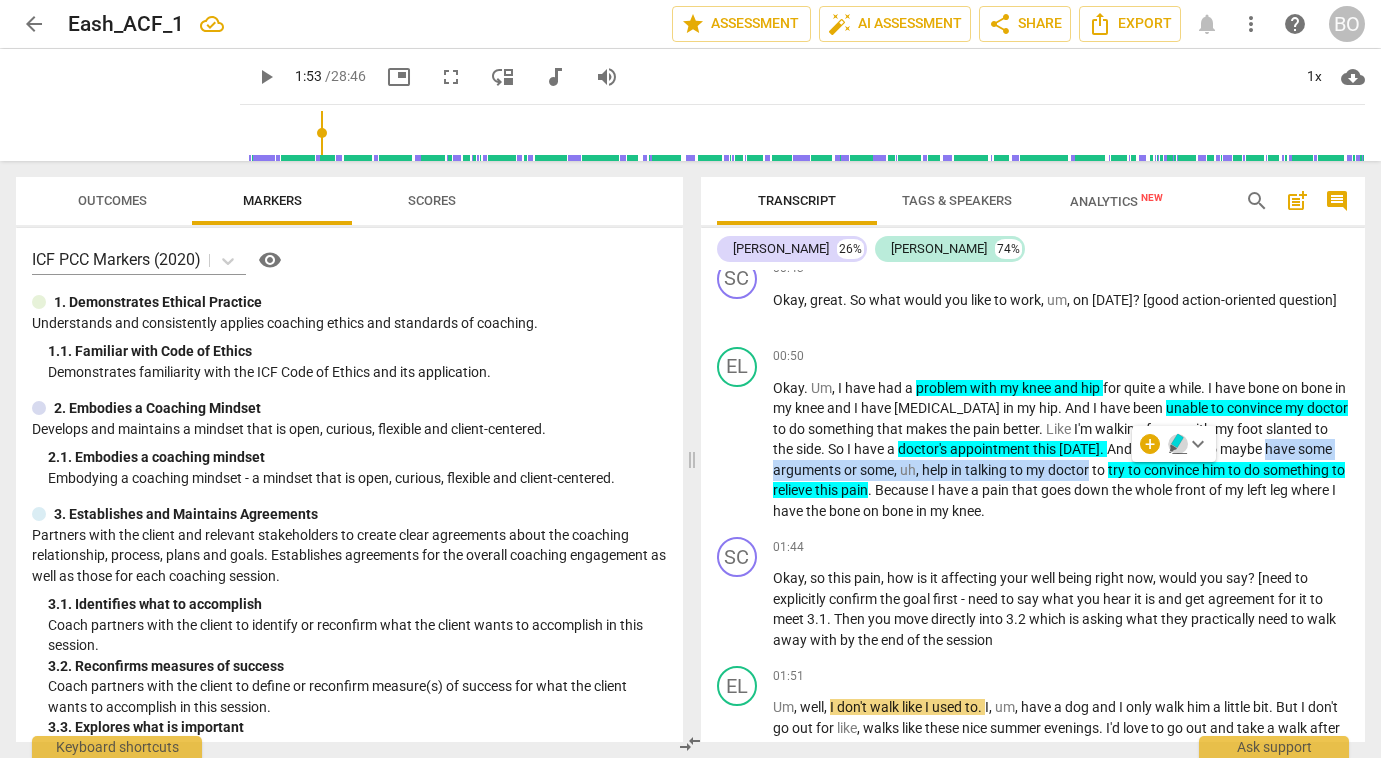 click 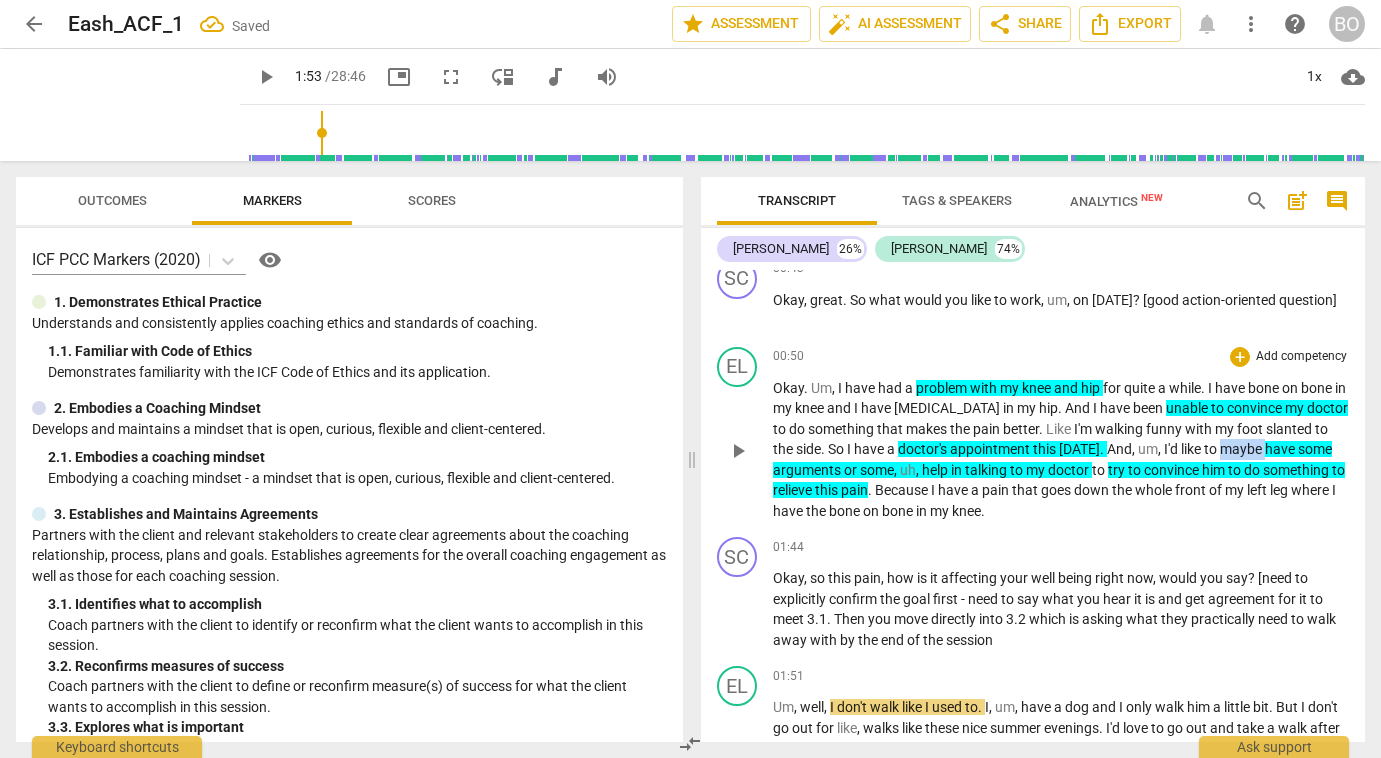 drag, startPoint x: 1276, startPoint y: 446, endPoint x: 1237, endPoint y: 441, distance: 39.319206 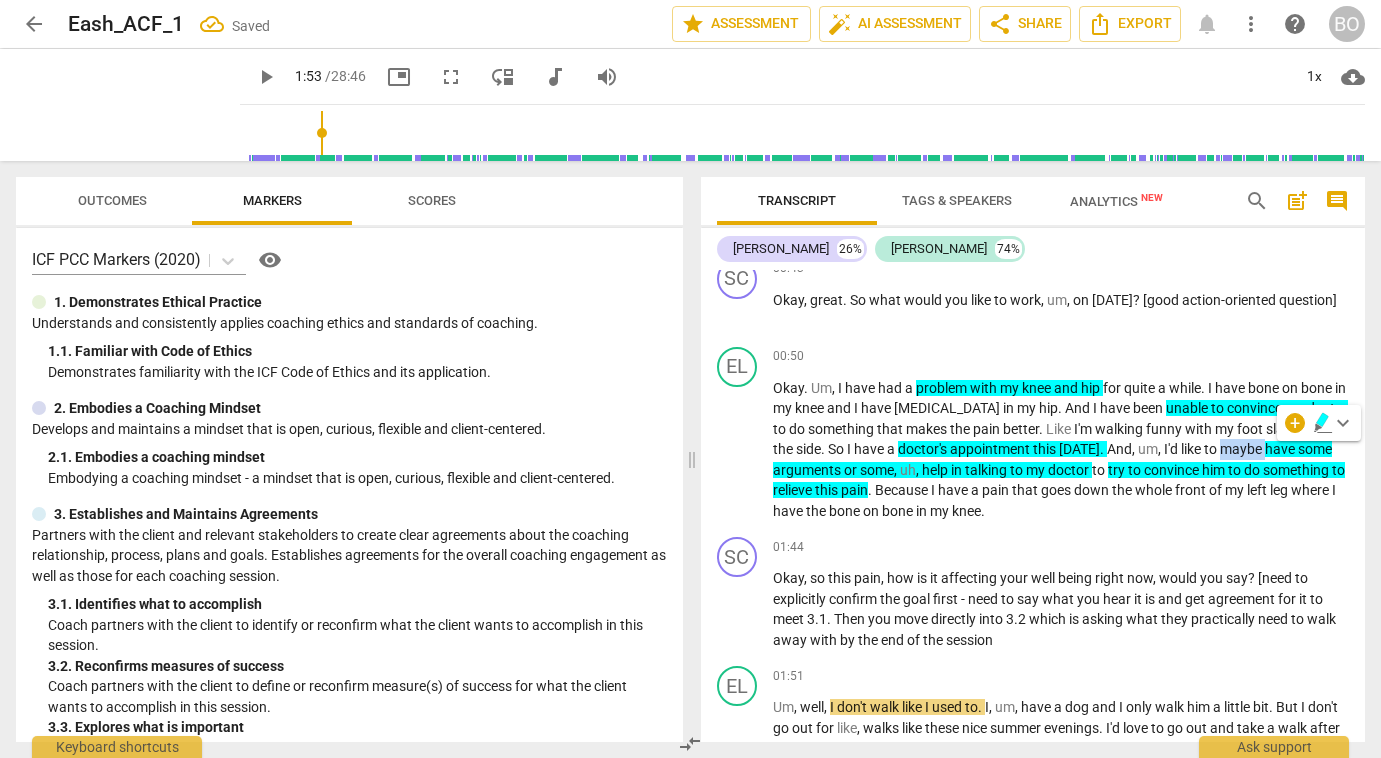 click on "keyboard_arrow_down" at bounding box center [1343, 423] 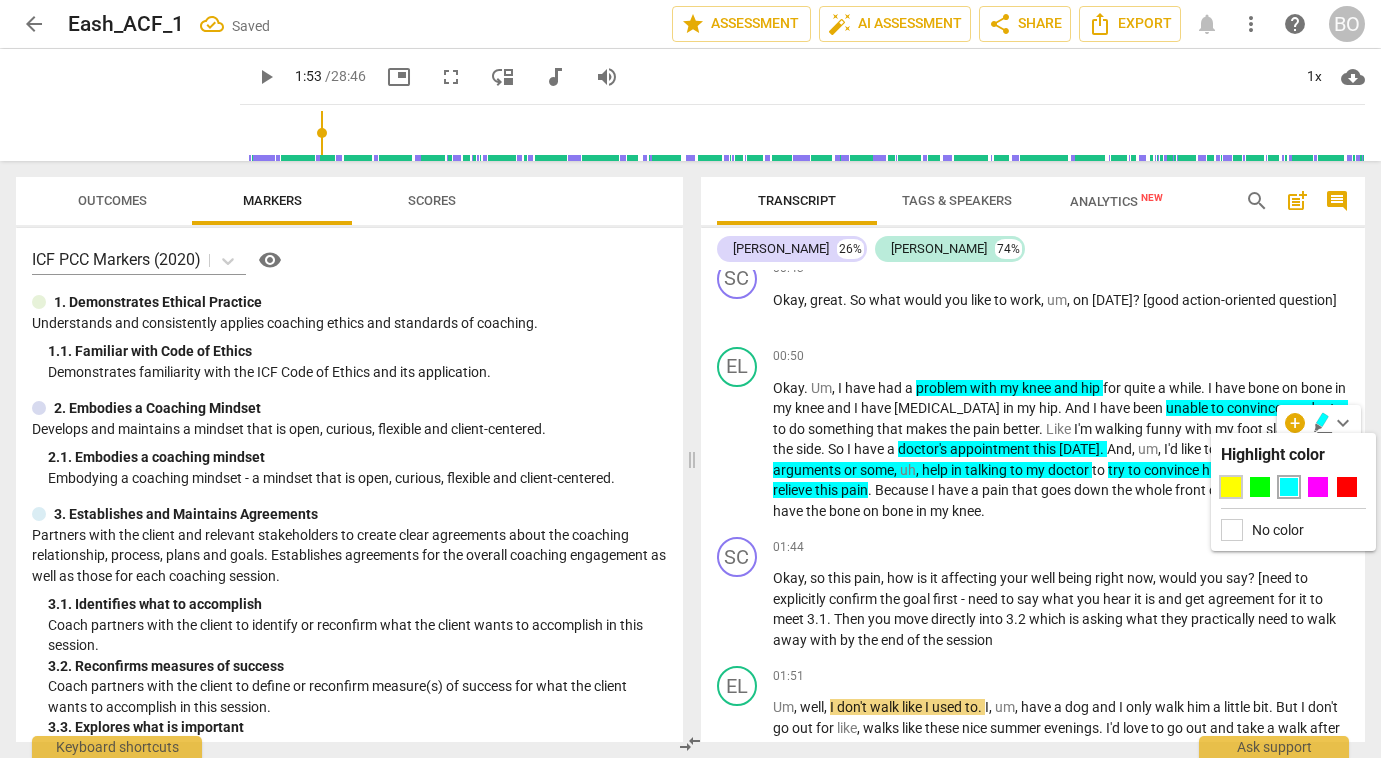click at bounding box center [1231, 487] 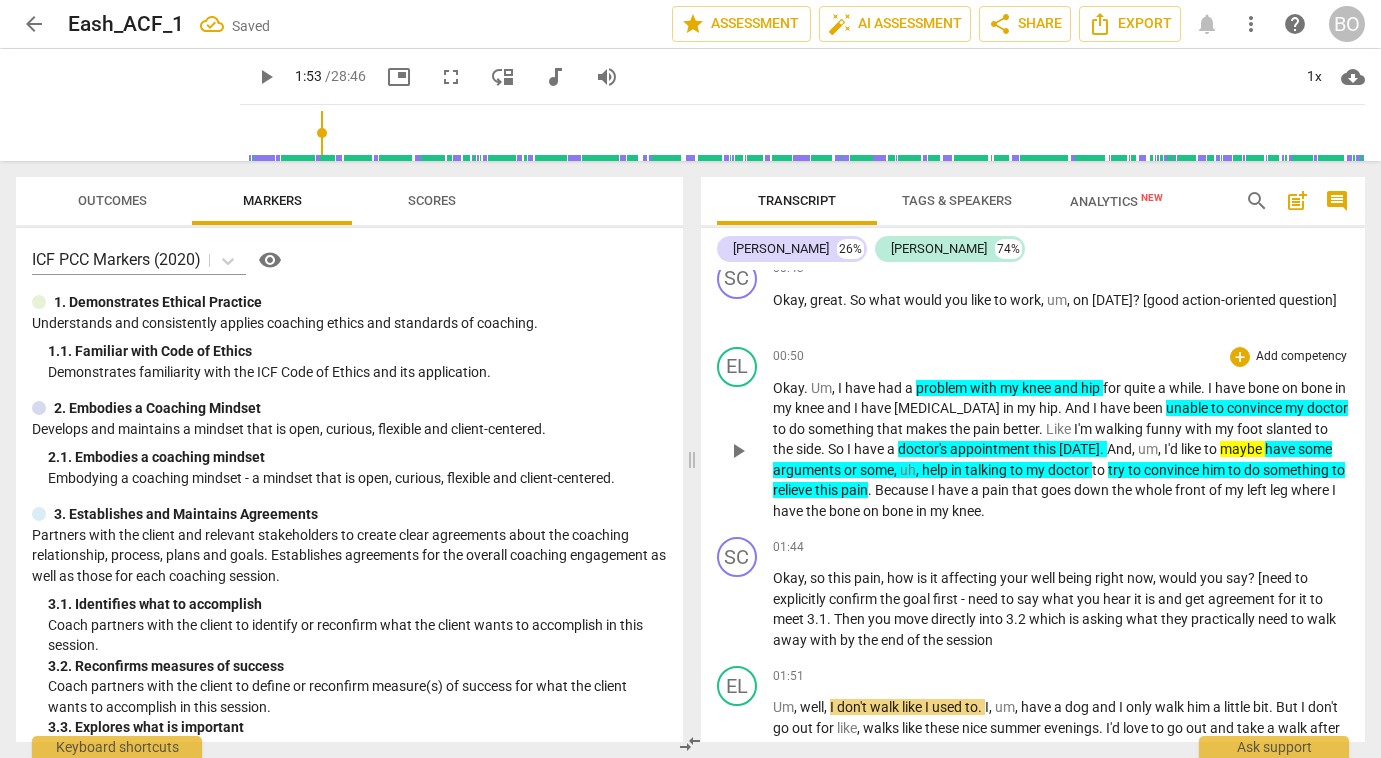 click on "pain" at bounding box center [997, 490] 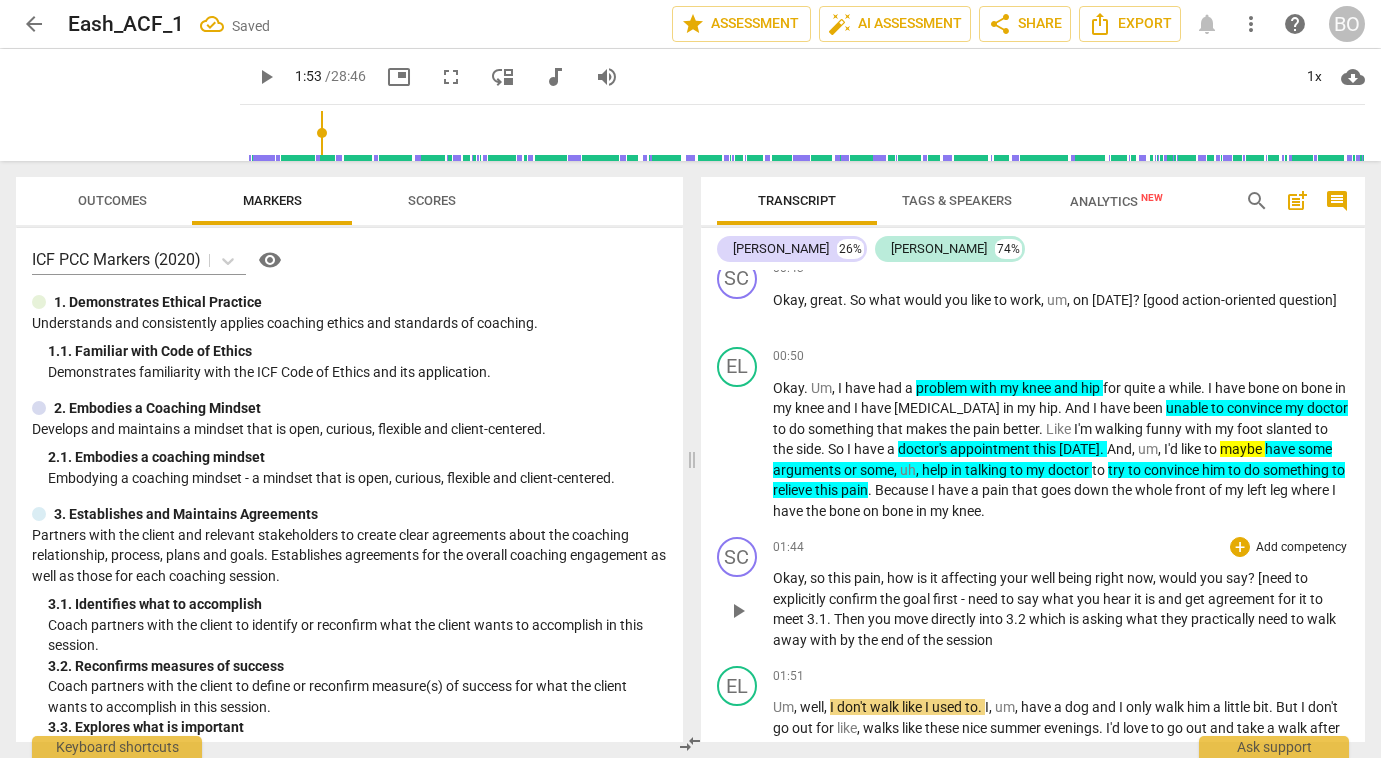 click on "Okay ,   so   this   pain ,   how   is   it   affecting   your   well   being   right   now ,   would   you   say ?   [need   to   explicitly   confirm   the   goal   first   -   need   to   say   what   you   hear   it   is   and   get   agreement   for   it   to   meet   3.1 .   Then   you   move   directly   into   3.2   which   is   asking   what   they   practically   need   to   walk   away   with   by   the   end   of   the   session" at bounding box center (1061, 609) 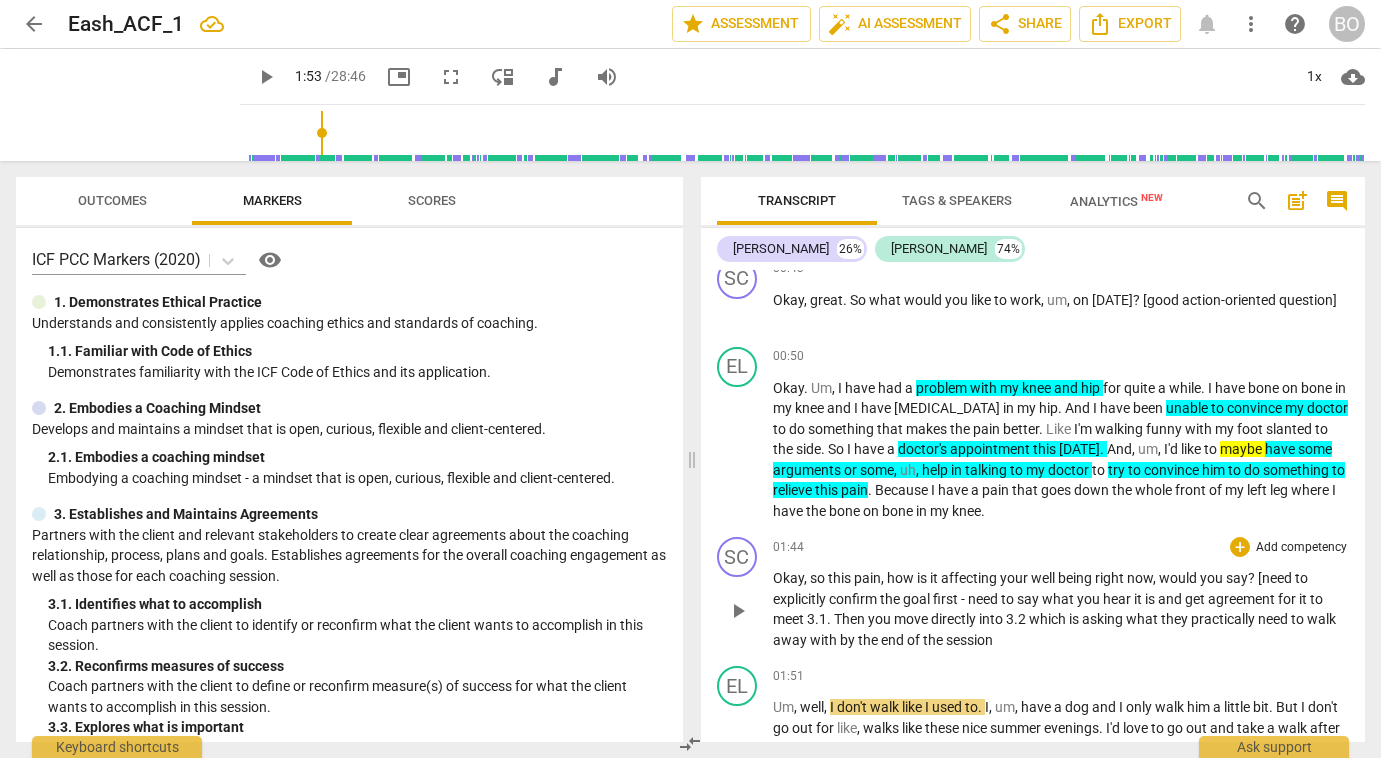 type 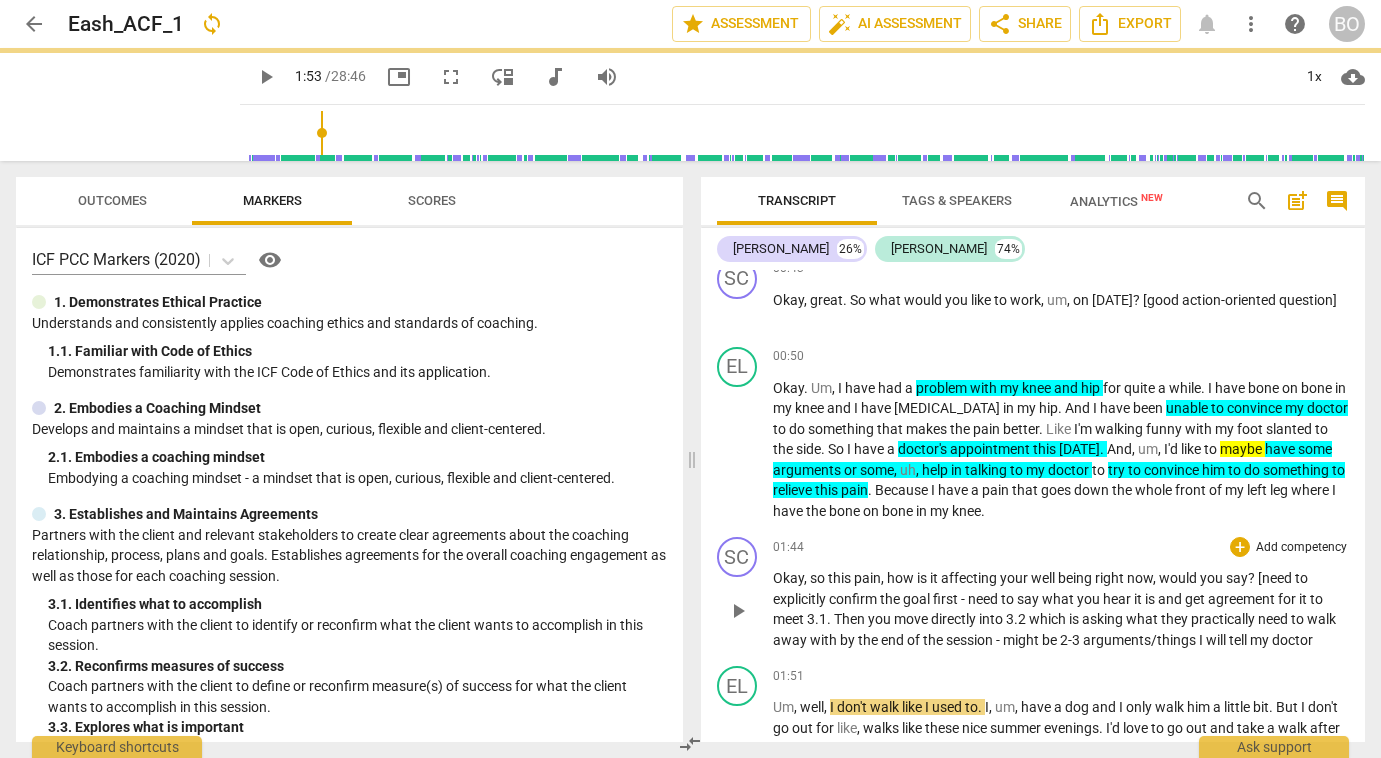 click on "Okay ,   so   this   pain ,   how   is   it   affecting   your   well   being   right   now ,   would   you   say ?   [need   to   explicitly   confirm   the   goal   first   -   need   to   say   what   you   hear   it   is   and   get   agreement   for   it   to   meet   3.1 .   Then   you   move   directly   into   3.2   which   is   asking   what   they   practically   need   to   walk   away   with   by   the   end   of   the   session - might be 2-3 arguments/things I will tell my doctor" at bounding box center [1061, 609] 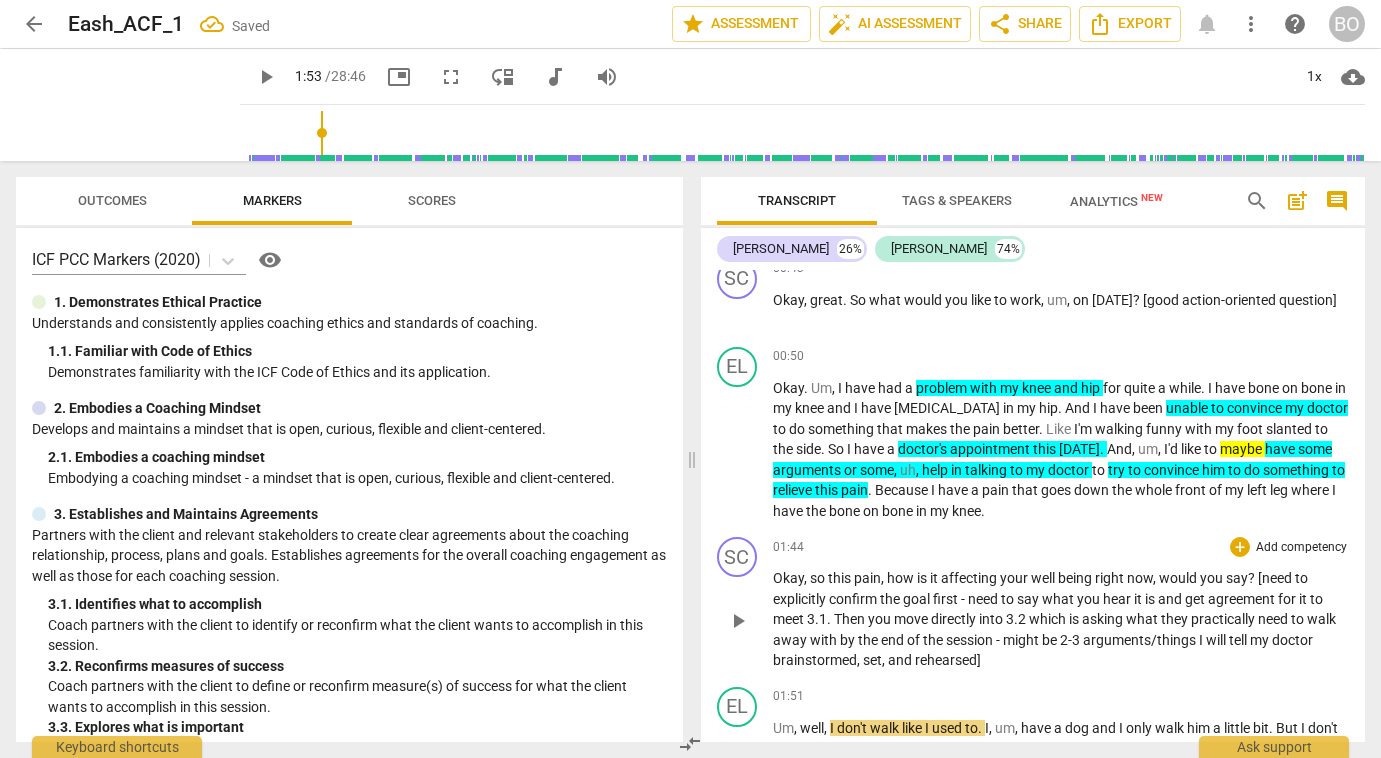 click on "session - might be 2-3 arguments/things I will tell my doctor brainstormed, set, and rehearsed]" at bounding box center (1043, 650) 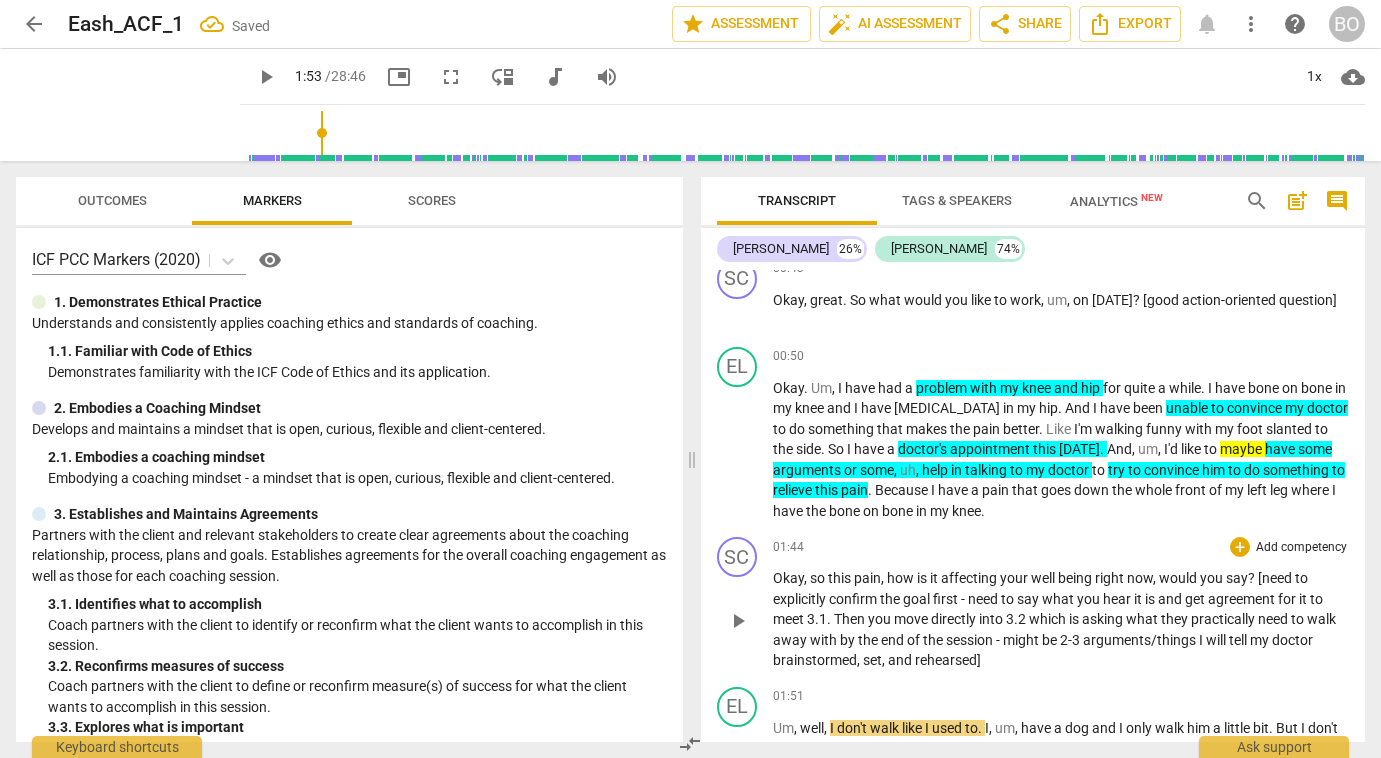click on "session - might be 2-3 arguments/things I will tell my doctor brainstormed, set, and rehearsed]" at bounding box center [1043, 650] 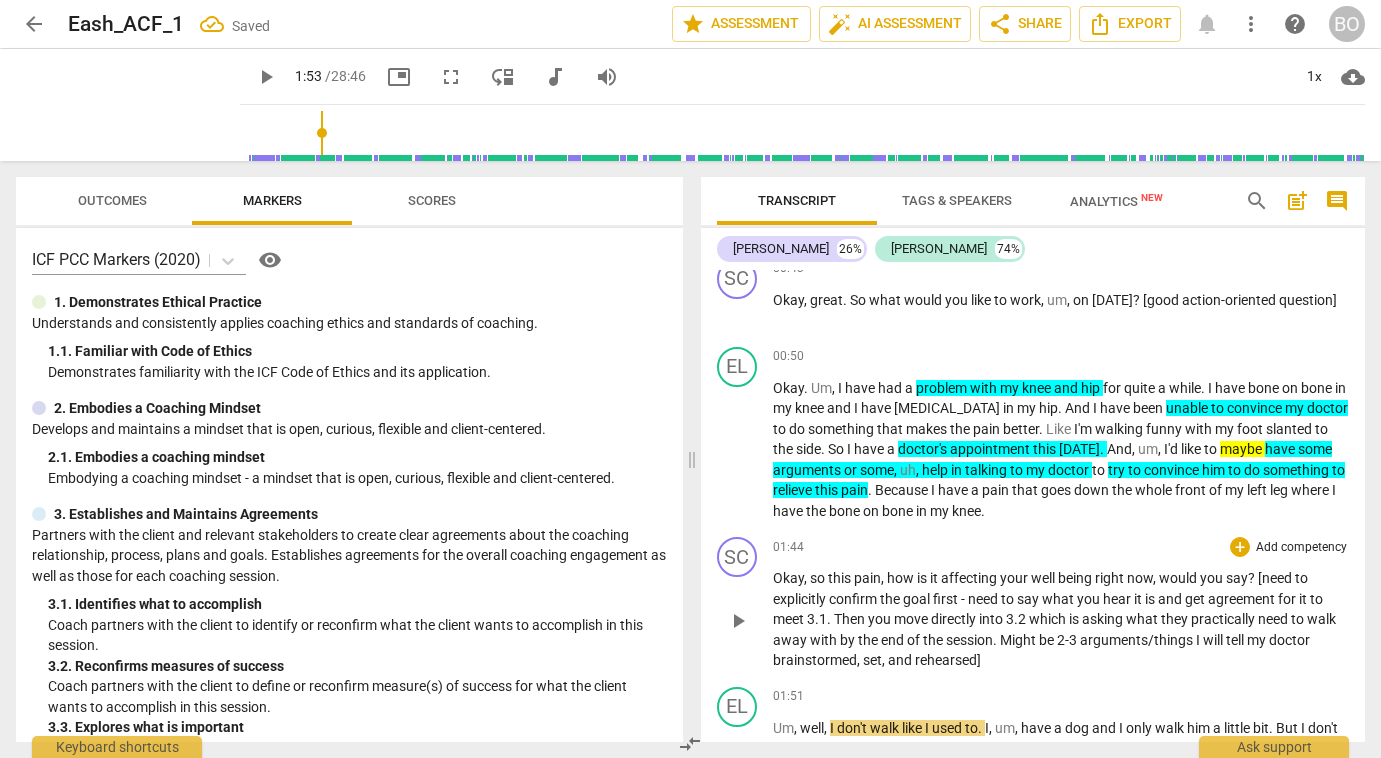click on "session. Might be 2-3 arguments/things I will tell my doctor brainstormed, set, and rehearsed]" at bounding box center [1041, 650] 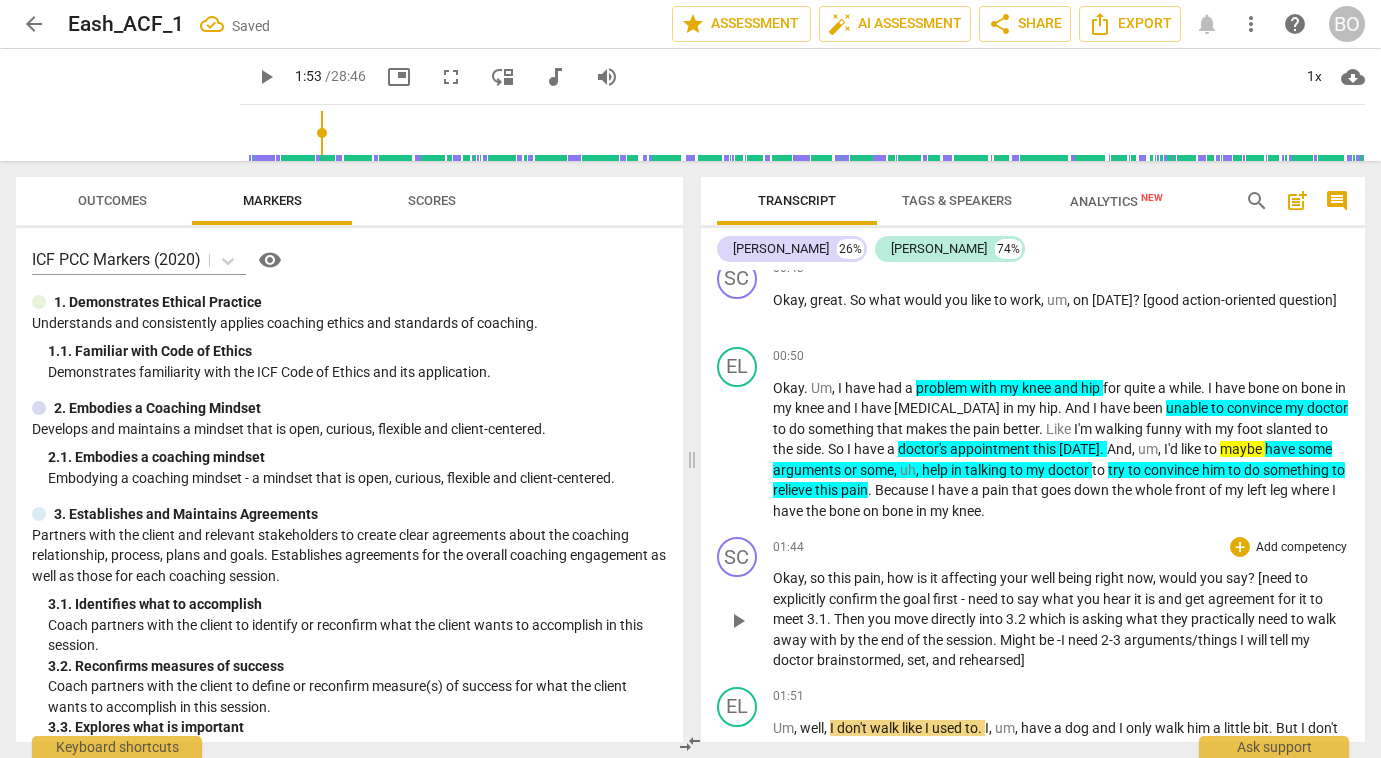 click on "session. Might be -I need 2-3 arguments/things I will tell my doctor brainstormed, set, and rehearsed]" at bounding box center (1041, 650) 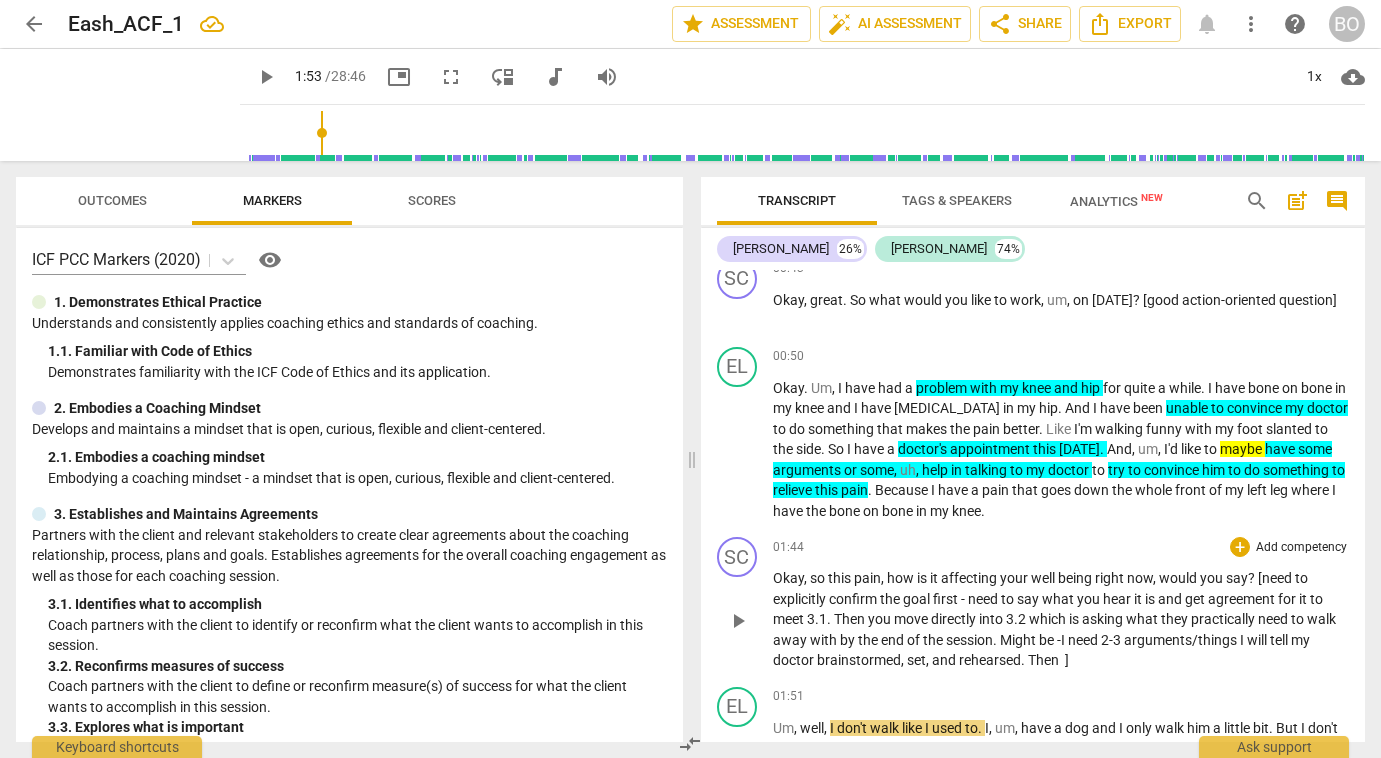 click on "[need" at bounding box center [1276, 578] 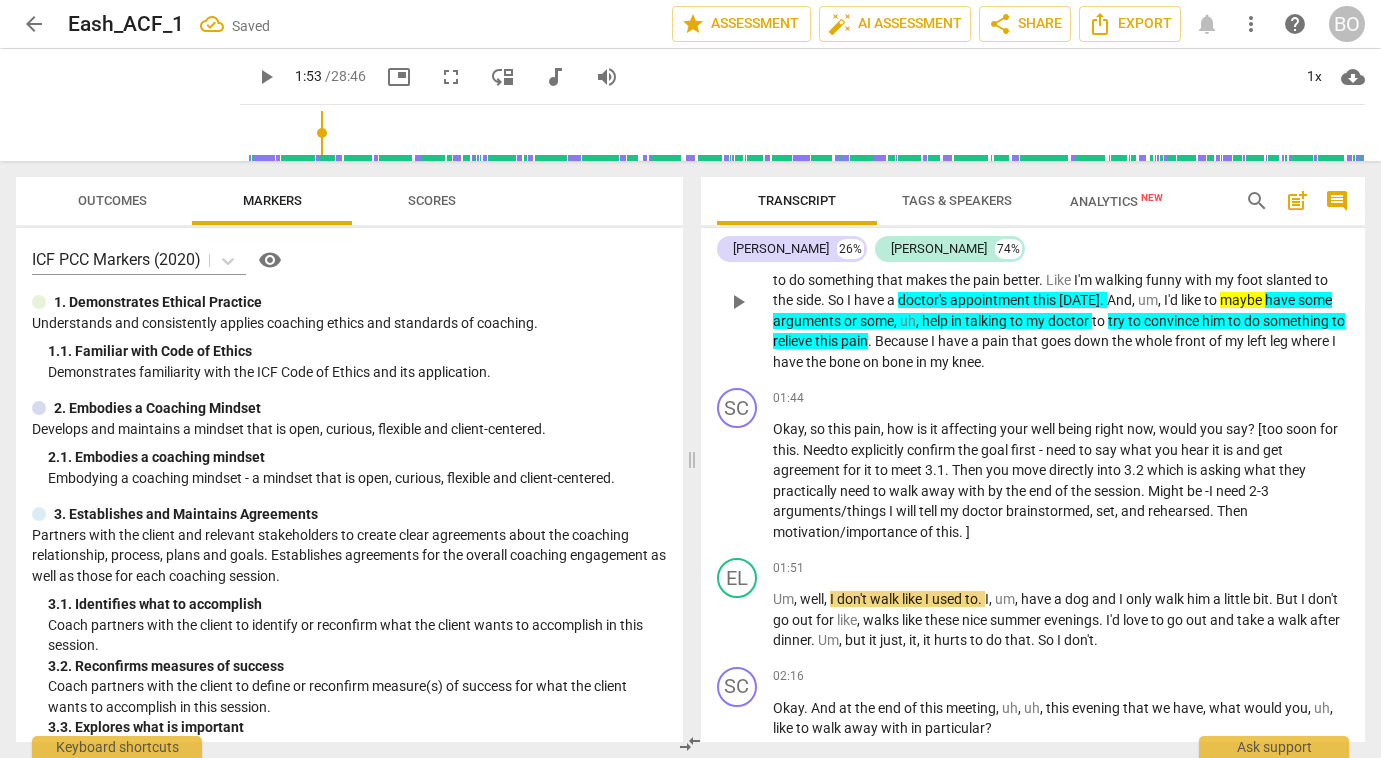 scroll, scrollTop: 674, scrollLeft: 0, axis: vertical 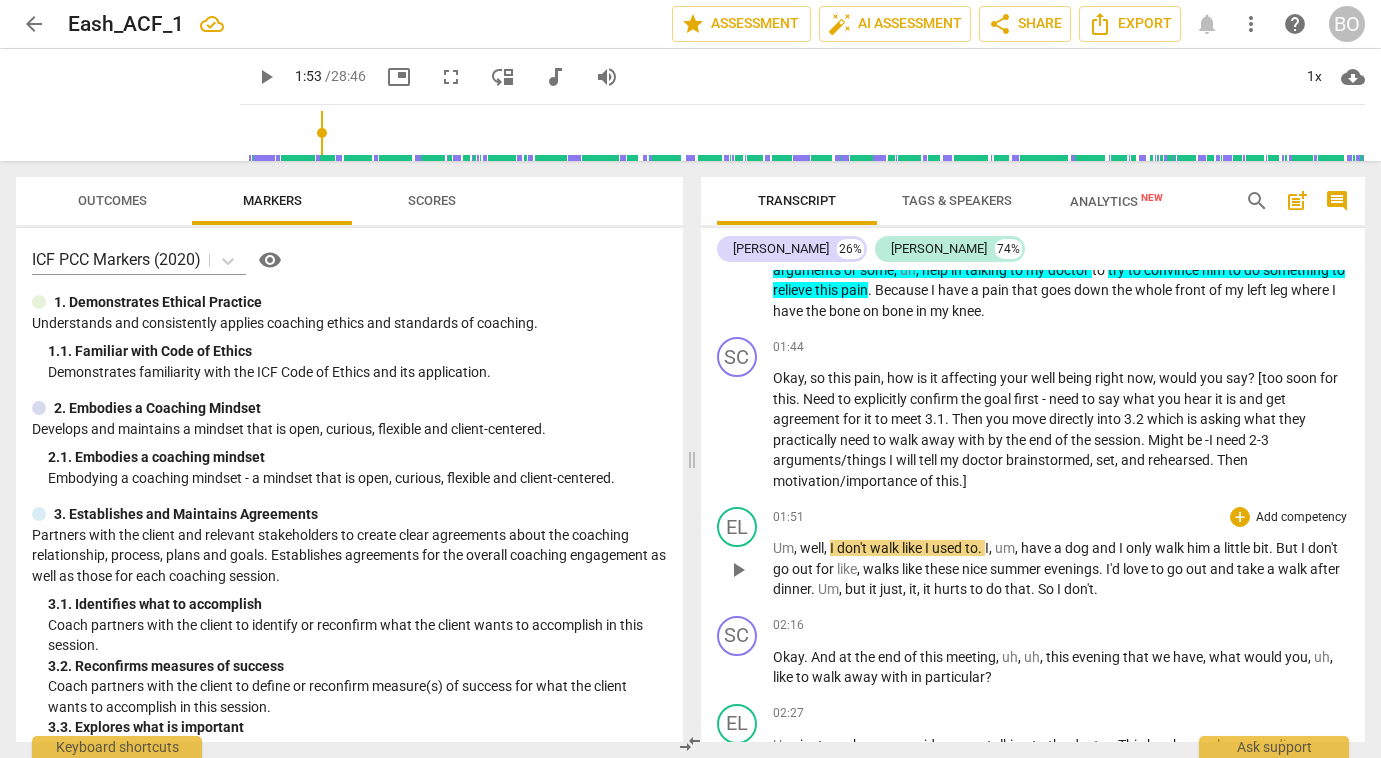 click on "well" at bounding box center (812, 548) 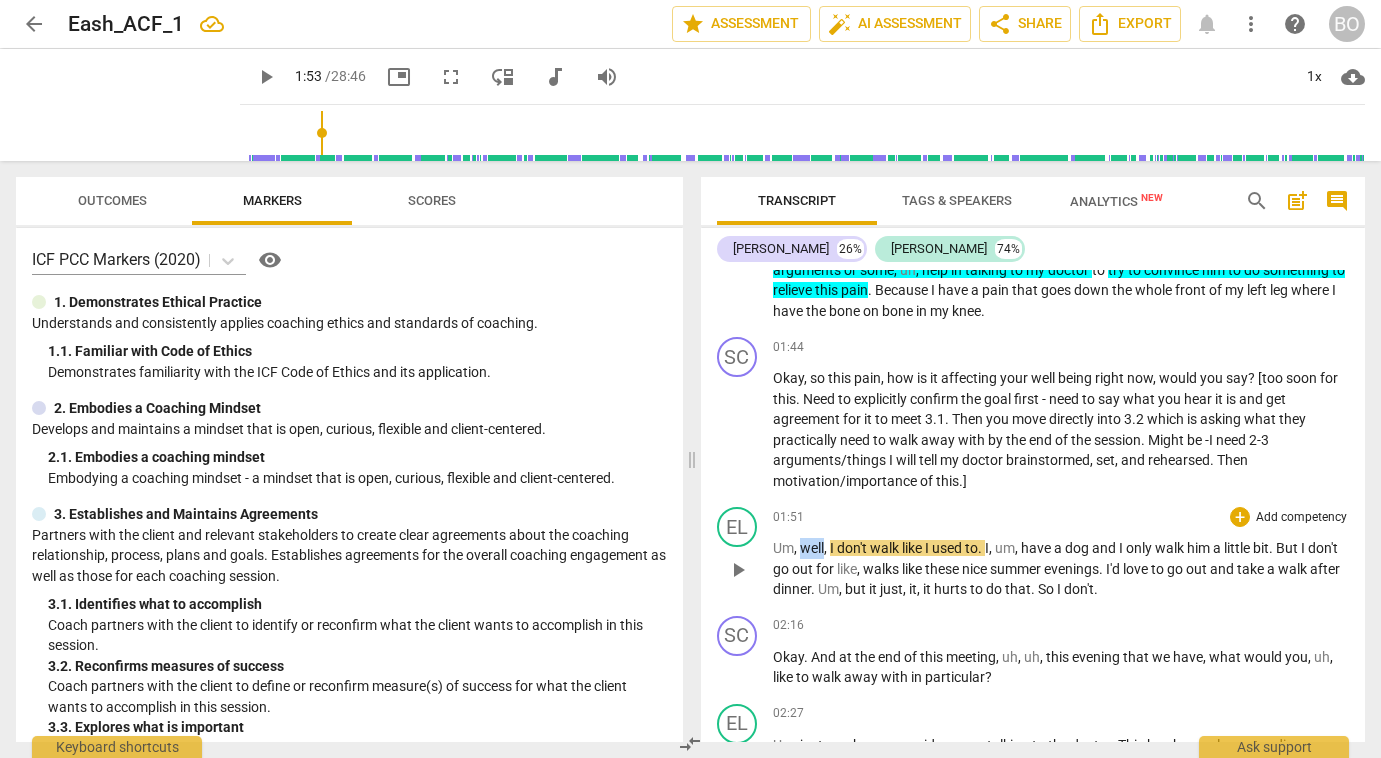 click on "well" at bounding box center (812, 548) 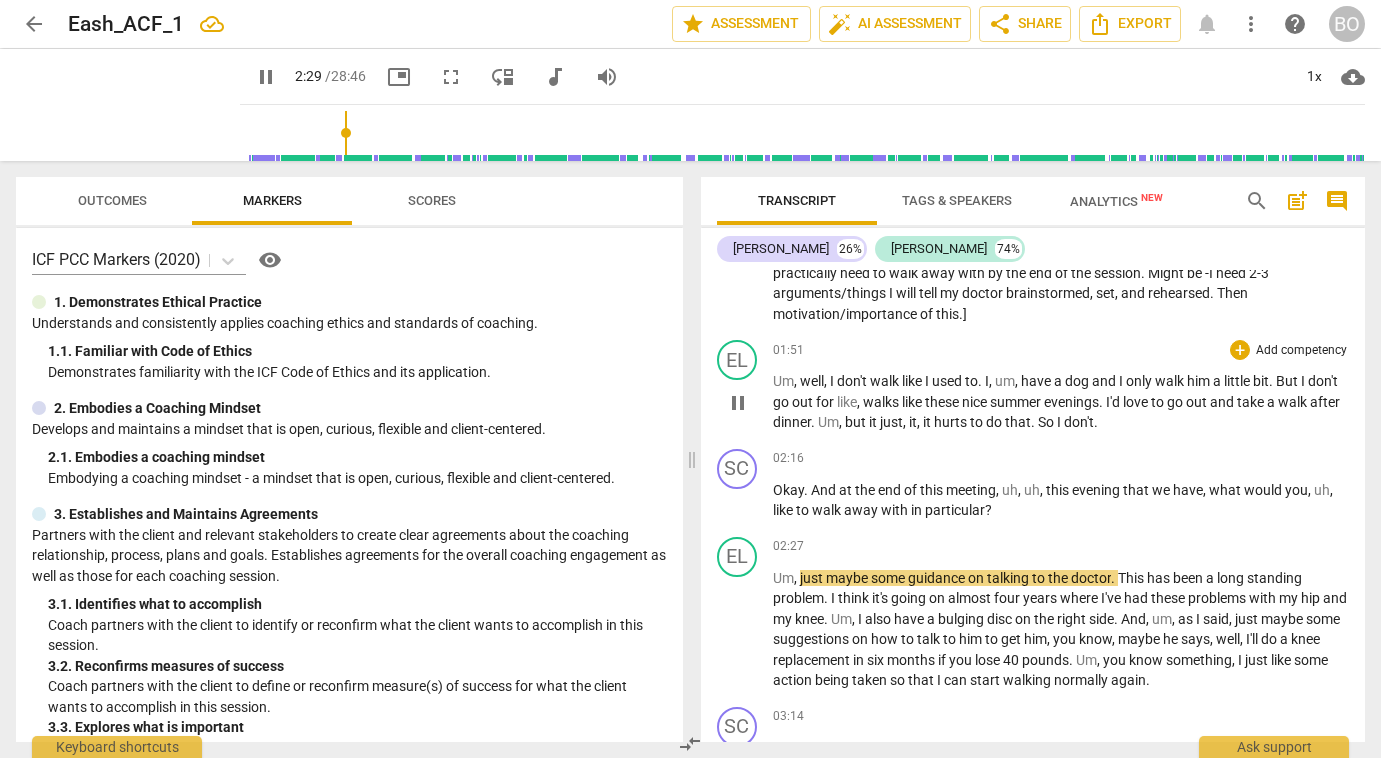 scroll, scrollTop: 874, scrollLeft: 0, axis: vertical 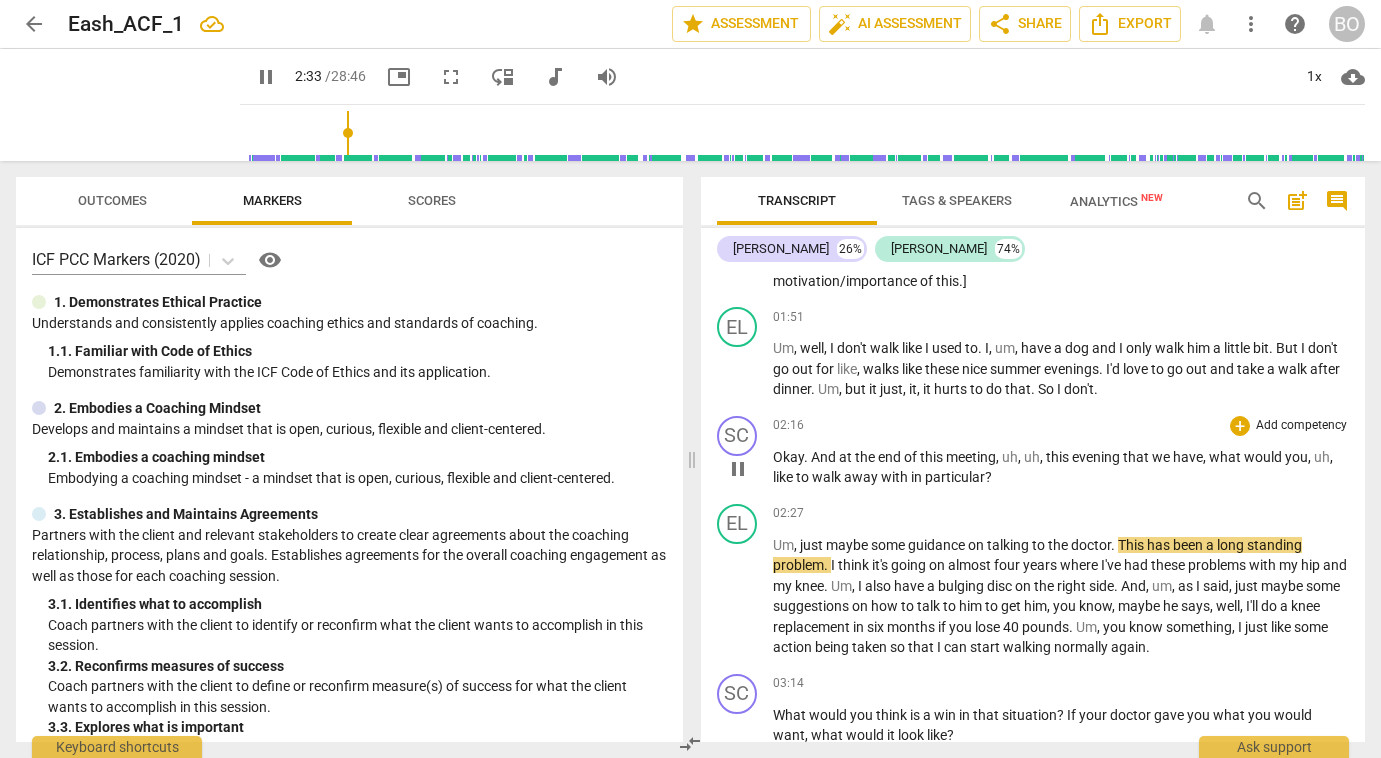 click on "Okay .   And   at   the   end   of   this   meeting ,   uh ,   uh ,   this   evening   that   we   have ,   what   would   you ,   uh ,   like   to   walk   away   with   in   particular ?" at bounding box center (1061, 467) 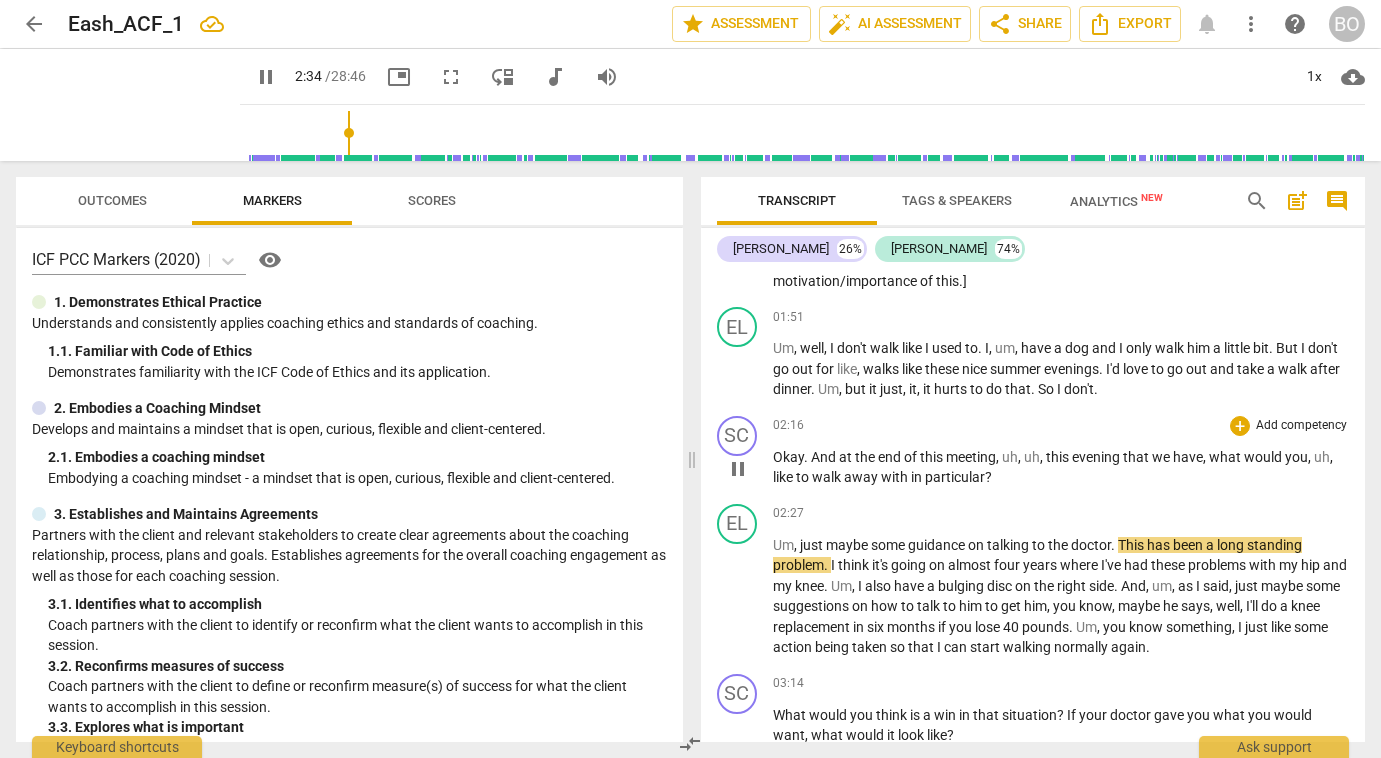 type on "155" 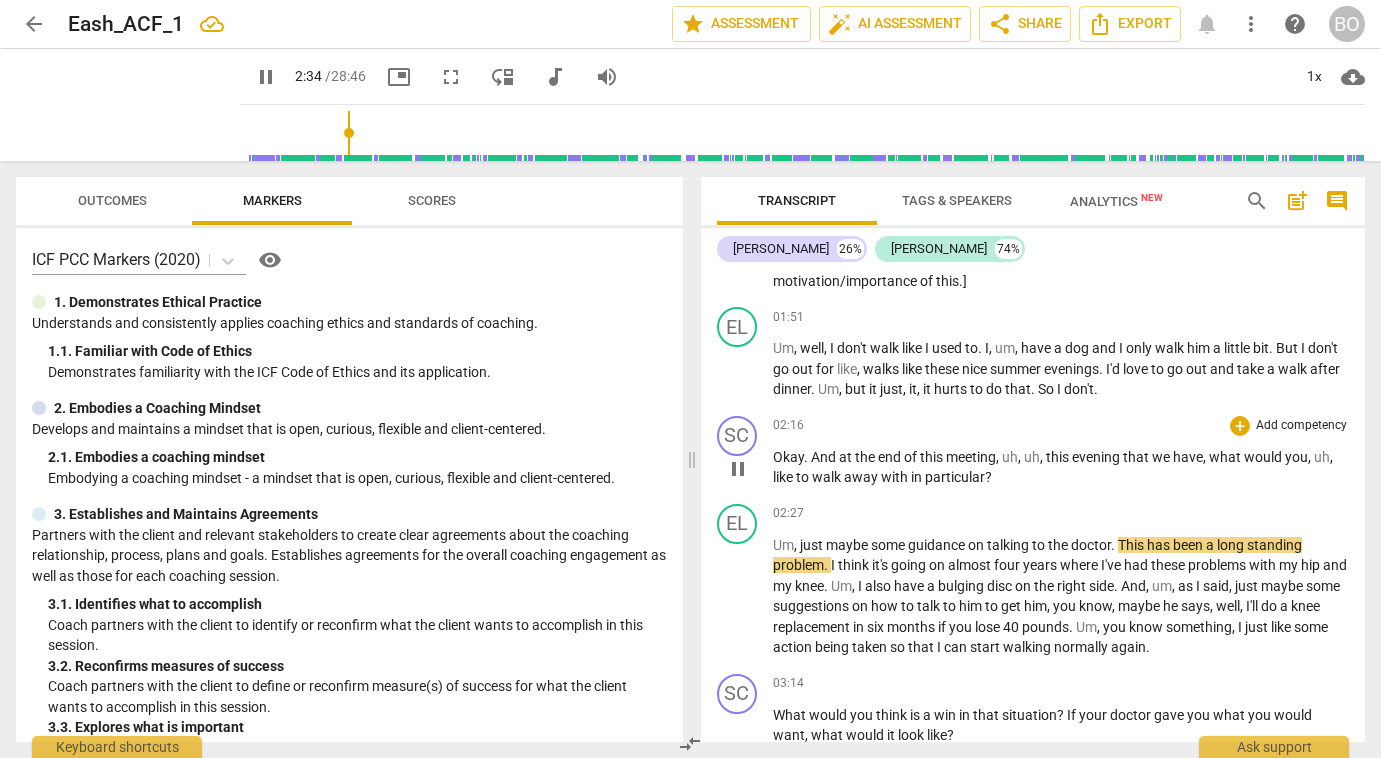 type 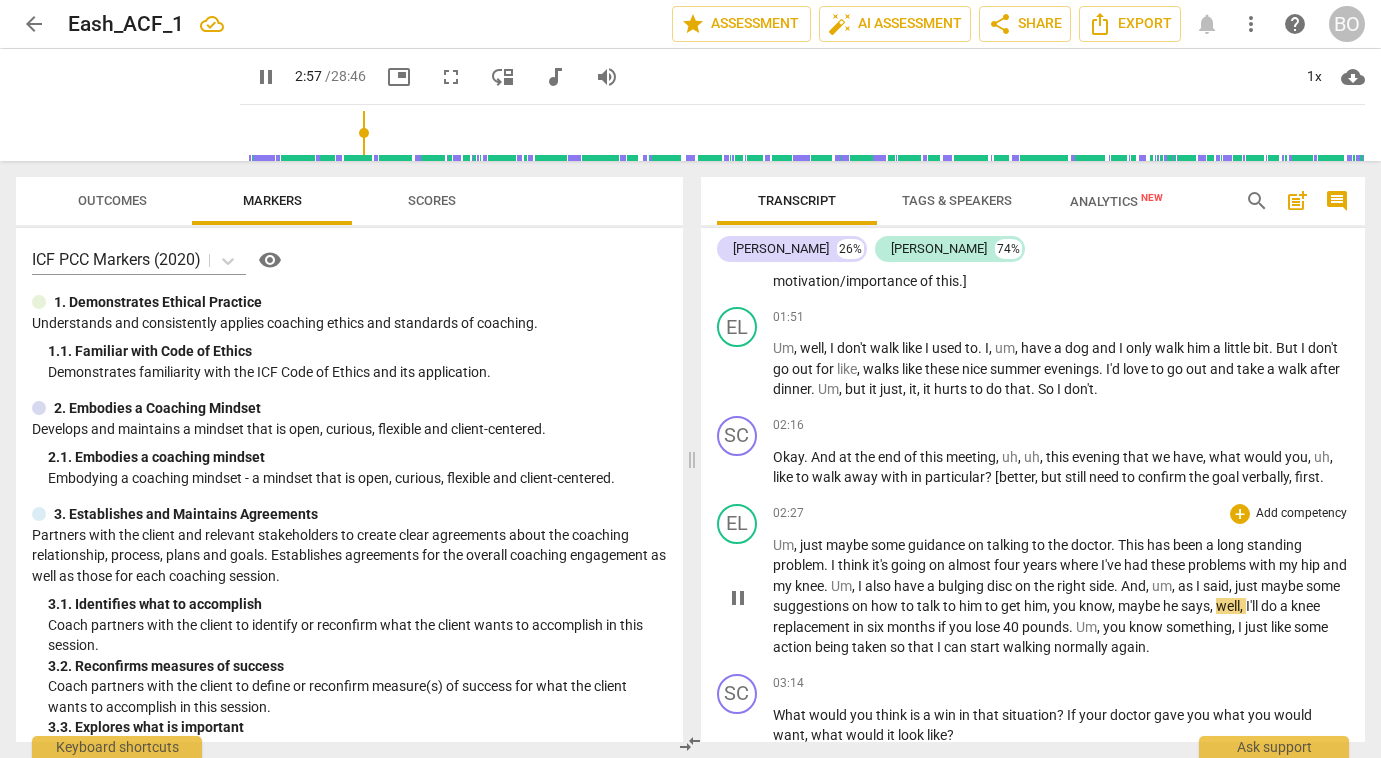 click on "pause" at bounding box center (738, 598) 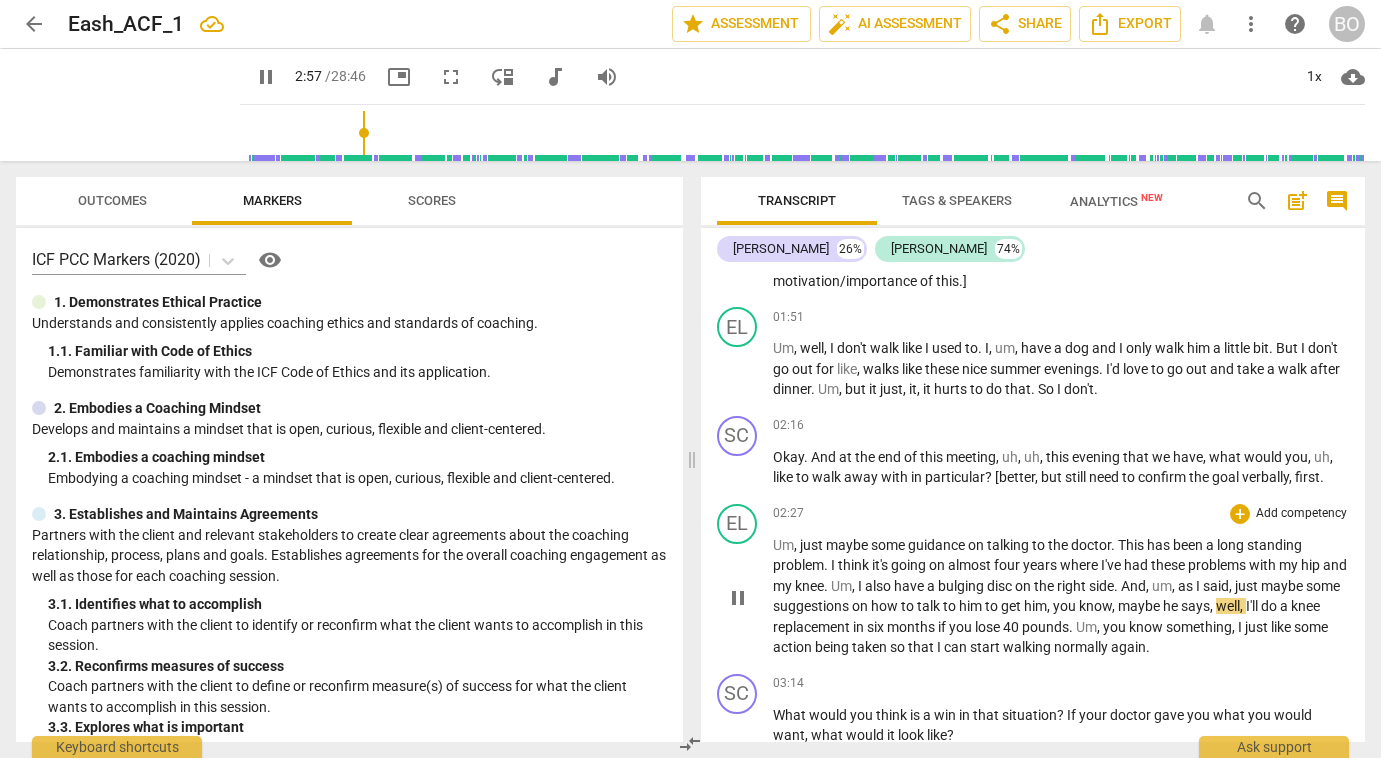 type on "178" 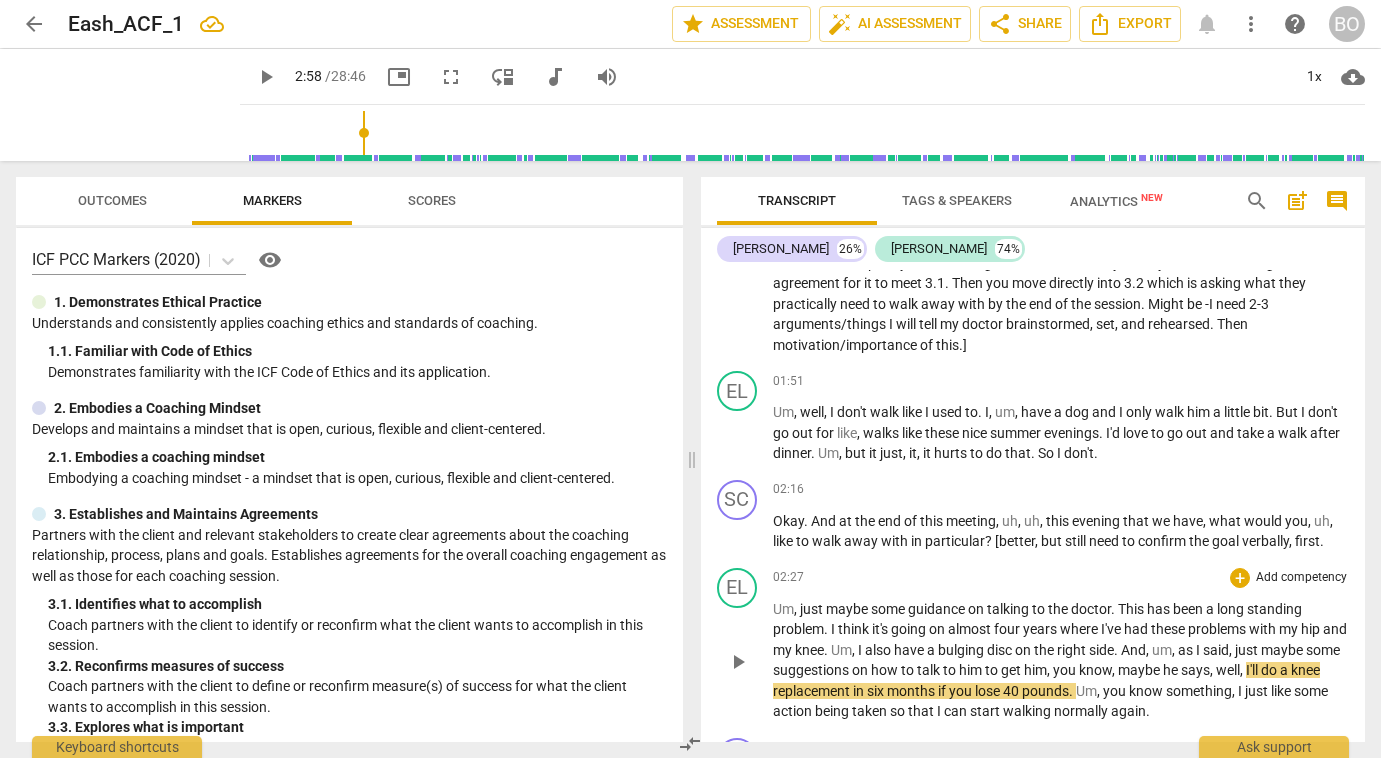 scroll, scrollTop: 774, scrollLeft: 0, axis: vertical 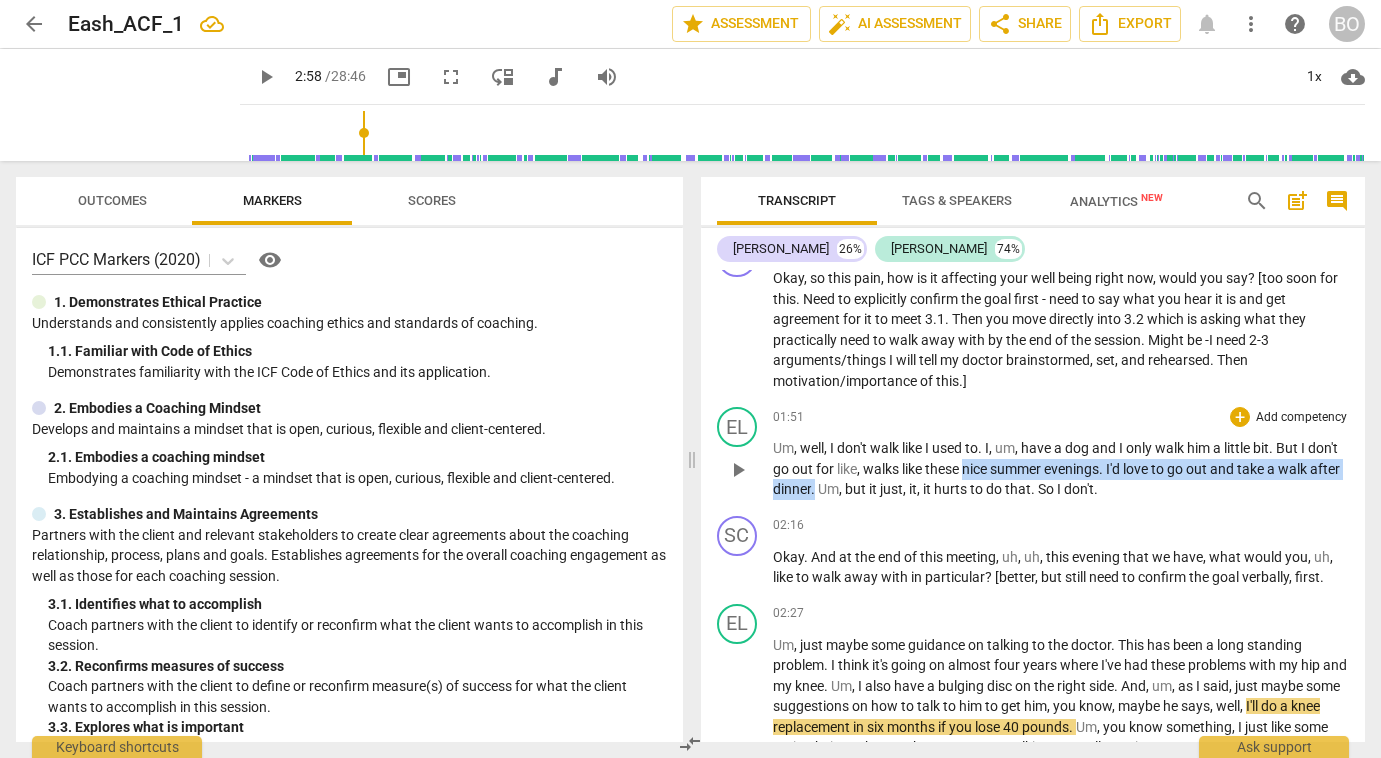 drag, startPoint x: 1002, startPoint y: 472, endPoint x: 880, endPoint y: 489, distance: 123.178734 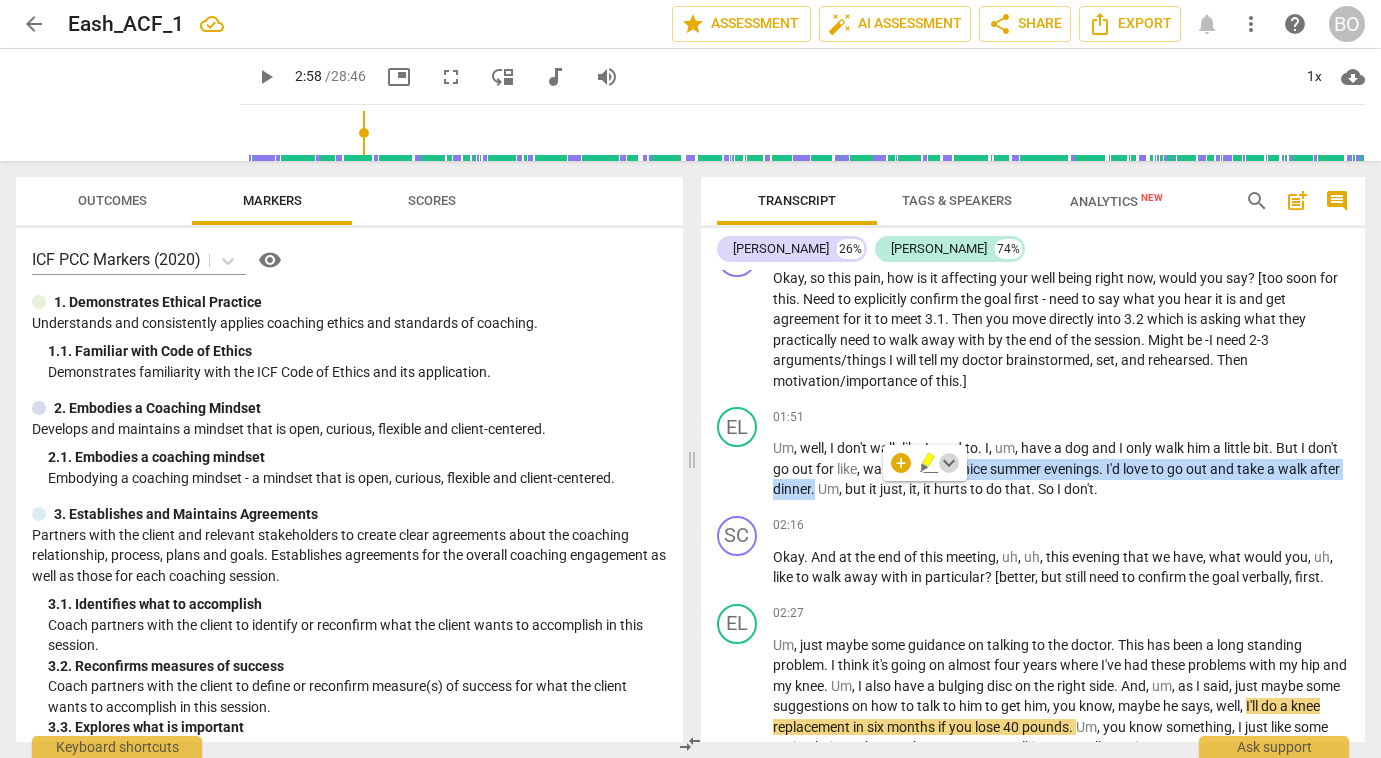 click on "keyboard_arrow_down" at bounding box center (949, 463) 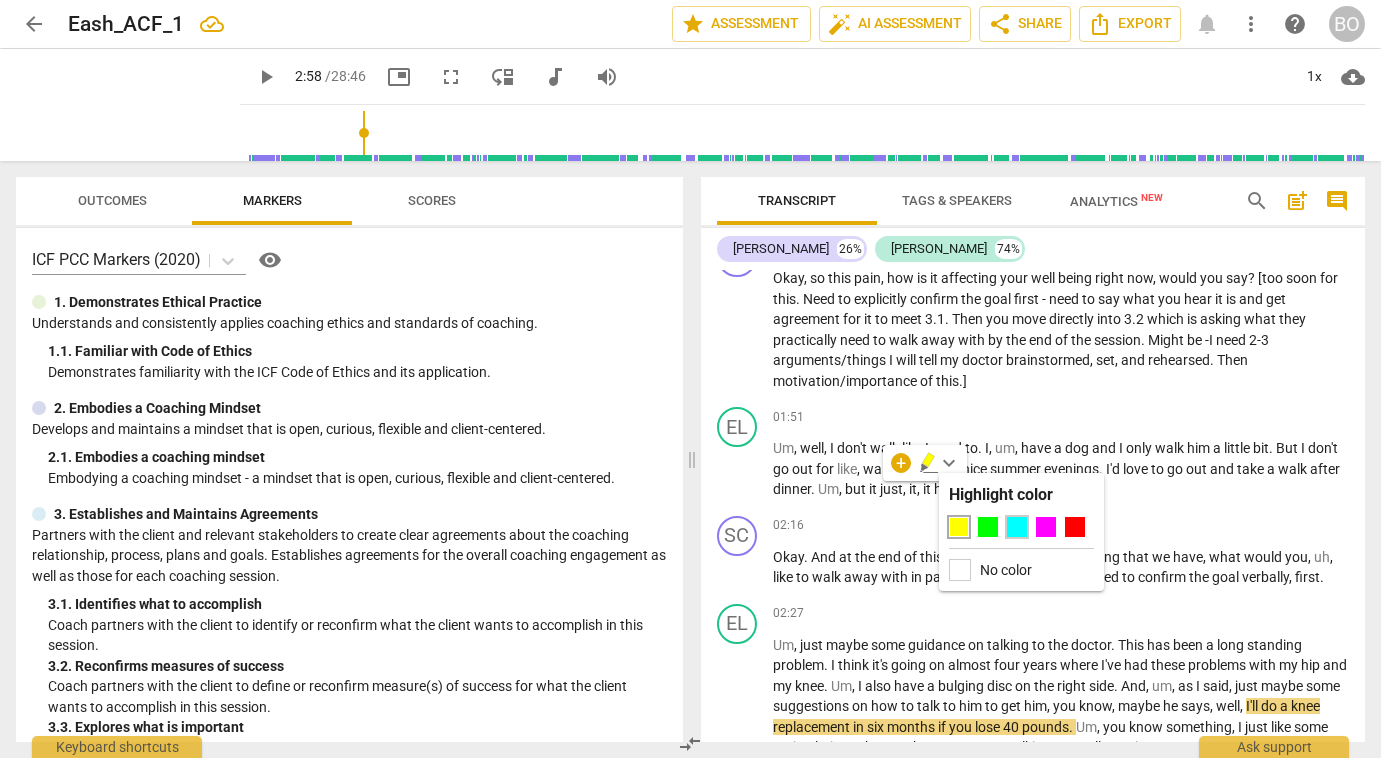 click at bounding box center (1017, 527) 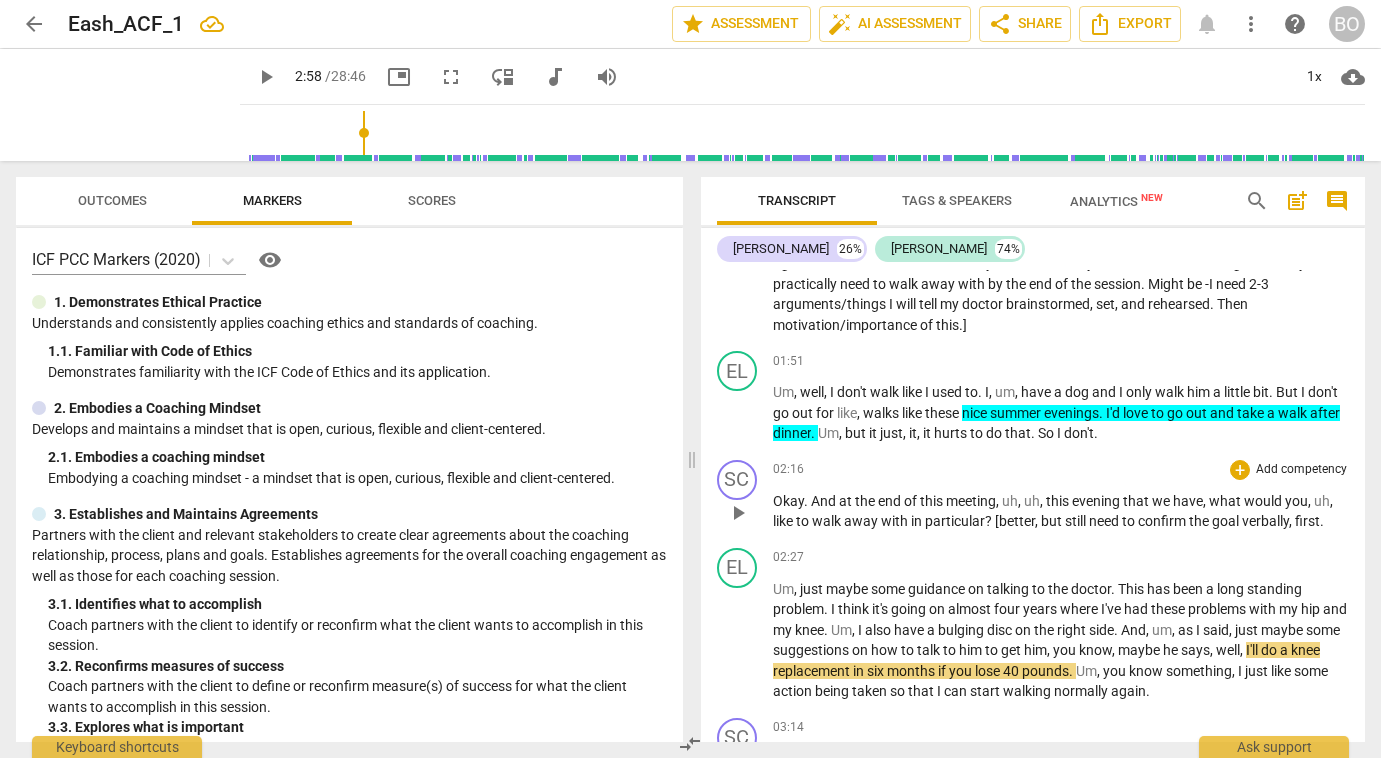 scroll, scrollTop: 874, scrollLeft: 0, axis: vertical 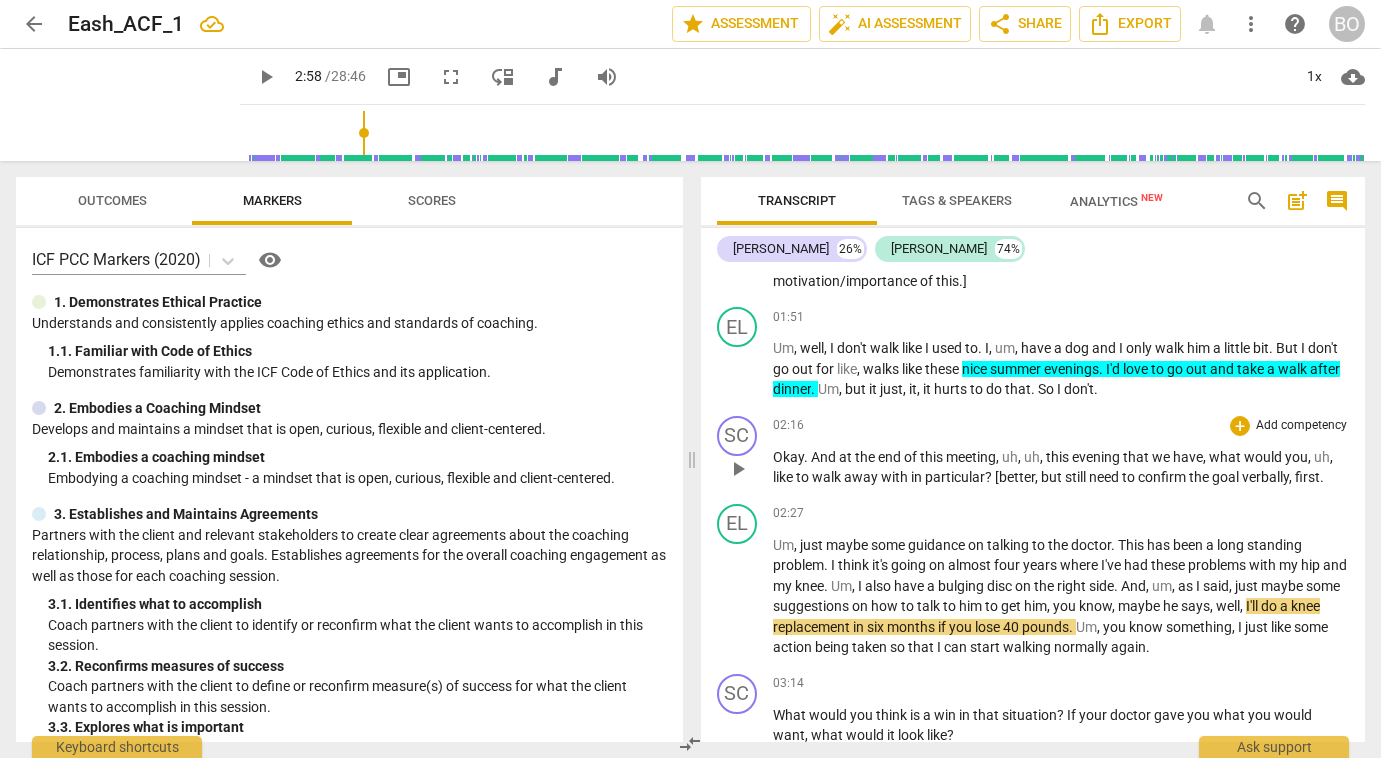 click on "Okay .   And   at   the   end   of   this   meeting ,   uh ,   uh ,   this   evening   that   we   have ,   what   would   you ,   uh ,   like   to   walk   away   with   in   particular ?   [better ,   but   still   need   to   confirm   the   goal   verbally ,   first ." at bounding box center (1061, 467) 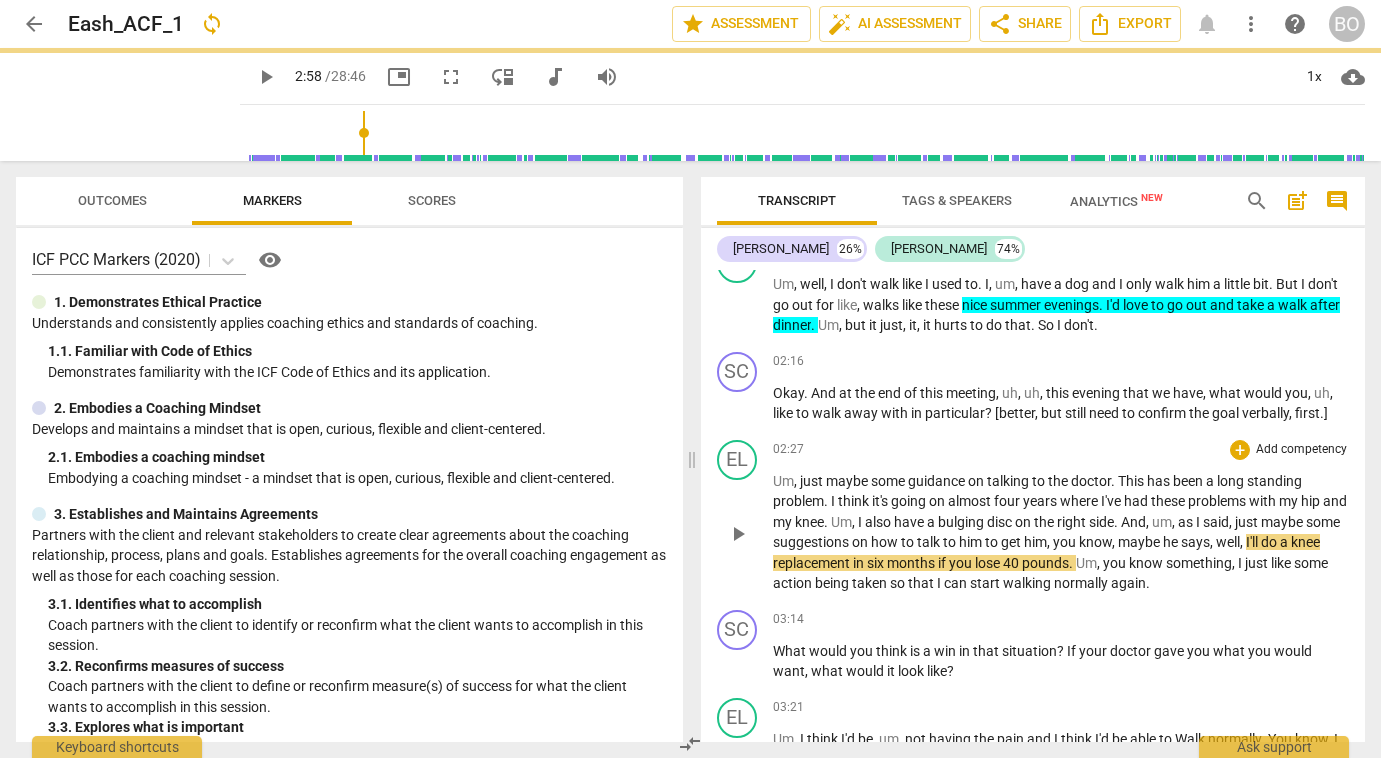 scroll, scrollTop: 974, scrollLeft: 0, axis: vertical 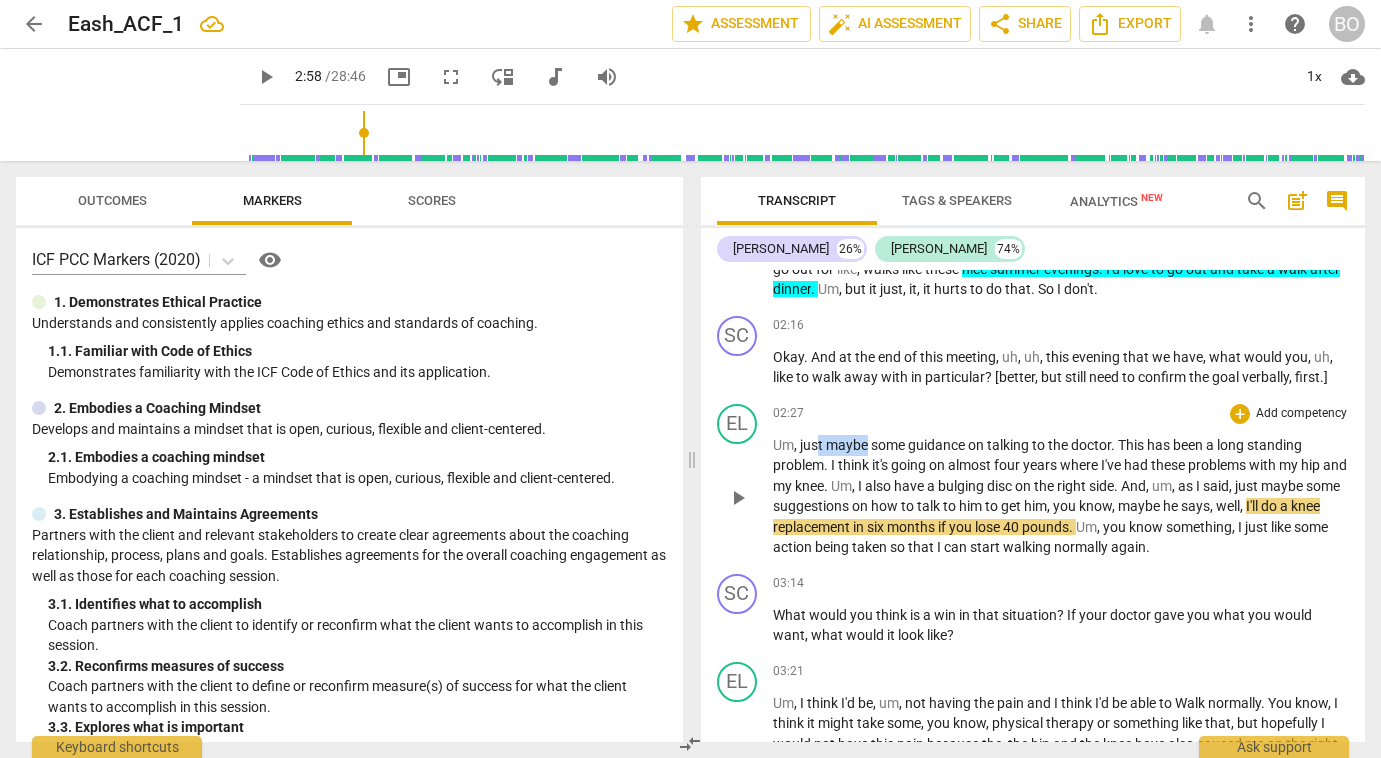 drag, startPoint x: 857, startPoint y: 441, endPoint x: 819, endPoint y: 439, distance: 38.052597 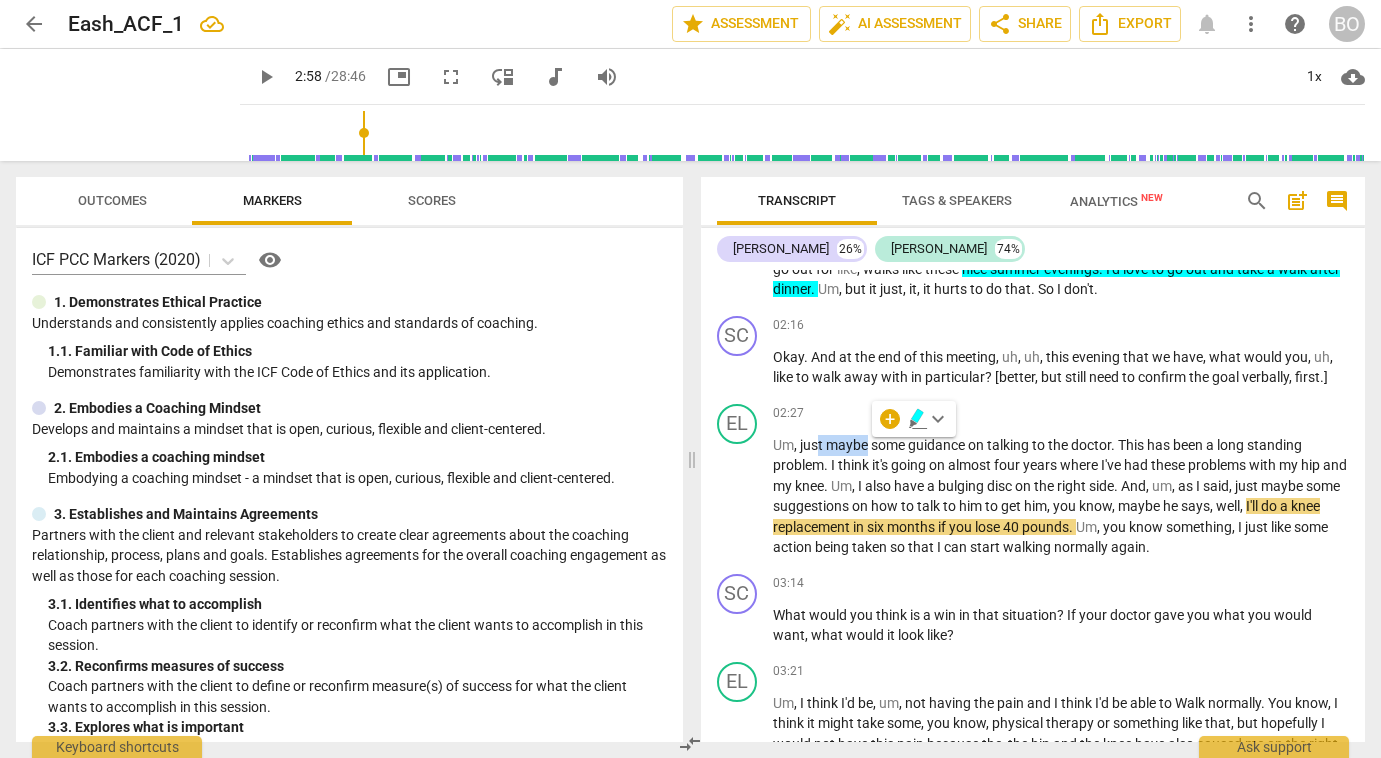 click on "keyboard_arrow_down" at bounding box center (938, 419) 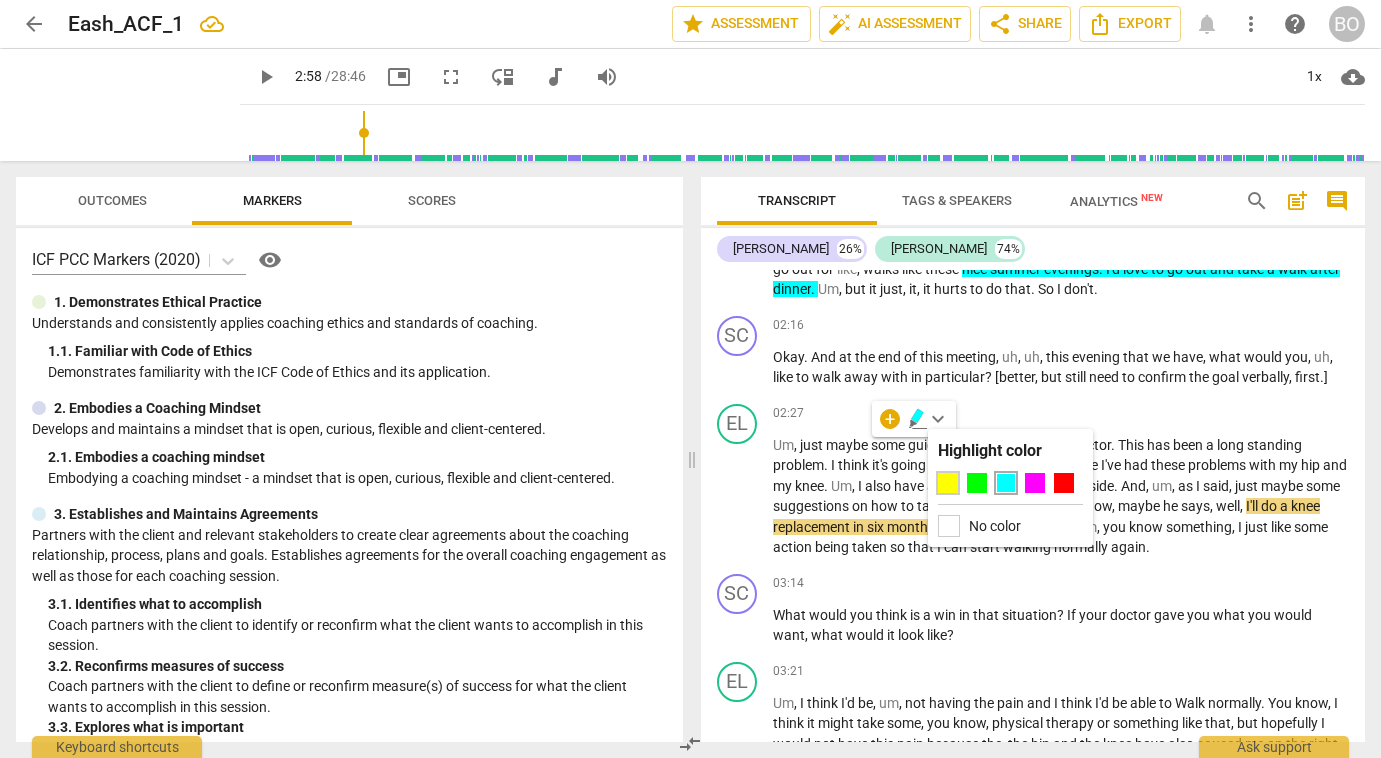 click at bounding box center [948, 483] 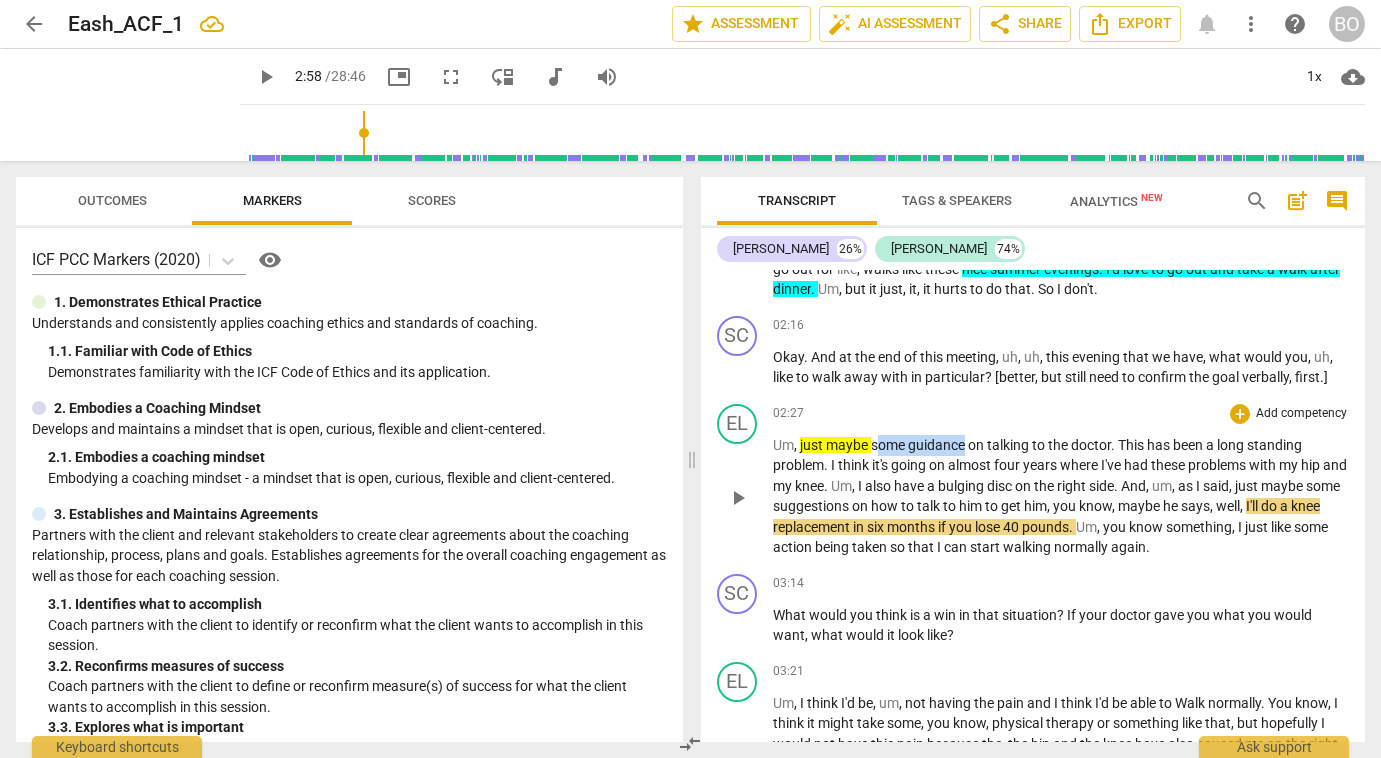 drag, startPoint x: 880, startPoint y: 441, endPoint x: 967, endPoint y: 447, distance: 87.20665 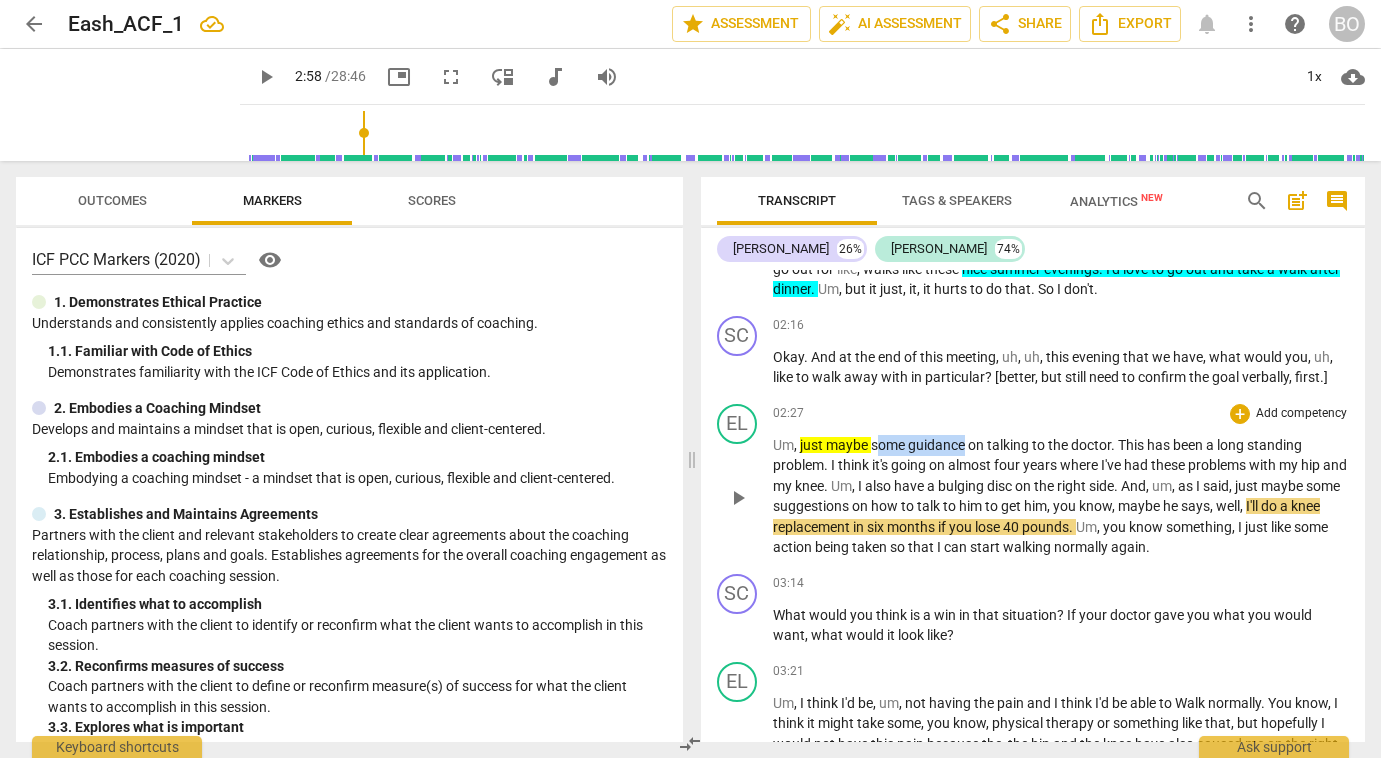 click on "Um ,   just   maybe   some   guidance   on   talking   to   the   doctor .   This   has   been   a   long   standing   problem .   I   think   it's   going   on   almost   four   years   where   I've   had   these   problems   with   my   hip   and   my   knee .   Um ,   I   also   have   a   bulging   disc   on   the   right   side .   And ,   um ,   as   I   said ,   just   maybe   some   suggestions   on   how   to   talk   to   him   to   get   him ,   you   know ,   maybe   he   says ,   well ,   I'll   do   a   [MEDICAL_DATA]   [DATE]   if   you   lose   40   pounds .   Um ,   you   know   something ,   I   just   like   some   action   being   taken   so   that   I   can   start   walking   normally   again ." at bounding box center [1061, 496] 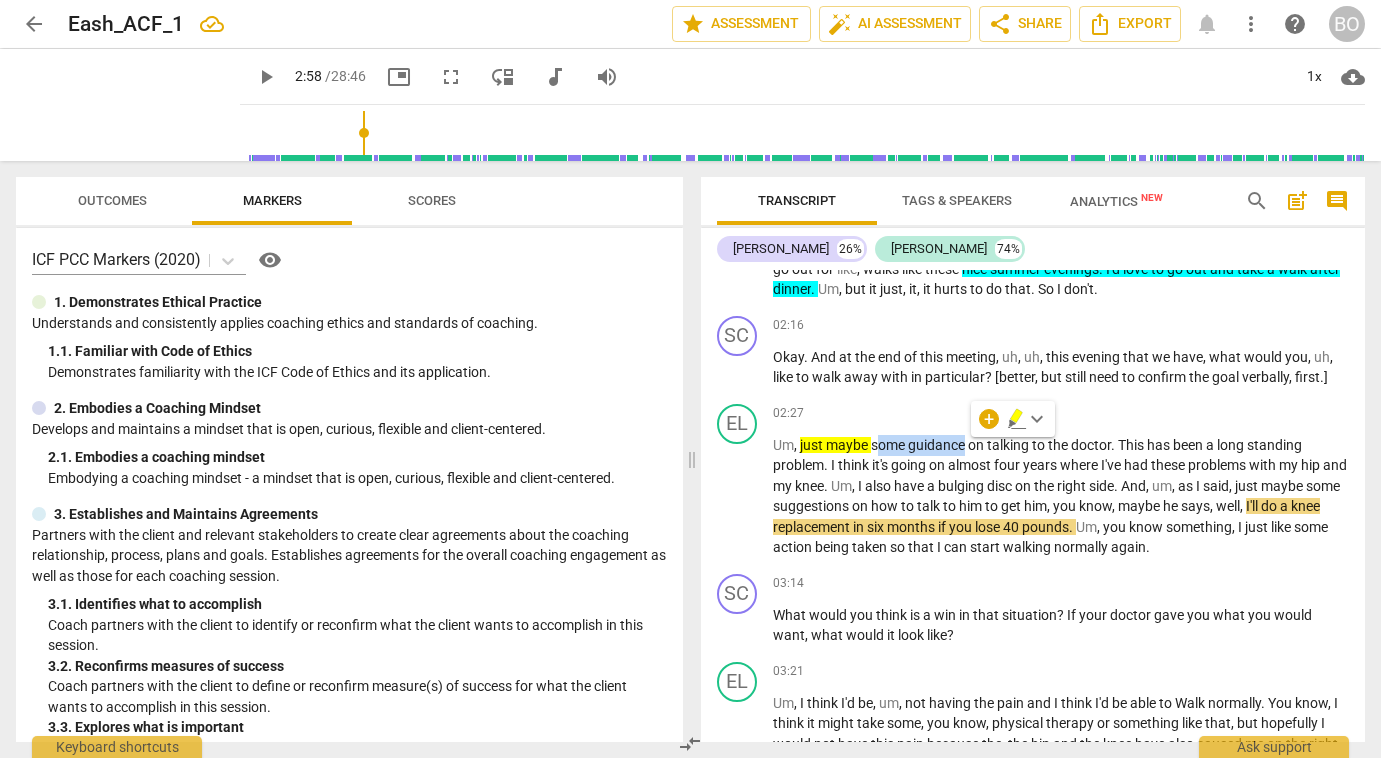 click 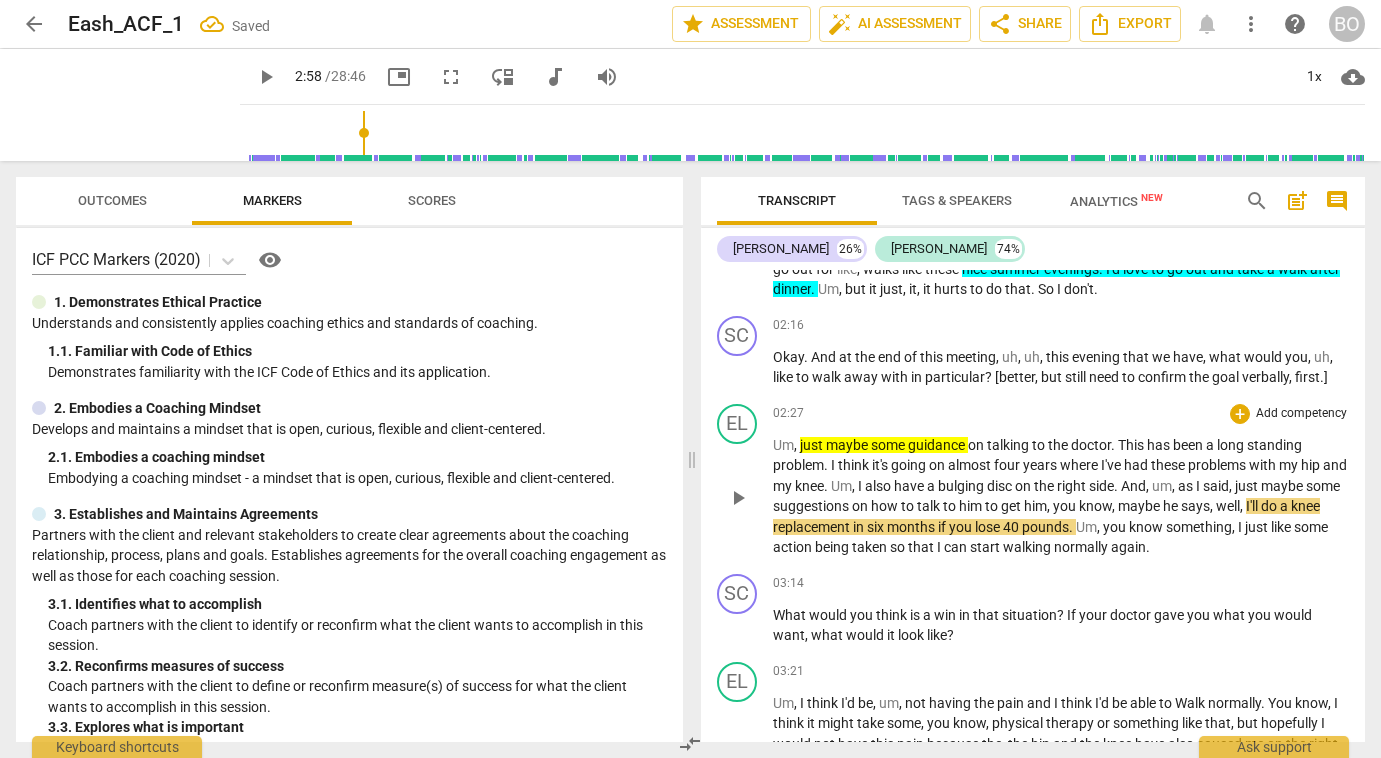 click on "on" at bounding box center (977, 445) 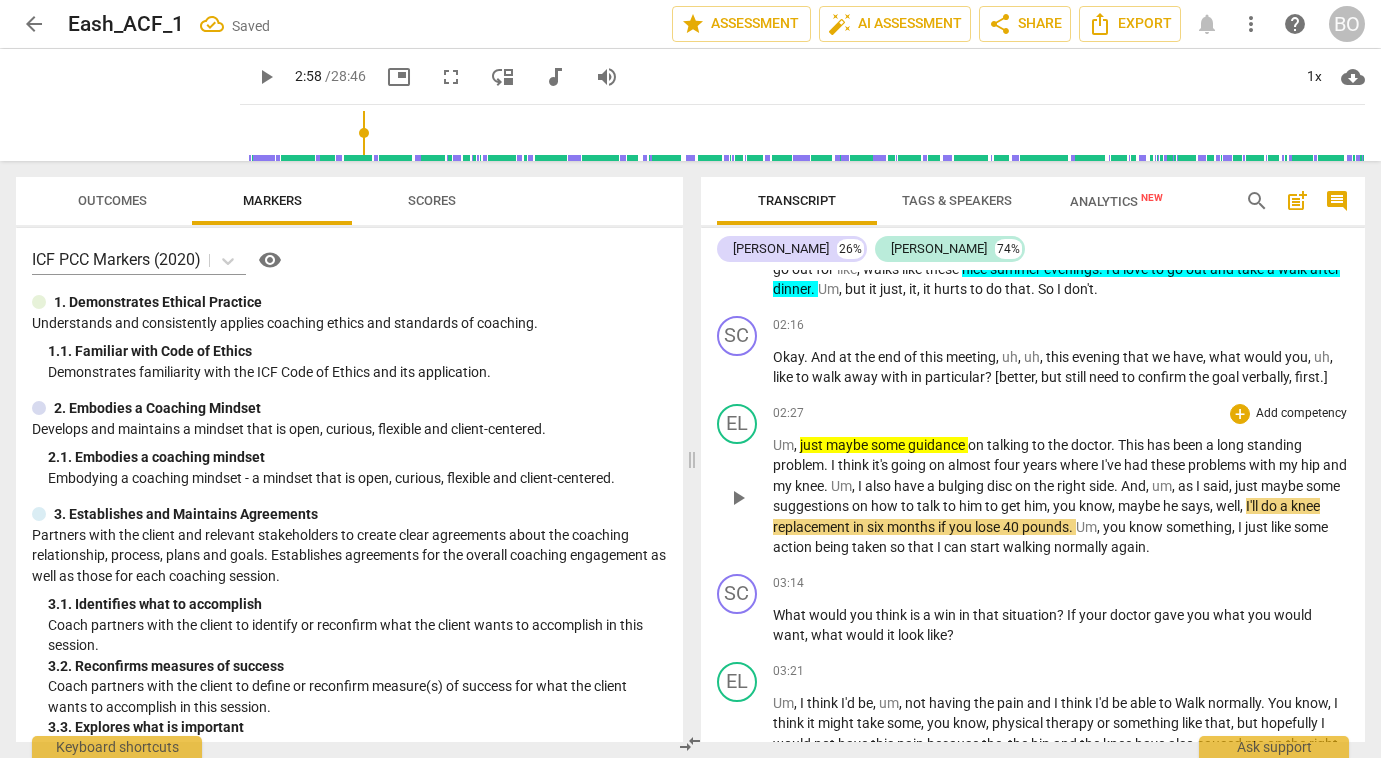 type 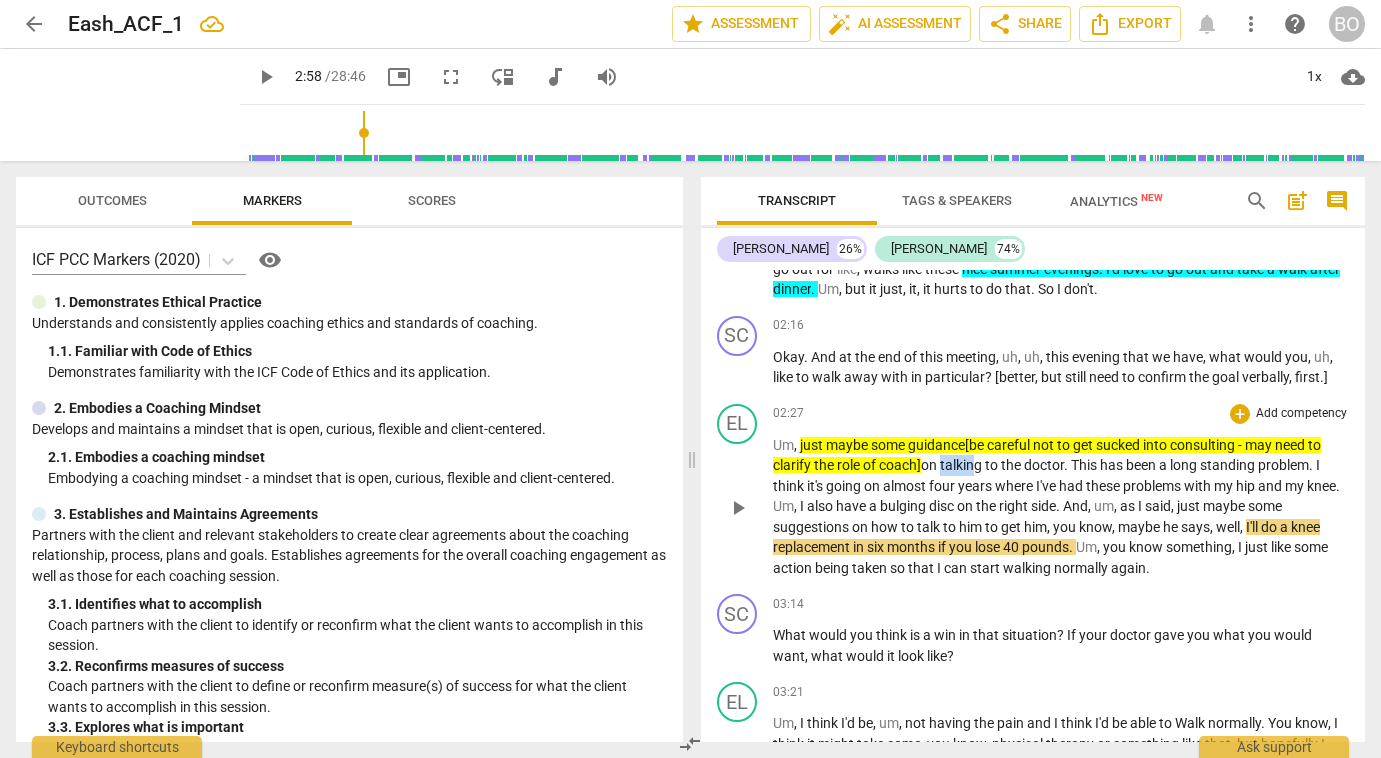 drag, startPoint x: 947, startPoint y: 467, endPoint x: 982, endPoint y: 470, distance: 35.128338 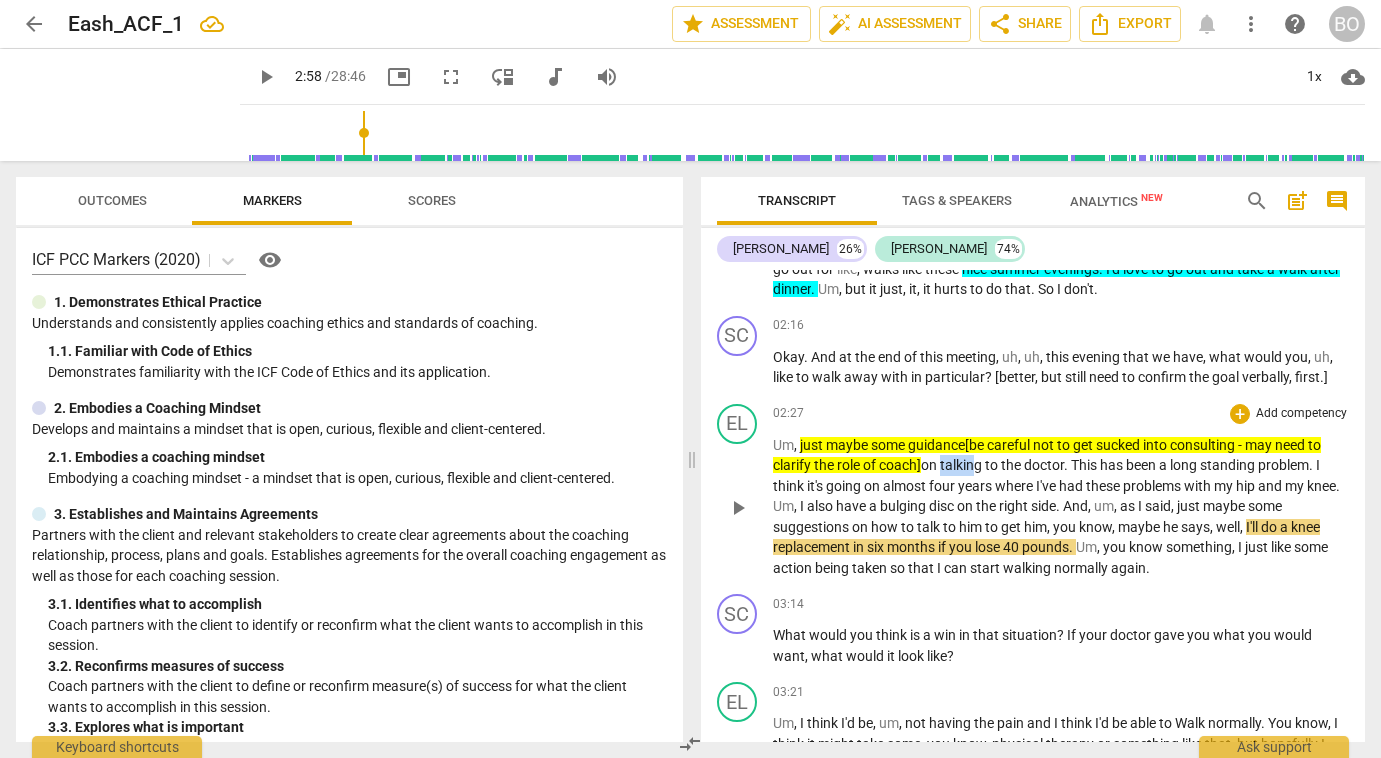 click on "talking" at bounding box center (962, 465) 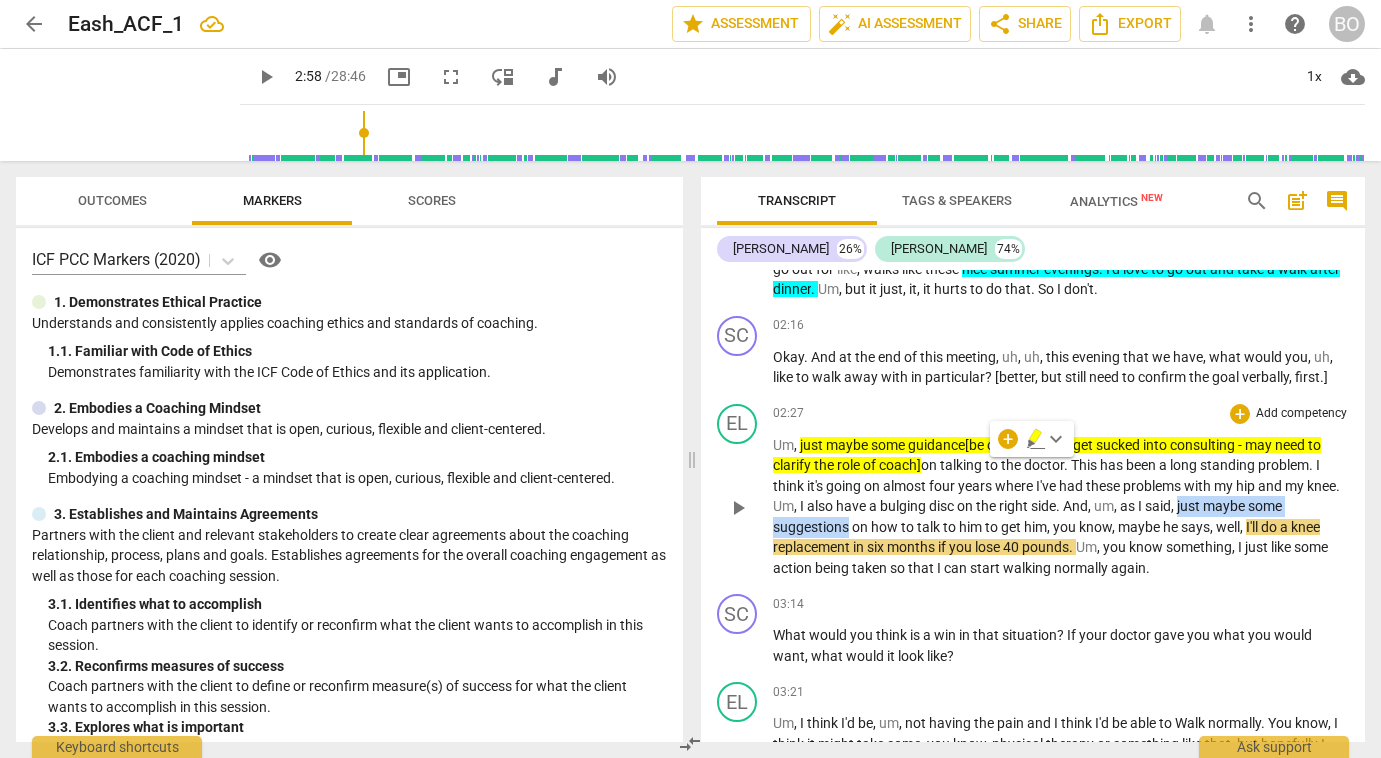drag, startPoint x: 1219, startPoint y: 507, endPoint x: 846, endPoint y: 525, distance: 373.43405 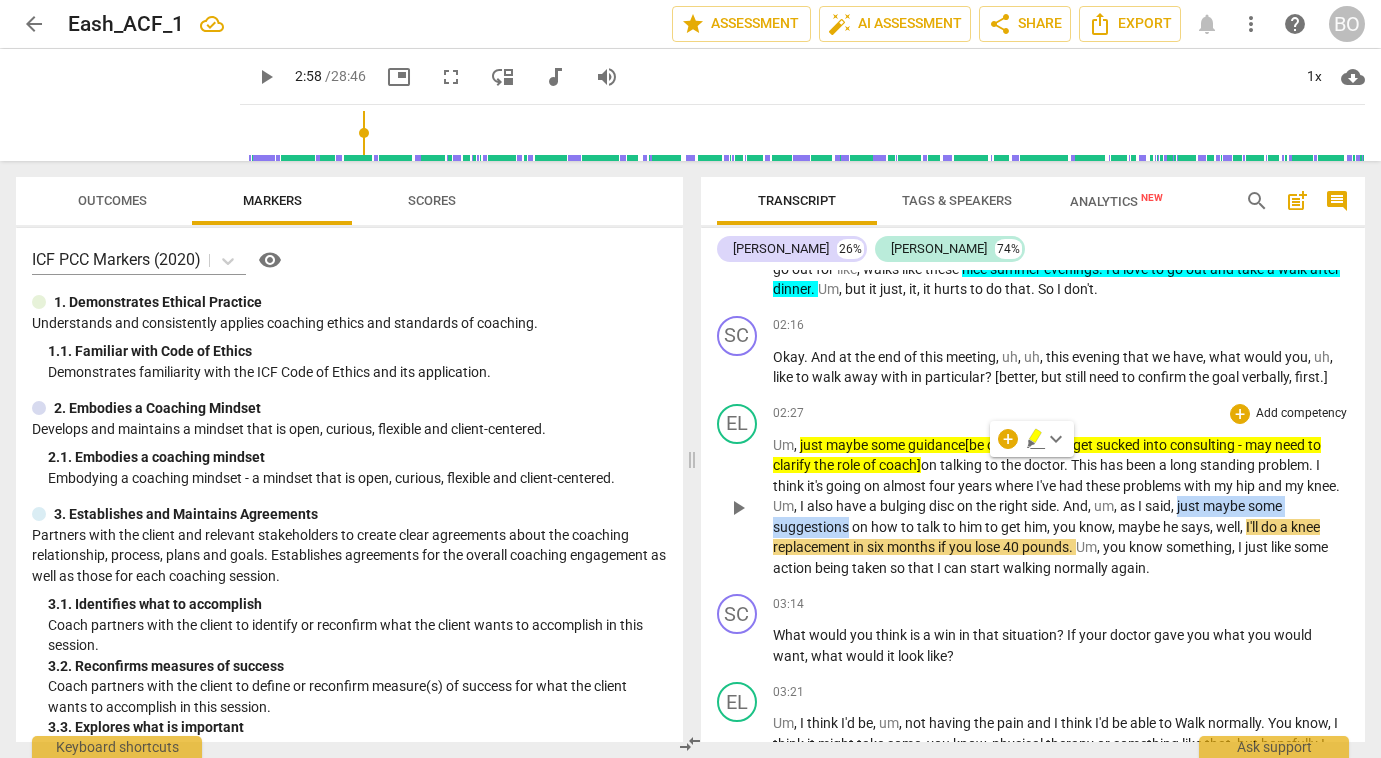 click on "Um ,   just   maybe   some   guidance  [be careful not to get sucked into consulting - may need to clarify the role of coach]  on   talking   to   the   doctor .   This   has   been   a   long   standing   problem .   I   think   it's   going   on   almost   four   years   where   I've   had   these   problems   with   my   hip   and   my   knee .   Um ,   I   also   have   a   bulging   disc   on   the   right   side .   And ,   um ,   as   I   said ,   just   maybe   some   suggestions   on   how   to   talk   to   him   to   get   him ,   you   know ,   maybe   he   says ,   well ,   I'll   do   a   [MEDICAL_DATA]   [DATE]   if   you   lose   40   pounds .   Um ,   you   know   something ,   I   just   like   some   action   being   taken   so   that   I   can   start   walking   normally   again ." at bounding box center [1061, 507] 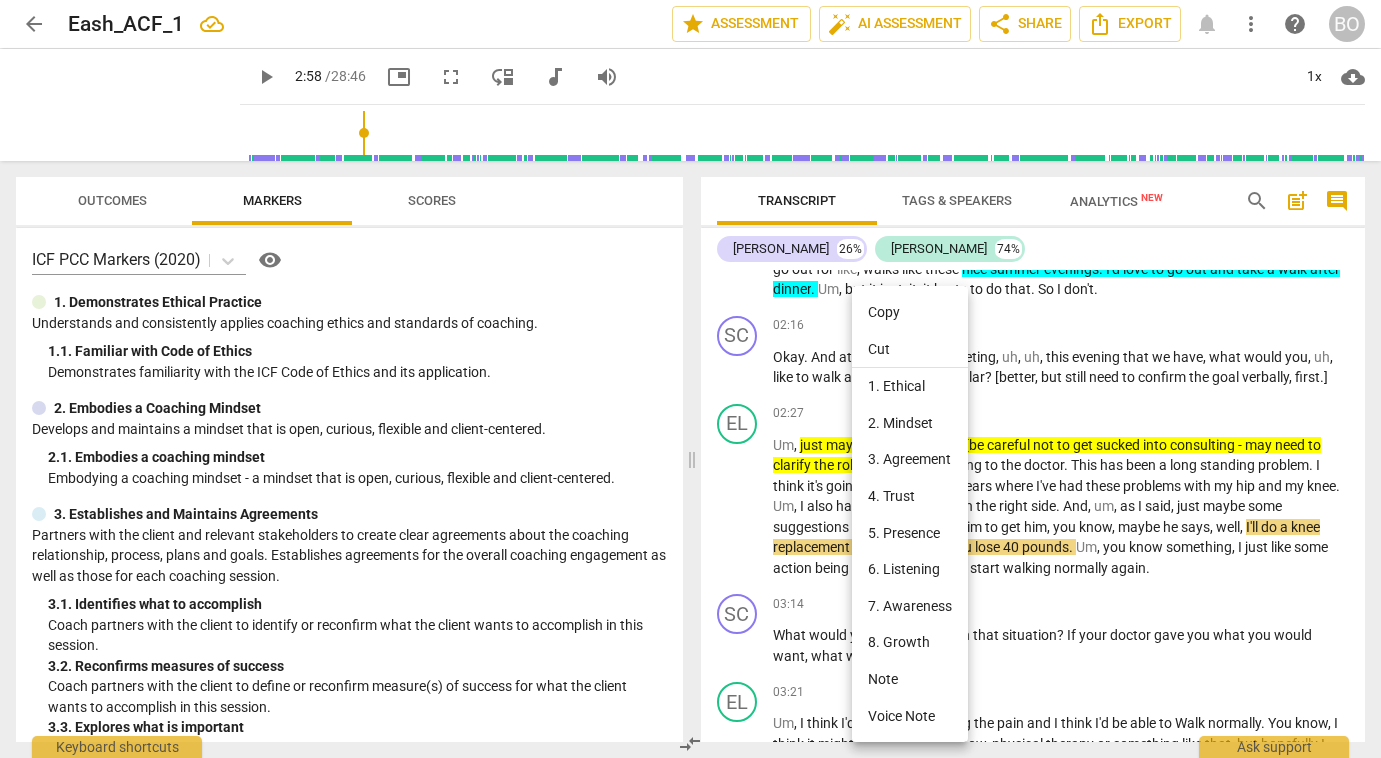 click at bounding box center [690, 379] 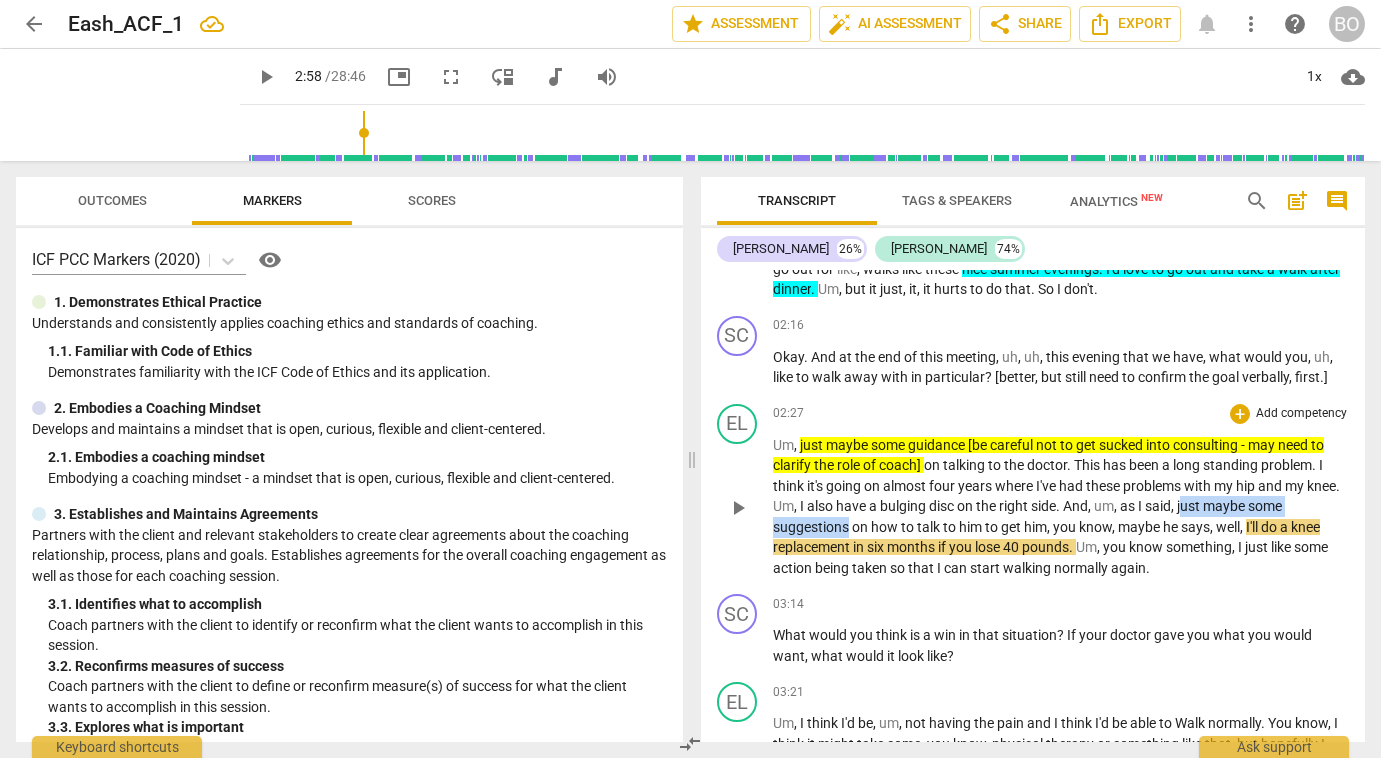 drag, startPoint x: 1221, startPoint y: 506, endPoint x: 846, endPoint y: 530, distance: 375.7672 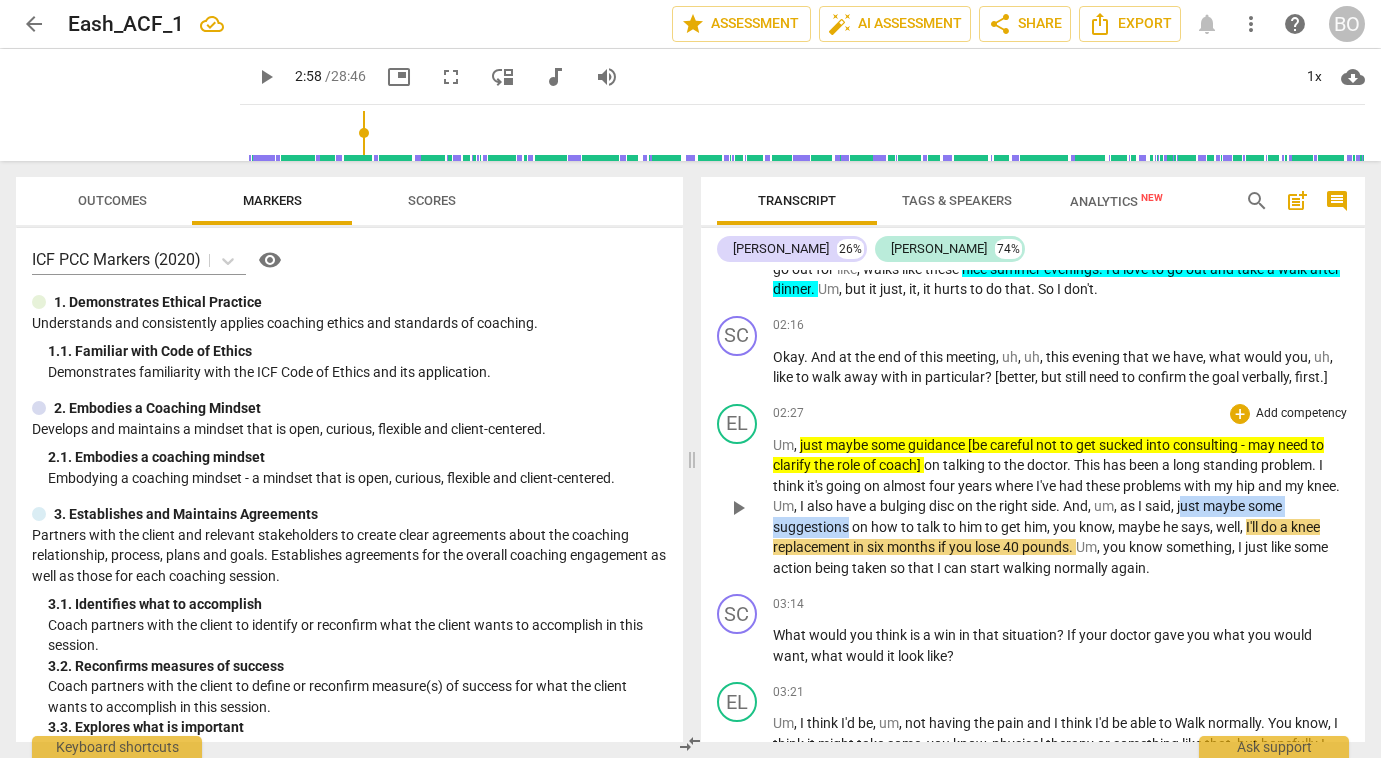 click on "Um ,   just   maybe   some   guidance   [be   careful   not   to   get   sucked   into   consulting   -   may   need   to   clarify   the   role   of   coach]   on   talking   to   the   doctor .   This   has   been   a   long   standing   problem .   I   think   it's   going   on   almost   four   years   where   I've   had   these   problems   with   my   hip   and   my   knee .   Um ,   I   also   have   a   bulging   disc   on   the   right   side .   And ,   um ,   as   I   said ,   just   maybe   some   suggestions   on   how   to   talk   to   him   to   get   him ,   you   know ,   maybe   he   says ,   well ,   I'll   do   a   [MEDICAL_DATA]   [DATE]   if   you   lose   40   pounds .   Um ,   you   know   something ,   I   just   like   some   action   being   taken   so   that   I   can   start   walking   normally   again ." at bounding box center (1061, 507) 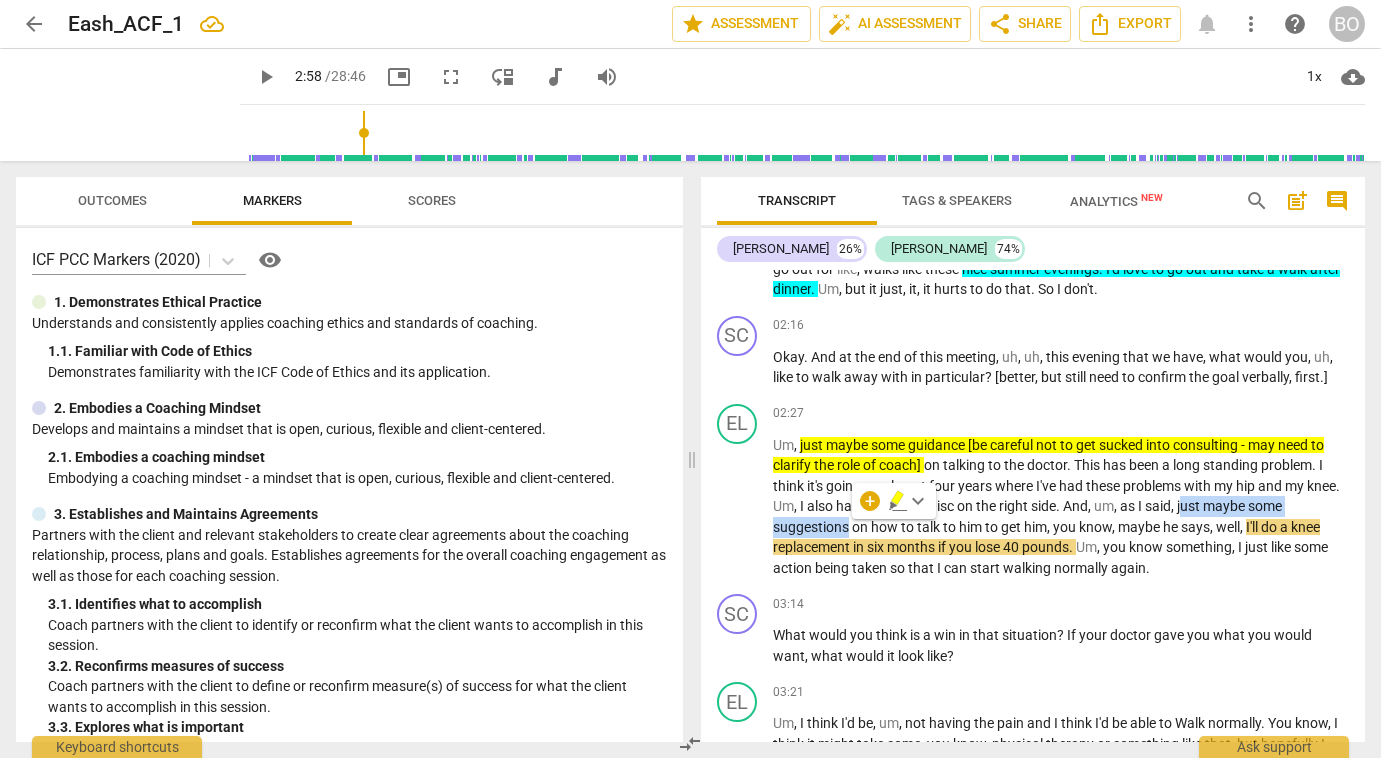 click 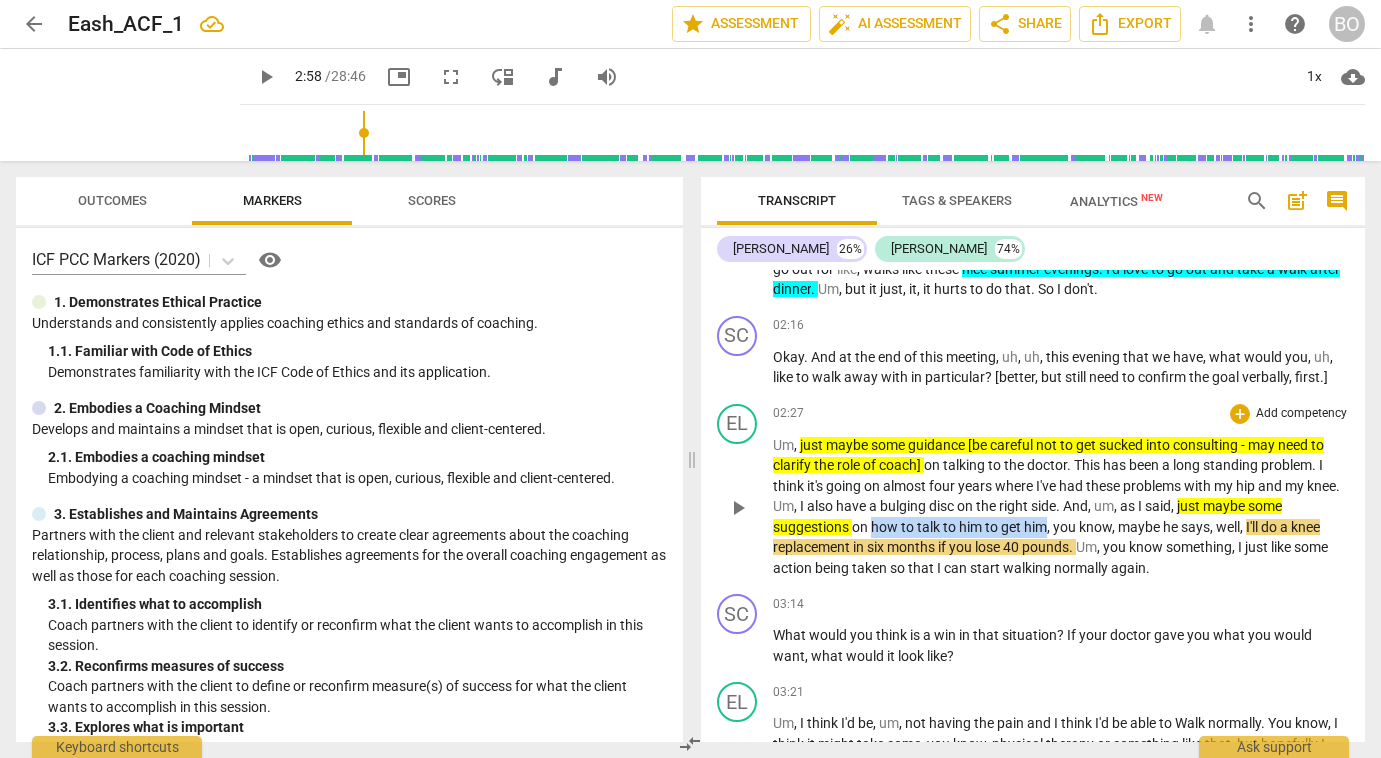 drag, startPoint x: 872, startPoint y: 527, endPoint x: 1050, endPoint y: 521, distance: 178.10109 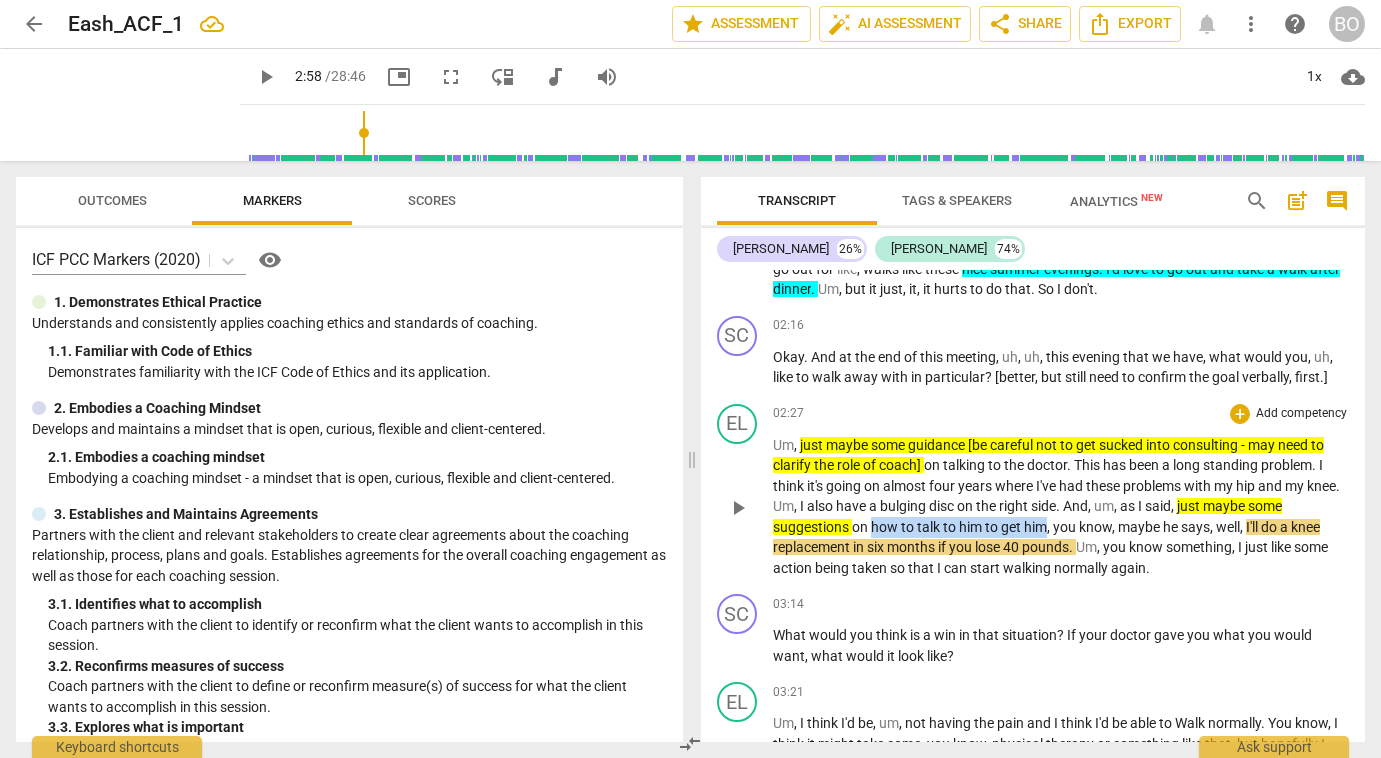 click on "Um ,   just   maybe   some   guidance   [be   careful   not   to   get   sucked   into   consulting   -   may   need   to   clarify   the   role   of   coach]   on   talking   to   the   doctor .   This   has   been   a   long   standing   problem .   I   think   it's   going   on   almost   four   years   where   I've   had   these   problems   with   my   hip   and   my   knee .   Um ,   I   also   have   a   bulging   disc   on   the   right   side .   And ,   um ,   as   I   said ,   just   maybe   some   suggestions   on   how   to   talk   to   him   to   get   him ,   you   know ,   maybe   he   says ,   well ,   I'll   do   a   [MEDICAL_DATA]   [DATE]   if   you   lose   40   pounds .   Um ,   you   know   something ,   I   just   like   some   action   being   taken   so   that   I   can   start   walking   normally   again ." at bounding box center [1061, 507] 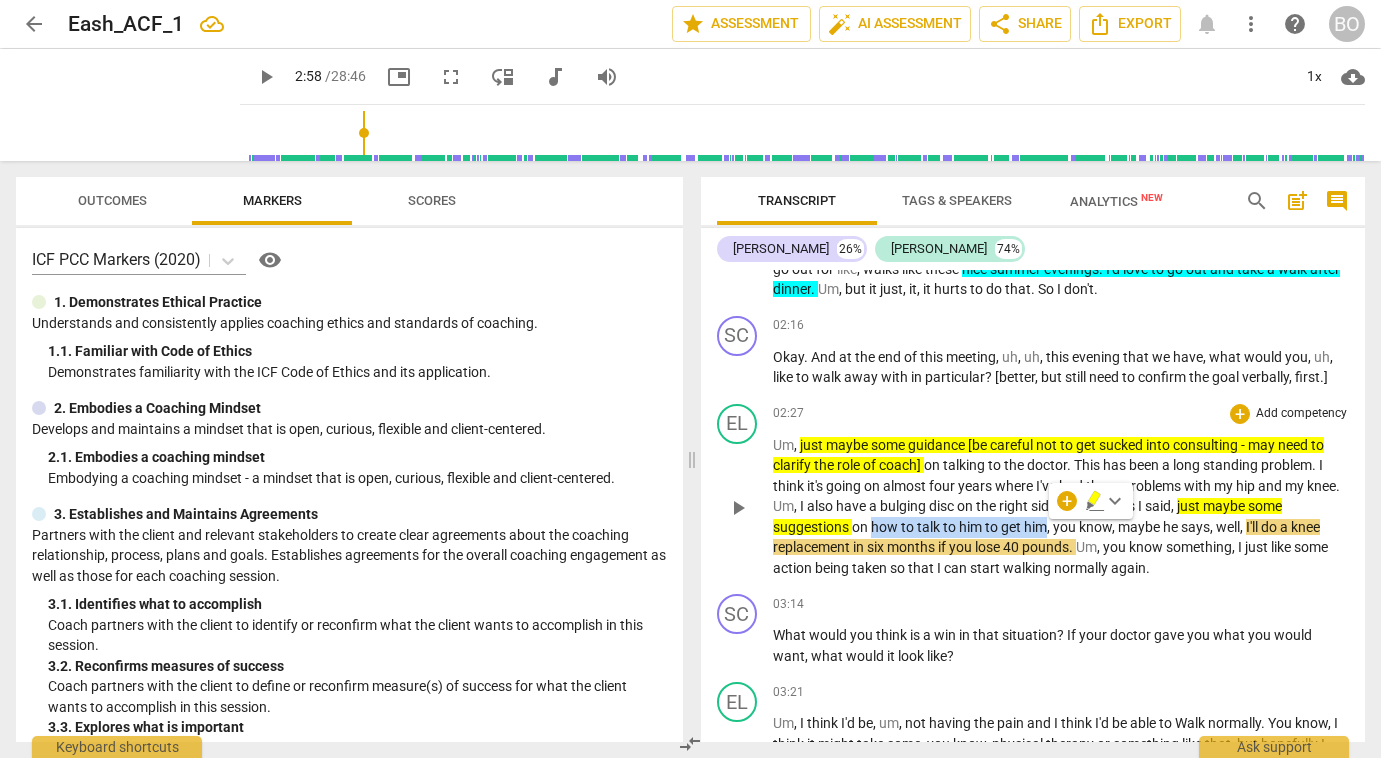 click on "get" at bounding box center (1012, 527) 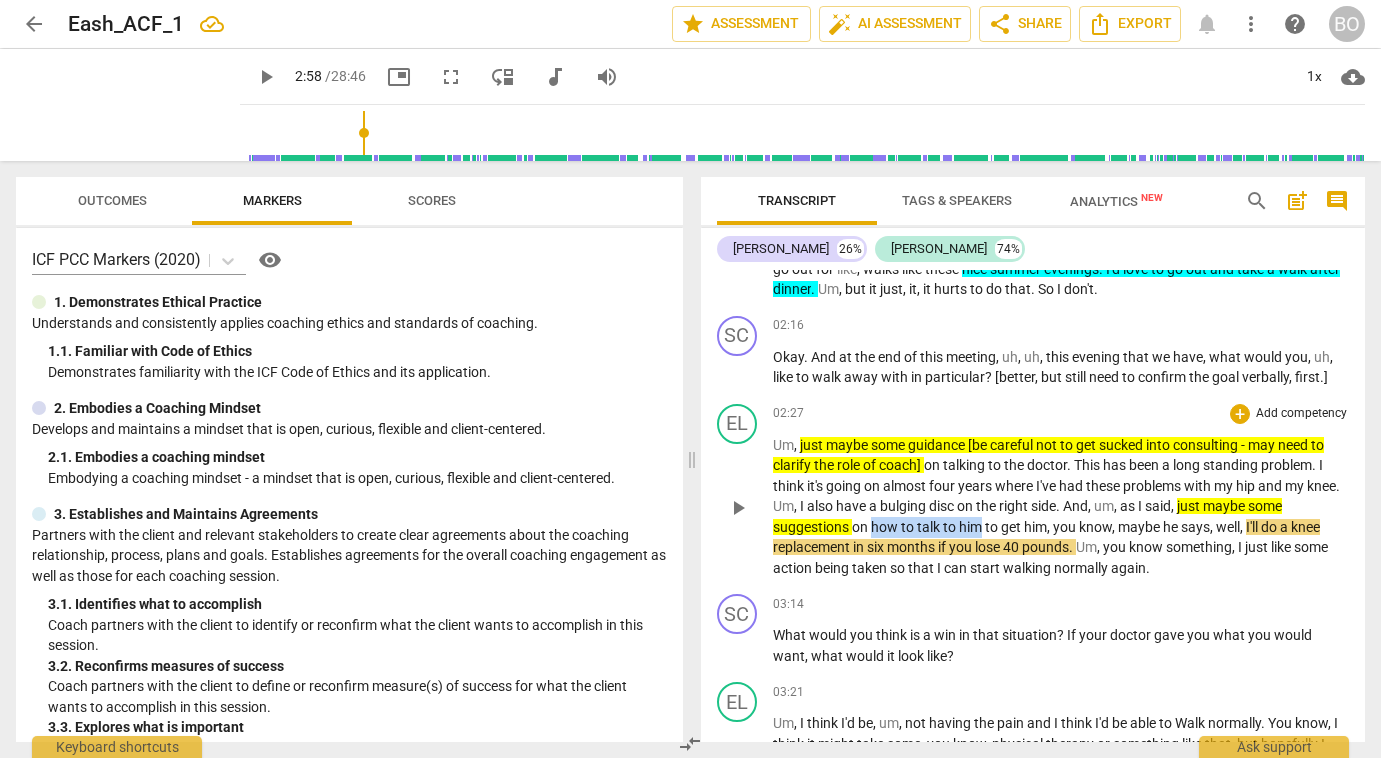 drag, startPoint x: 984, startPoint y: 525, endPoint x: 873, endPoint y: 520, distance: 111.11256 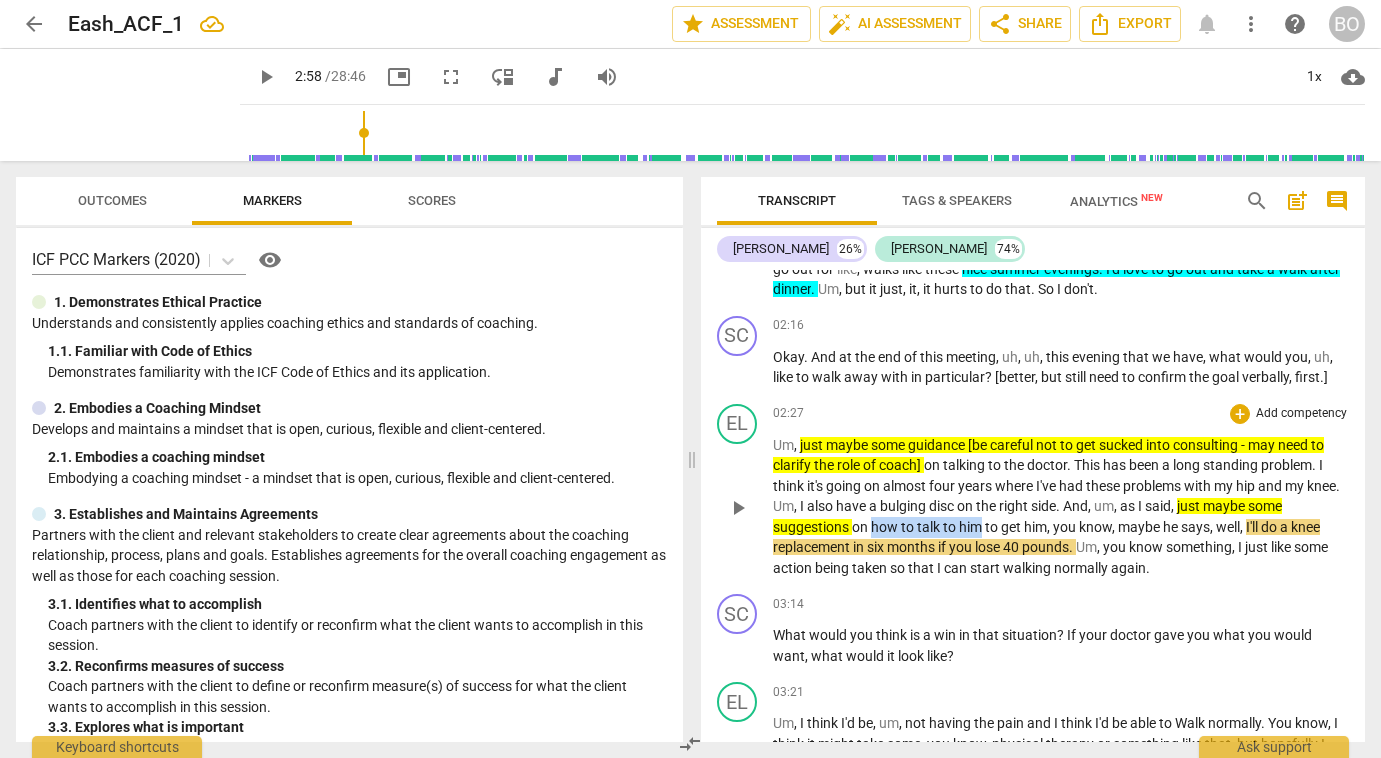 click on "Um ,   just   maybe   some   guidance   [be   careful   not   to   get   sucked   into   consulting   -   may   need   to   clarify   the   role   of   coach]   on   talking   to   the   doctor .   This   has   been   a   long   standing   problem .   I   think   it's   going   on   almost   four   years   where   I've   had   these   problems   with   my   hip   and   my   knee .   Um ,   I   also   have   a   bulging   disc   on   the   right   side .   And ,   um ,   as   I   said ,   just   maybe   some   suggestions   on   how   to   talk   to   him   to   get   him ,   you   know ,   maybe   he   says ,   well ,   I'll   do   a   [MEDICAL_DATA]   [DATE]   if   you   lose   40   pounds .   Um ,   you   know   something ,   I   just   like   some   action   being   taken   so   that   I   can   start   walking   normally   again ." at bounding box center (1061, 507) 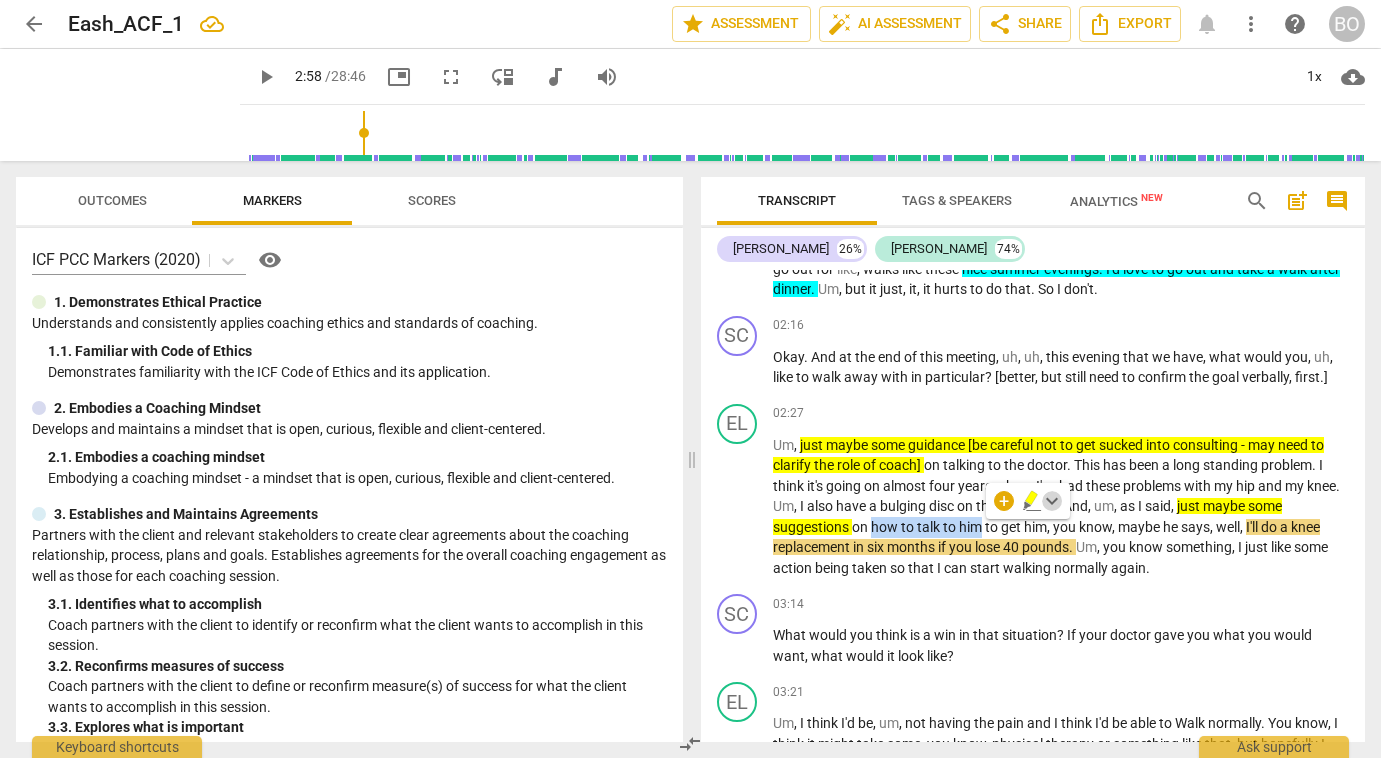 click on "keyboard_arrow_down" at bounding box center (1052, 501) 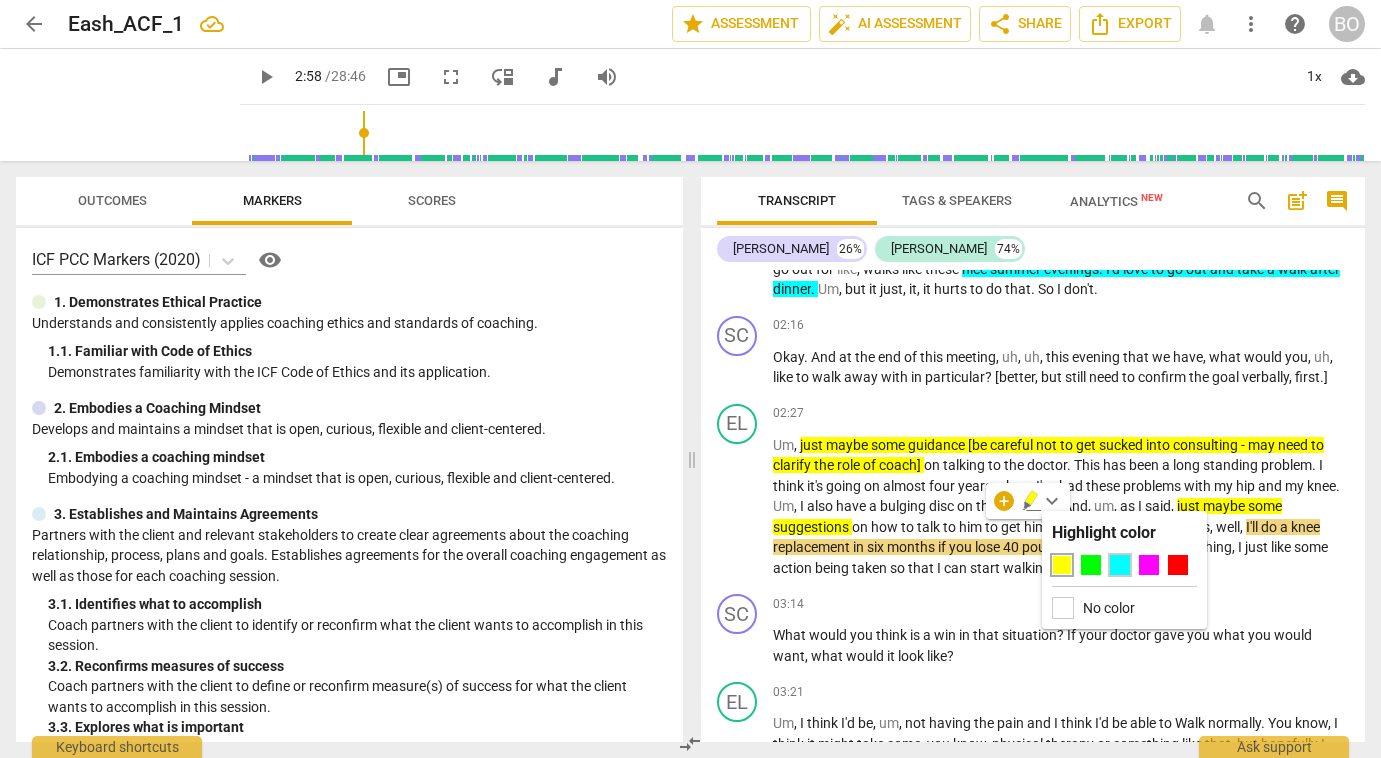 click at bounding box center [1120, 565] 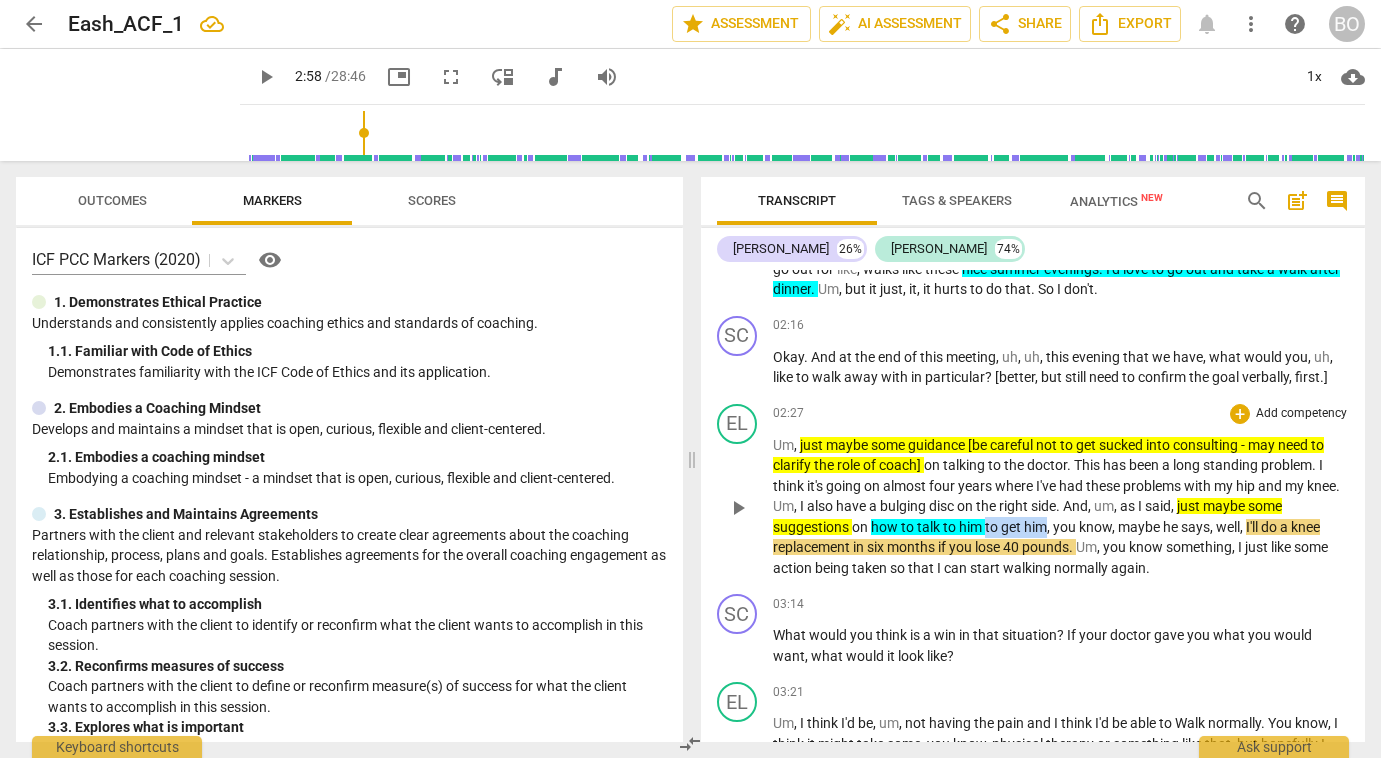 drag, startPoint x: 986, startPoint y: 519, endPoint x: 1047, endPoint y: 529, distance: 61.81424 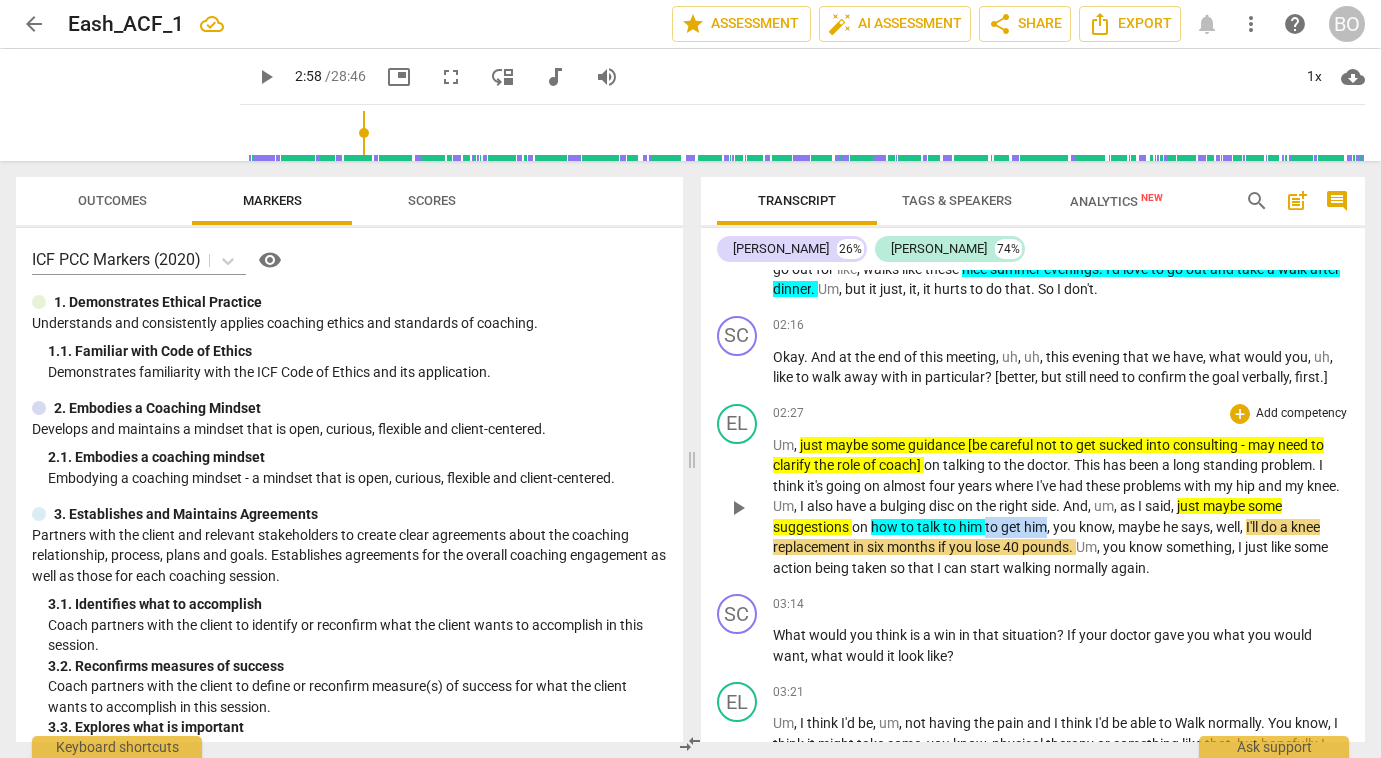 click on "Um ,   just   maybe   some   guidance   [be   careful   not   to   get   sucked   into   consulting   -   may   need   to   clarify   the   role   of   coach]   on   talking   to   the   doctor .   This   has   been   a   long   standing   problem .   I   think   it's   going   on   almost   four   years   where   I've   had   these   problems   with   my   hip   and   my   knee .   Um ,   I   also   have   a   bulging   disc   on   the   right   side .   And ,   um ,   as   I   said ,   just   maybe   some   suggestions   on   how   to   talk   to   him   to   get   him ,   you   know ,   maybe   he   says ,   well ,   I'll   do   a   [MEDICAL_DATA]   [DATE]   if   you   lose   40   pounds .   Um ,   you   know   something ,   I   just   like   some   action   being   taken   so   that   I   can   start   walking   normally   again ." at bounding box center (1061, 507) 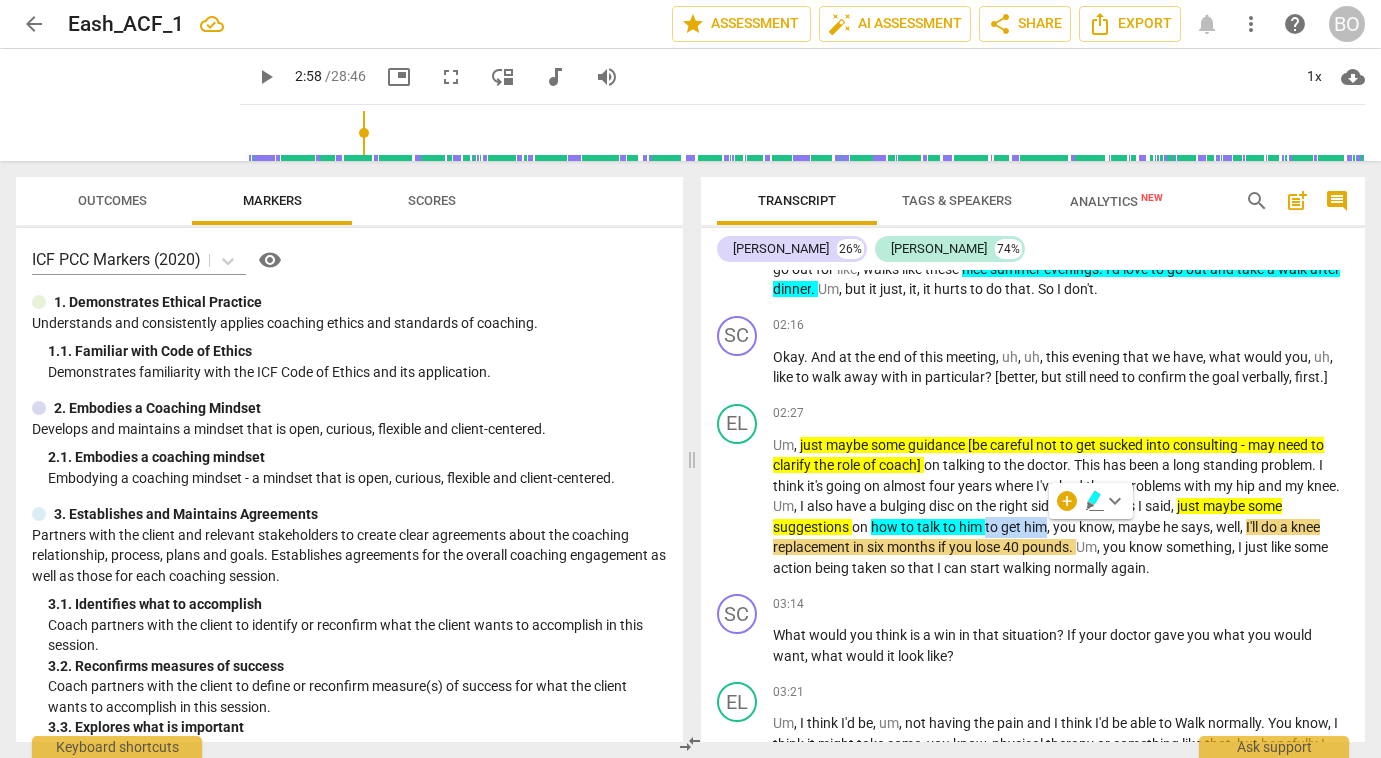 click on "keyboard_arrow_down" at bounding box center [1115, 501] 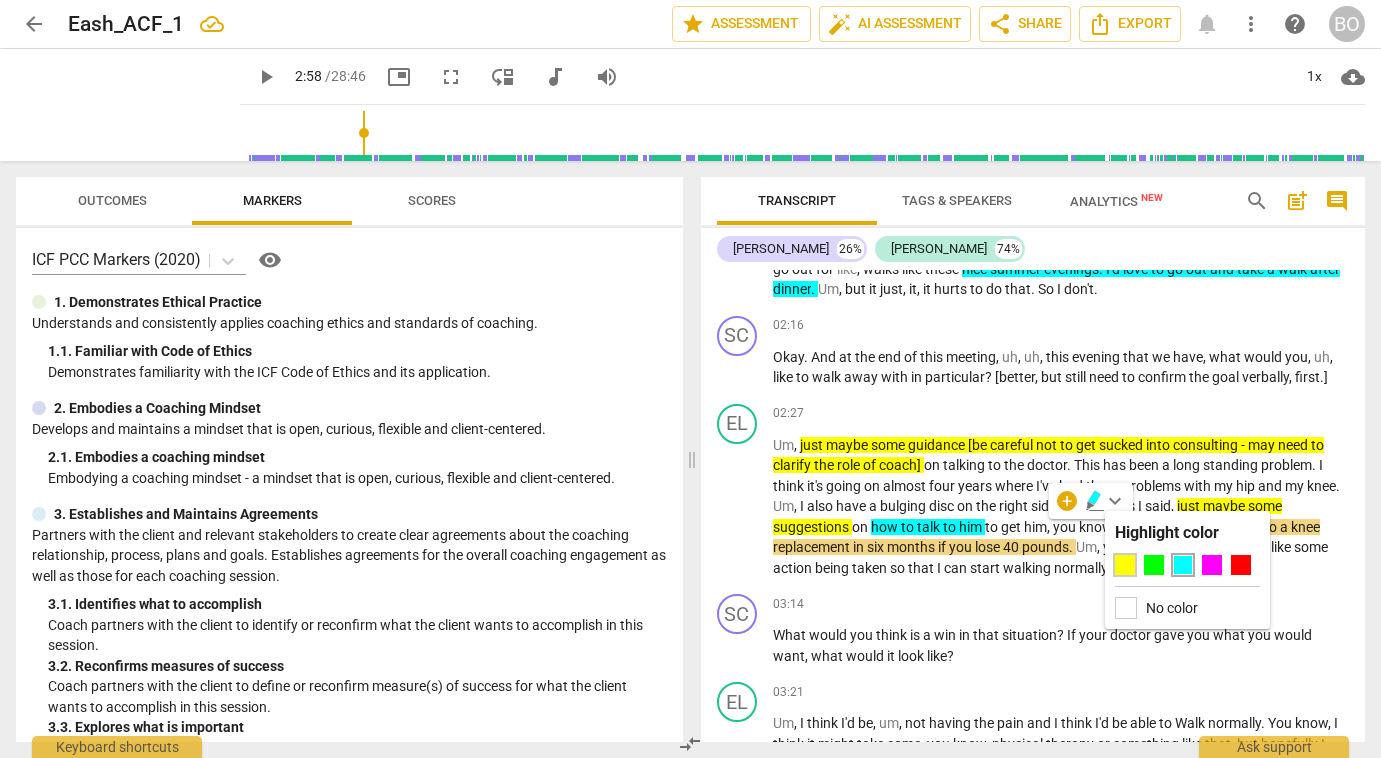 click at bounding box center [1125, 565] 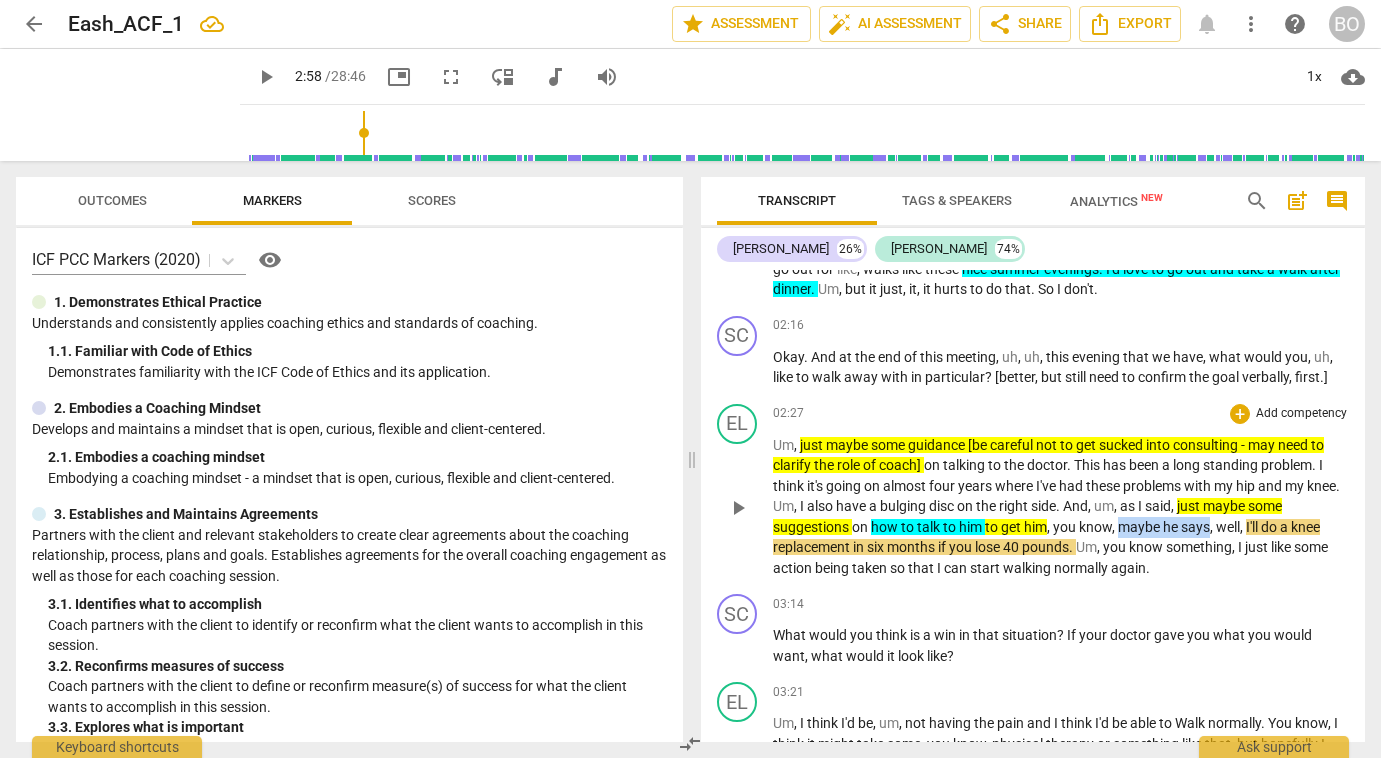 drag, startPoint x: 1118, startPoint y: 530, endPoint x: 1210, endPoint y: 530, distance: 92 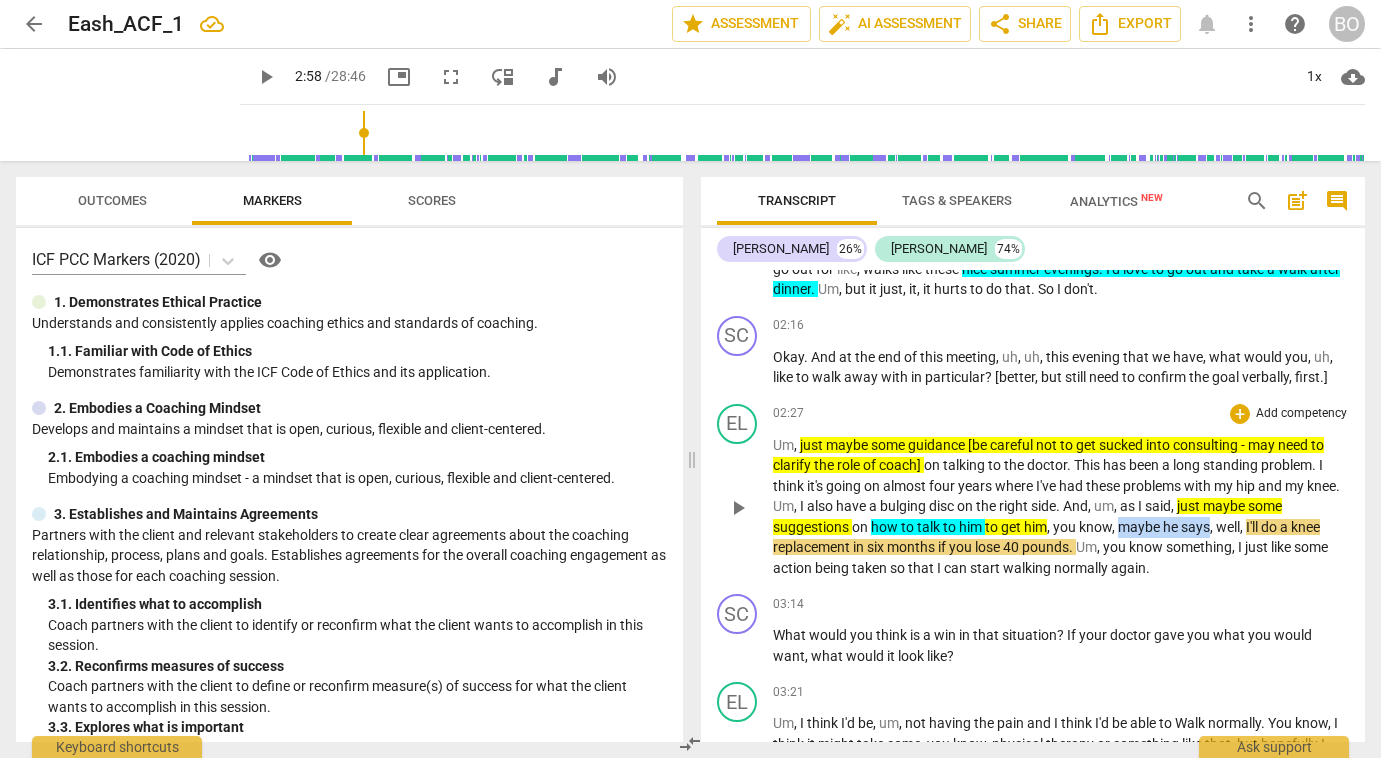 click on "Um ,   just   maybe   some   guidance   [be   careful   not   to   get   sucked   into   consulting   -   may   need   to   clarify   the   role   of   coach]   on   talking   to   the   doctor .   This   has   been   a   long   standing   problem .   I   think   it's   going   on   almost   four   years   where   I've   had   these   problems   with   my   hip   and   my   knee .   Um ,   I   also   have   a   bulging   disc   on   the   right   side .   And ,   um ,   as   I   said ,   just   maybe   some   suggestions   on   how   to   talk   to   him   to   get   him ,   you   know ,   maybe   he   says ,   well ,   I'll   do   a   [MEDICAL_DATA]   [DATE]   if   you   lose   40   pounds .   Um ,   you   know   something ,   I   just   like   some   action   being   taken   so   that   I   can   start   walking   normally   again ." at bounding box center (1061, 507) 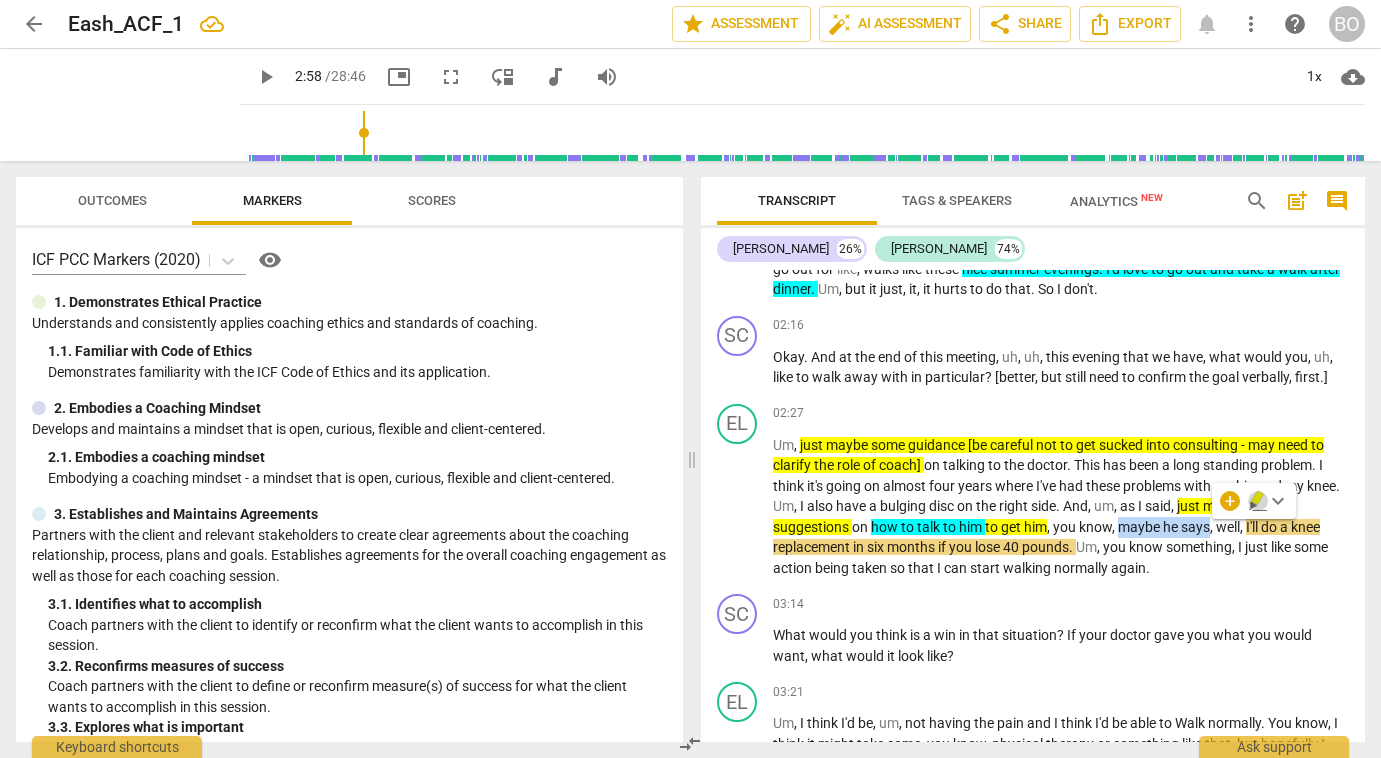 click 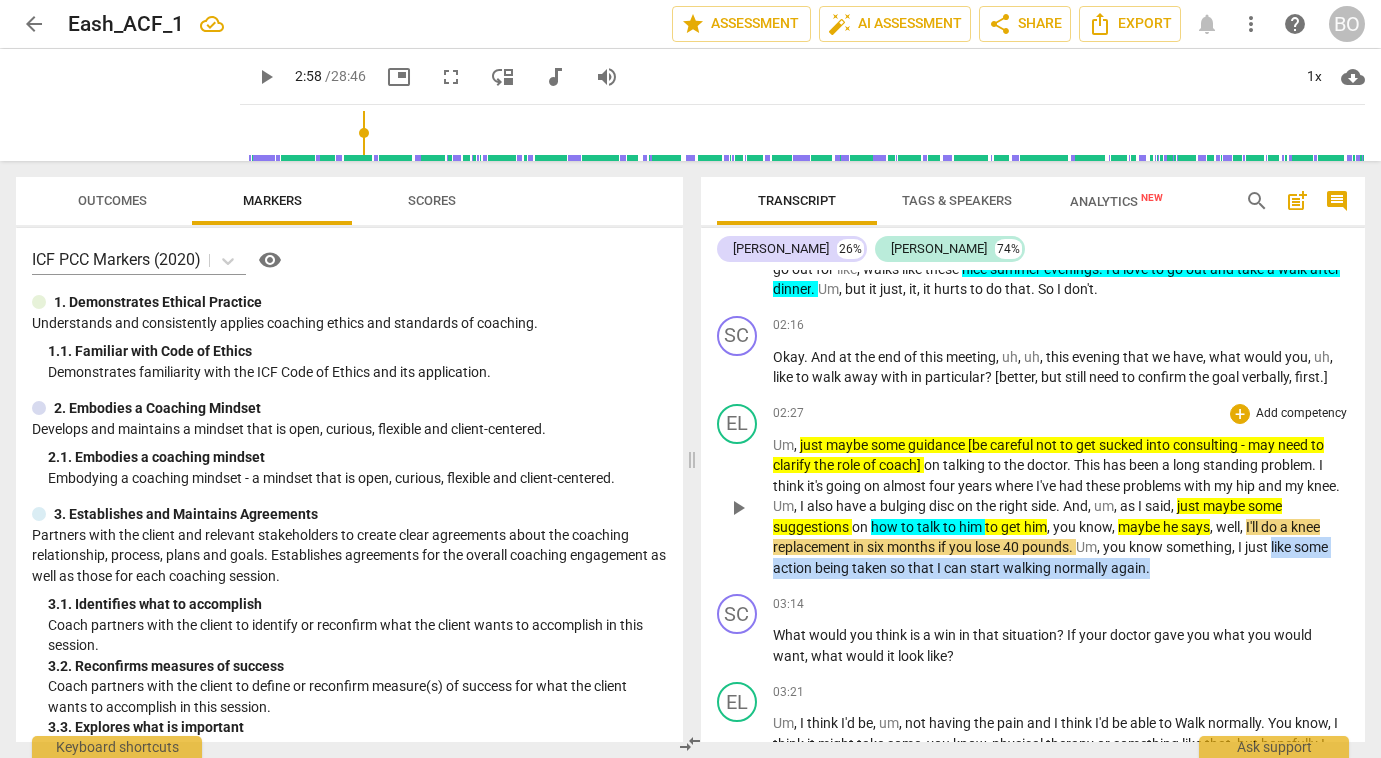 drag, startPoint x: 1276, startPoint y: 548, endPoint x: 1152, endPoint y: 568, distance: 125.60255 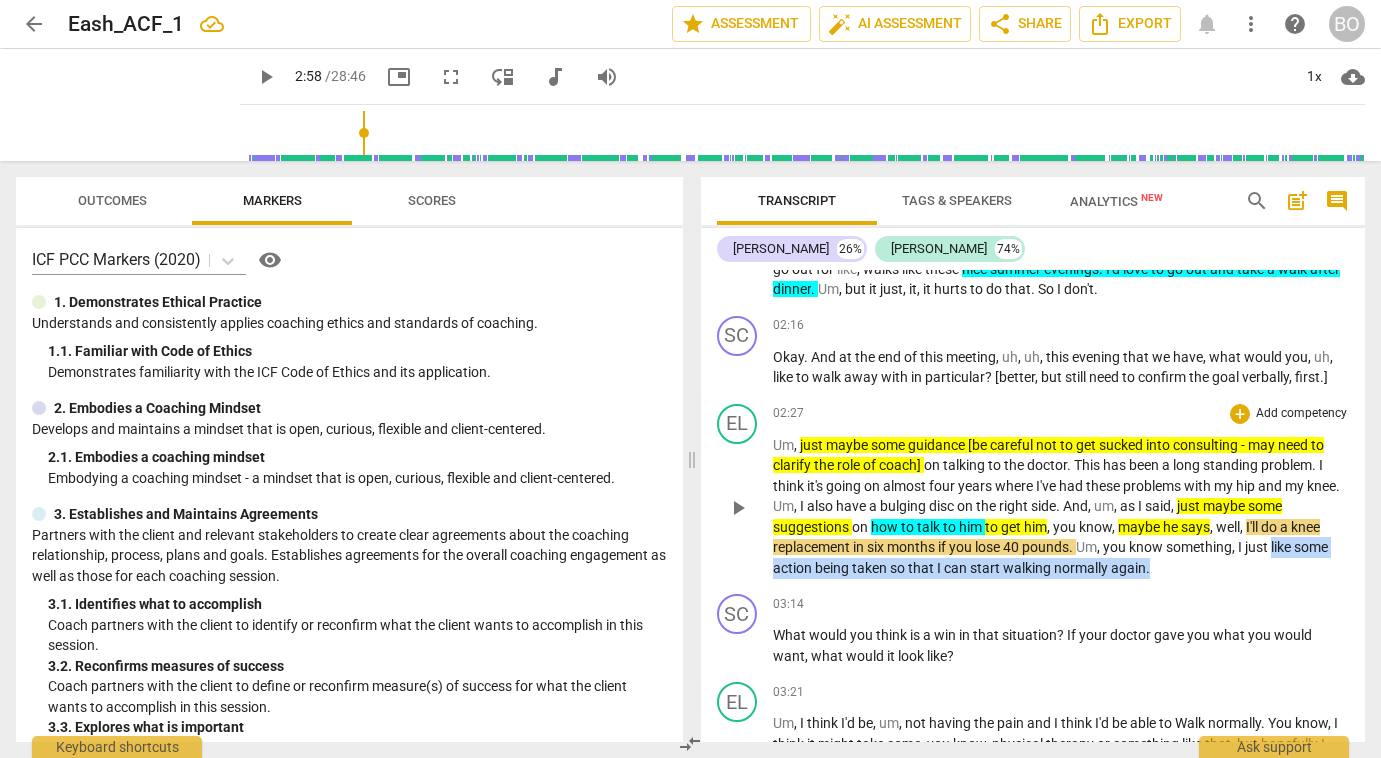 click on "Um ,   just   maybe   some   guidance   [be   careful   not   to   get   sucked   into   consulting   -   may   need   to   clarify   the   role   of   coach]   on   talking   to   the   doctor .   This   has   been   a   long   standing   problem .   I   think   it's   going   on   almost   four   years   where   I've   had   these   problems   with   my   hip   and   my   knee .   Um ,   I   also   have   a   bulging   disc   on   the   right   side .   And ,   um ,   as   I   said ,   just   maybe   some   suggestions   on   how   to   talk   to   him   to   get   him ,   you   know ,   maybe   he   says ,   well ,   I'll   do   a   [MEDICAL_DATA]   [DATE]   if   you   lose   40   pounds .   Um ,   you   know   something ,   I   just   like   some   action   being   taken   so   that   I   can   start   walking   normally   again ." at bounding box center (1061, 507) 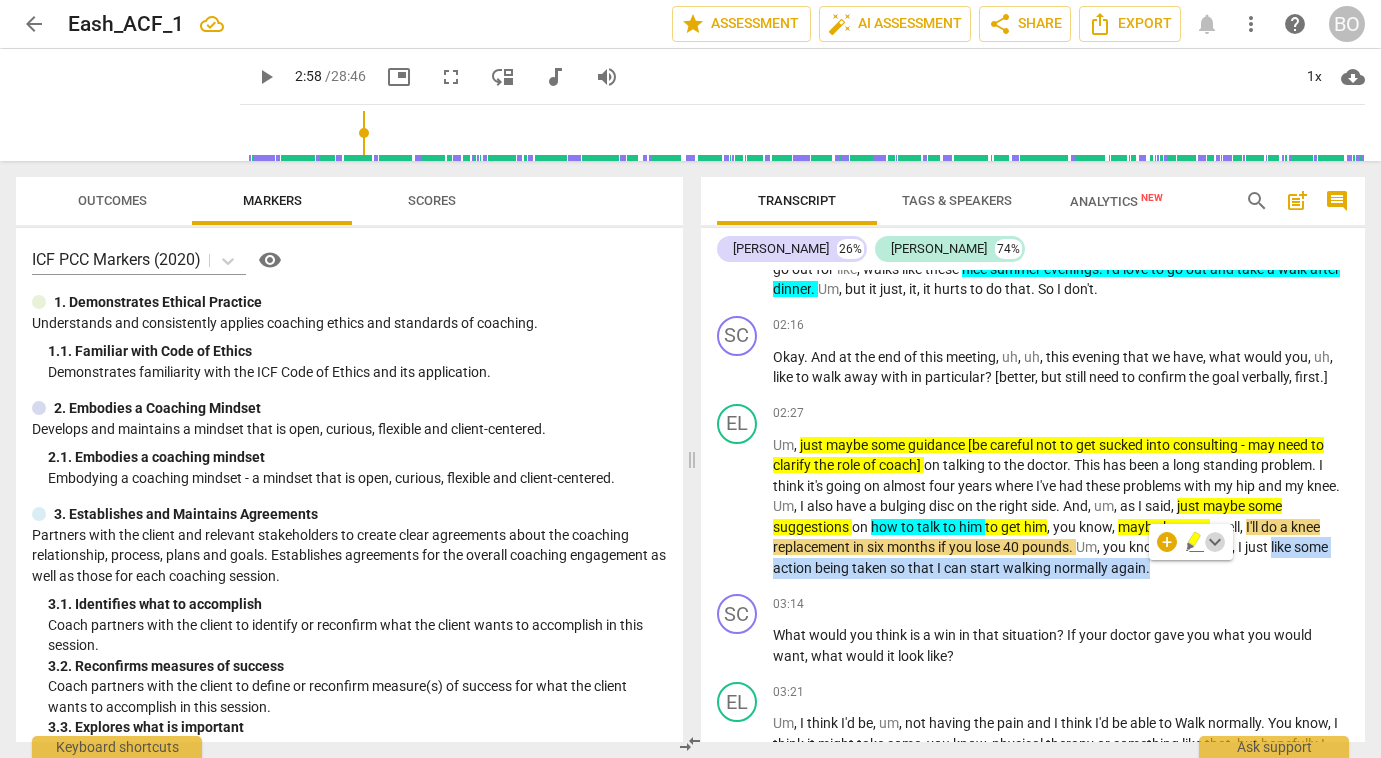 click on "keyboard_arrow_down" at bounding box center (1215, 542) 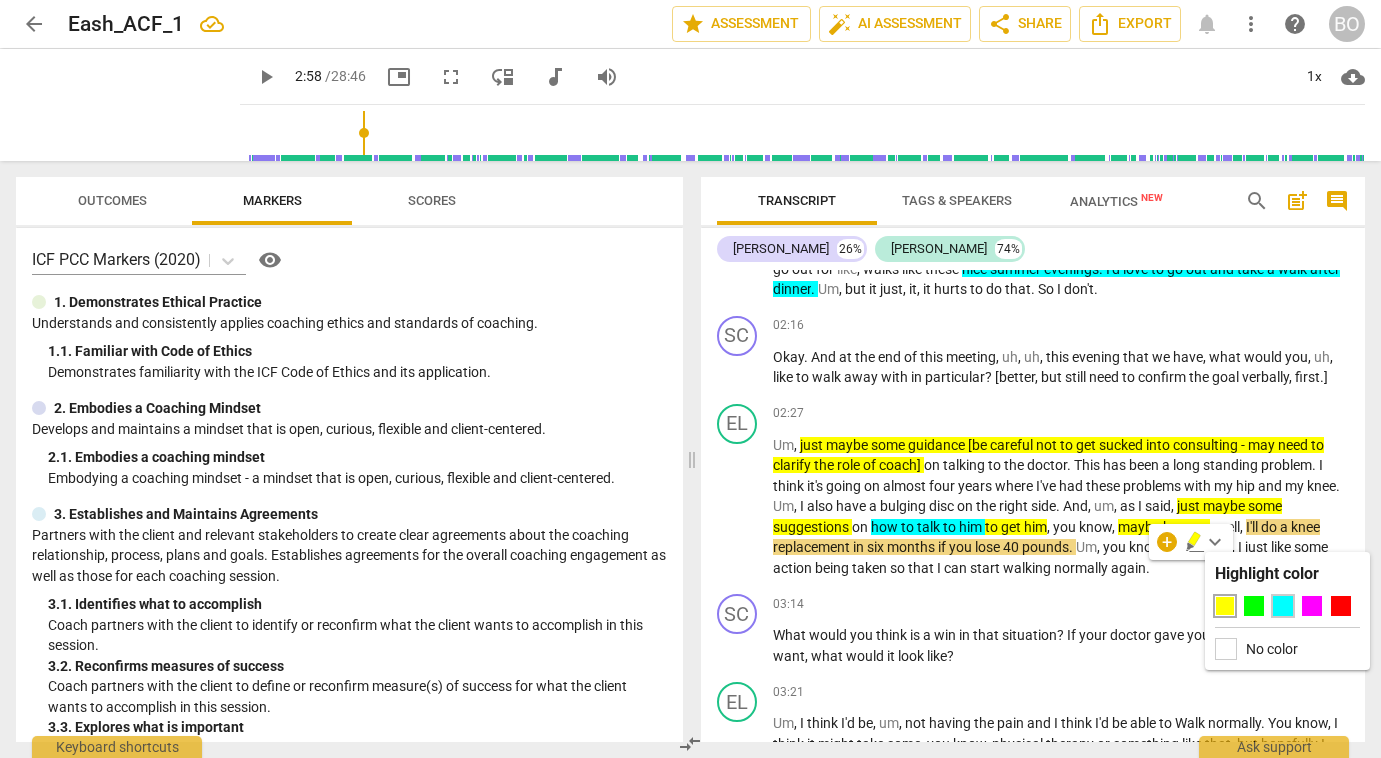 click at bounding box center (1283, 606) 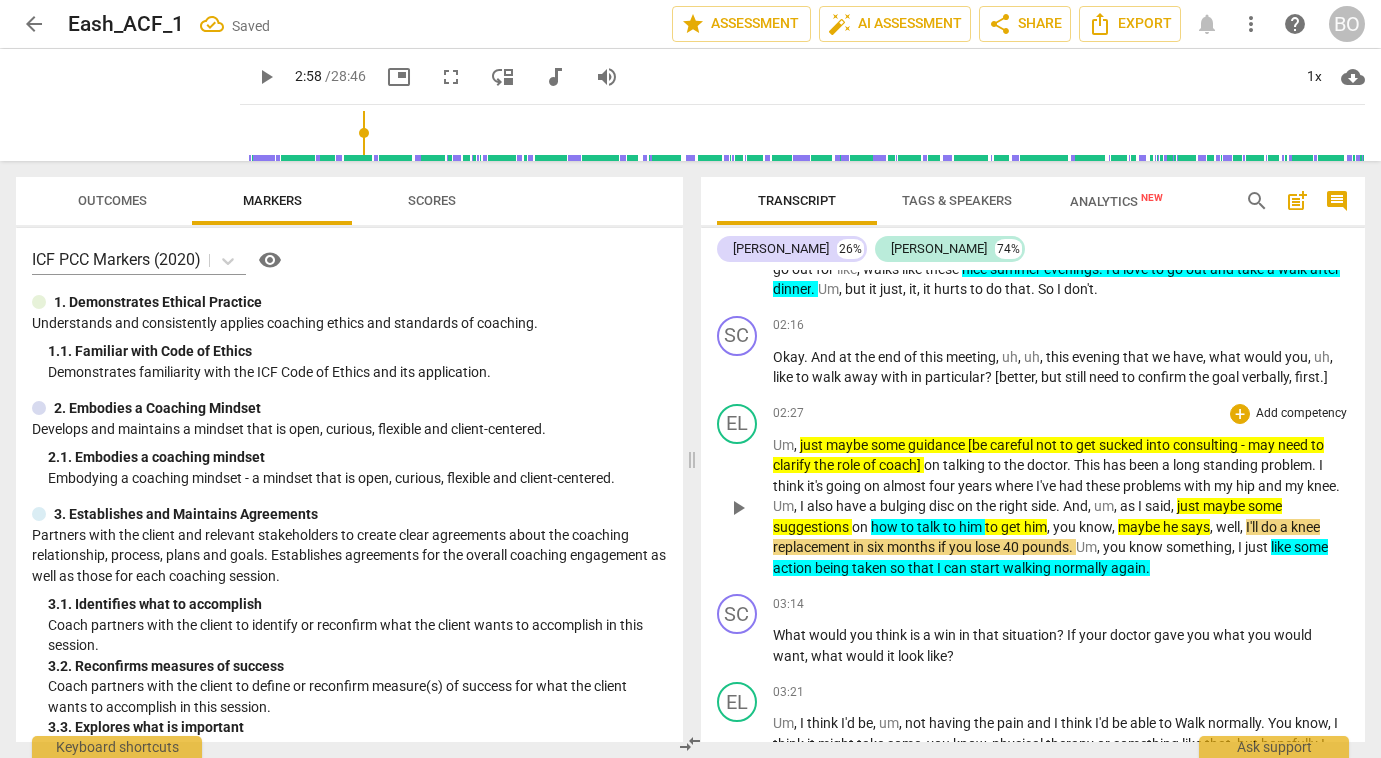 click on "you" at bounding box center [1066, 527] 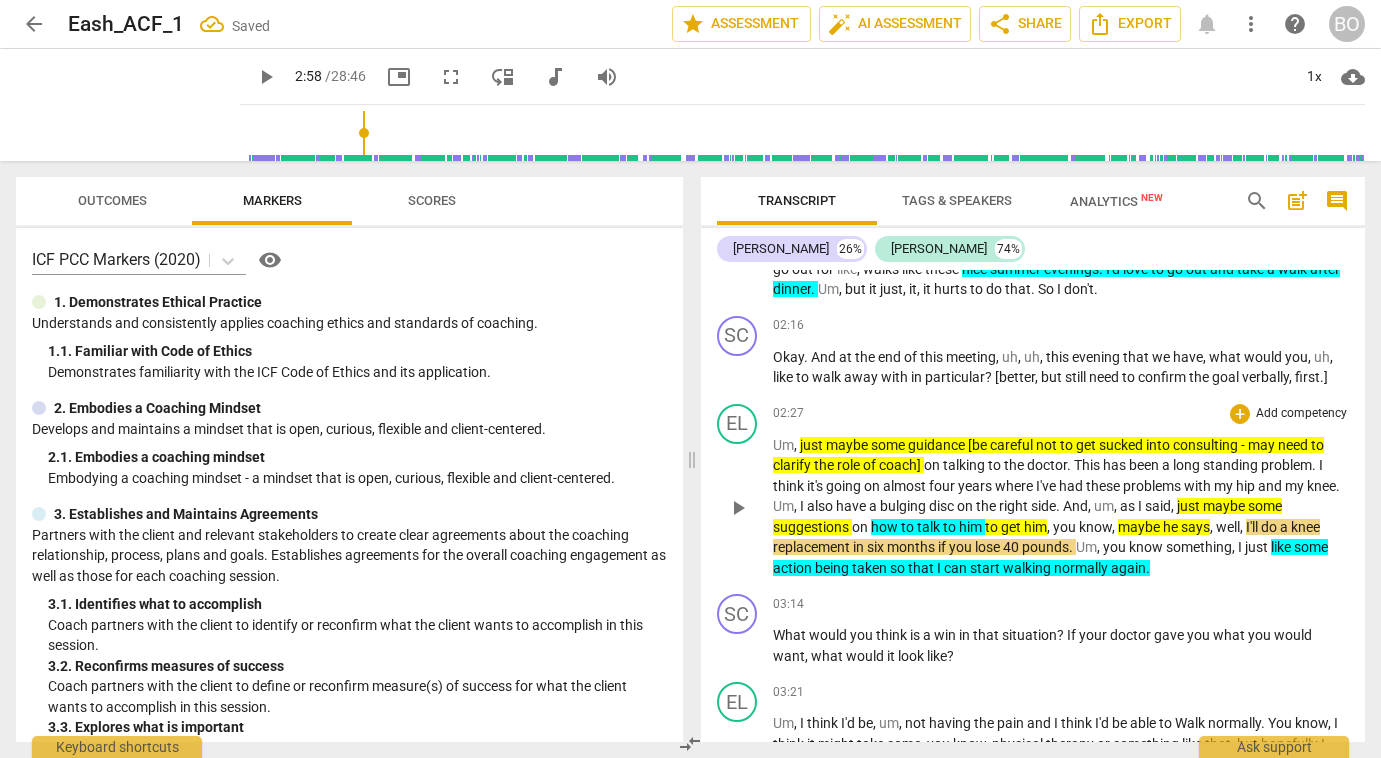type 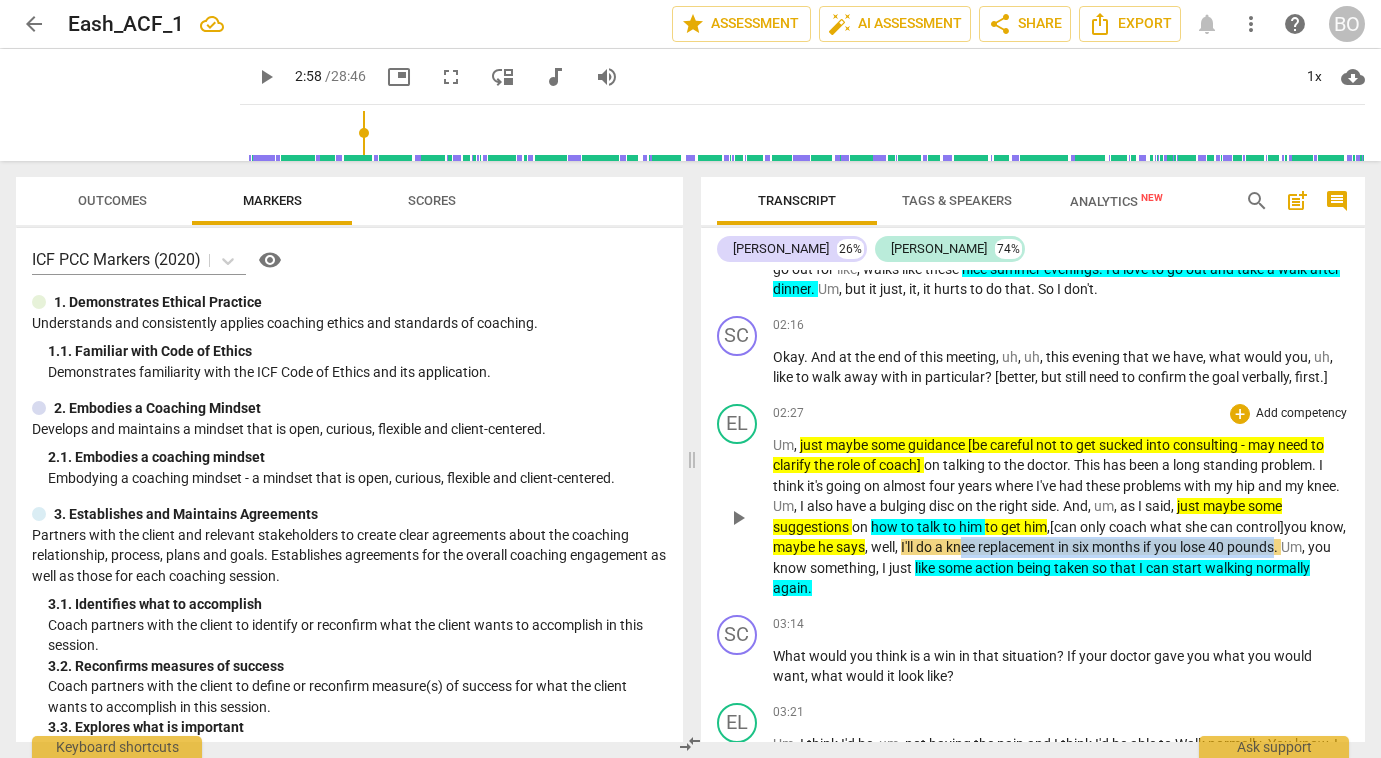 drag, startPoint x: 1005, startPoint y: 543, endPoint x: 1320, endPoint y: 541, distance: 315.00635 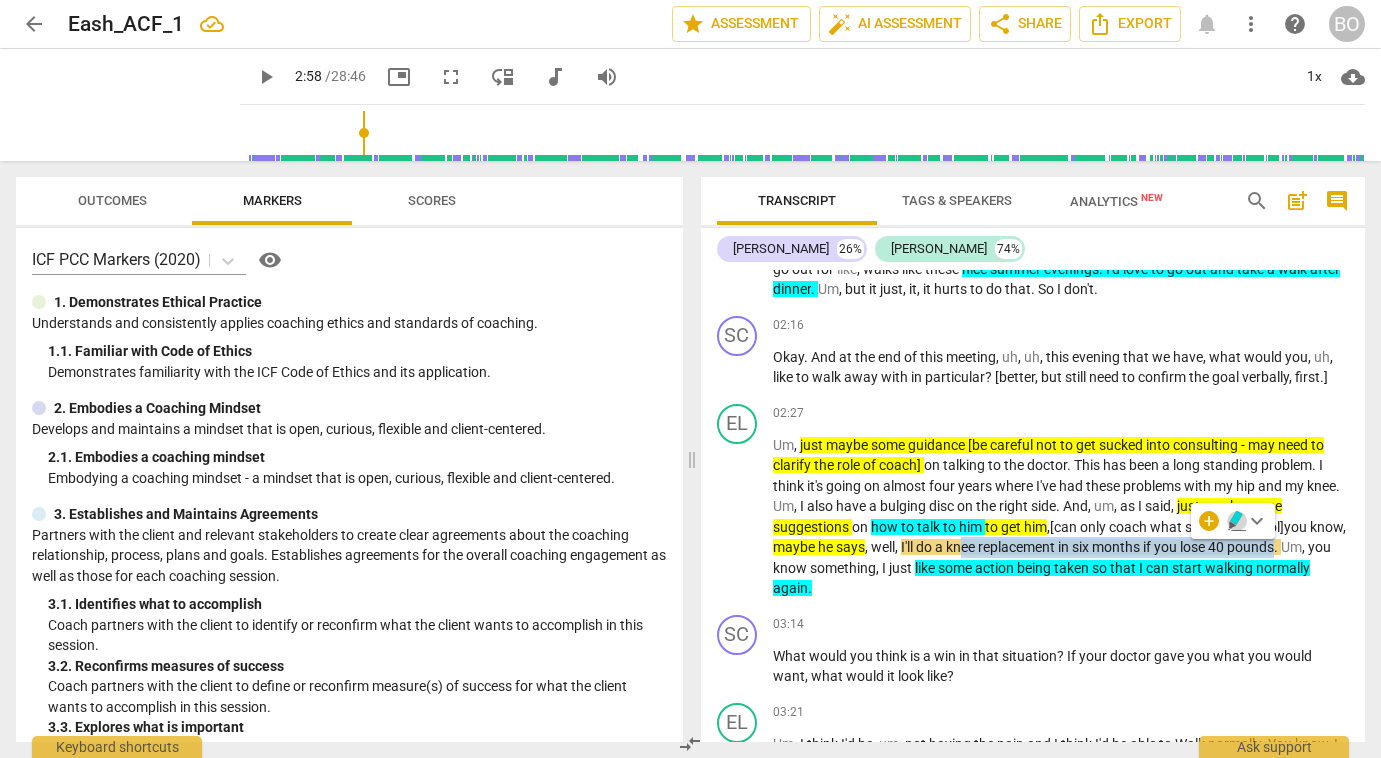 click 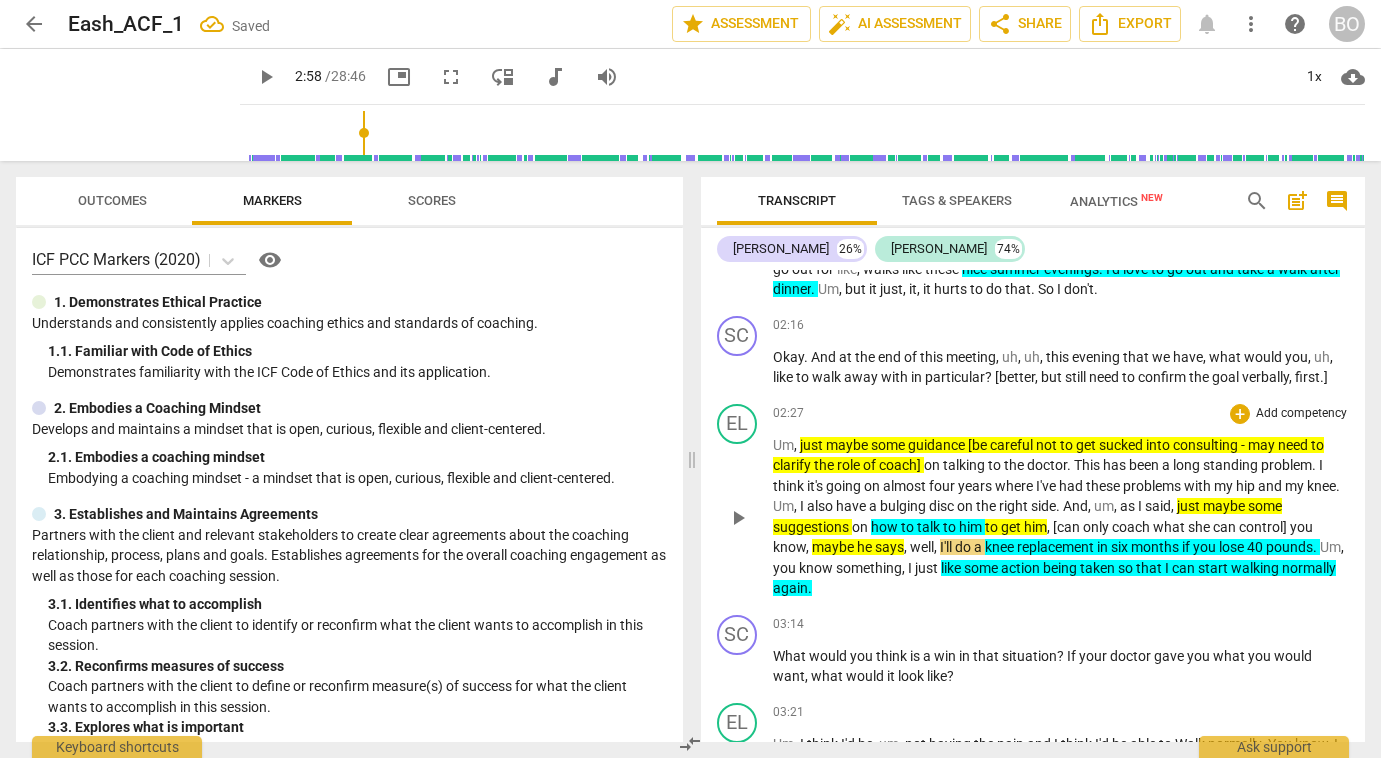 click on "Um ,   just   maybe   some   guidance   [be   careful   not   to   get   sucked   into   consulting   -   may   need   to   clarify   the   role   of   coach]   on   talking   to   the   doctor .   This   has   been   a   long   standing   problem .   I   think   it's   going   on   almost   four   years   where   I've   had   these   problems   with   my   hip   and   my   knee .   Um ,   I   also   have   a   bulging   disc   on   the   right   side .   And ,   um ,   as   I   said ,   just   maybe   some   suggestions   on   how   to   talk   to   him   to   get   him ,   [can   only   coach   what   she   can   control]   you   know ,   maybe   he   says ,   well ,   I'll   do   a   [MEDICAL_DATA]   [DATE]   if   you   lose   40   pounds .   Um ,   you   know   something ,   I   just   like   some   action   being   taken   so   that   I   can   start   walking   normally   again ." at bounding box center (1061, 517) 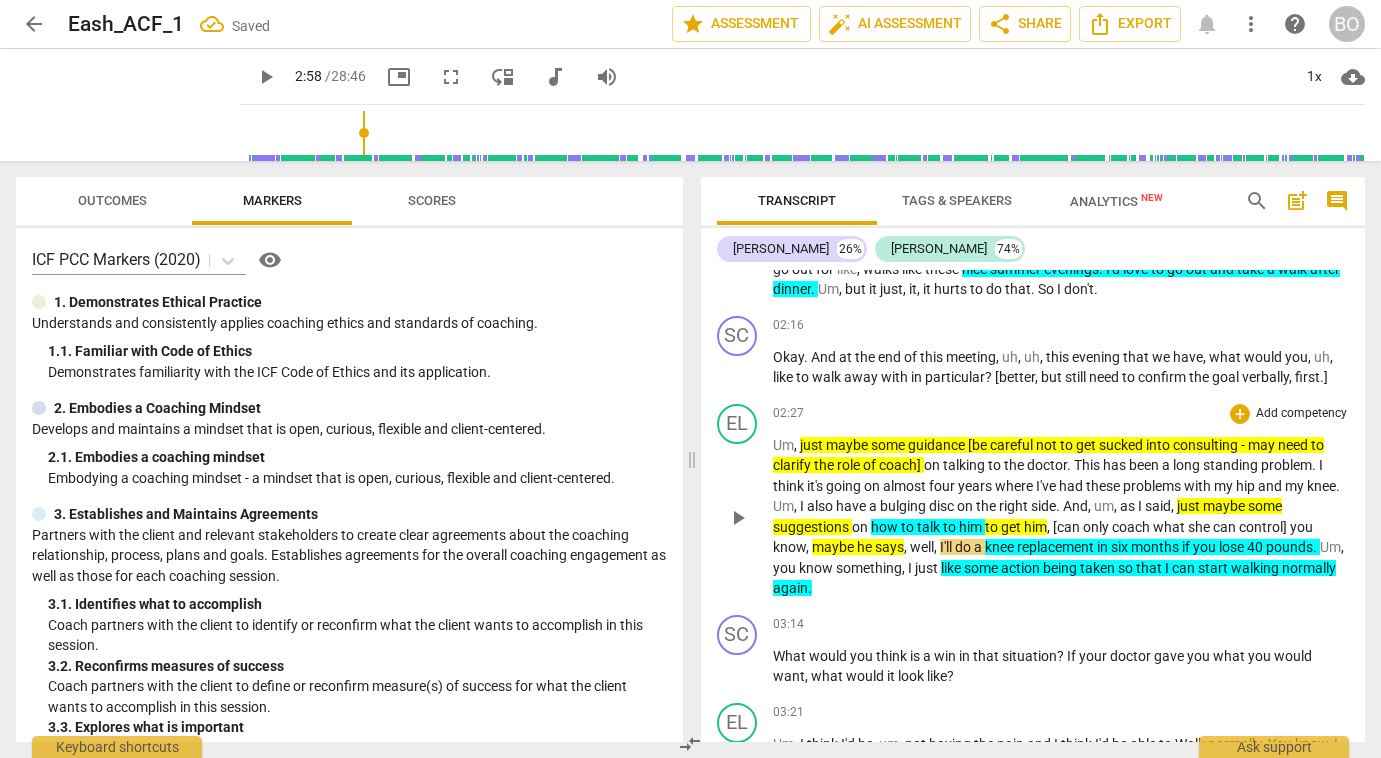 type 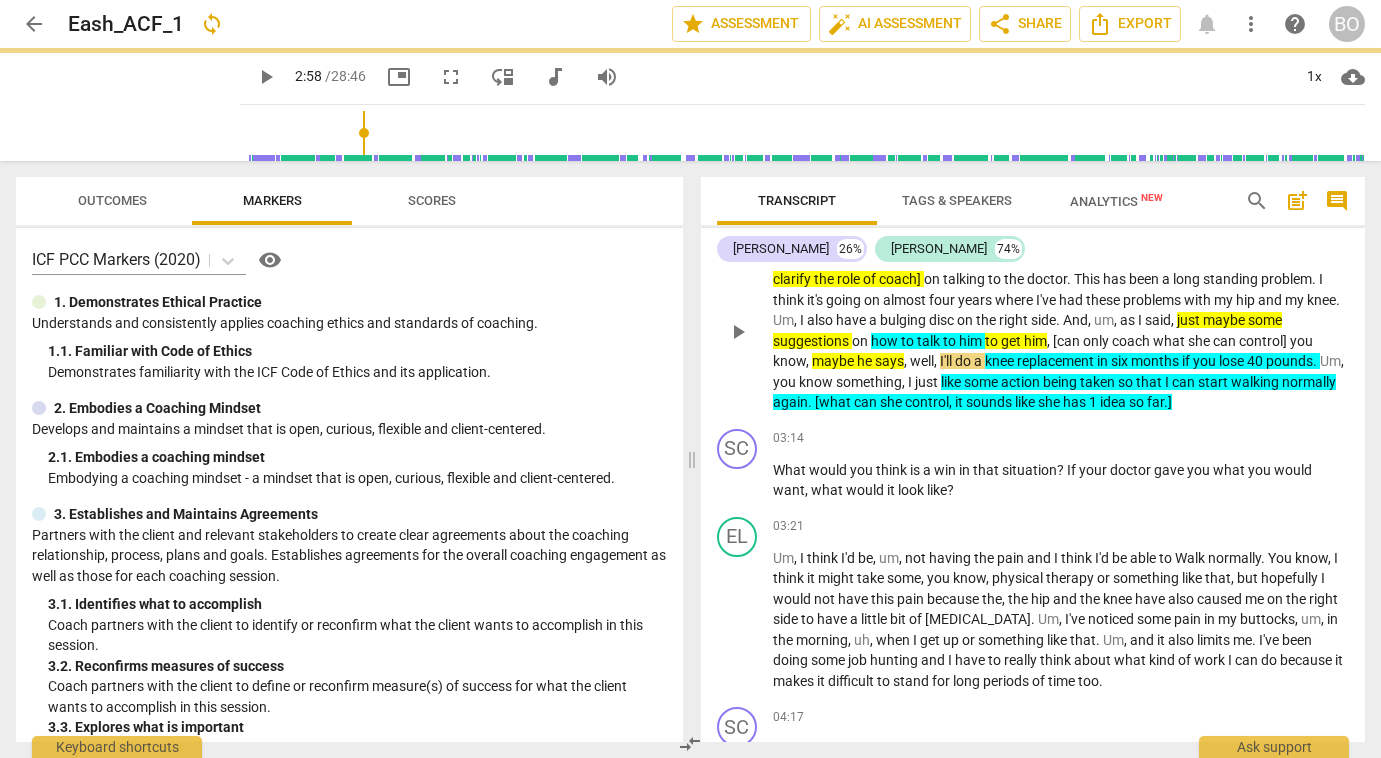 scroll, scrollTop: 1174, scrollLeft: 0, axis: vertical 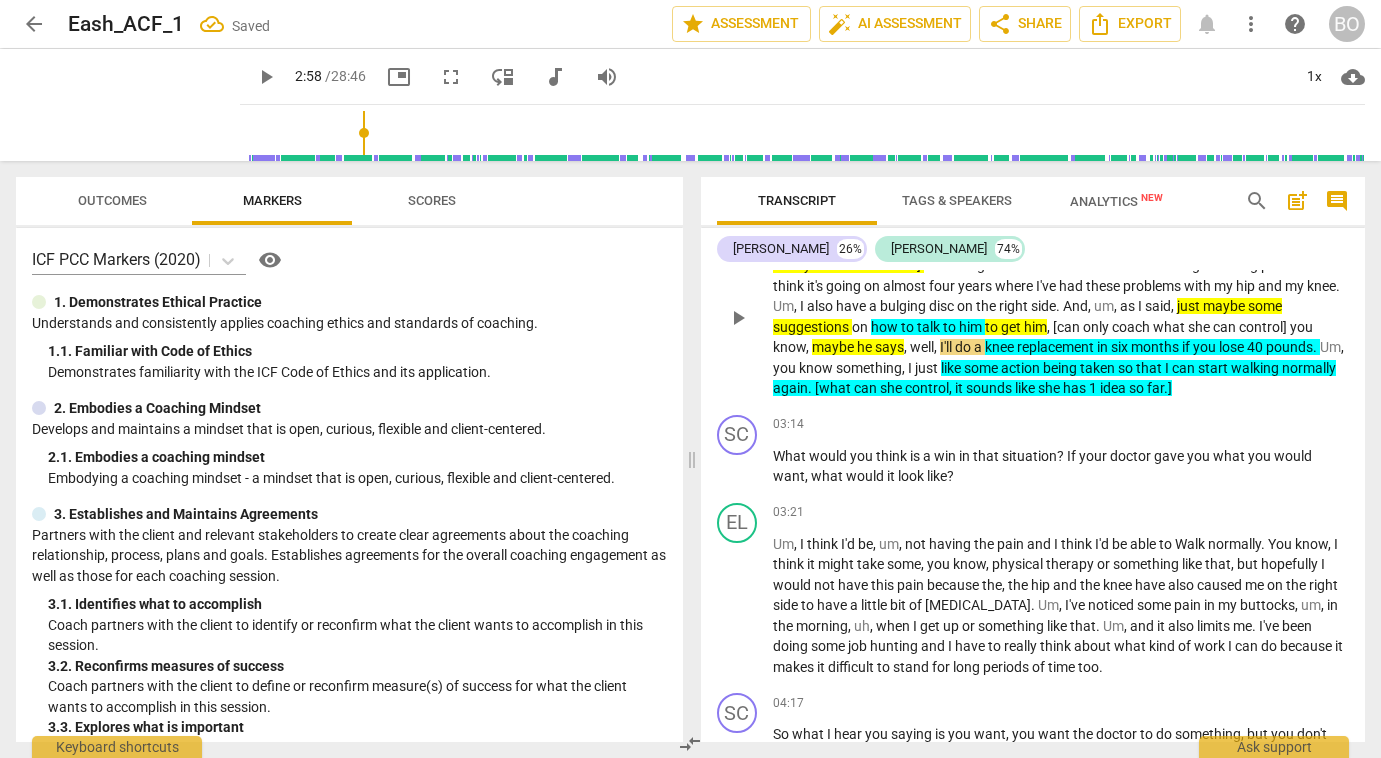 click on "play_arrow" at bounding box center [738, 318] 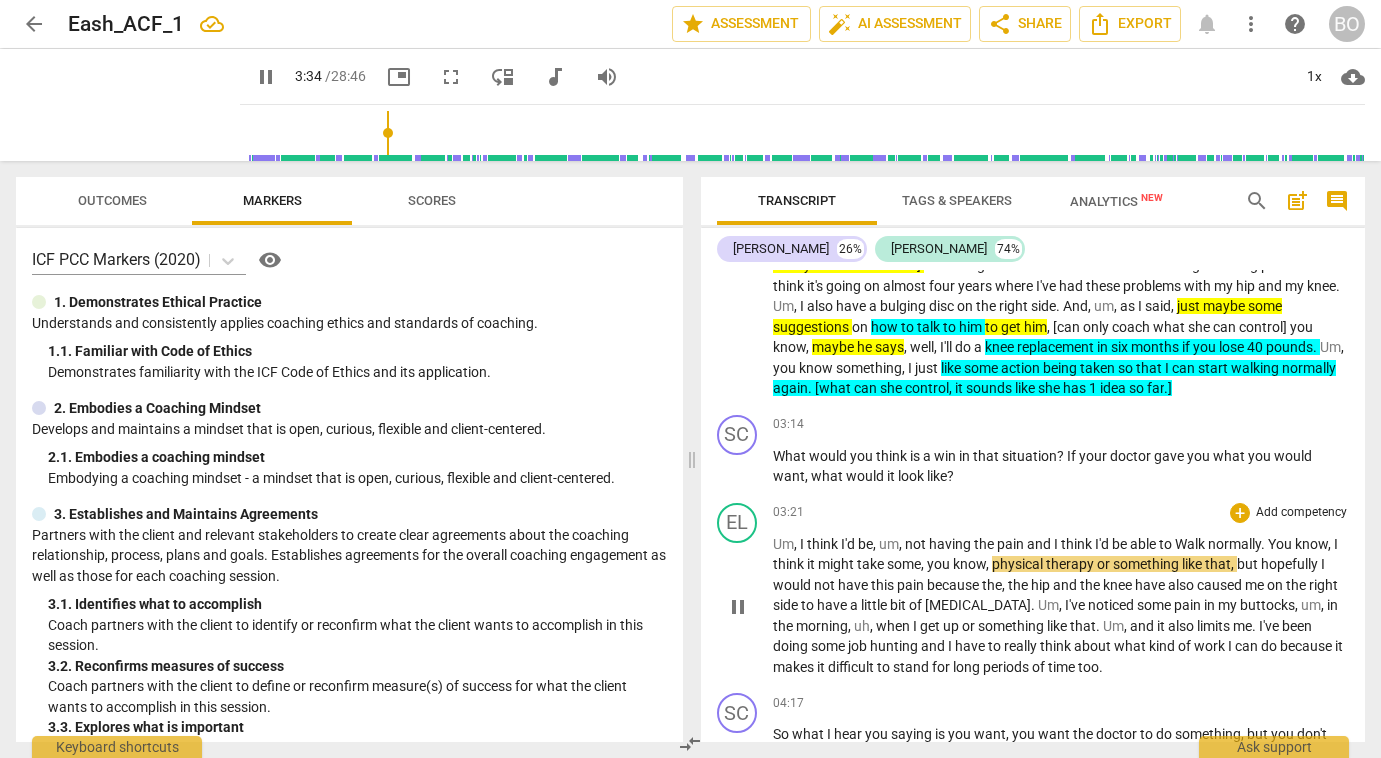 click on "pause" at bounding box center [738, 607] 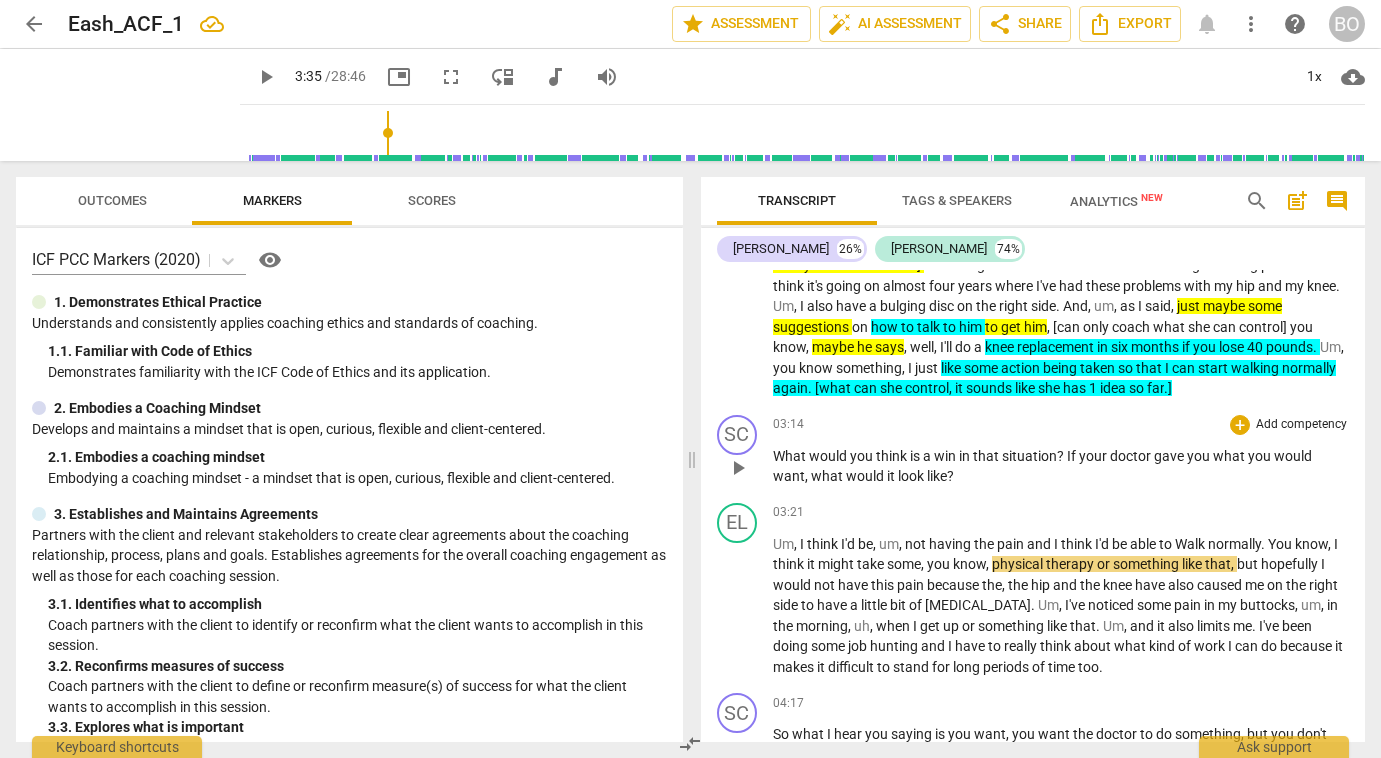 click on "What   would   you   think   is   a   win   in   that   situation ?   If   your   doctor   gave   you   what   you   would   want ,   what   would   it   look   like ?" at bounding box center [1061, 466] 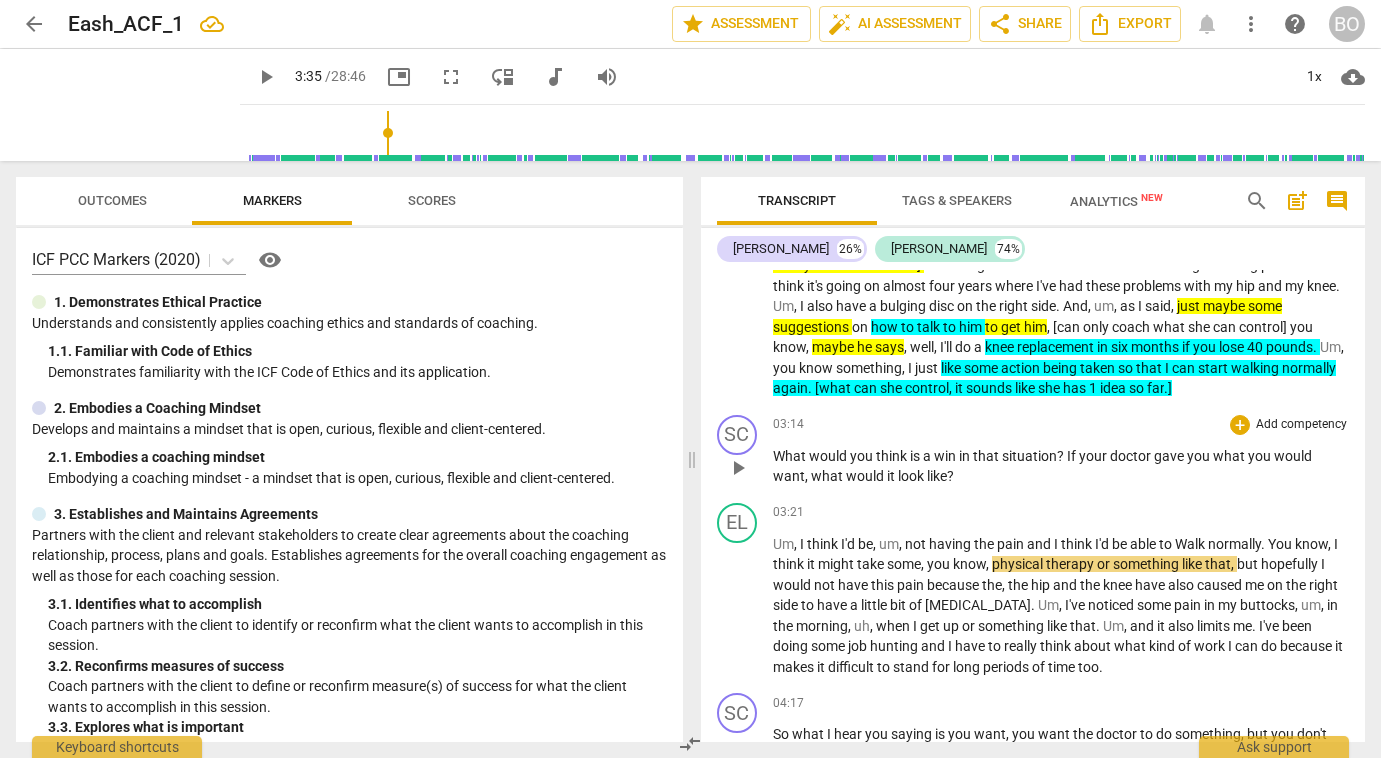 type 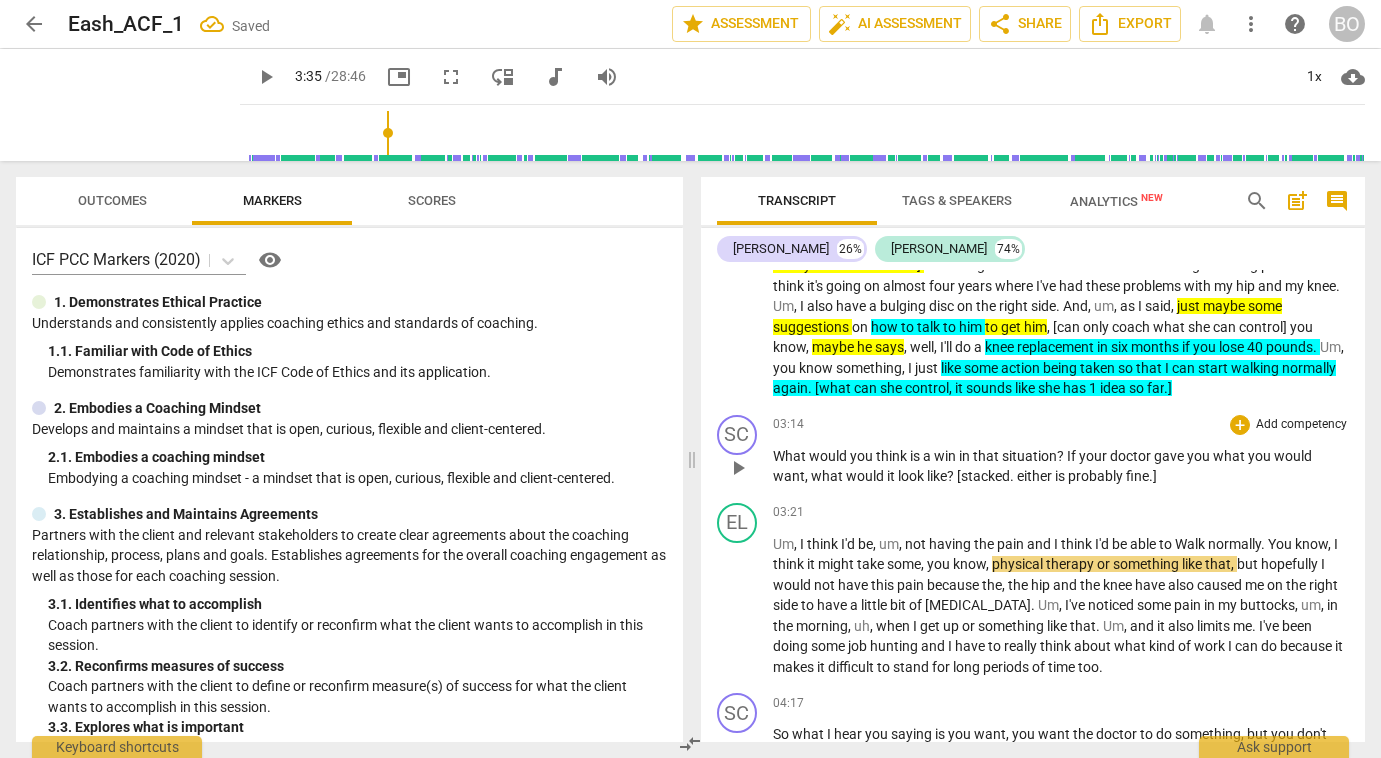 scroll, scrollTop: 1274, scrollLeft: 0, axis: vertical 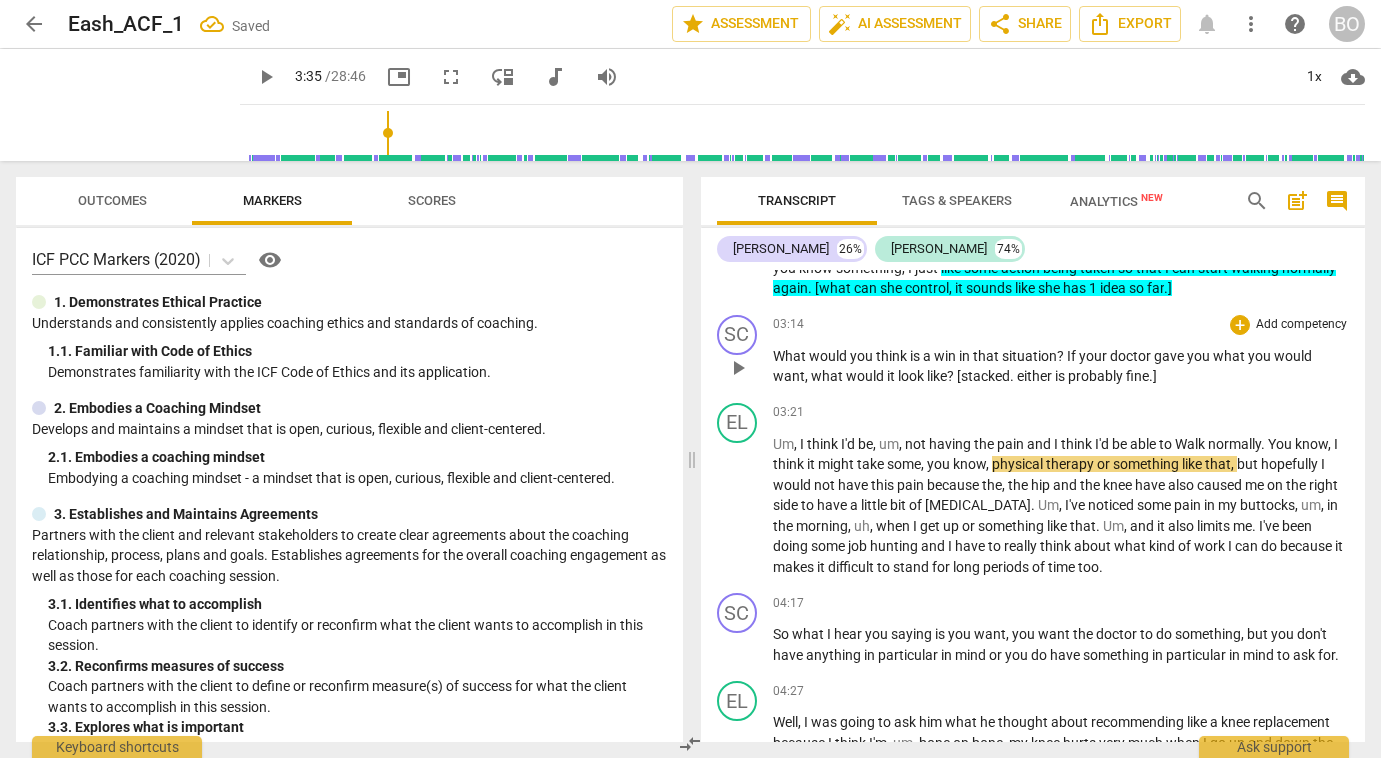click on "? [stacked. either is probably fine.]" at bounding box center (1052, 376) 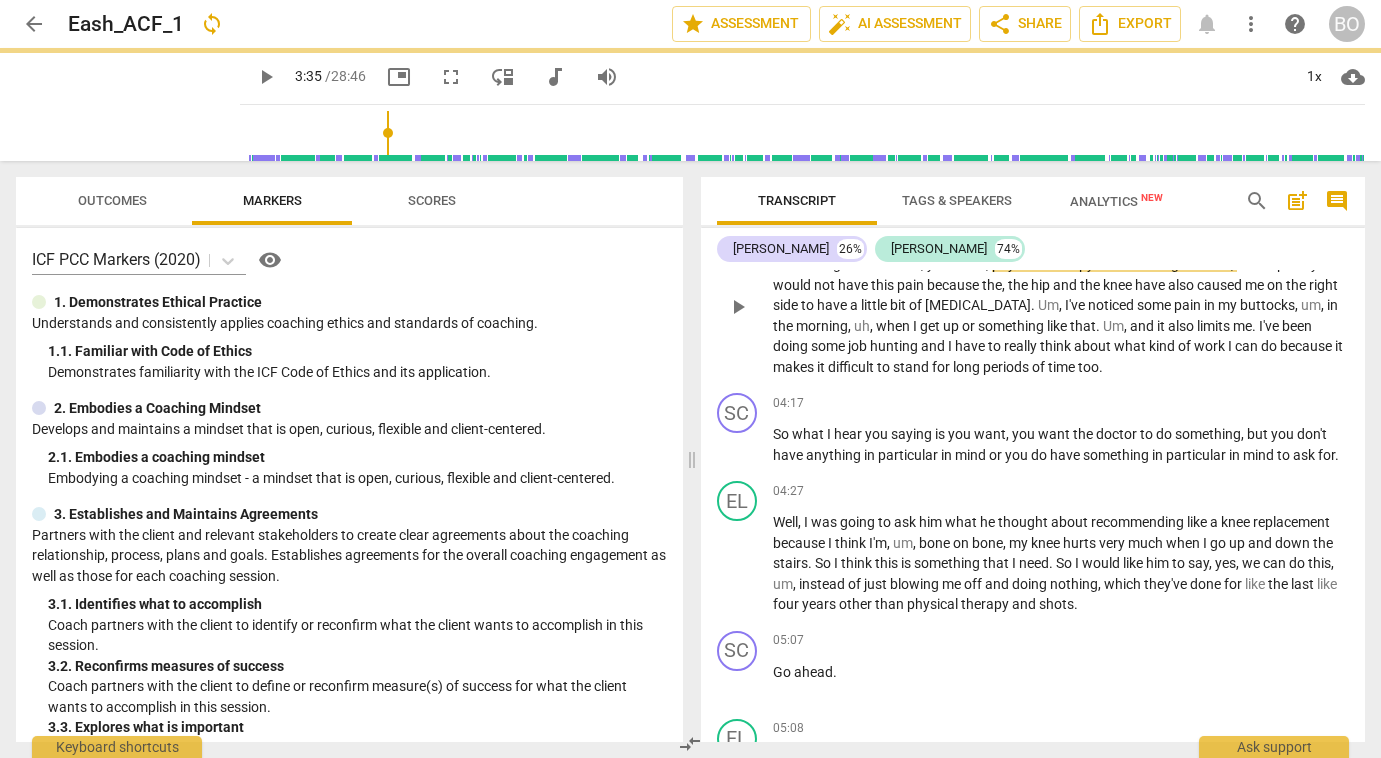 scroll, scrollTop: 1374, scrollLeft: 0, axis: vertical 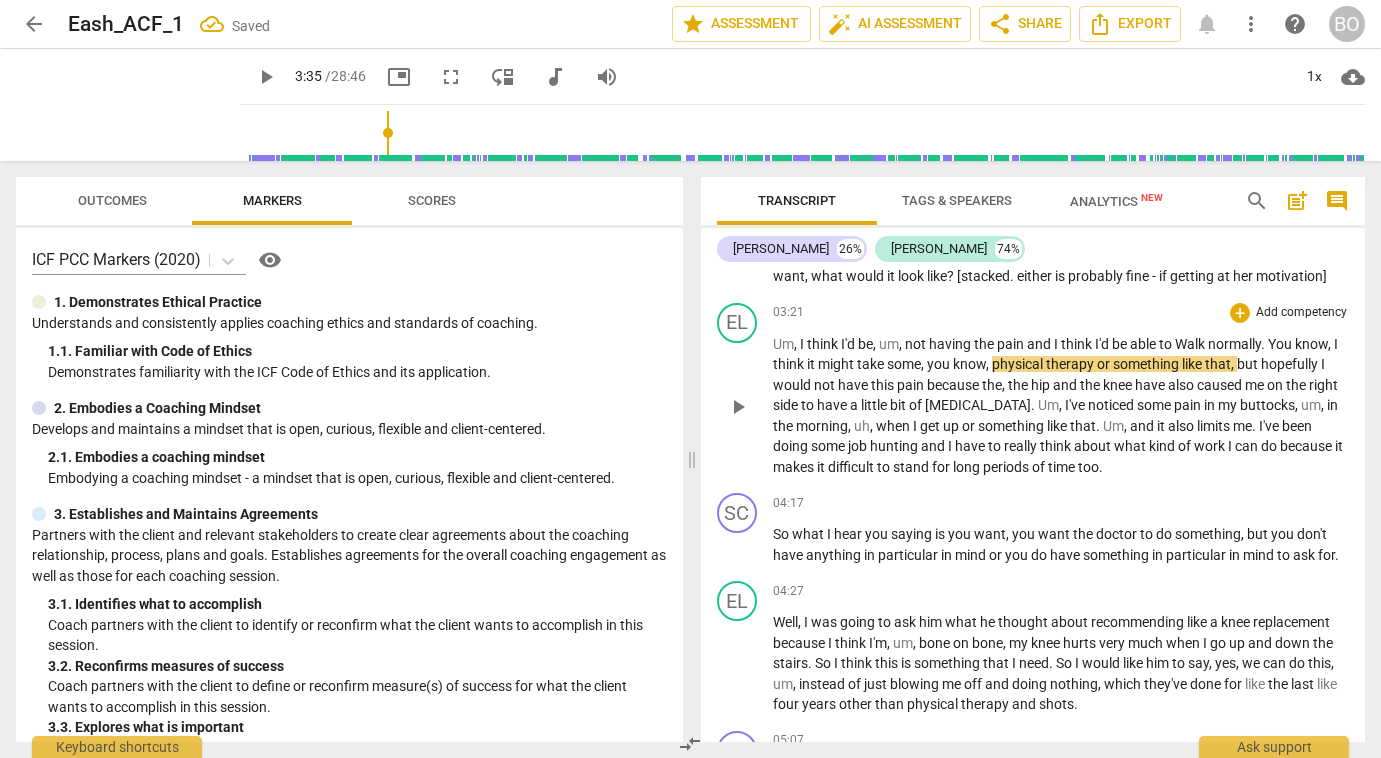 click on "think" at bounding box center (824, 344) 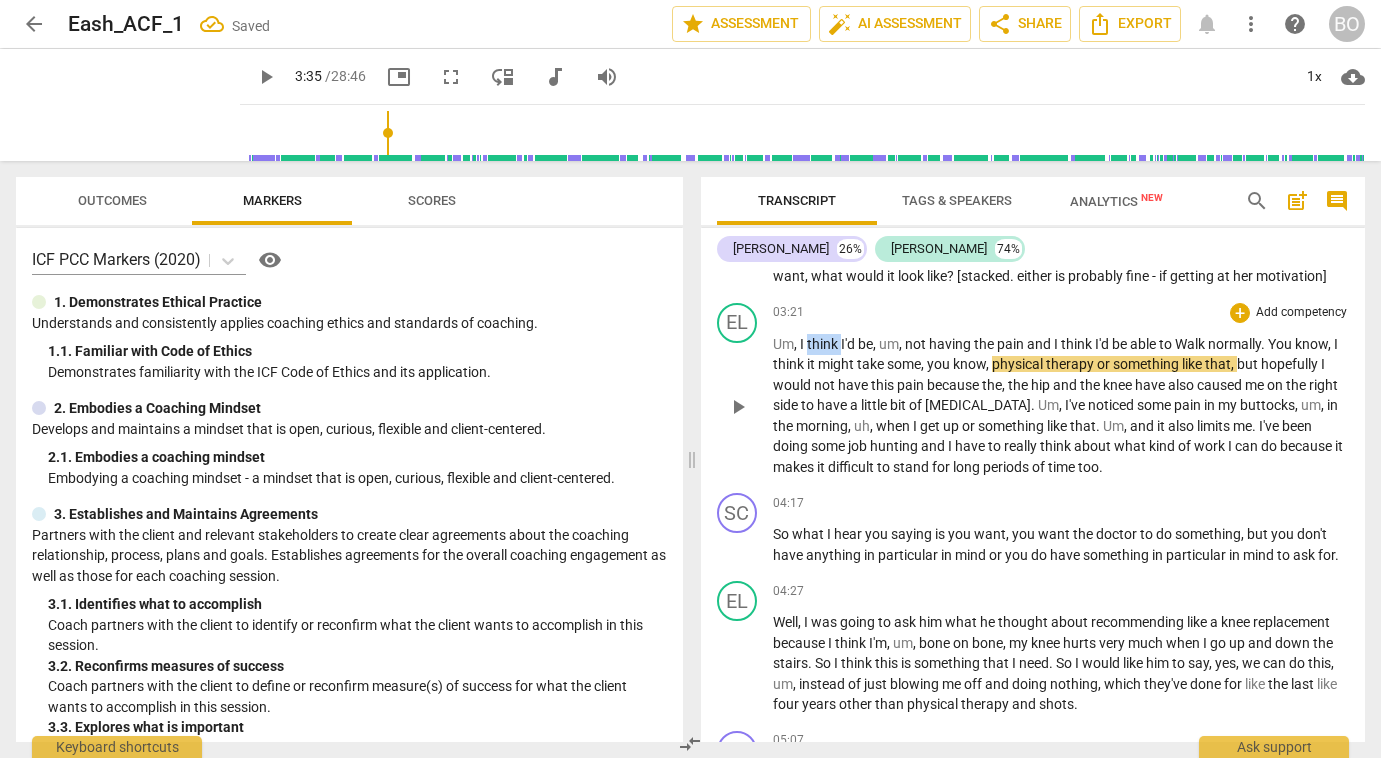 click on "think" at bounding box center (824, 344) 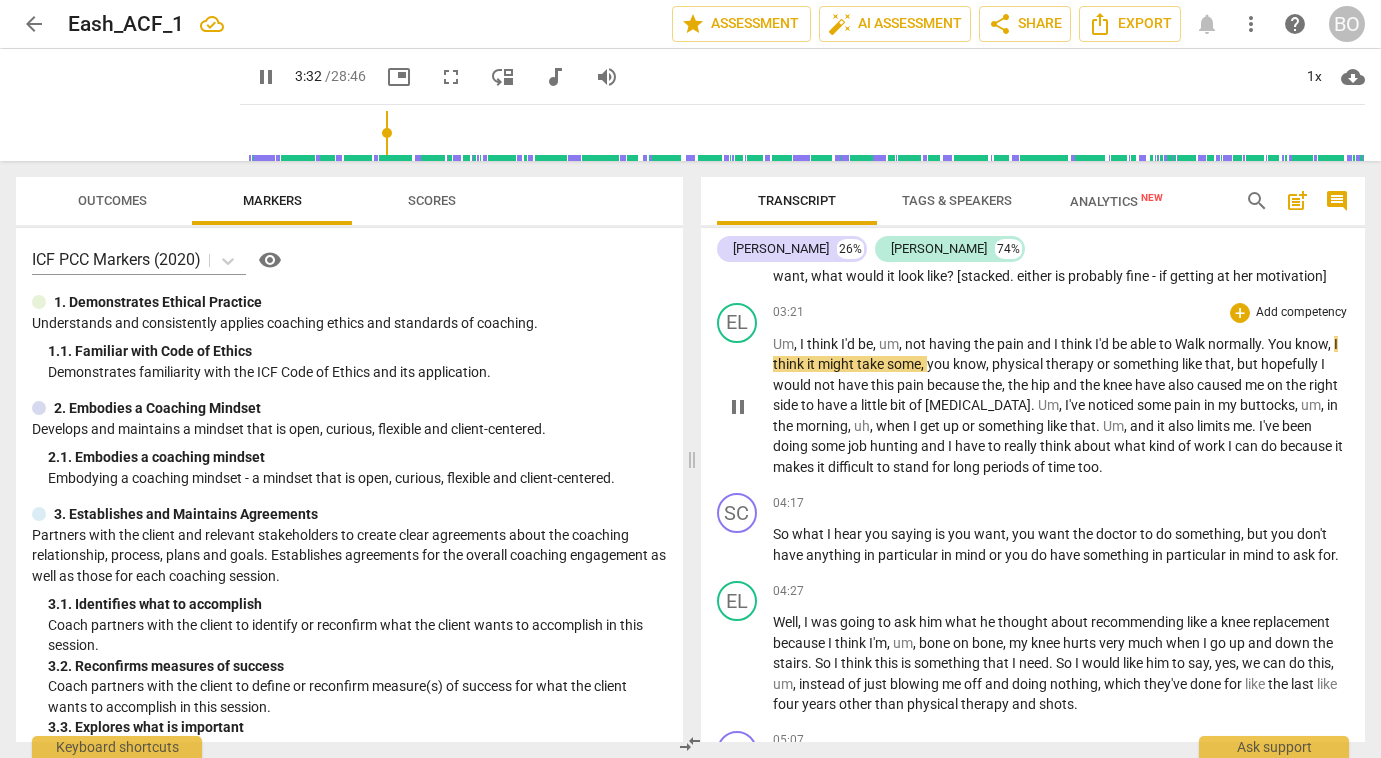 click on "Walk" at bounding box center [1191, 344] 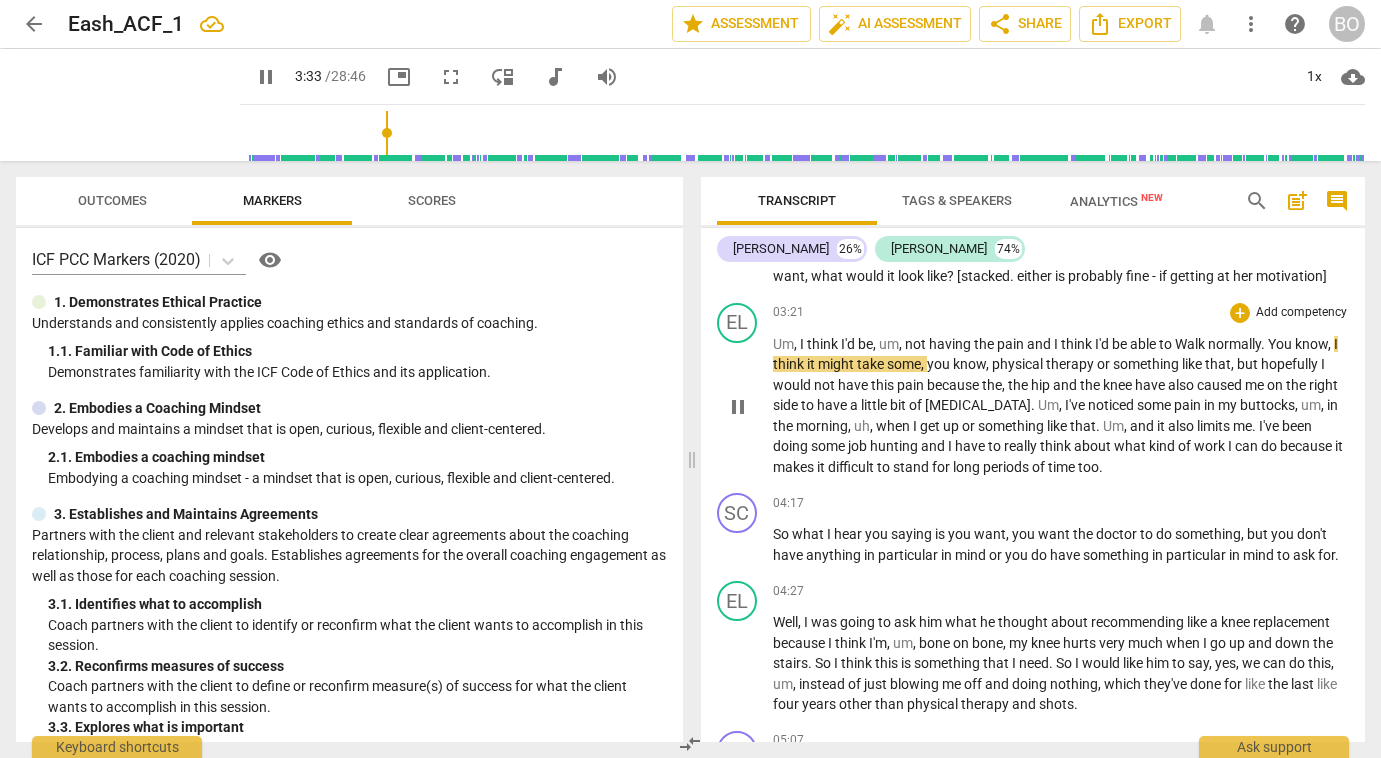 type on "213" 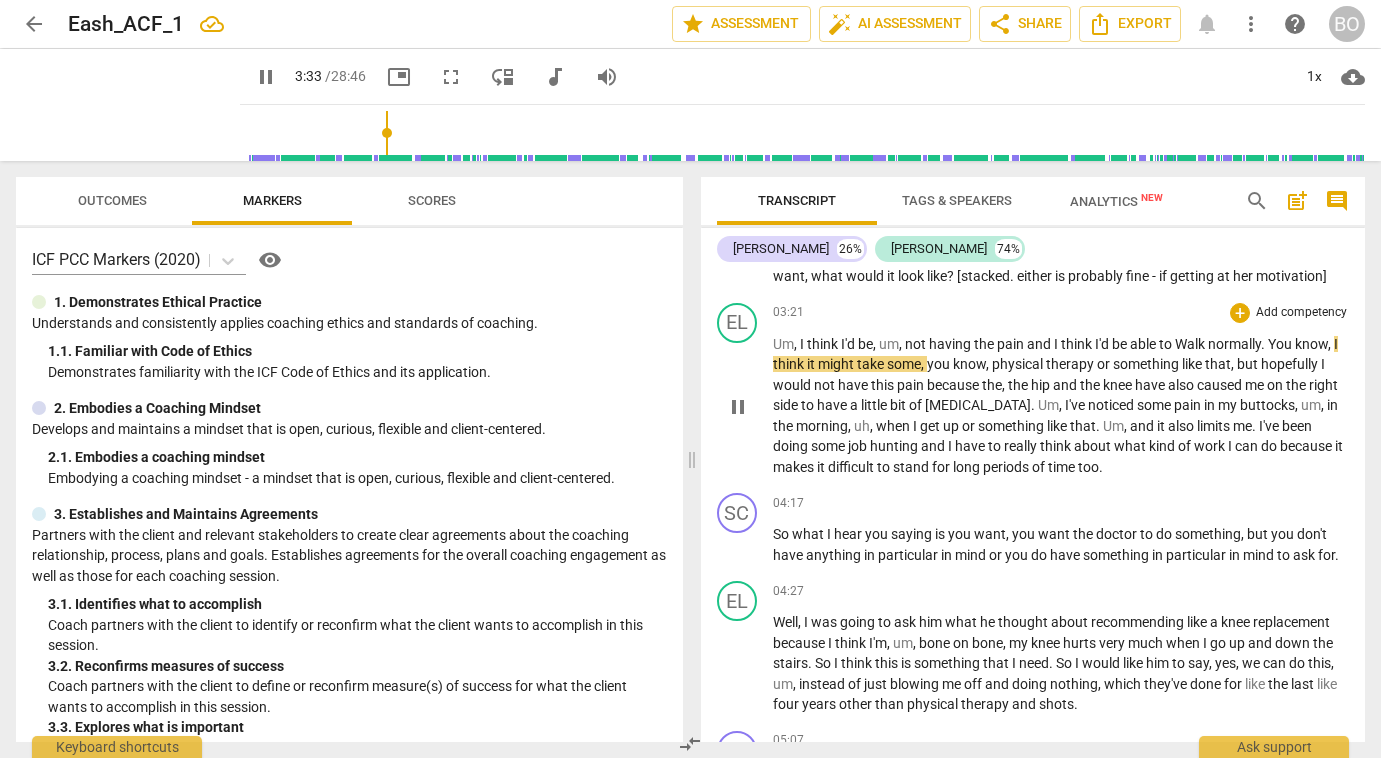 type 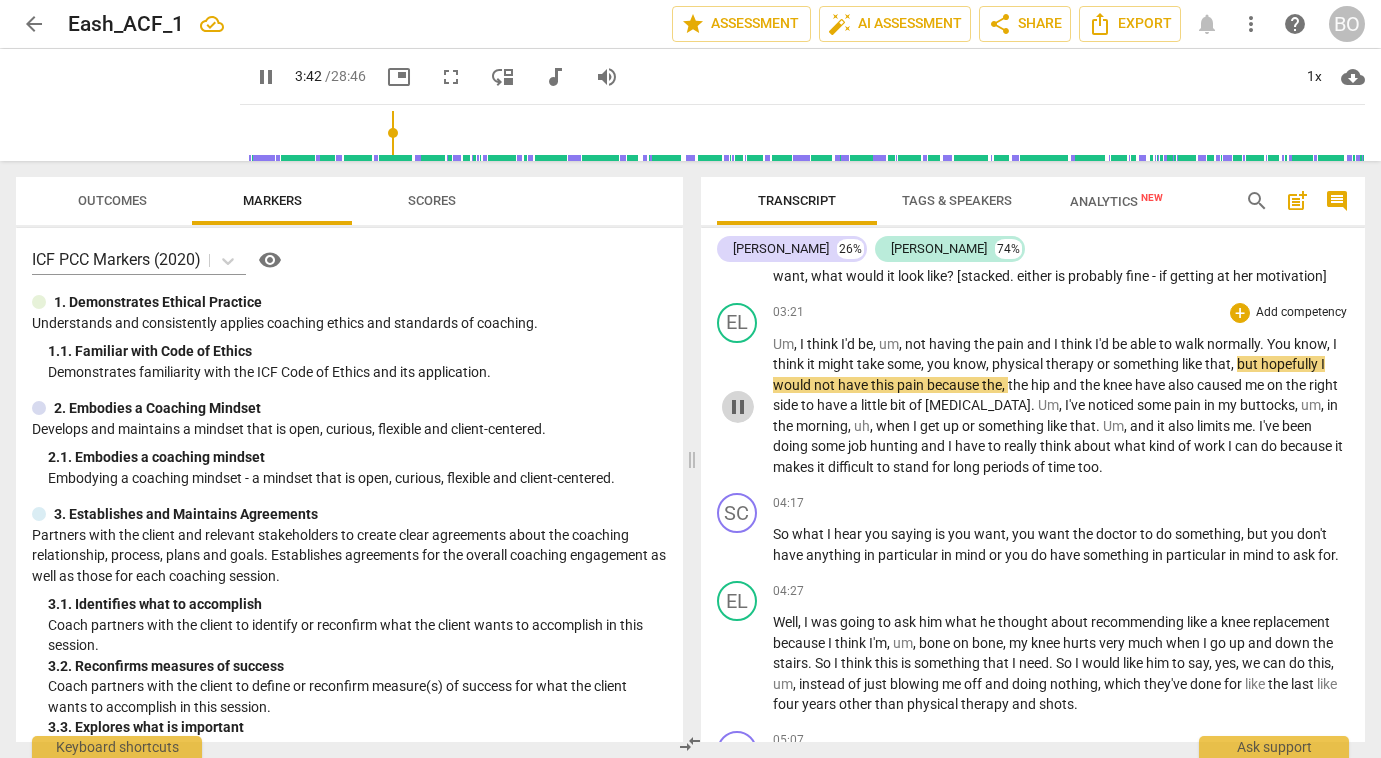 click on "pause" at bounding box center (738, 407) 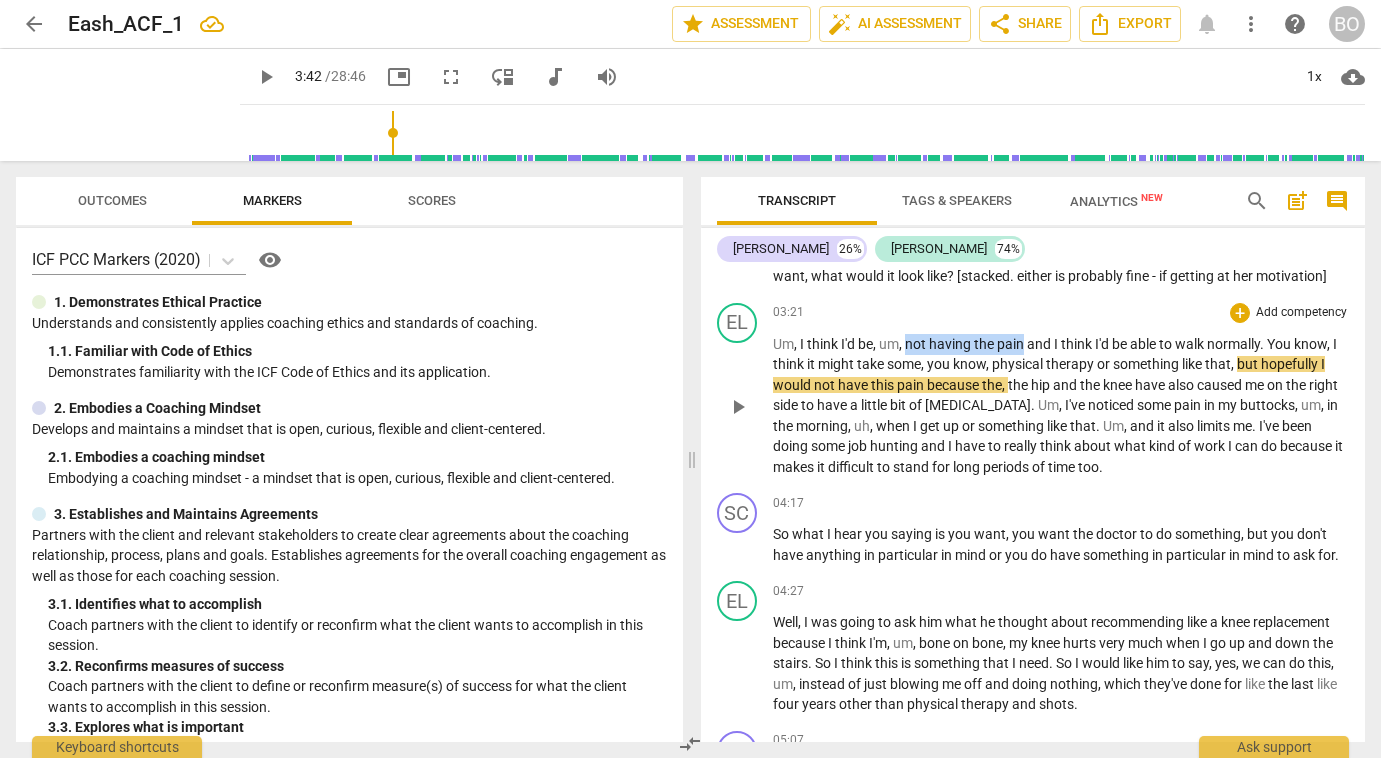 drag, startPoint x: 905, startPoint y: 345, endPoint x: 1021, endPoint y: 338, distance: 116.21101 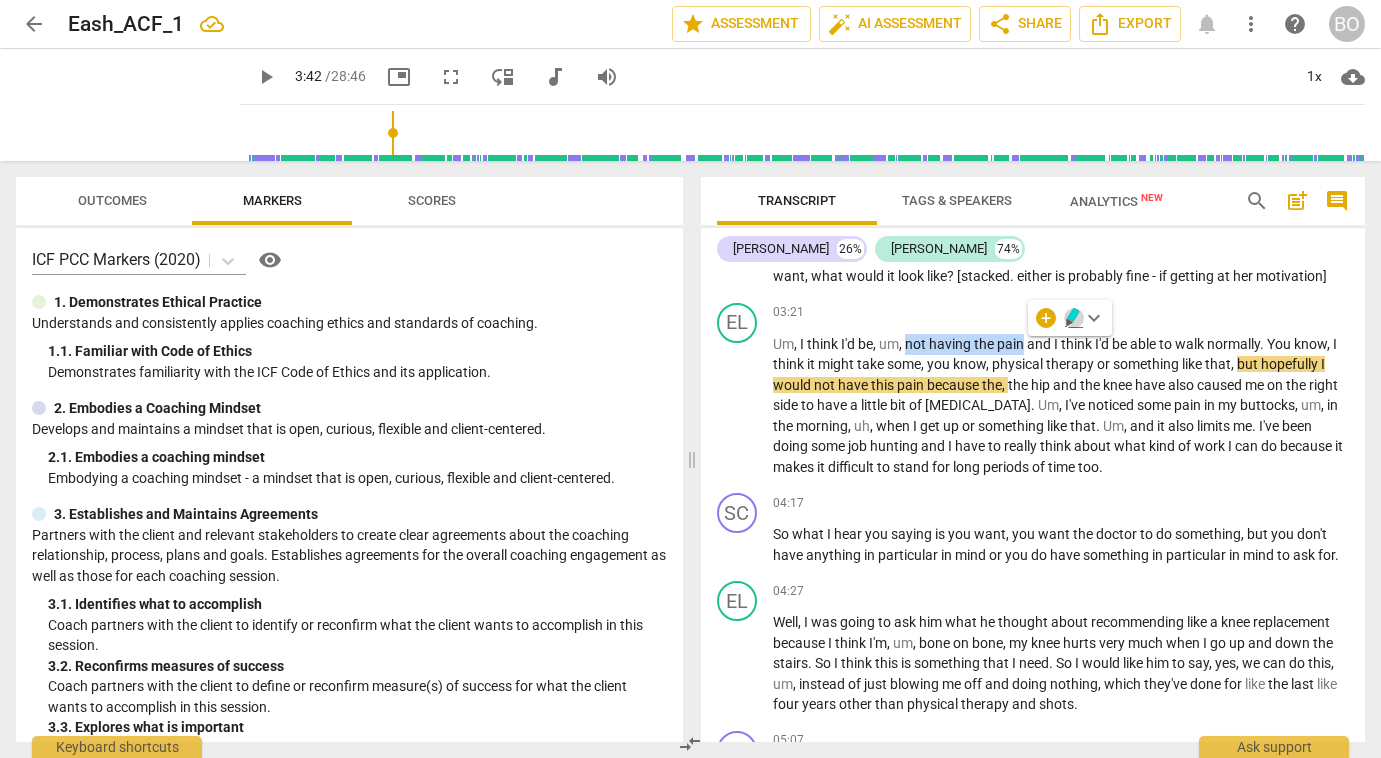 click 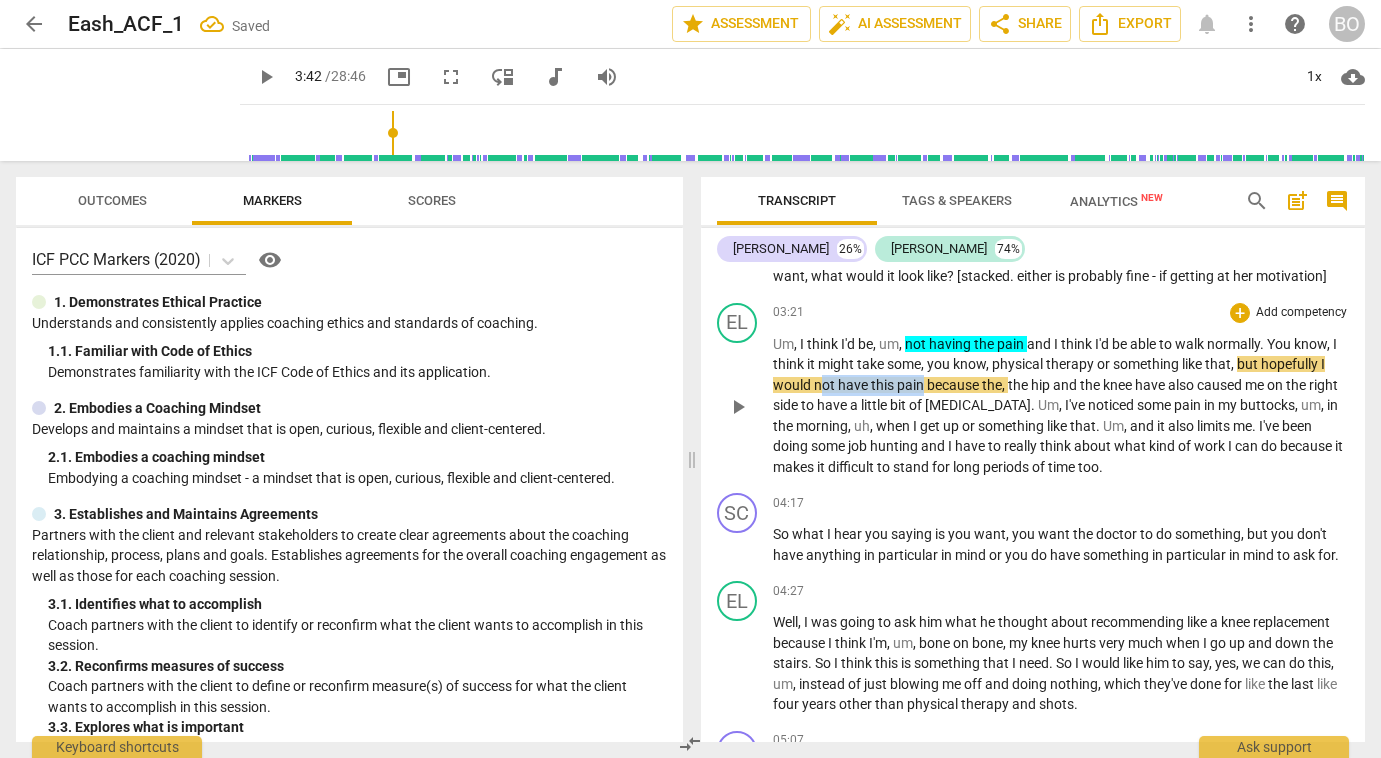 drag, startPoint x: 821, startPoint y: 386, endPoint x: 923, endPoint y: 389, distance: 102.044106 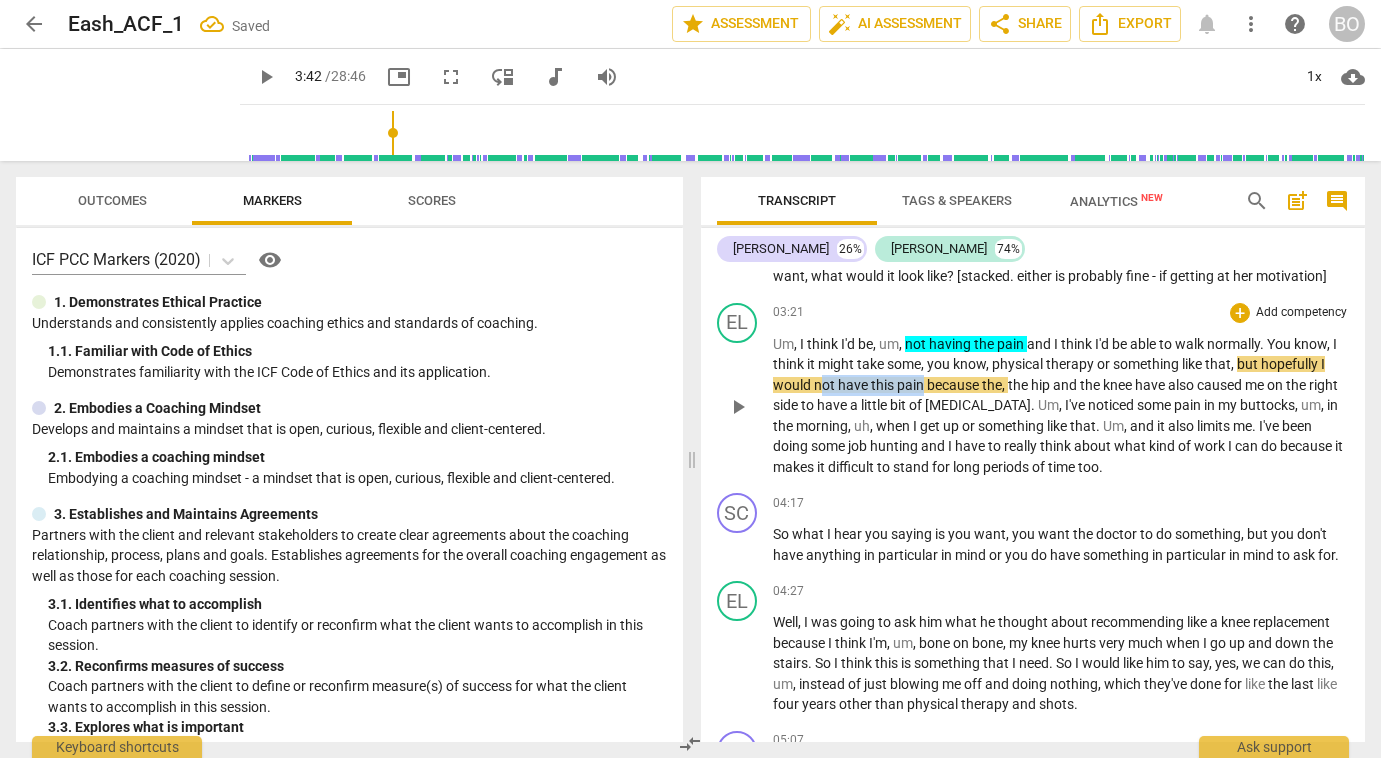 click on "Um ,   I   think   I'd   be ,   um ,   not   having   the   pain   and   I   think   I'd   be   able   to   walk   normally .   You   know ,   I   think   it   might   take   some ,   you   know ,   physical   therapy   or   something   like   that ,   but   hopefully   I   would   not   have   this   pain   because   the ,   the   hip   and   the   knee   have   also   caused   me   on   the   right   side   to   have   a   little   bit   of   [MEDICAL_DATA] .   Um ,   I've   noticed   some   pain   in   my   buttocks ,   um ,   in   the   morning ,   uh ,   when   I   get   up   or   something   like   that .   Um ,   and   it   also   limits   me .   I've   been   doing   some   job   hunting   and   I   have   to   really   think   about   what   kind   of   work   I   can   do   because   it   makes   it   difficult   to   stand   for   long   periods   of   time   too ." at bounding box center [1061, 406] 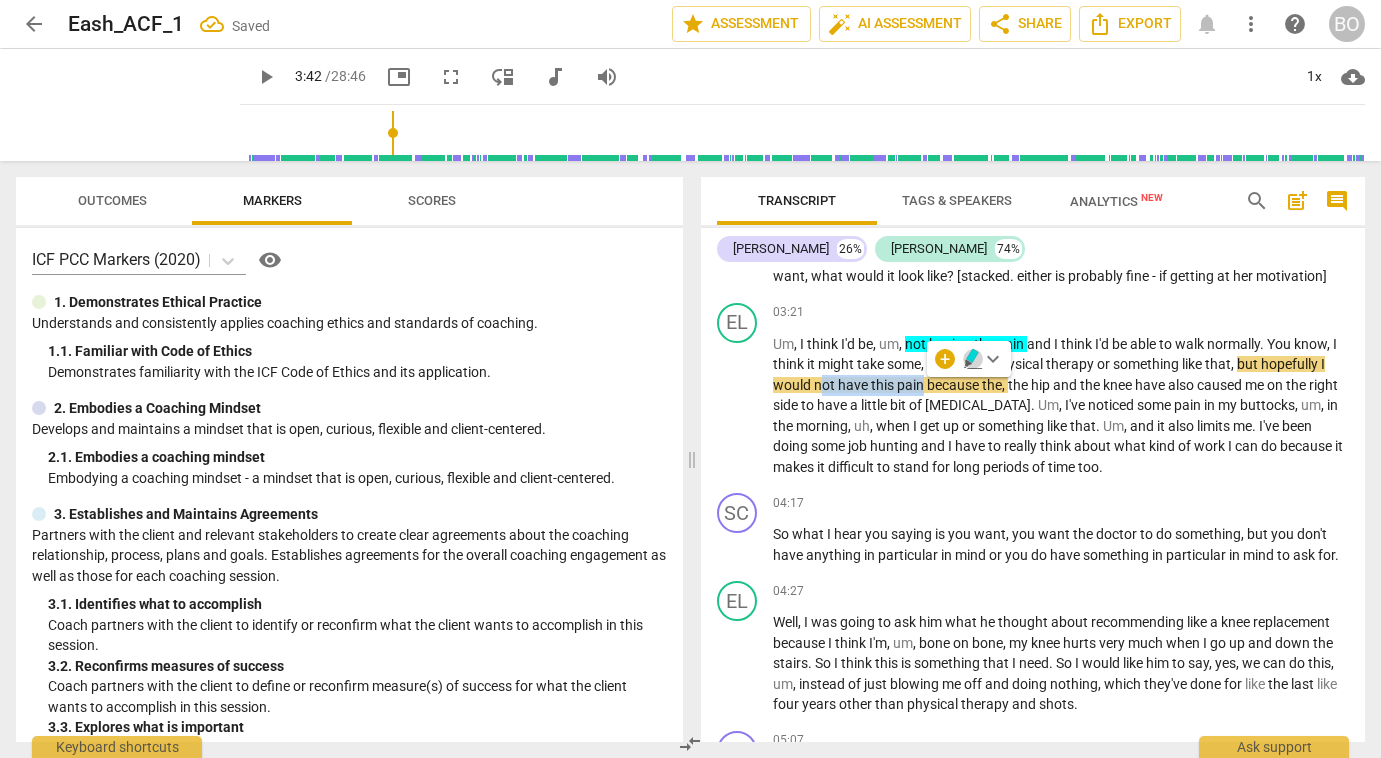 click 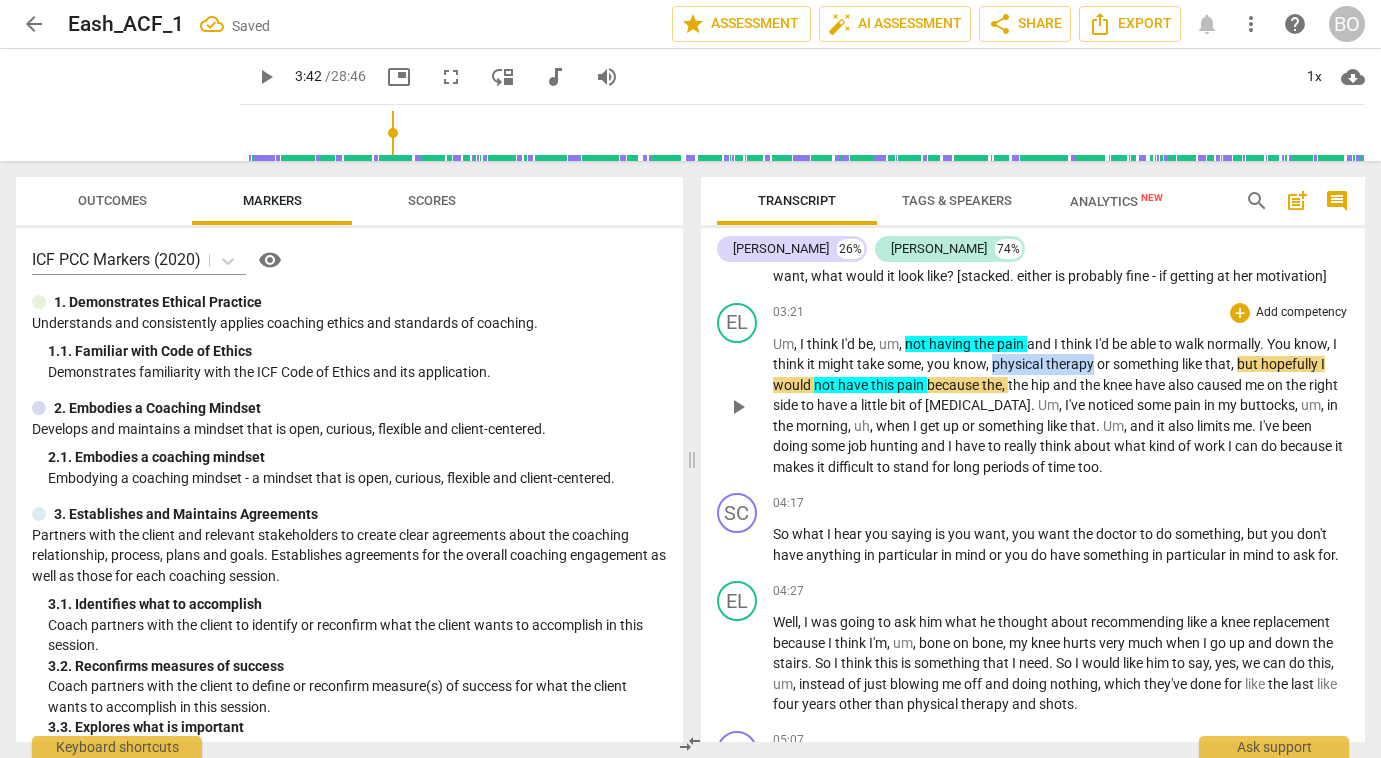 drag, startPoint x: 992, startPoint y: 363, endPoint x: 1095, endPoint y: 368, distance: 103.121284 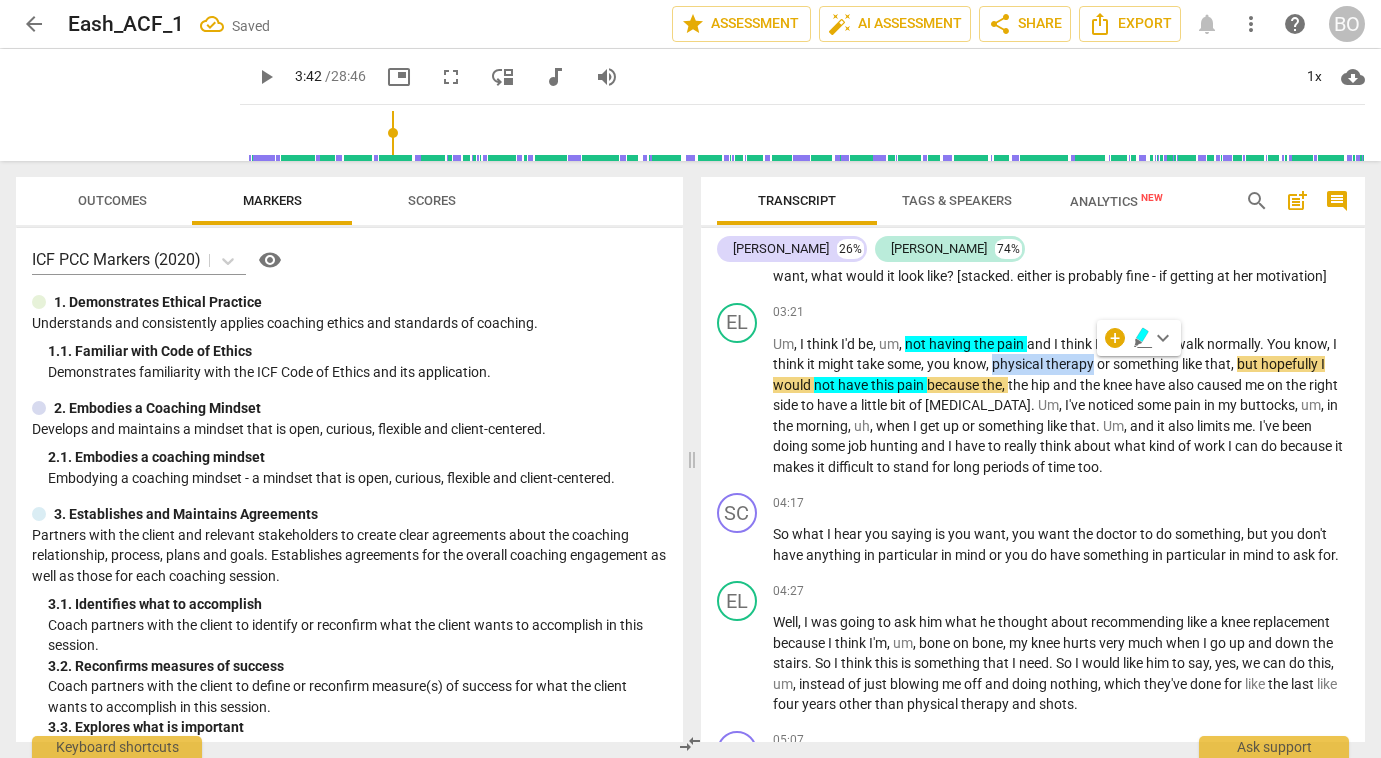 click 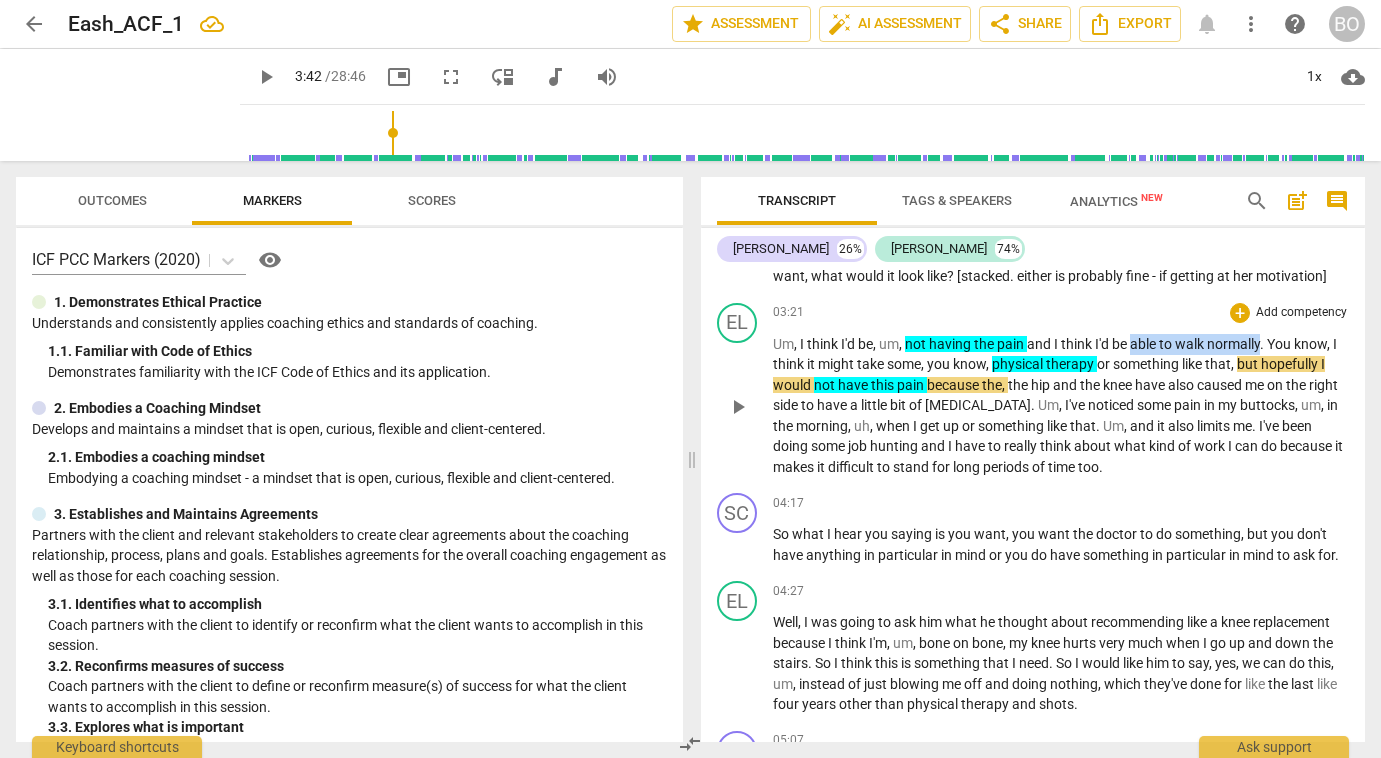 drag, startPoint x: 1134, startPoint y: 343, endPoint x: 1262, endPoint y: 339, distance: 128.06248 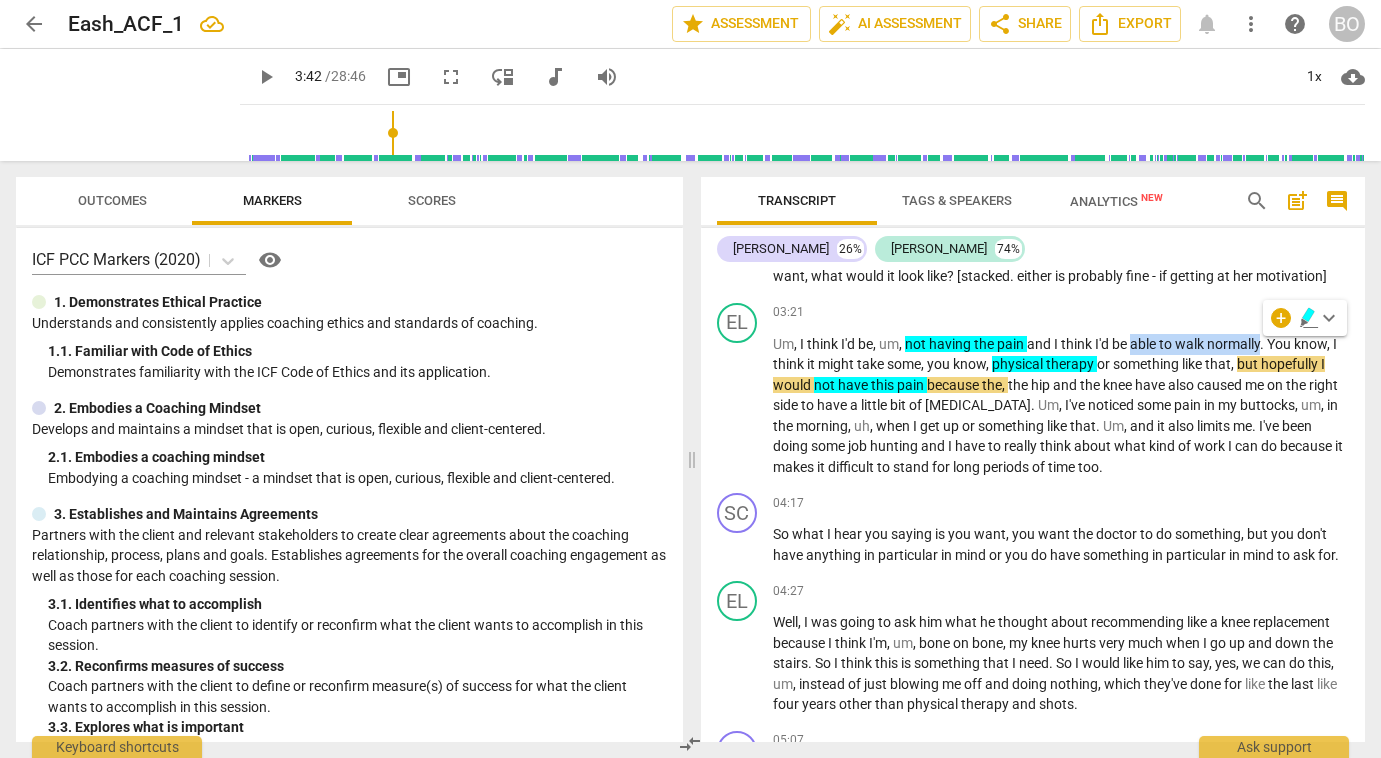 click 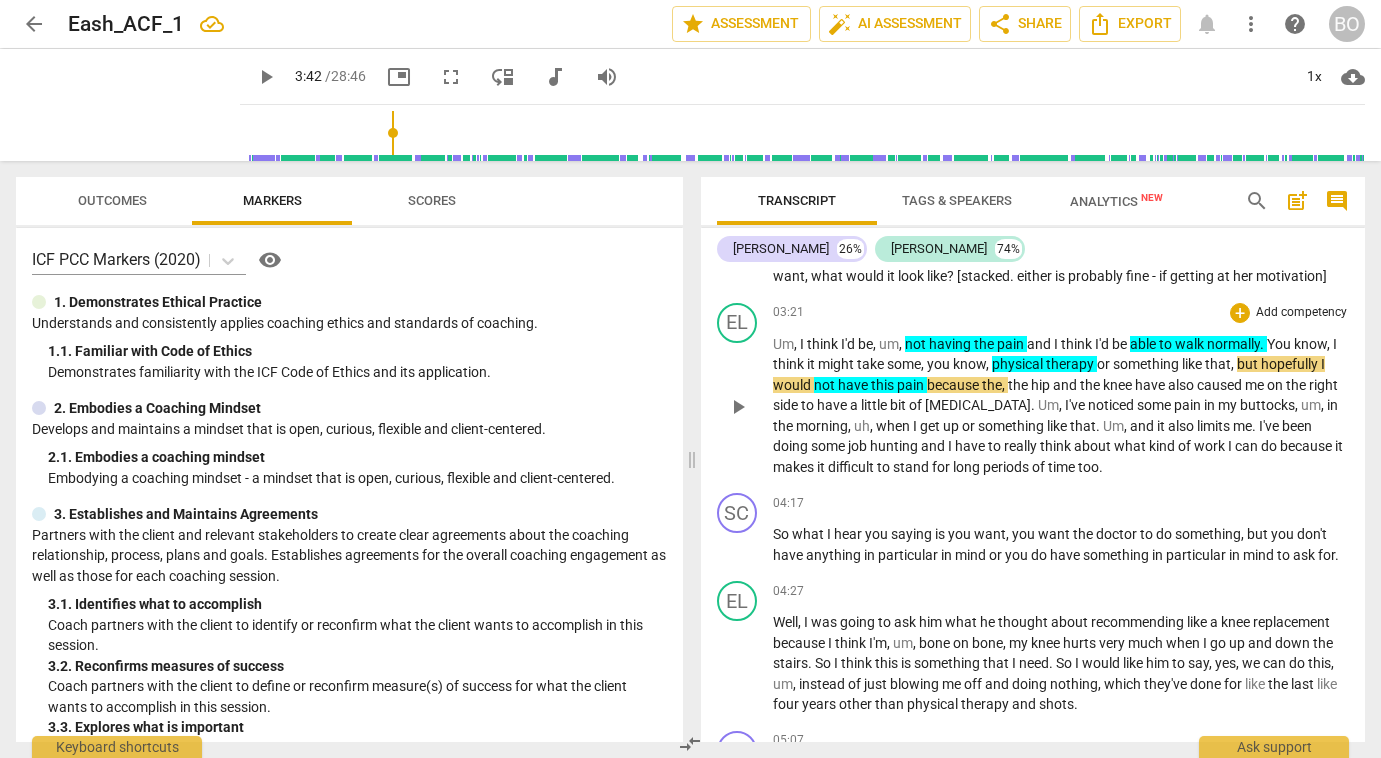 click on "play_arrow" at bounding box center [738, 407] 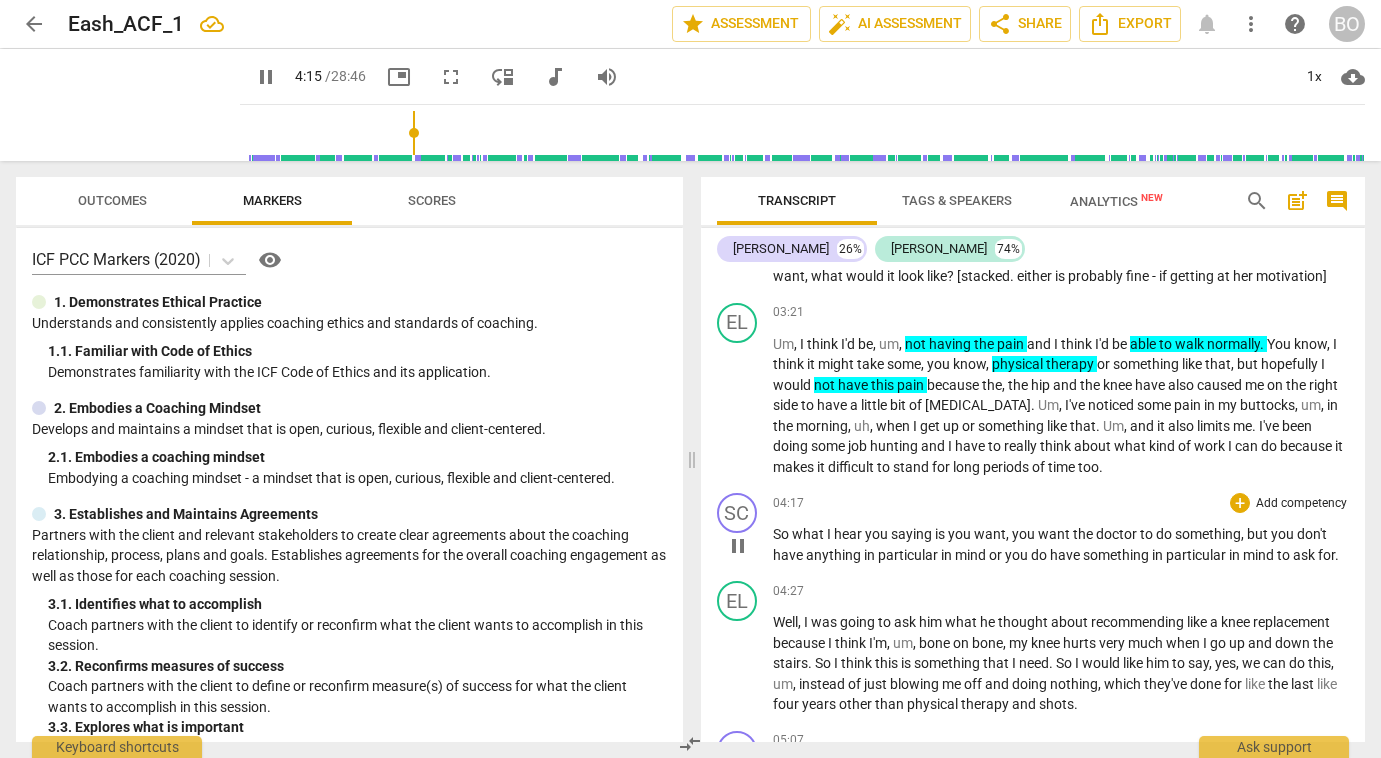 click on "pause" at bounding box center [738, 546] 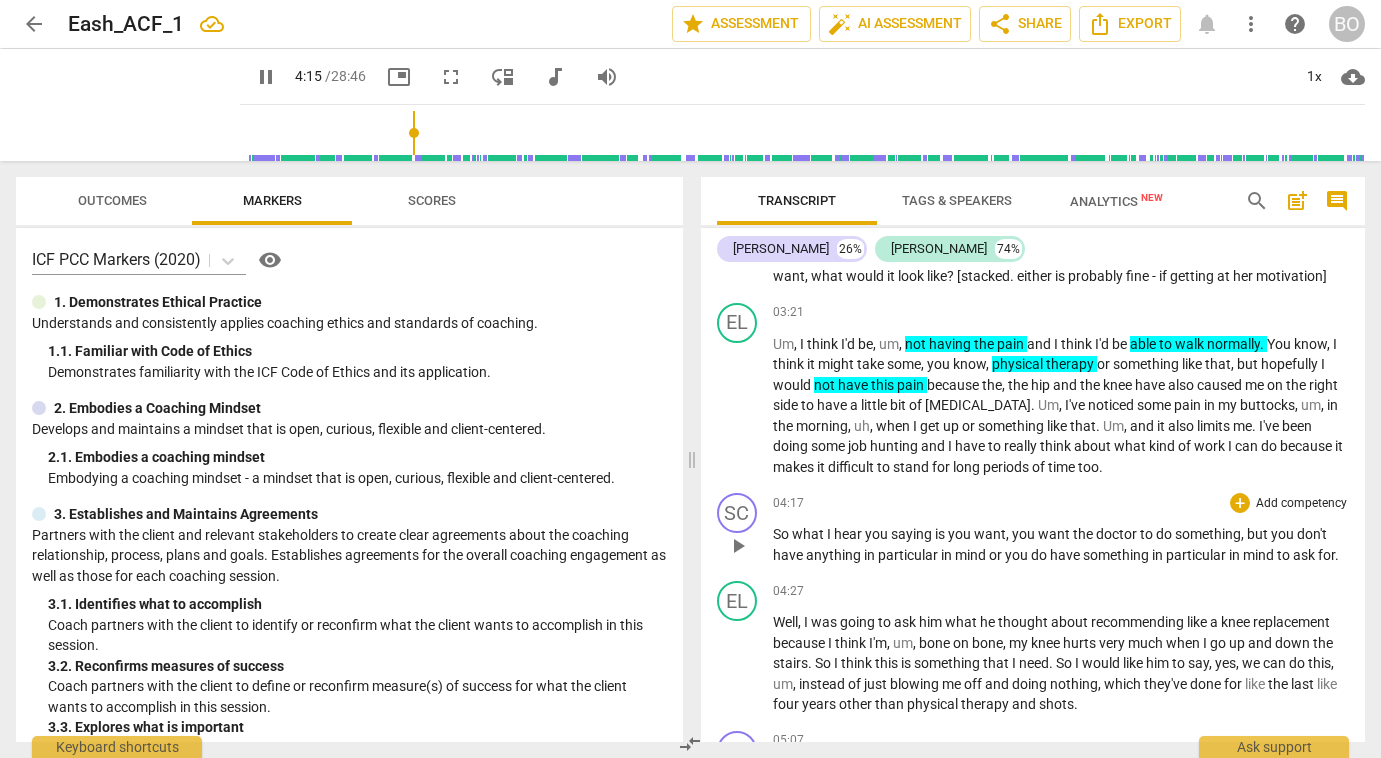 type on "256" 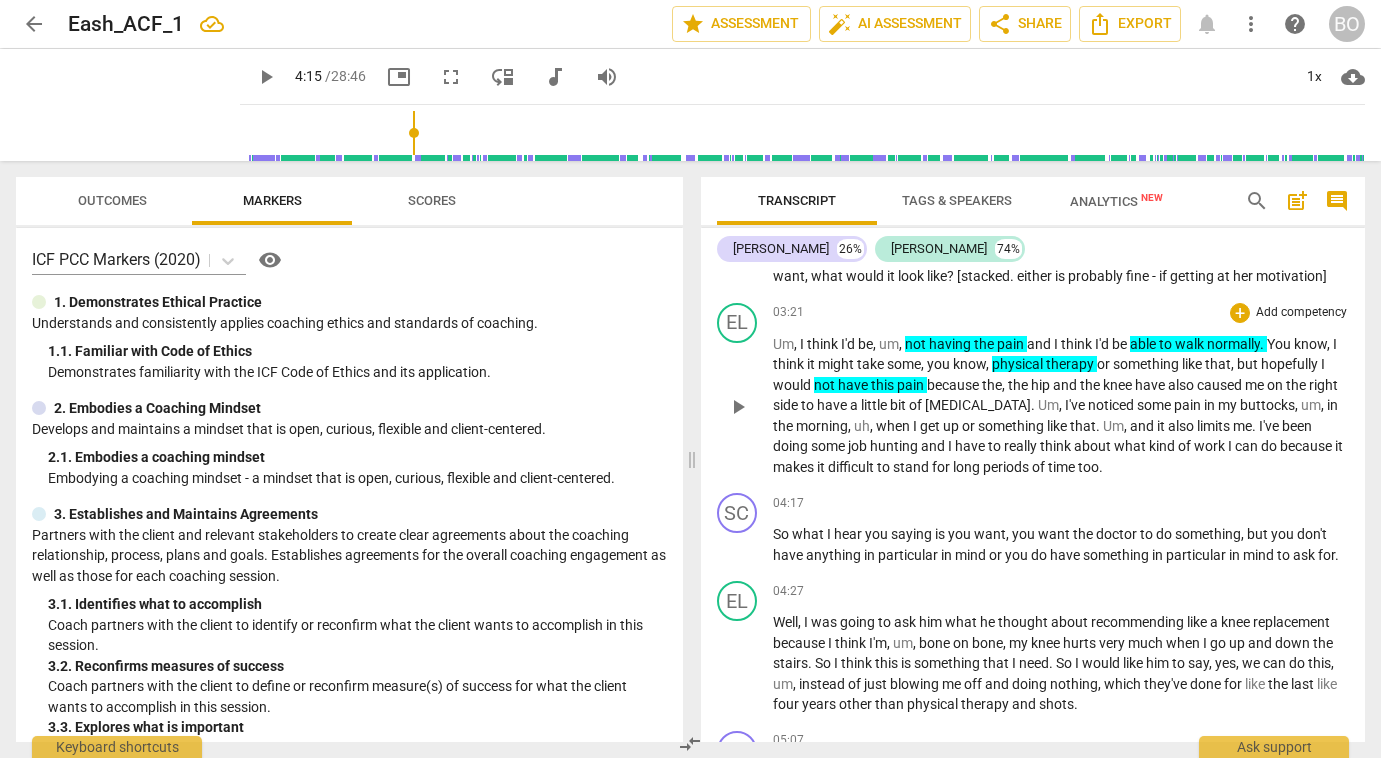 click on "Um ,   I   think   I'd   be ,   um ,   not   having   the   pain   and   I   think   I'd   be   able   to   walk   normally .   You   know ,   I   think   it   might   take   some ,   you   know ,   physical   therapy   or   something   like   that ,   but   hopefully   I   would   not   have   this   pain   because   the ,   the   hip   and   the   knee   have   also   caused   me   on   the   right   side   to   have   a   little   bit   of   [MEDICAL_DATA] .   Um ,   I've   noticed   some   pain   in   my   buttocks ,   um ,   in   the   morning ,   uh ,   when   I   get   up   or   something   like   that .   Um ,   and   it   also   limits   me .   I've   been   doing   some   job   hunting   and   I   have   to   really   think   about   what   kind   of   work   I   can   do   because   it   makes   it   difficult   to   stand   for   long   periods   of   time   too ." at bounding box center [1061, 406] 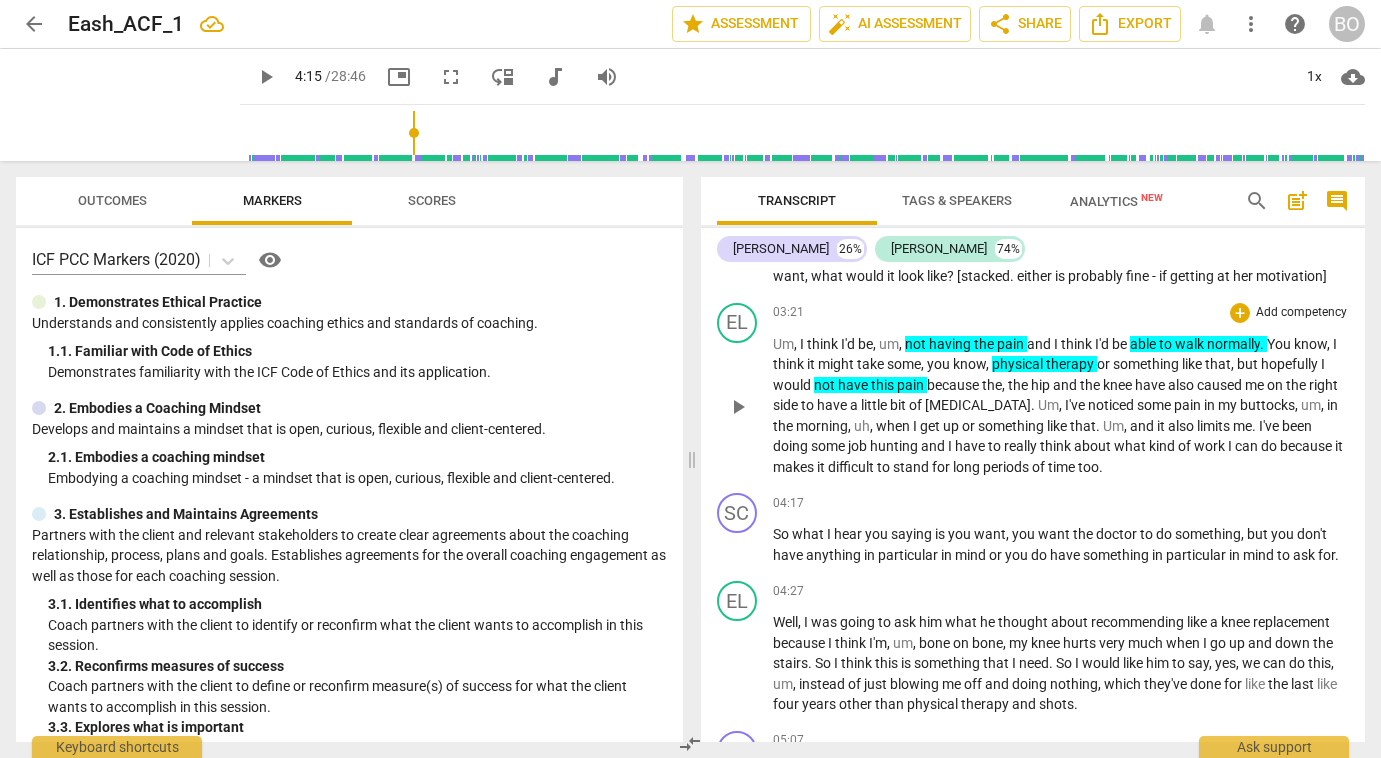 type 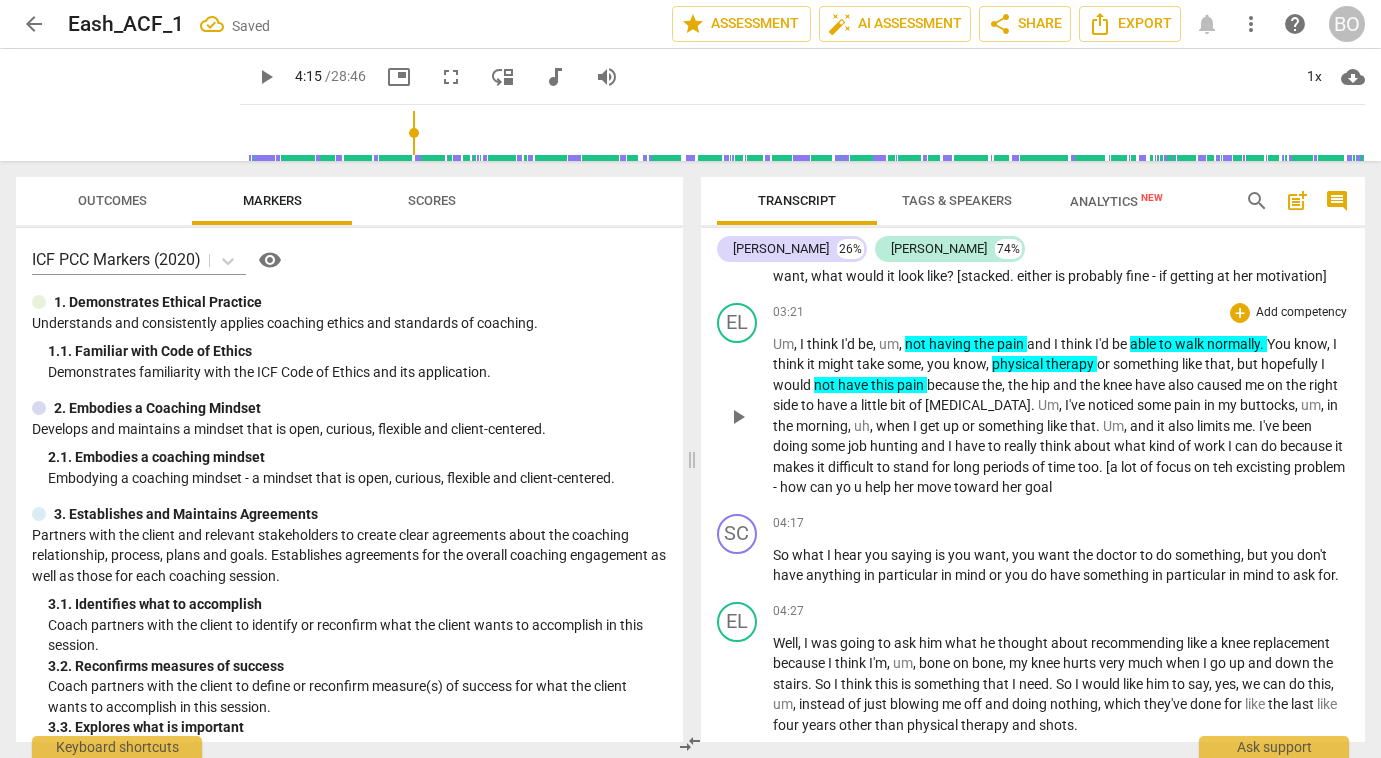 click on ". [a lot of focus on teh excisting problem - how can yo u help her move toward her goal" at bounding box center [1059, 477] 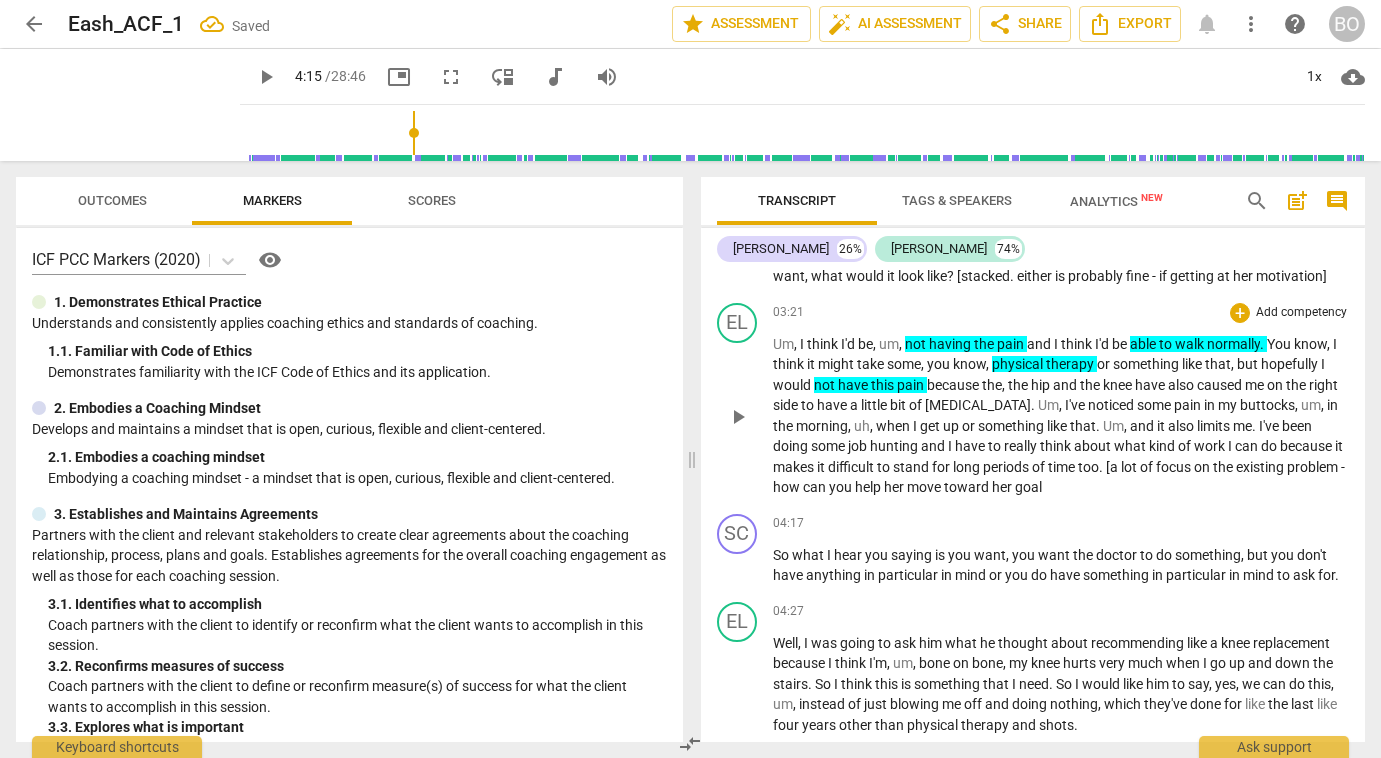 click on "Um ,   I   think   I'd   be ,   um ,   not   having   the   pain   and   I   think   I'd   be   able   to   walk   normally .   You   know ,   I   think   it   might   take   some ,   you   know ,   physical   therapy   or   something   like   that ,   but   hopefully   I   would   not   have   this   pain   because   the ,   the   hip   and   the   knee   have   also   caused   me   on   the   right   side   to   have   a   little   bit   of   [MEDICAL_DATA] .   Um ,   I've   noticed   some   pain   in   my   buttocks ,   um ,   in   the   morning ,   uh ,   when   I   get   up   or   something   like   that .   Um ,   and   it   also   limits   me .   I've   been   doing   some   job   hunting   and   I   have   to   really   think   about   what   kind   of   work   I   can   do   because   it   makes   it   difficult   to   stand   for   long   periods   of   time   too . [a lot of focus on the existing problem - how can you help her move toward her goal" at bounding box center [1061, 416] 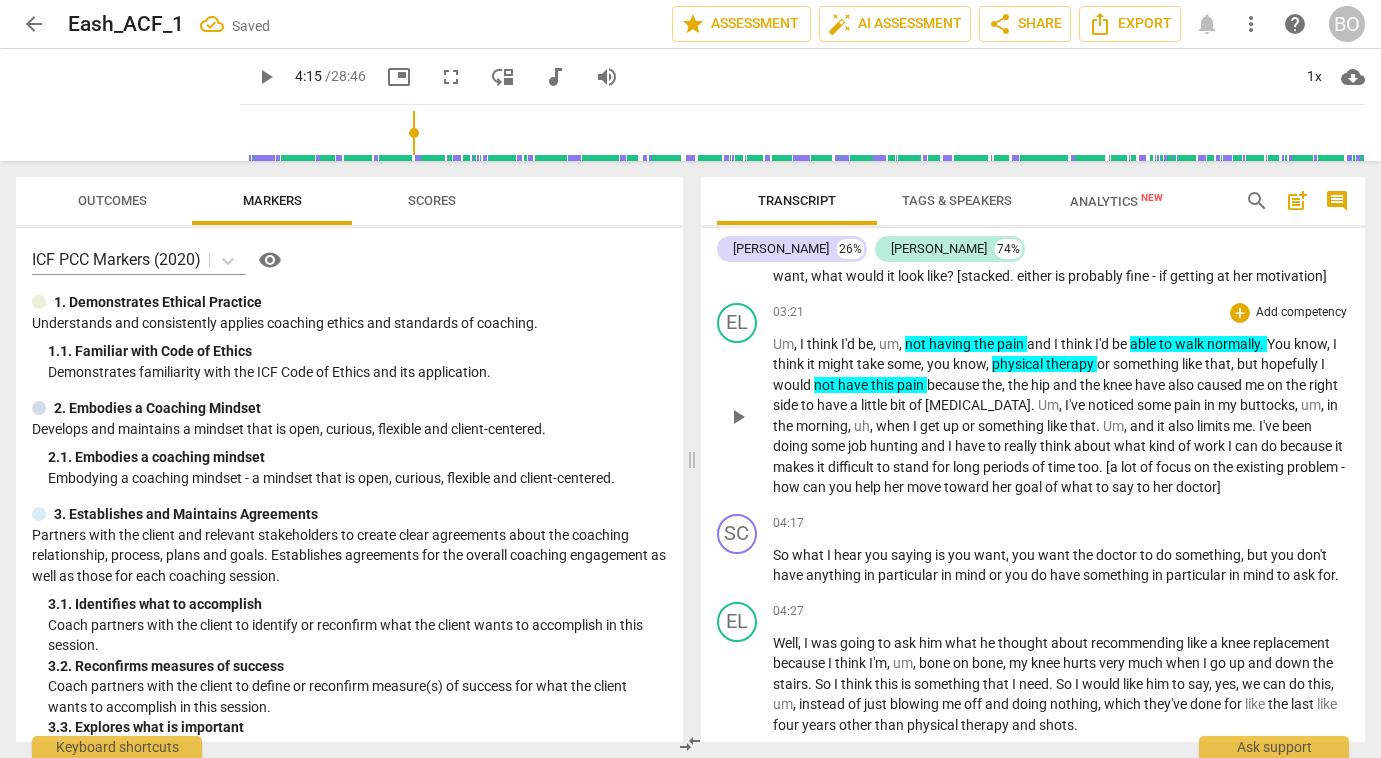 click on ". [a lot of focus on the existing problem - how can you help her move toward her goal of what to say to her doctor]" at bounding box center (1059, 477) 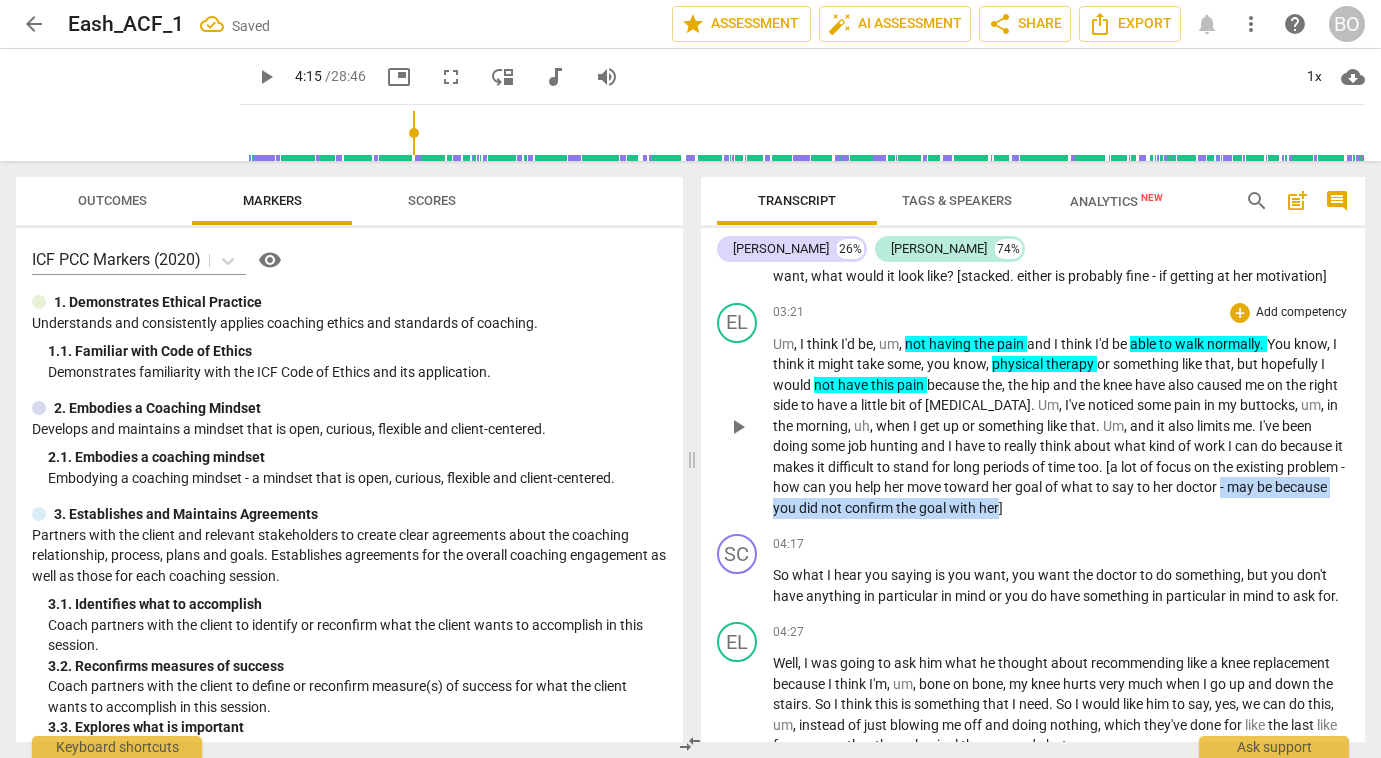 drag, startPoint x: 1281, startPoint y: 485, endPoint x: 1053, endPoint y: 510, distance: 229.36652 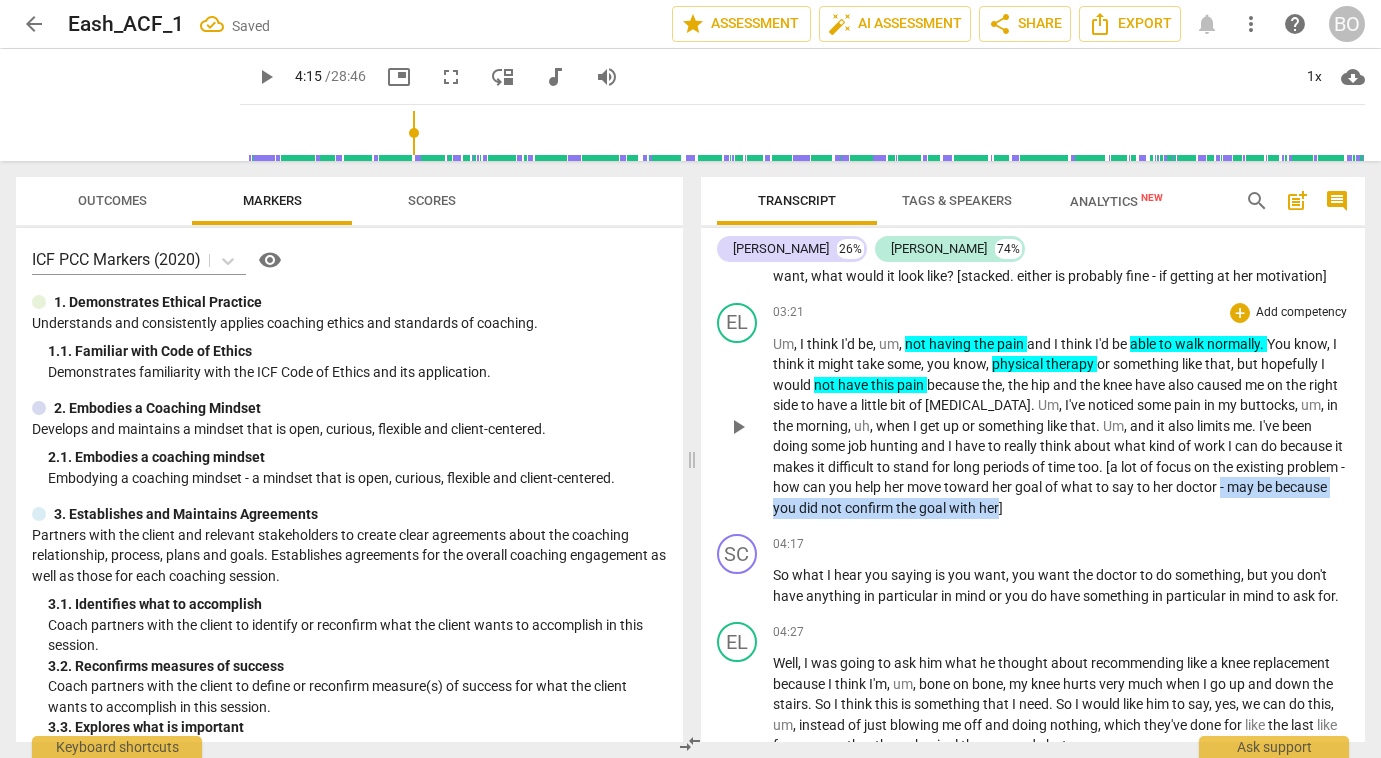 click on ". [a lot of focus on the existing problem - how can you help her move toward her goal of what to say to her doctor - may be because you did not confirm the goal with her]" at bounding box center (1059, 487) 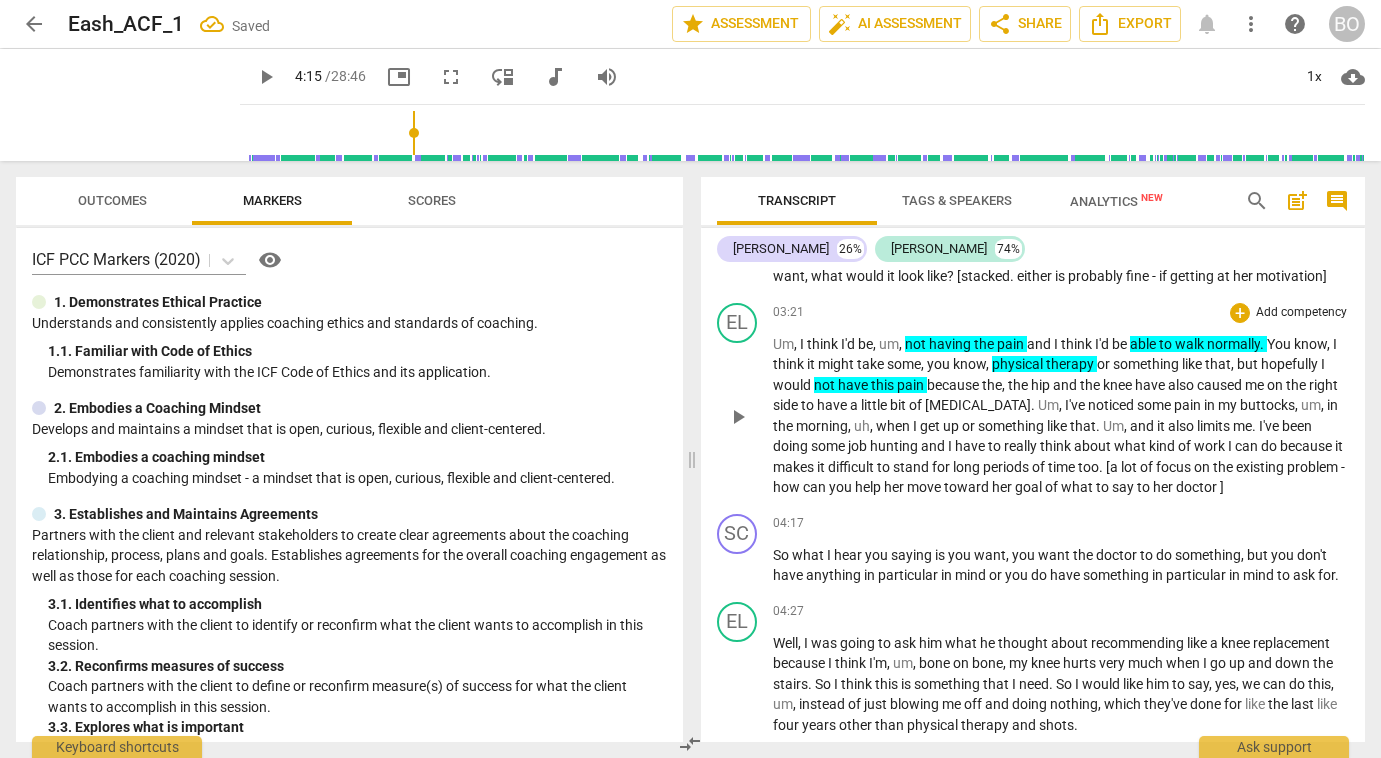 click on ". [a lot of focus on the existing problem - how can you help her move toward her goal of what to say to her doctor ]" at bounding box center (1059, 477) 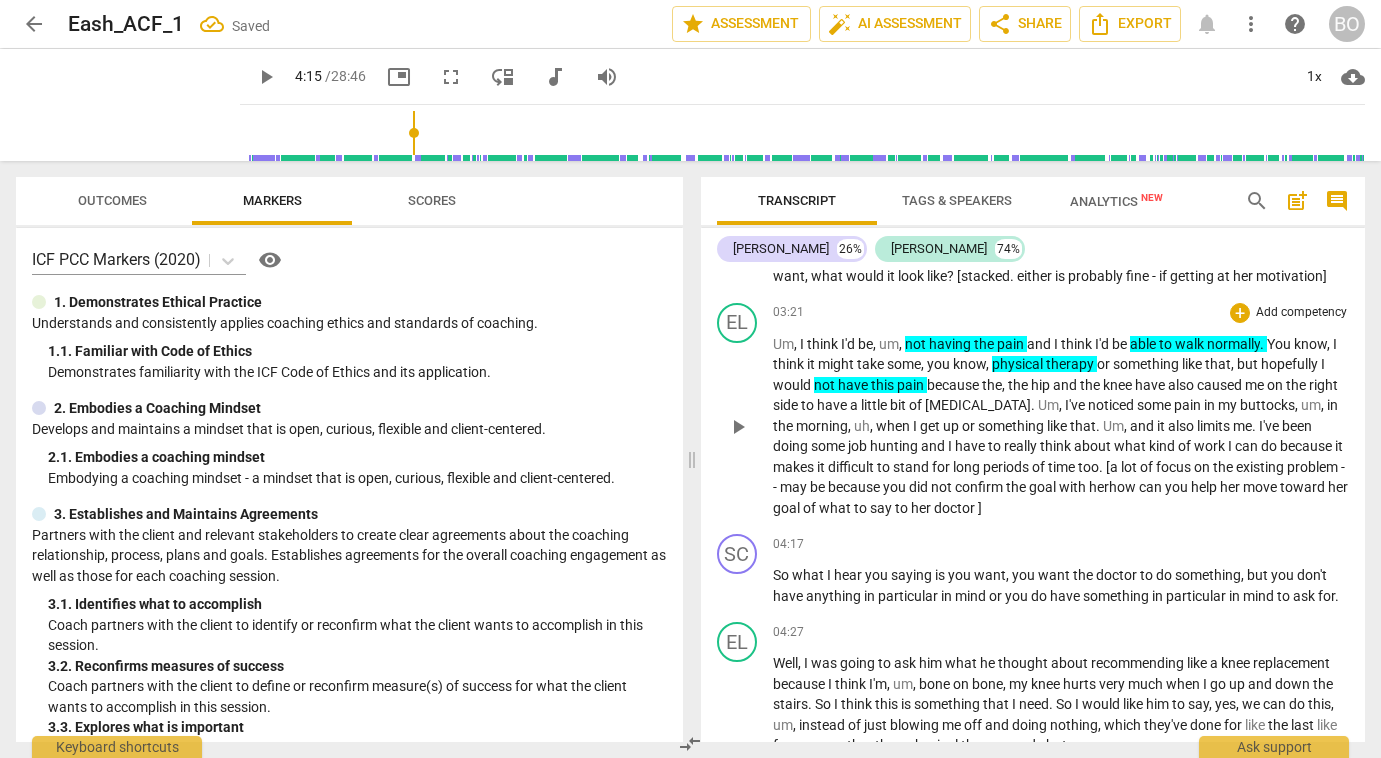 click on ". [a lot of focus on the existing problem - - may be because you did not confirm the goal with herhow can you help her move toward her goal of what to say to her doctor ]" at bounding box center (1060, 487) 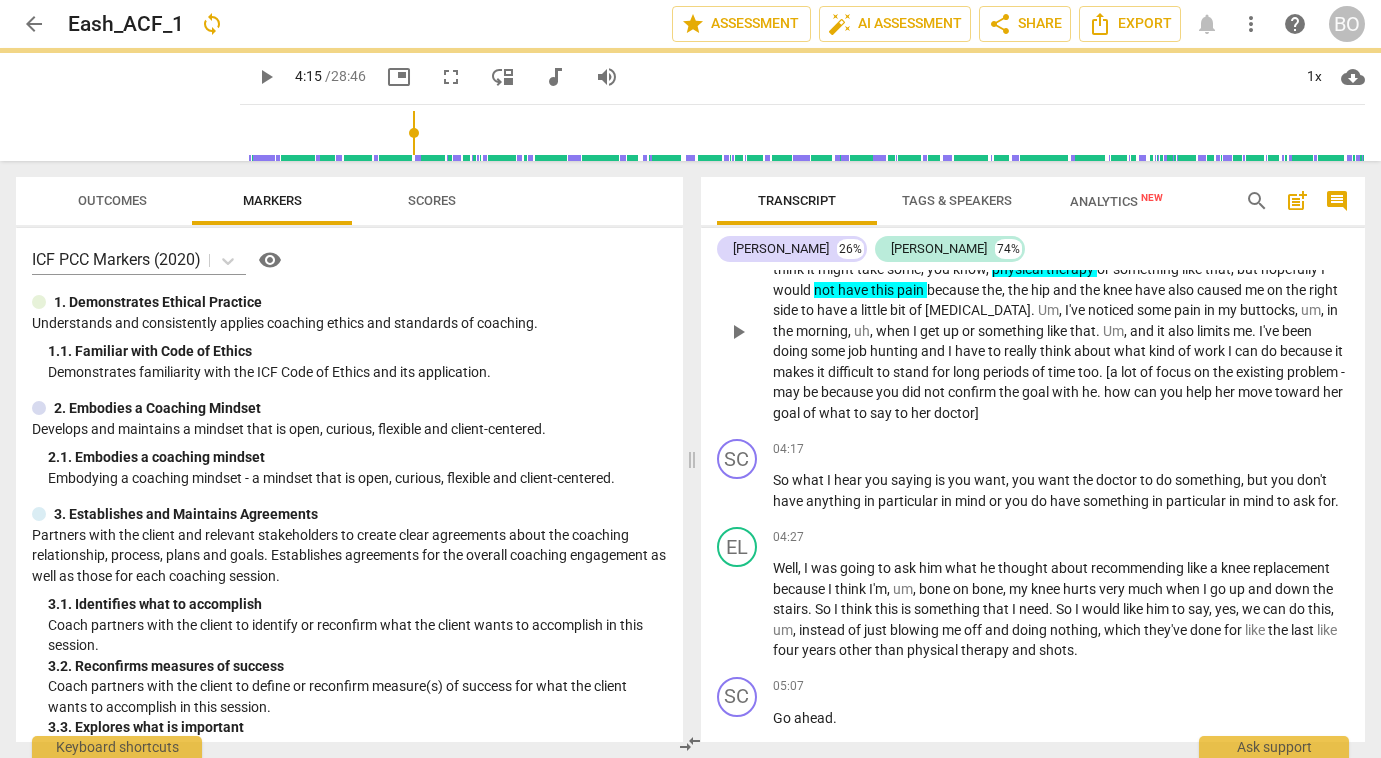 scroll, scrollTop: 1474, scrollLeft: 0, axis: vertical 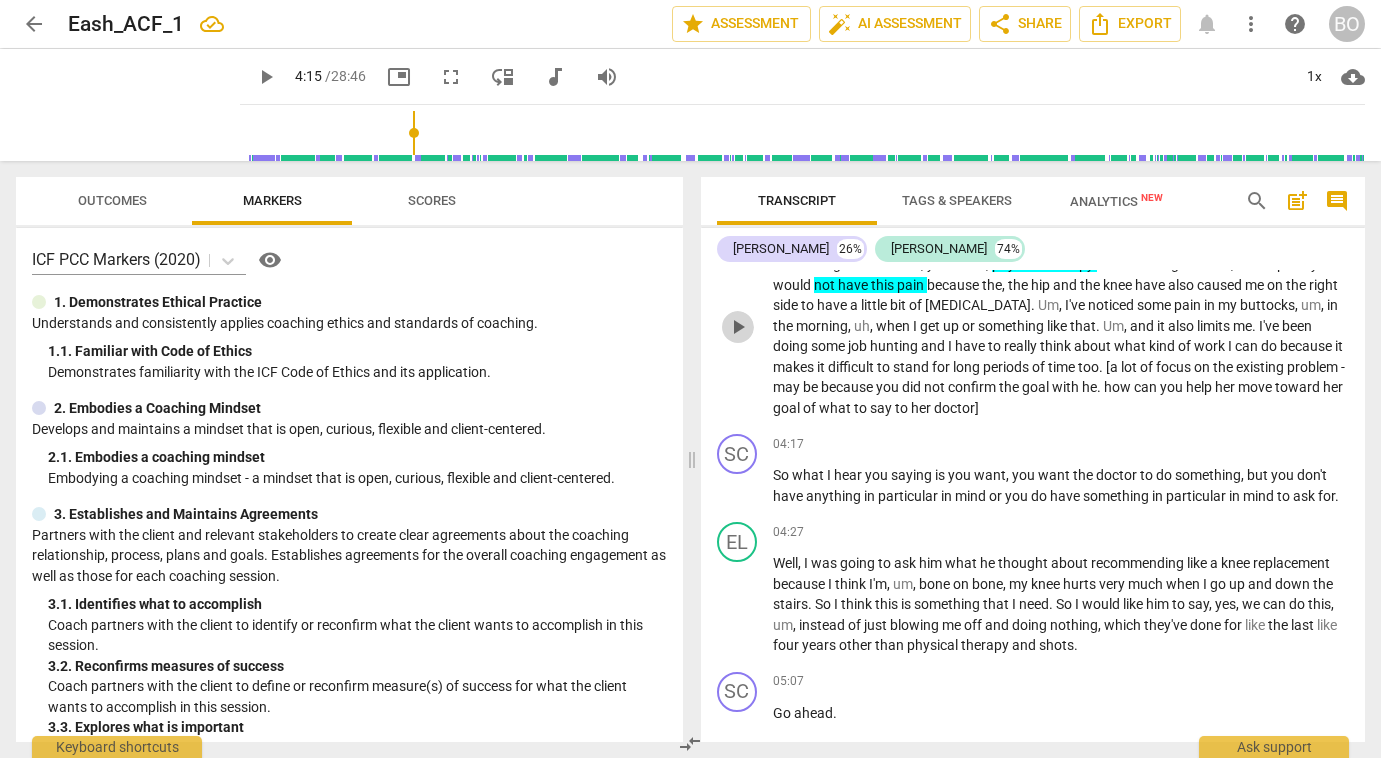 click on "play_arrow" at bounding box center (738, 327) 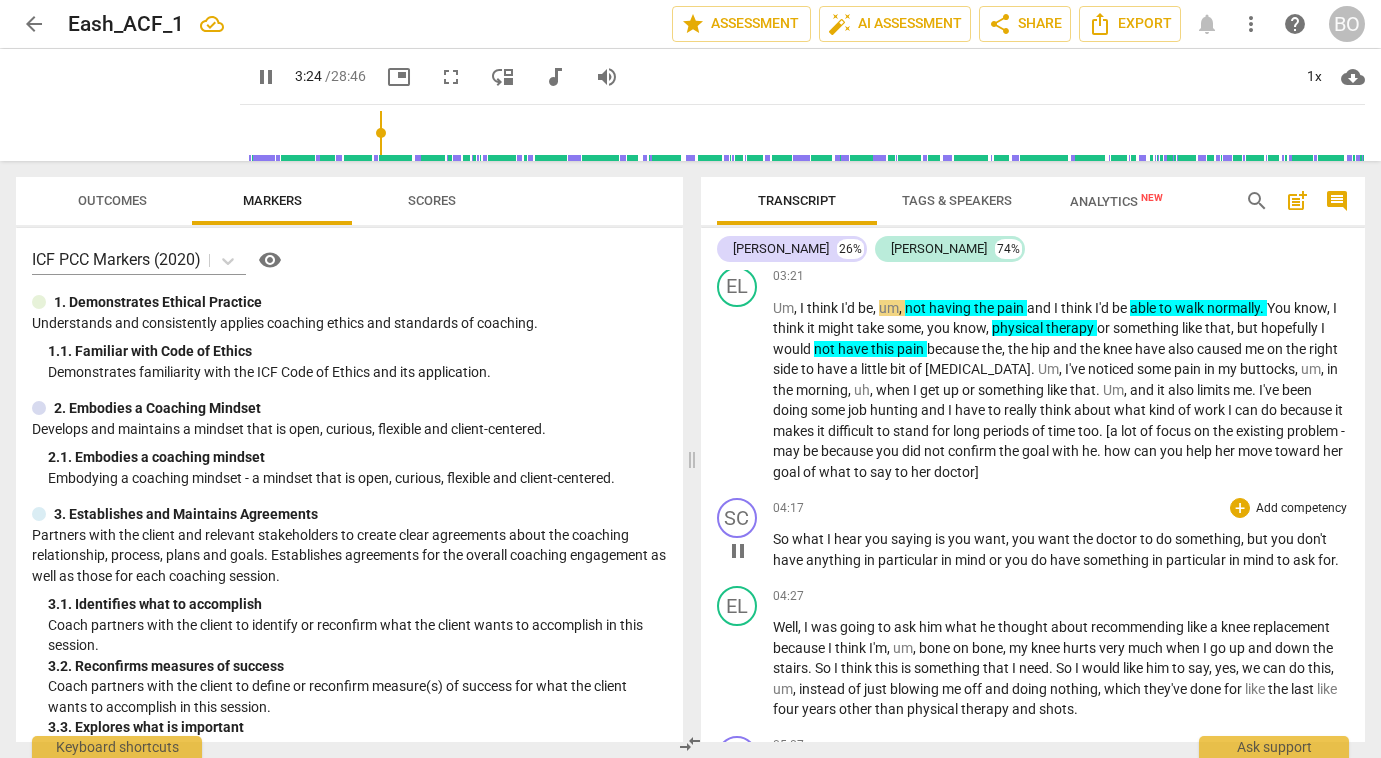 scroll, scrollTop: 1374, scrollLeft: 0, axis: vertical 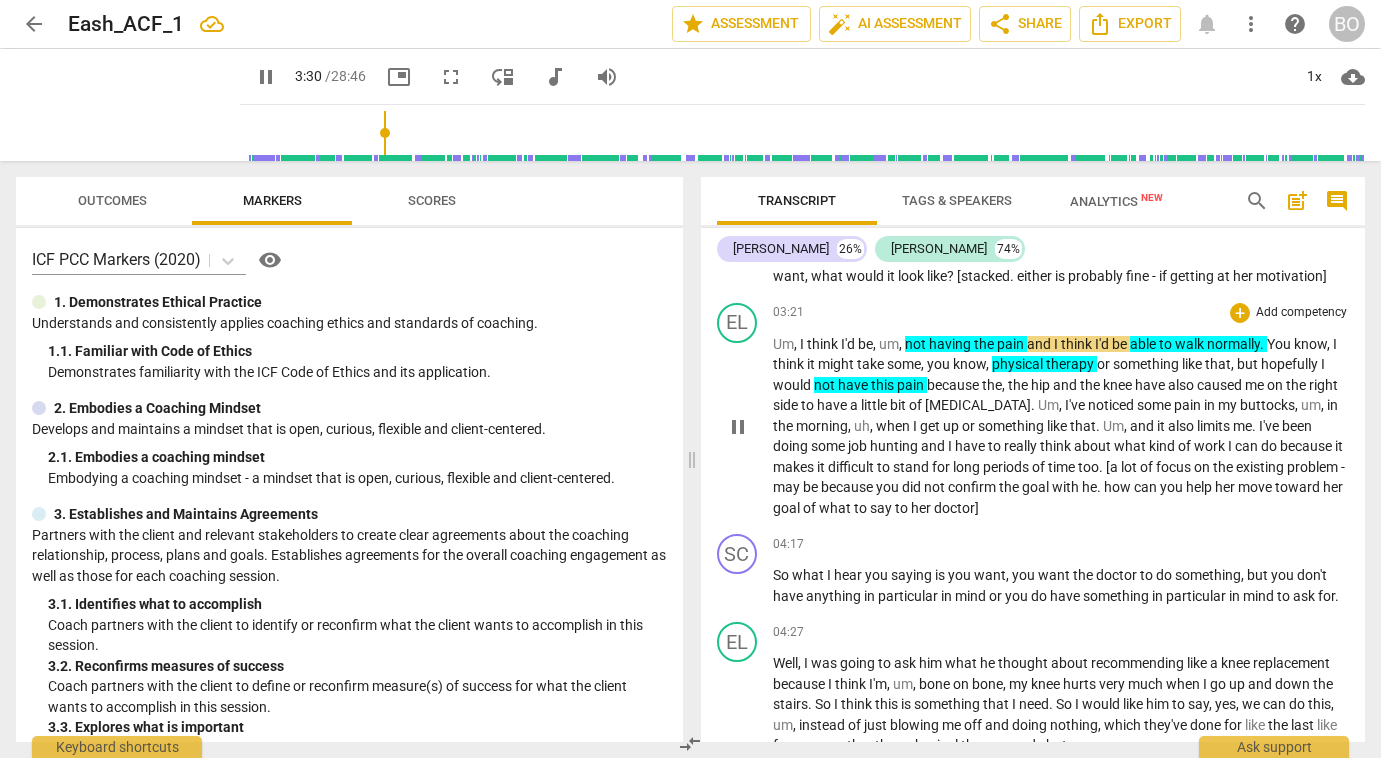 click on "stand" at bounding box center (912, 467) 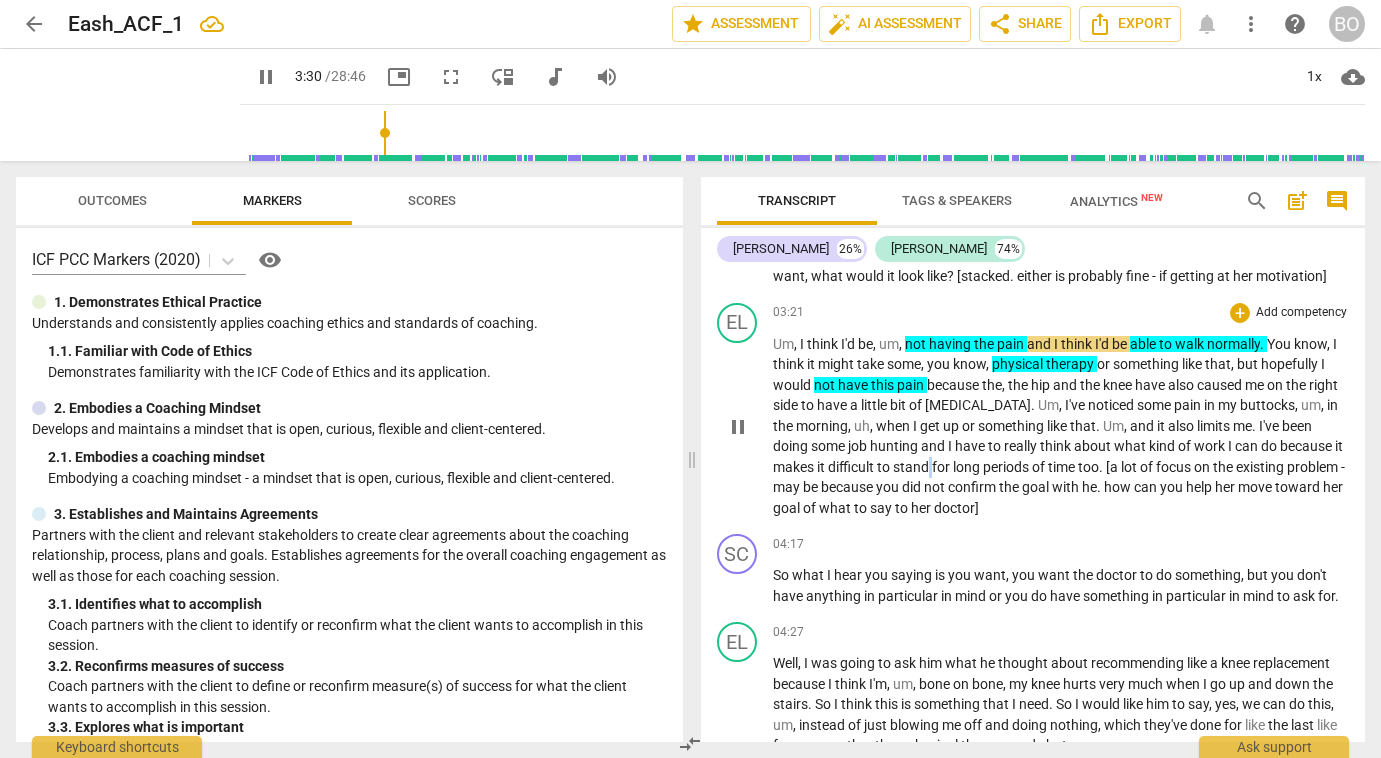 click on "stand" at bounding box center (912, 467) 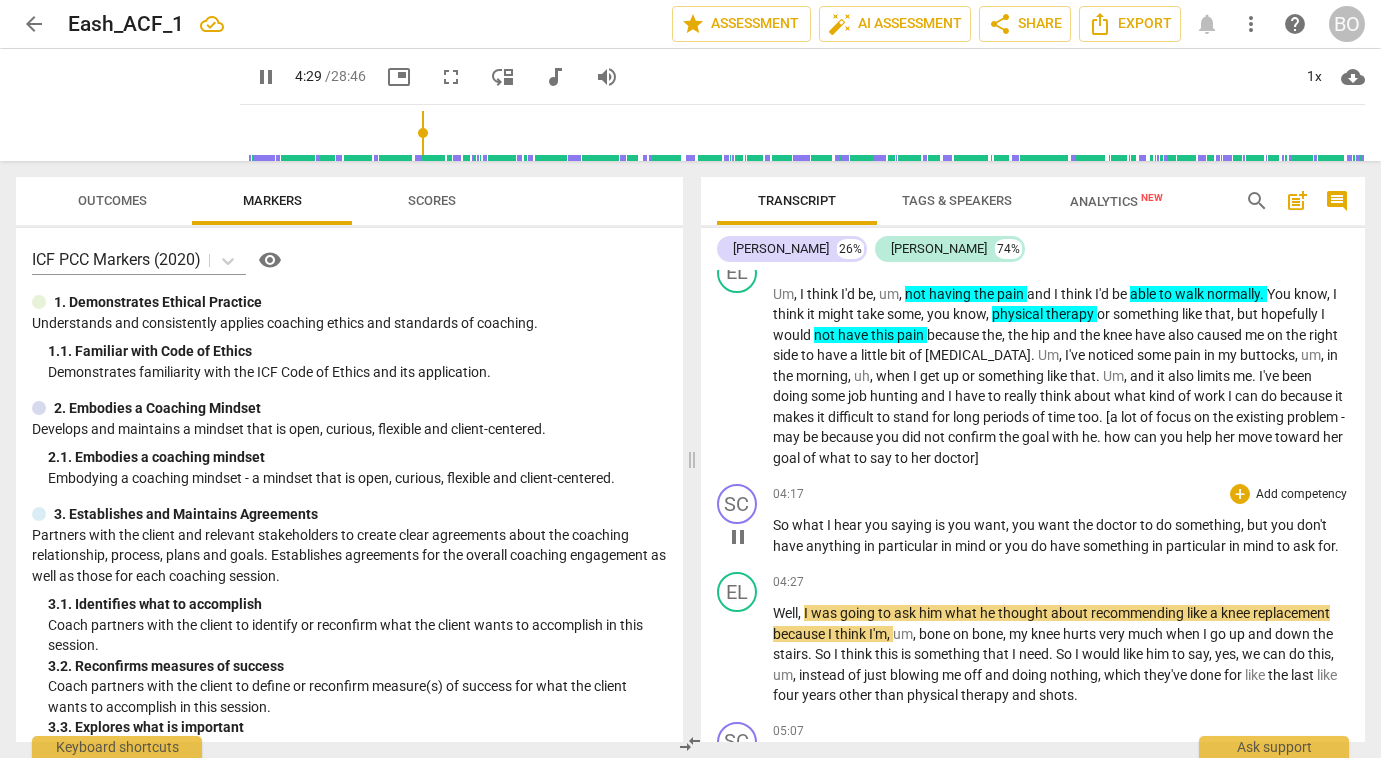 scroll, scrollTop: 1474, scrollLeft: 0, axis: vertical 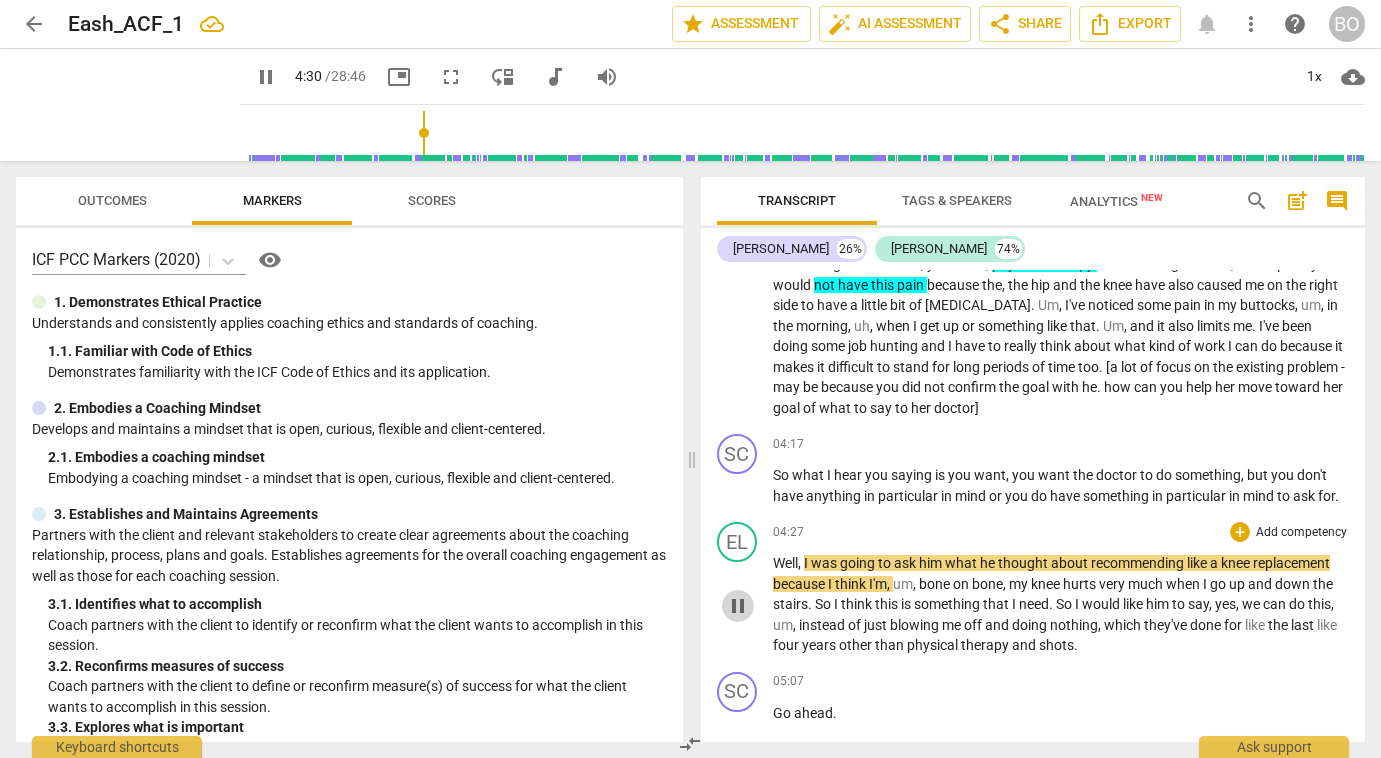 click on "pause" at bounding box center [738, 606] 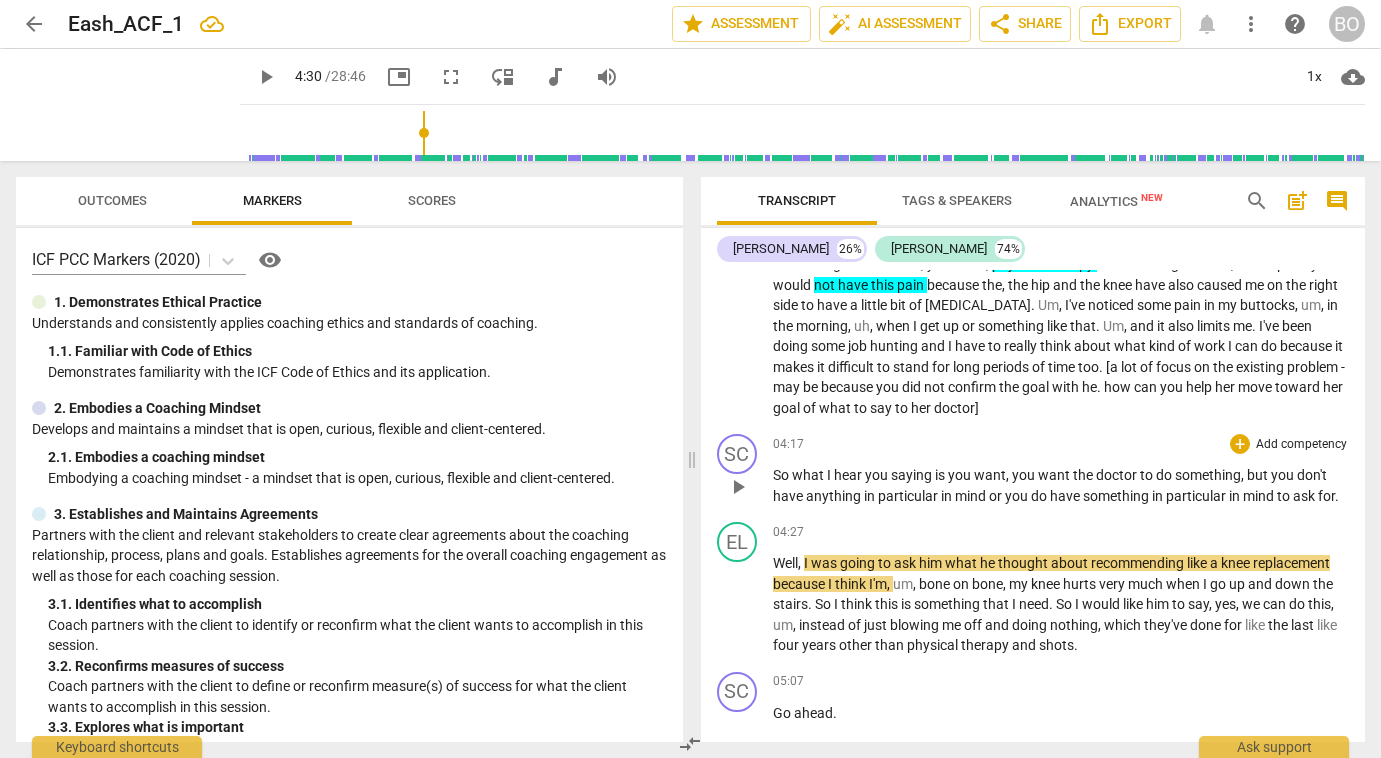 click on "SC play_arrow pause 04:17 + Add competency keyboard_arrow_right So   what   I   hear   you   saying   is   you   want ,   you   want   the   doctor   to   do   something ,   but   you   don't   have   anything   in   particular   in   mind   or   you   do   have   something   in   particular   in   mind   to   ask   for ." at bounding box center [1033, 470] 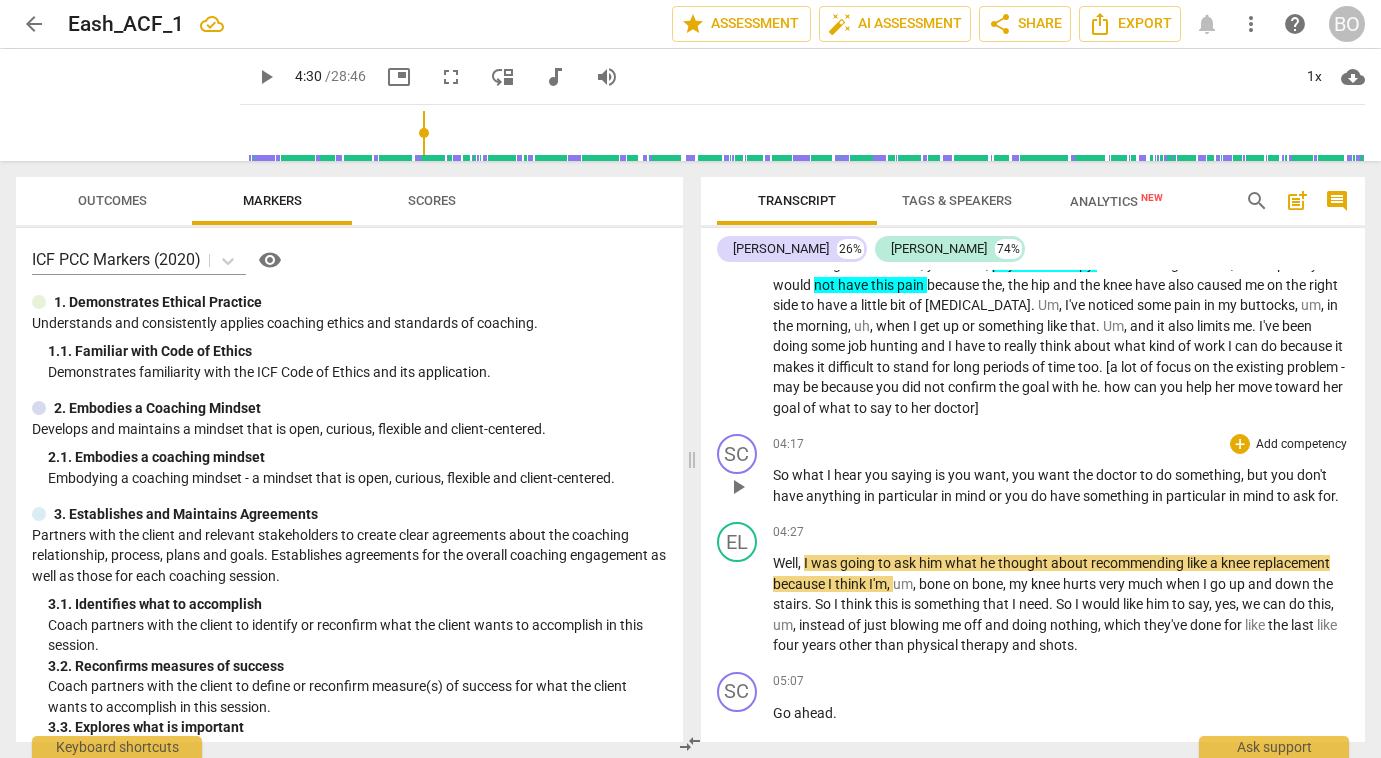 type 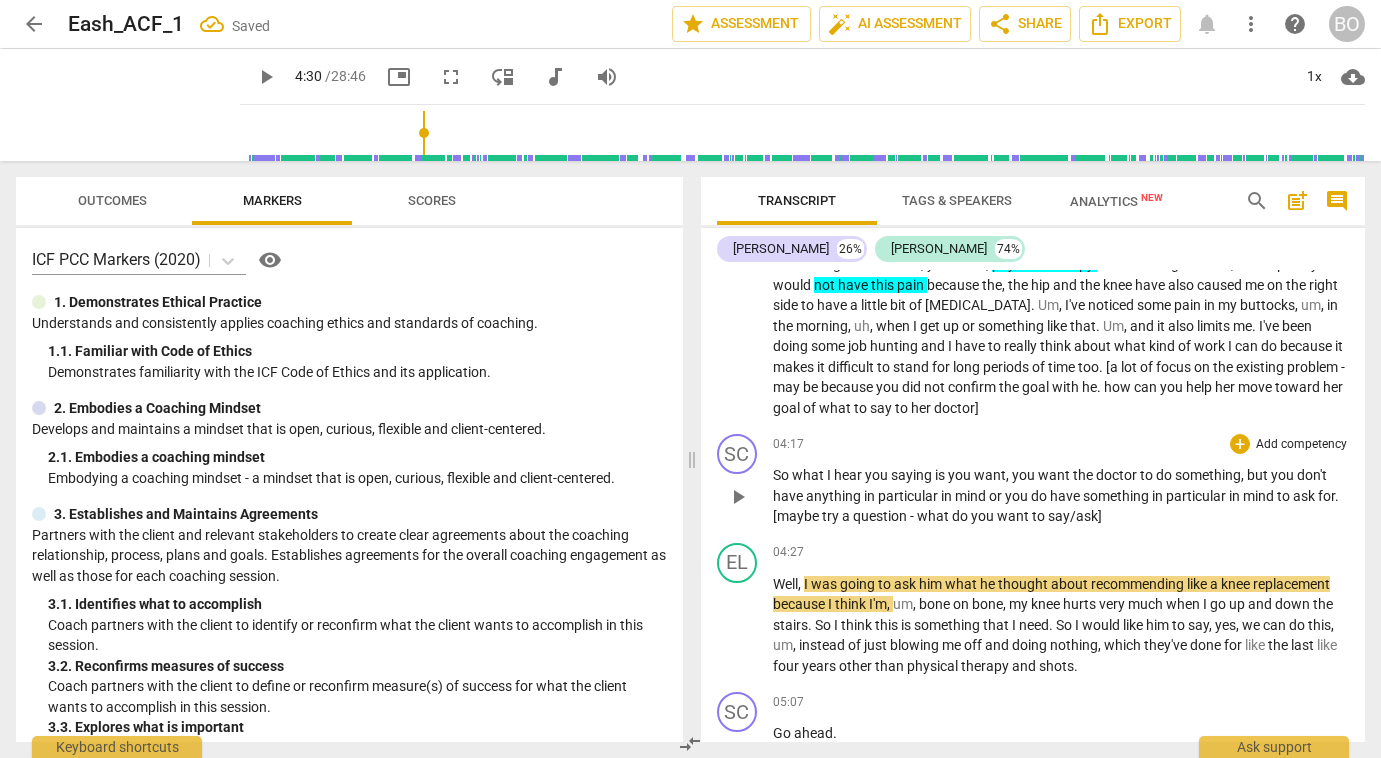 click on ". [maybe try a question - what do you want to say/ask]" at bounding box center (1056, 506) 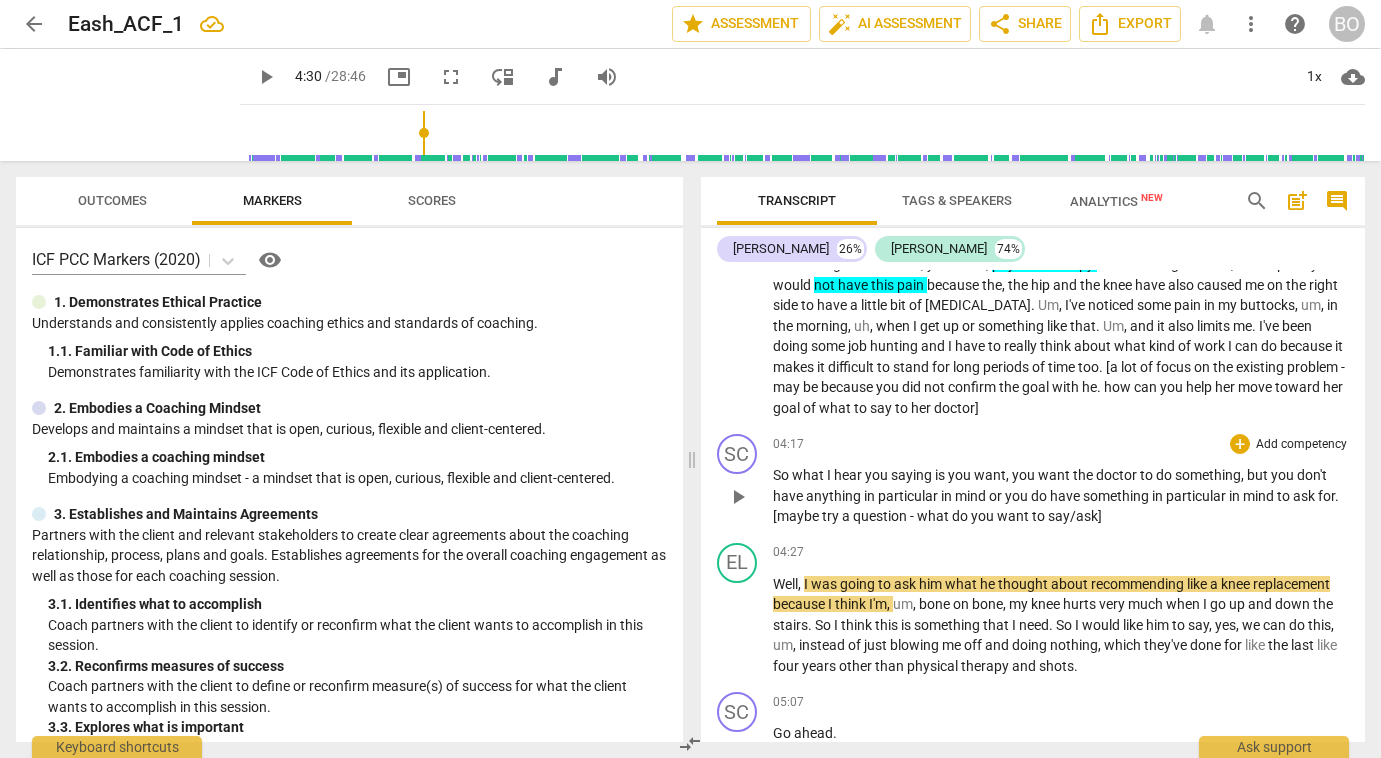 click on "you" at bounding box center [961, 475] 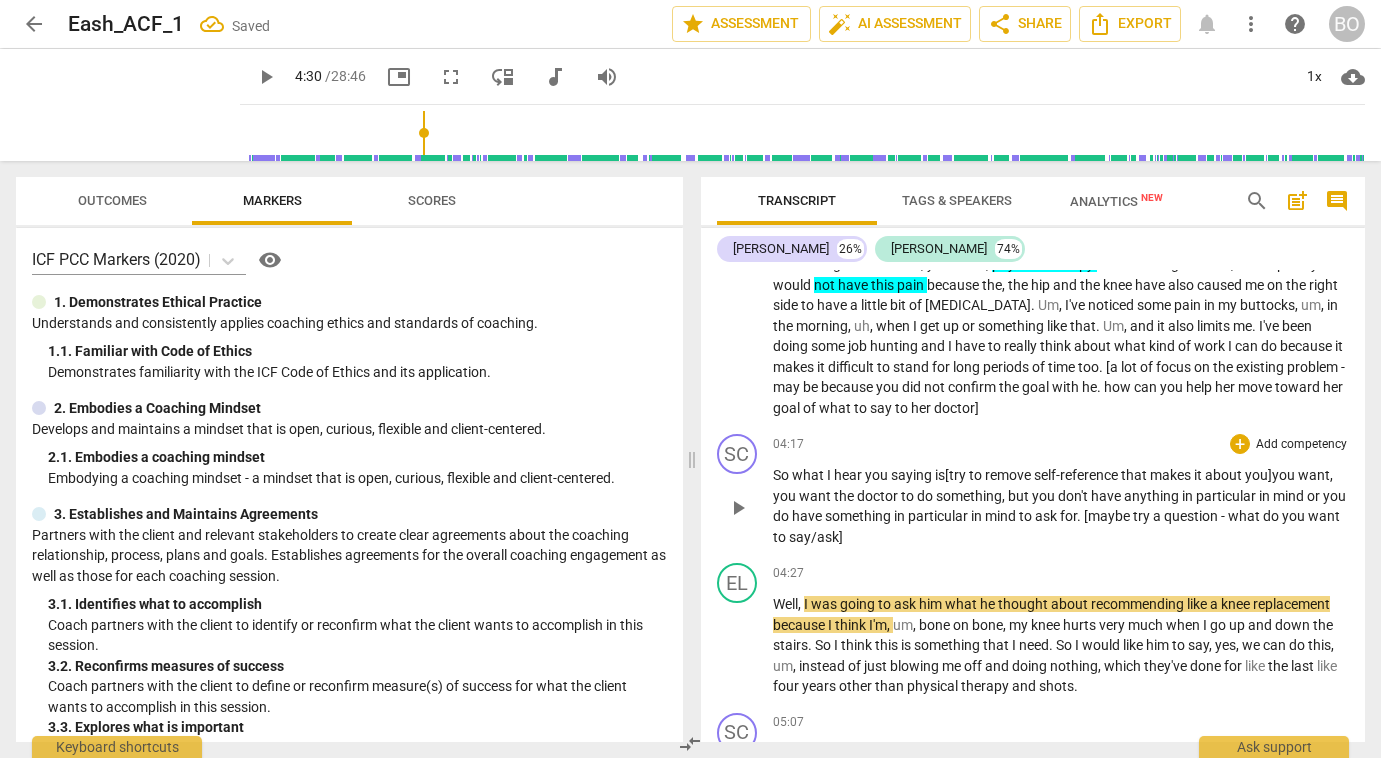 click on ". [maybe try a question - what do you want to say/ask]" at bounding box center (1056, 526) 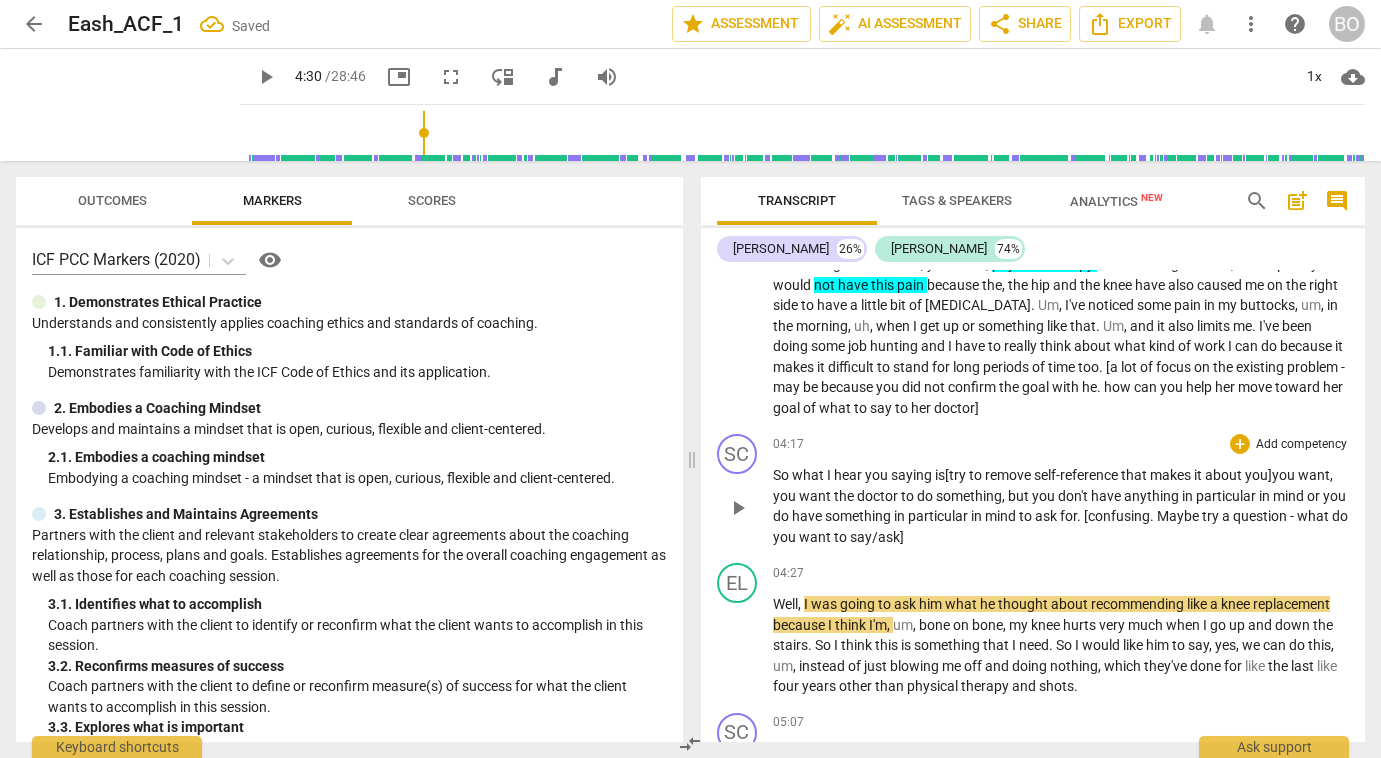 scroll, scrollTop: 1574, scrollLeft: 0, axis: vertical 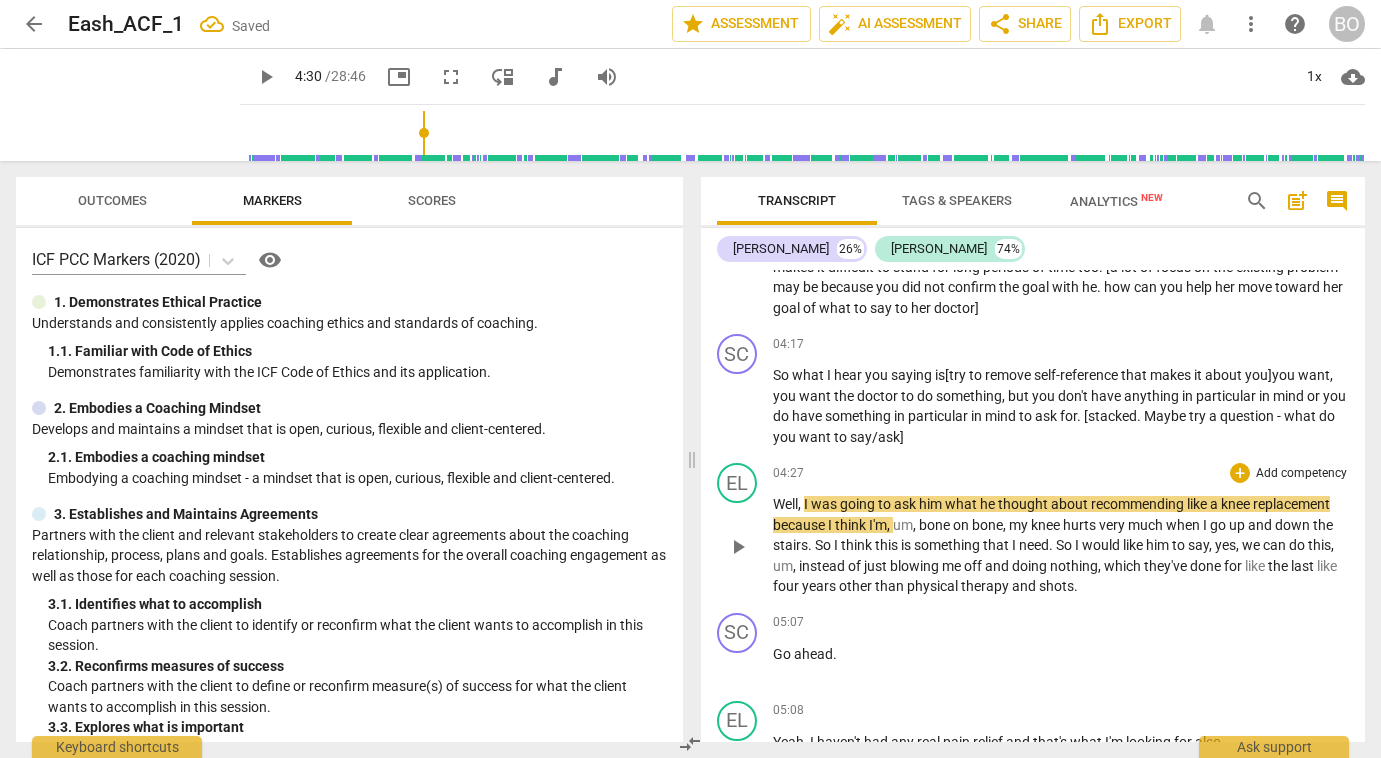 click on "I" at bounding box center (807, 504) 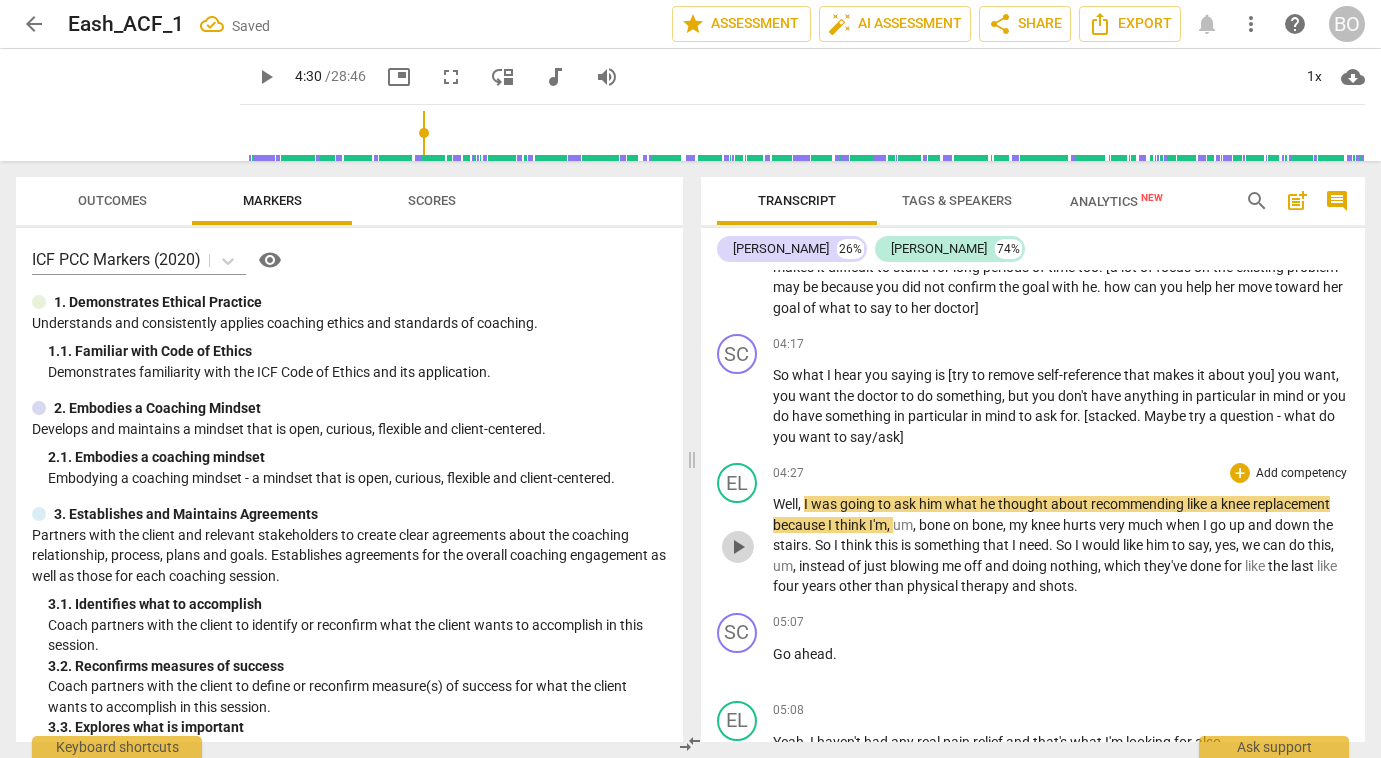 click on "play_arrow" at bounding box center [738, 547] 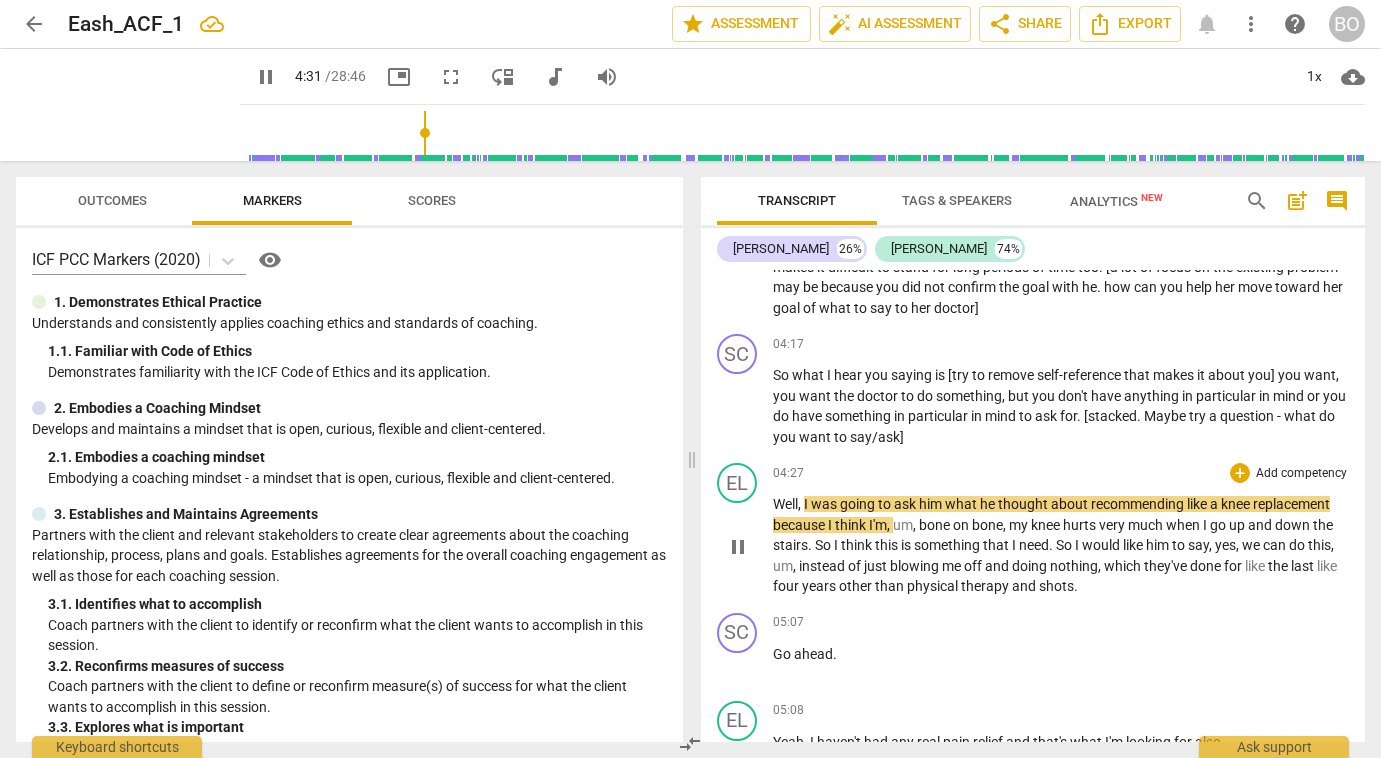 click on "Well" at bounding box center [785, 504] 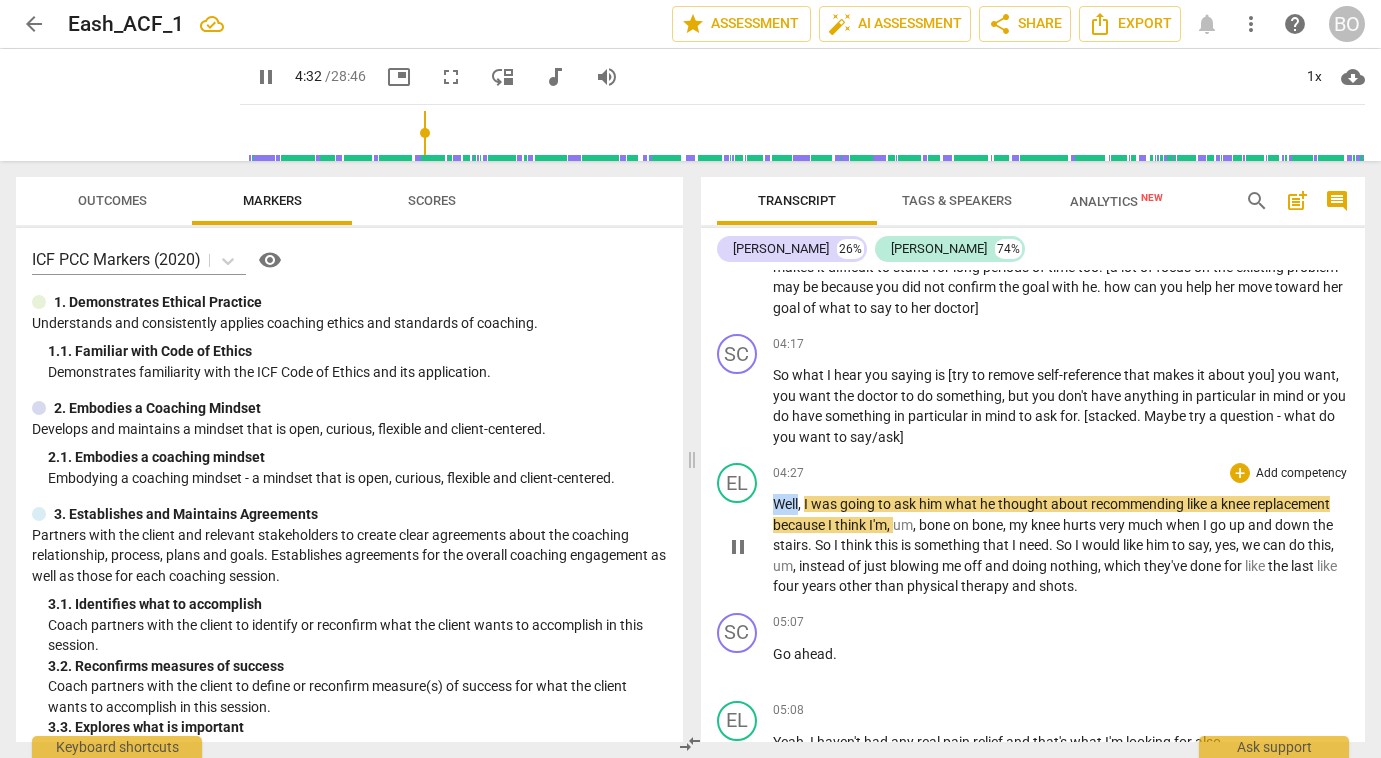 click on "Well" at bounding box center (785, 504) 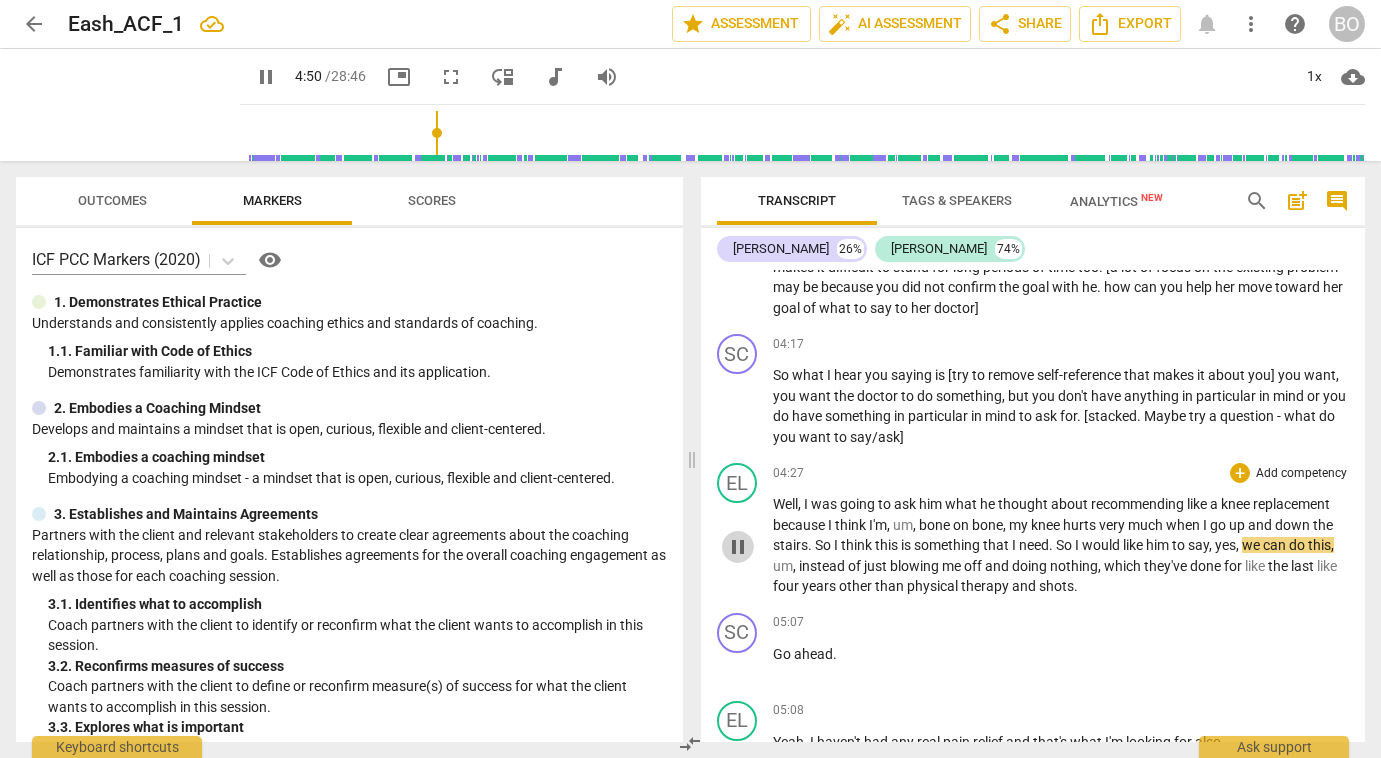 click on "pause" at bounding box center [738, 547] 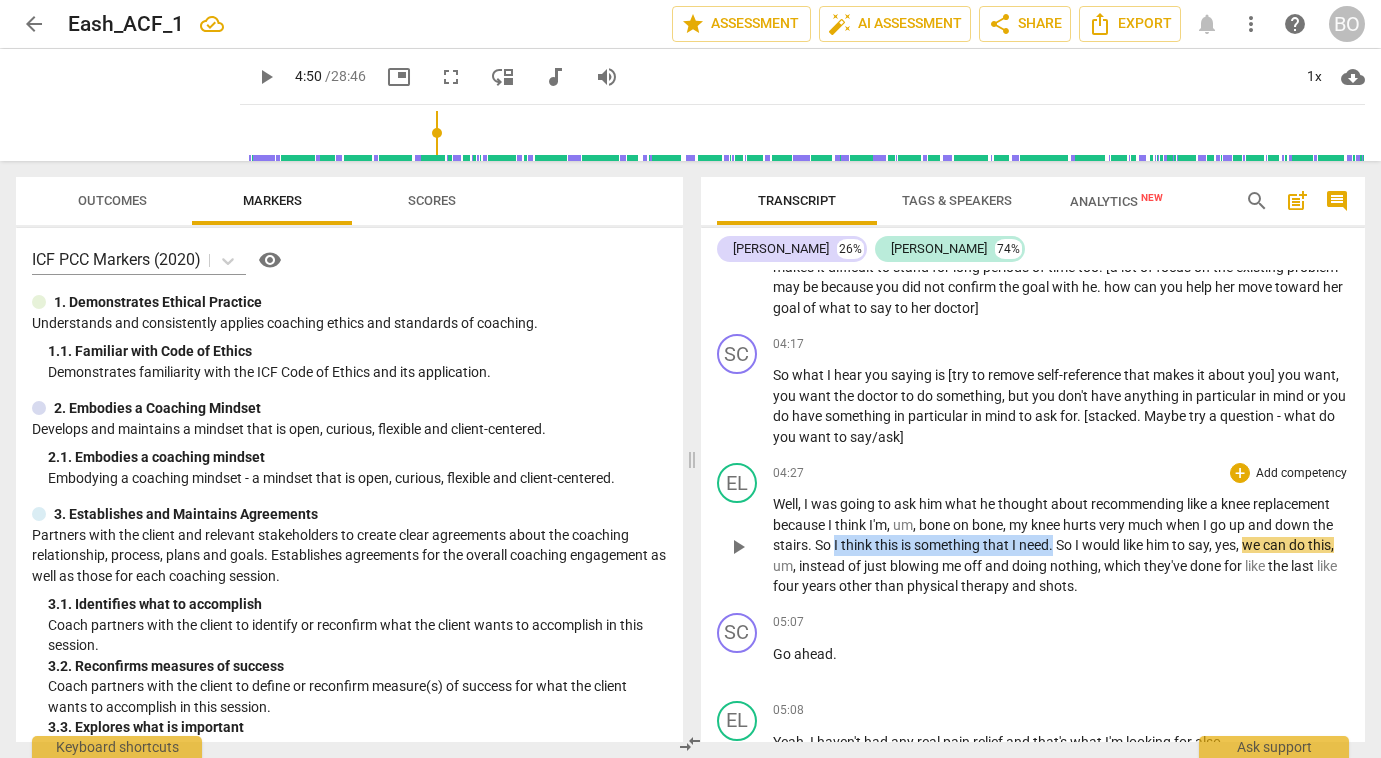 drag, startPoint x: 834, startPoint y: 545, endPoint x: 1057, endPoint y: 549, distance: 223.03587 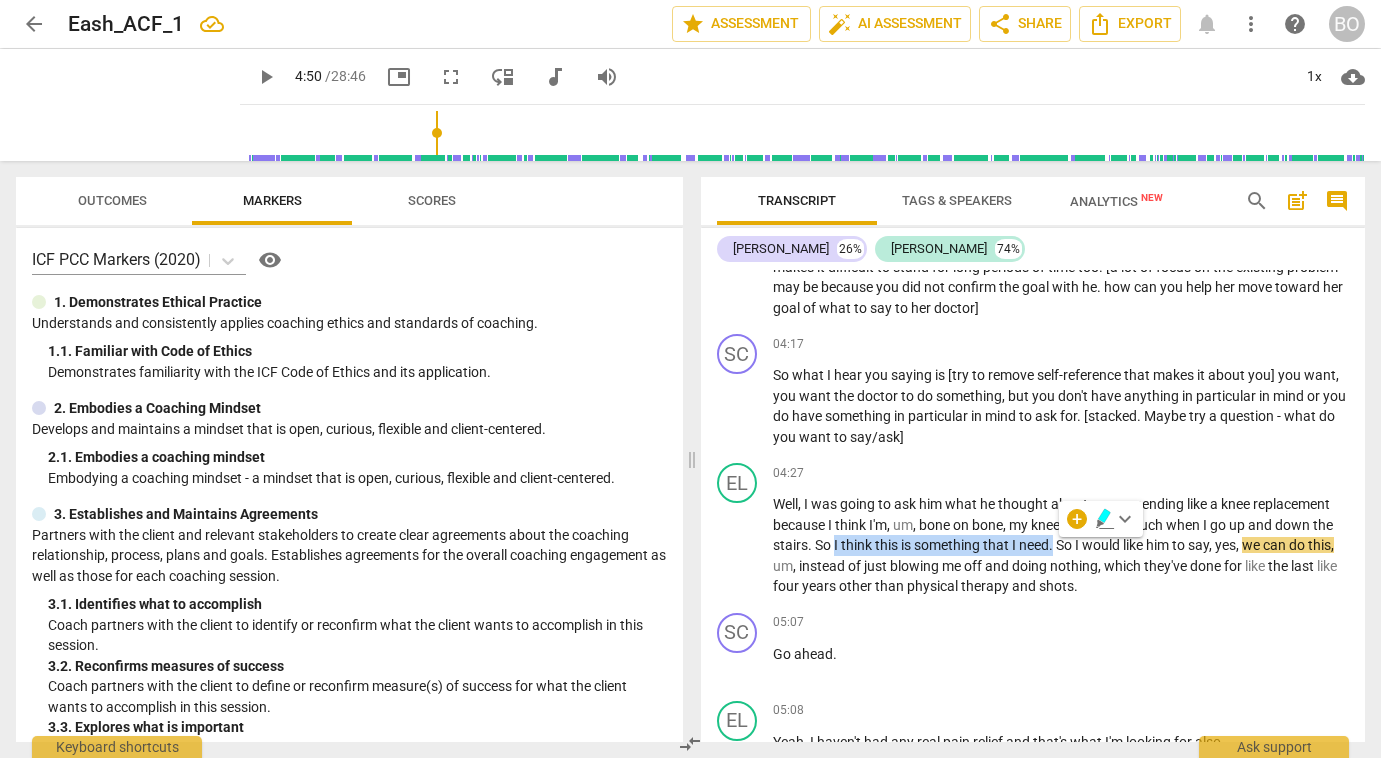 click 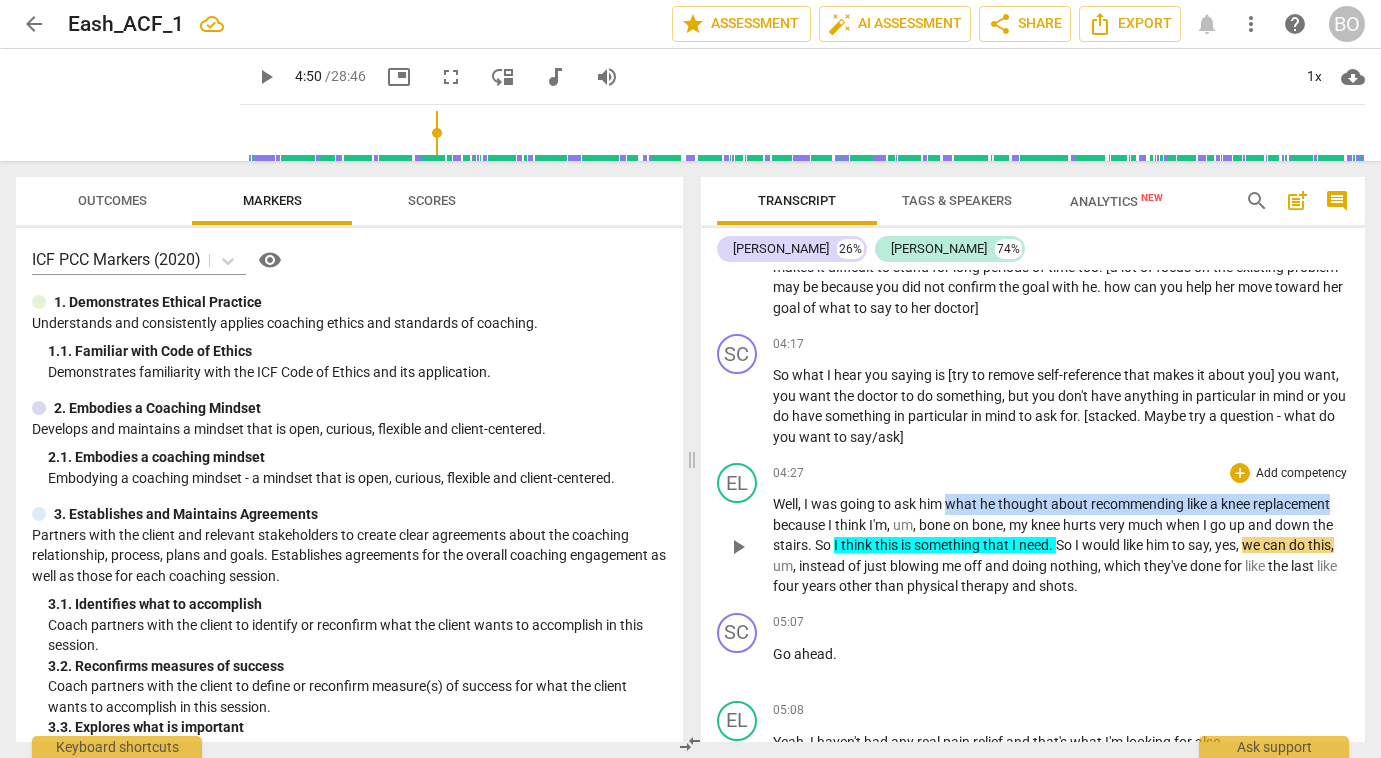 drag, startPoint x: 949, startPoint y: 505, endPoint x: 1337, endPoint y: 507, distance: 388.00516 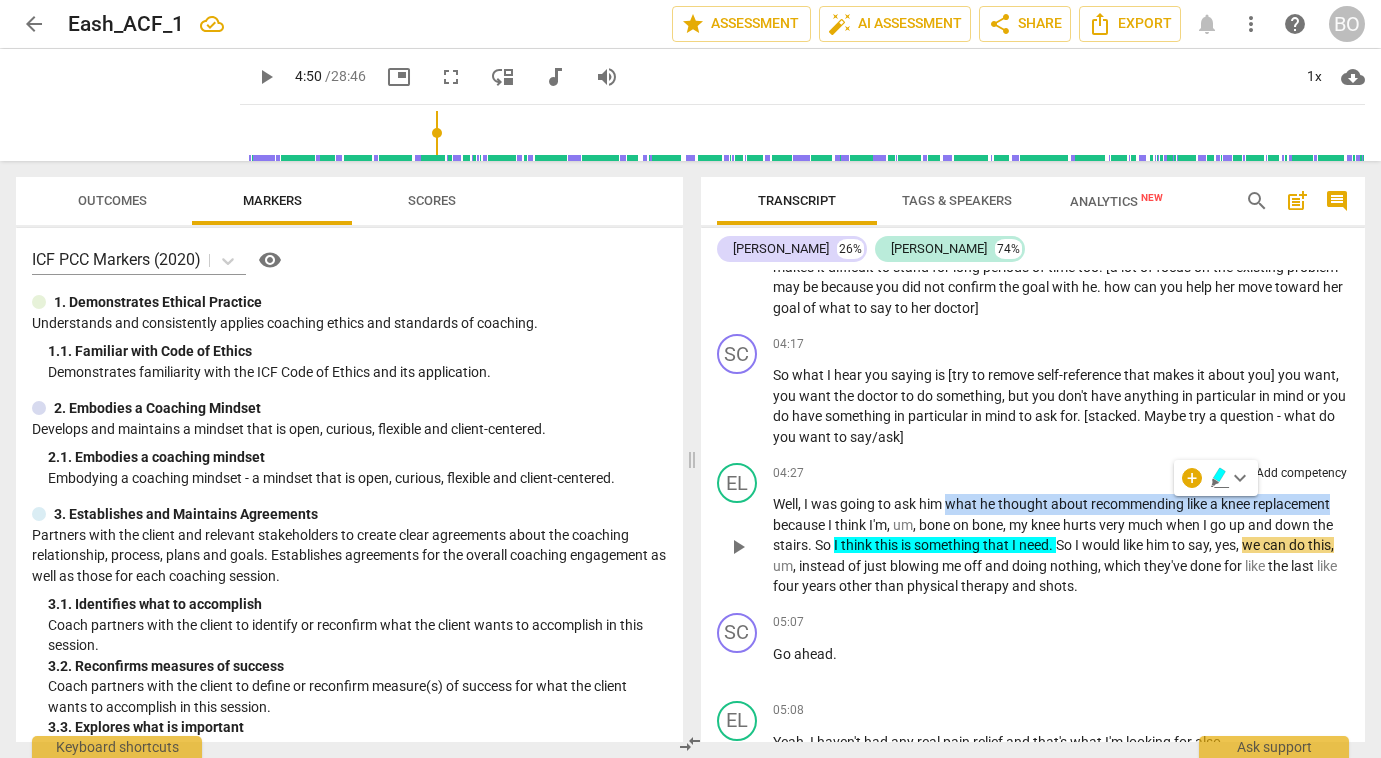 click 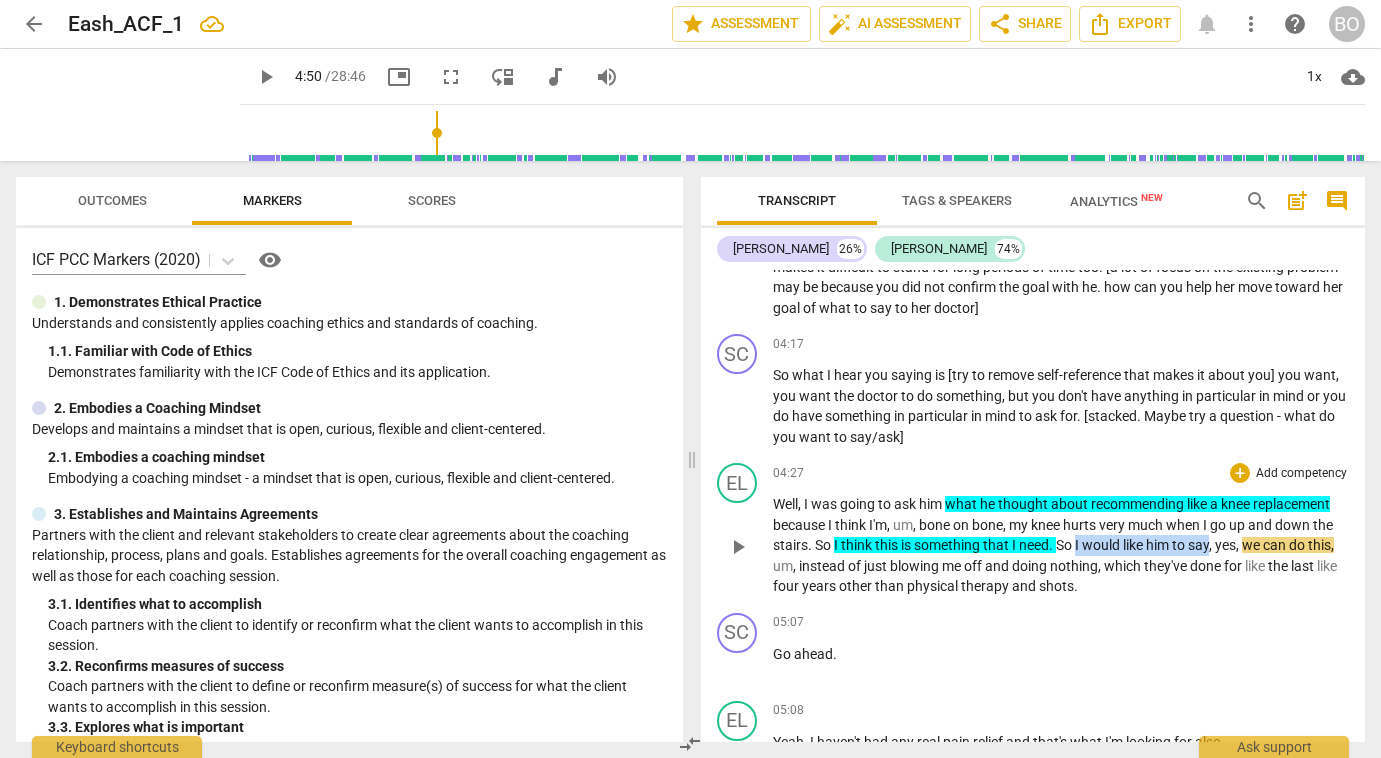 drag, startPoint x: 1078, startPoint y: 541, endPoint x: 1216, endPoint y: 540, distance: 138.00362 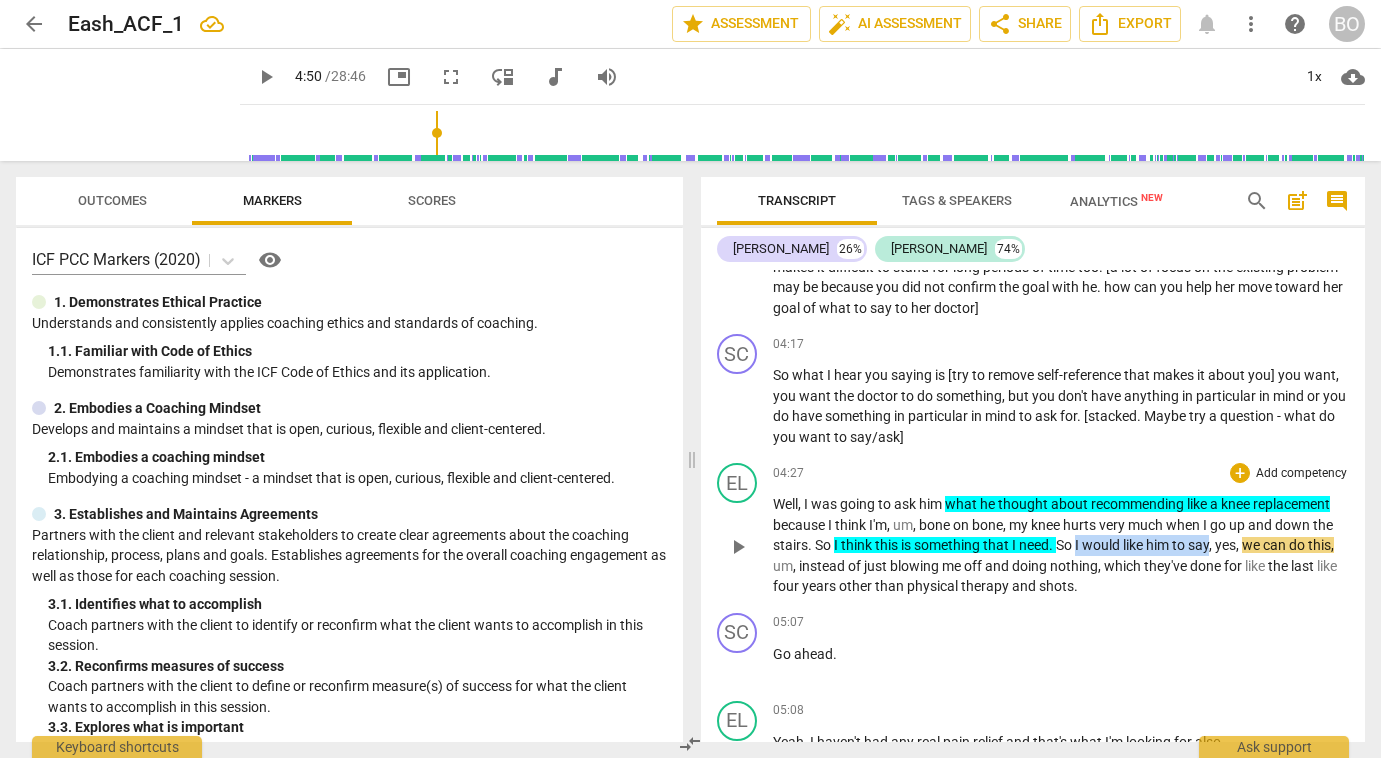 click on "Well ,   I   was   going   to   ask   him   what   he   thought   about   recommending   like   a   [MEDICAL_DATA]   because   I   think   I'm ,   um ,   bone   on   bone ,   my   knee   hurts   very   much   when   I   go   up   and   down   the   stairs .   So   I   think   this   is   something   that   I   need .   So   I   would   like   him   to   say ,   yes ,   we   can   do   this ,   um ,   instead   of   just   blowing   me   off   and   doing   nothing ,   which   they've   done   for   like   the   last   like   four   years   other   than   physical   therapy   and   shots ." at bounding box center [1061, 545] 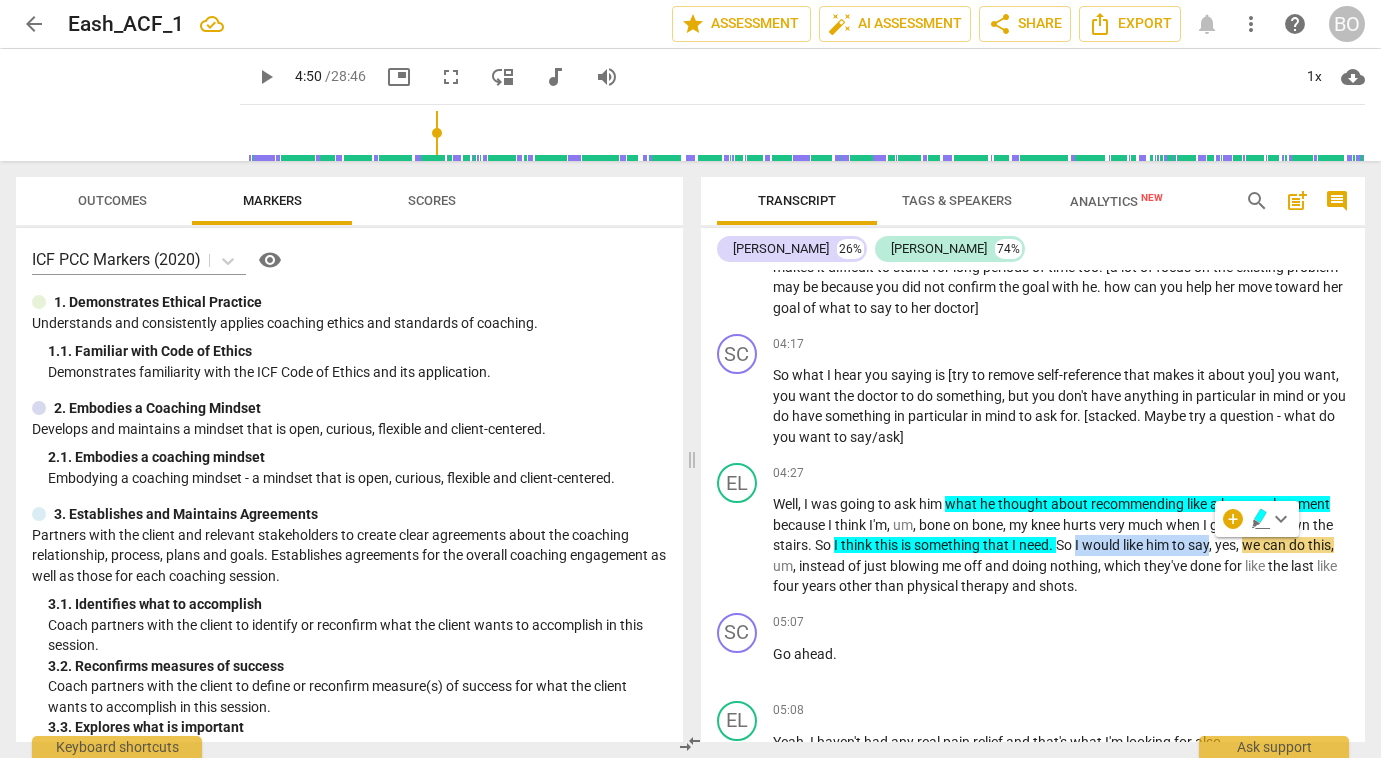 click on "keyboard_arrow_down" at bounding box center (1281, 519) 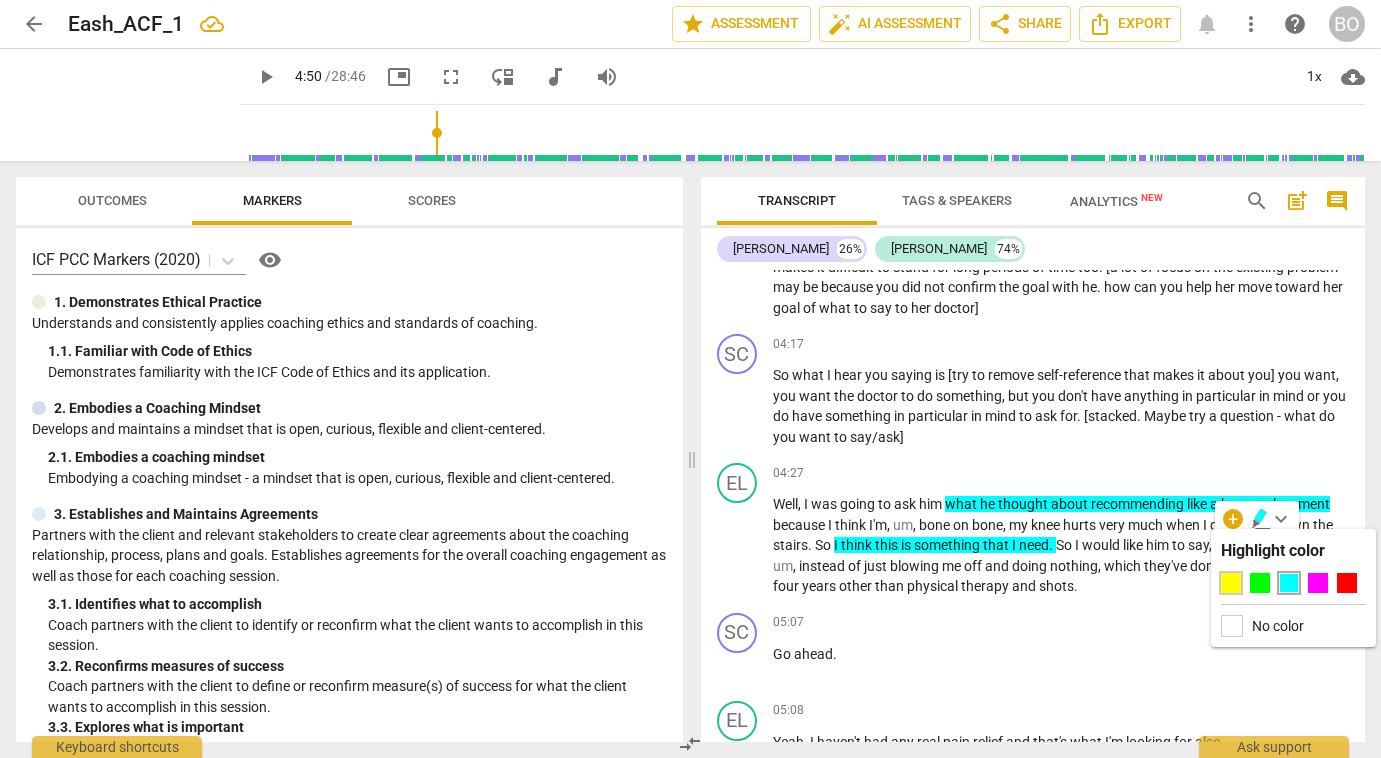click at bounding box center (1231, 583) 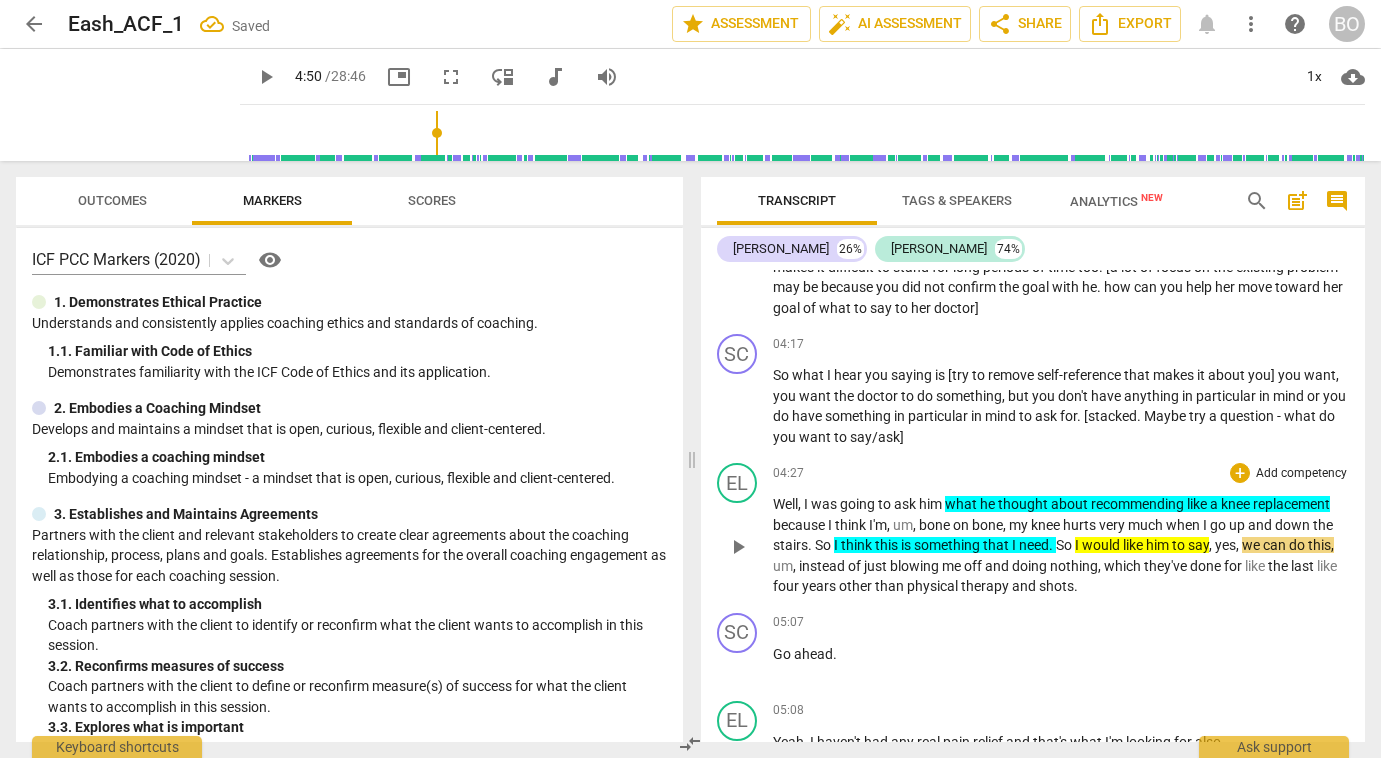 click on "play_arrow" at bounding box center (738, 547) 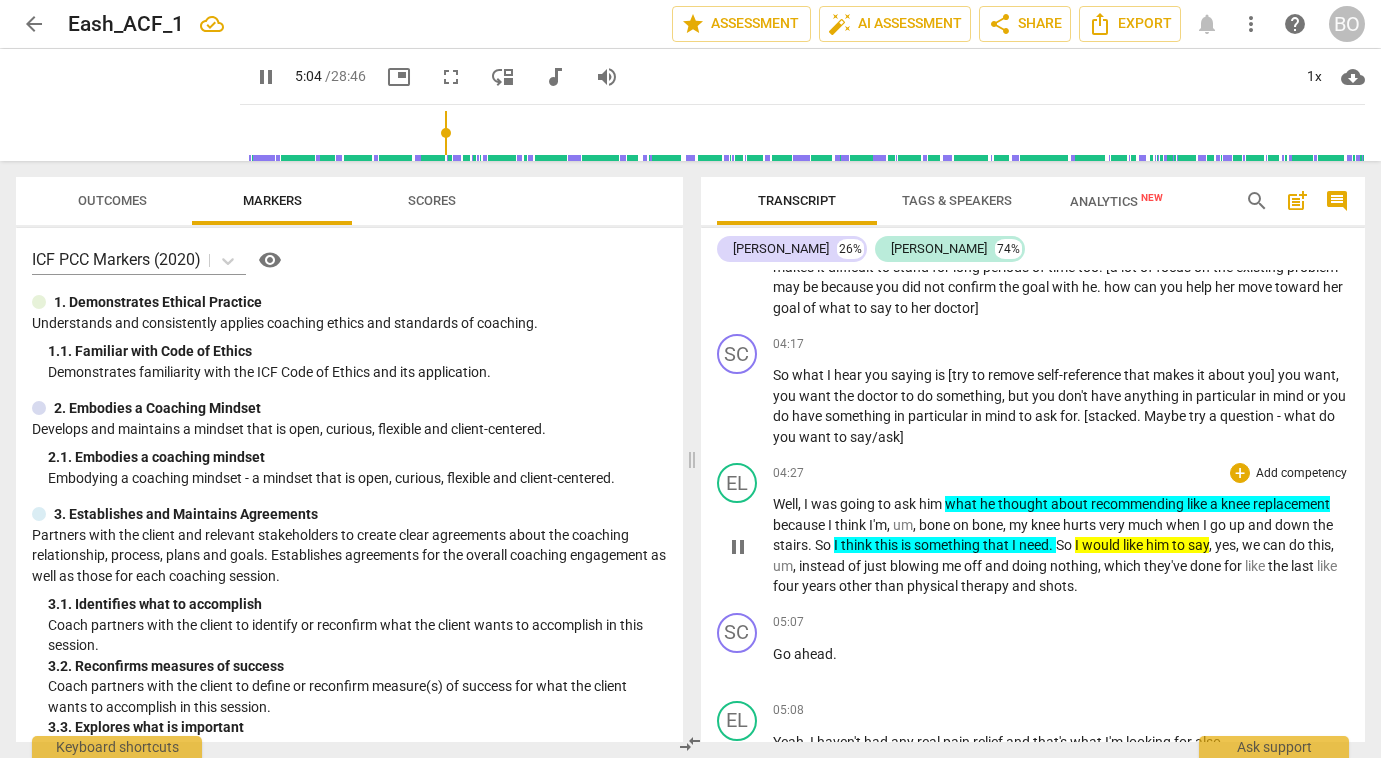 click on "pause" at bounding box center (738, 547) 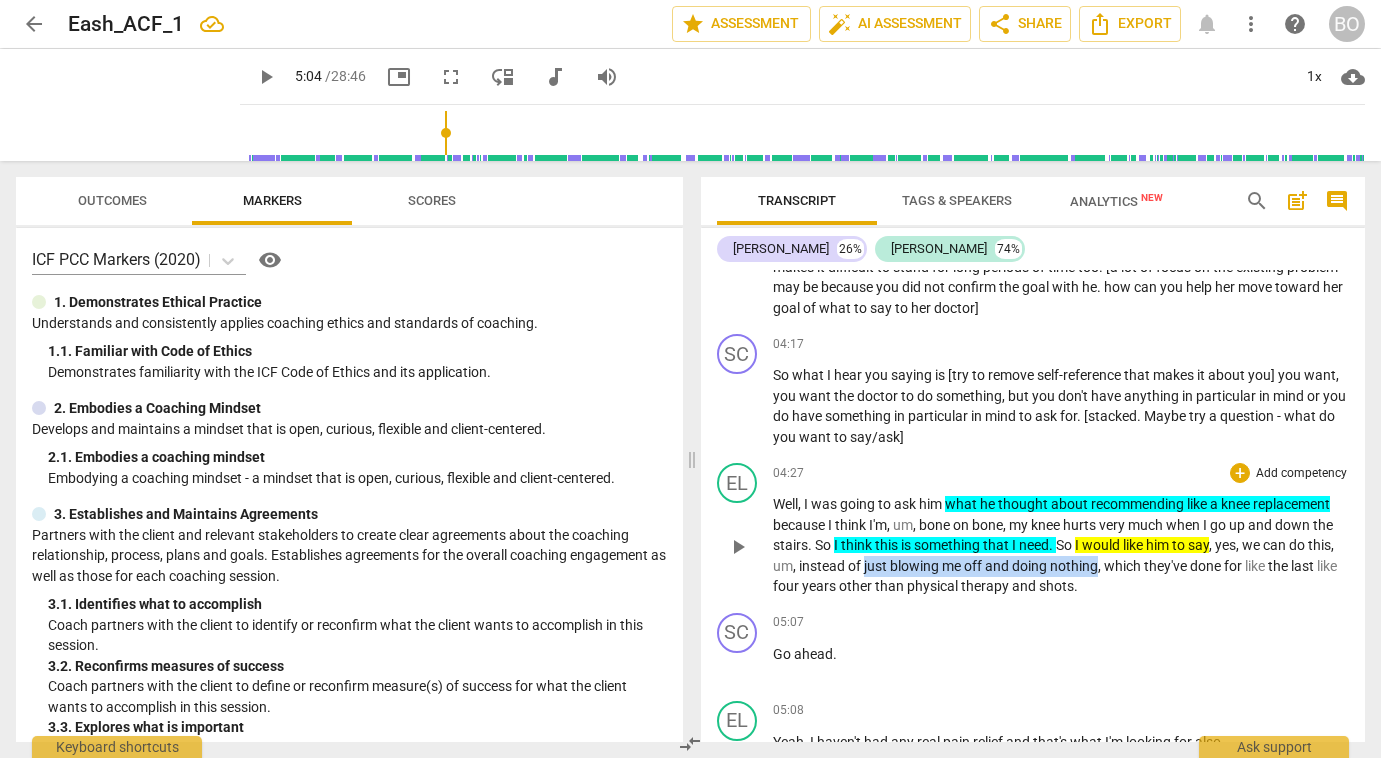drag, startPoint x: 866, startPoint y: 568, endPoint x: 1100, endPoint y: 575, distance: 234.10468 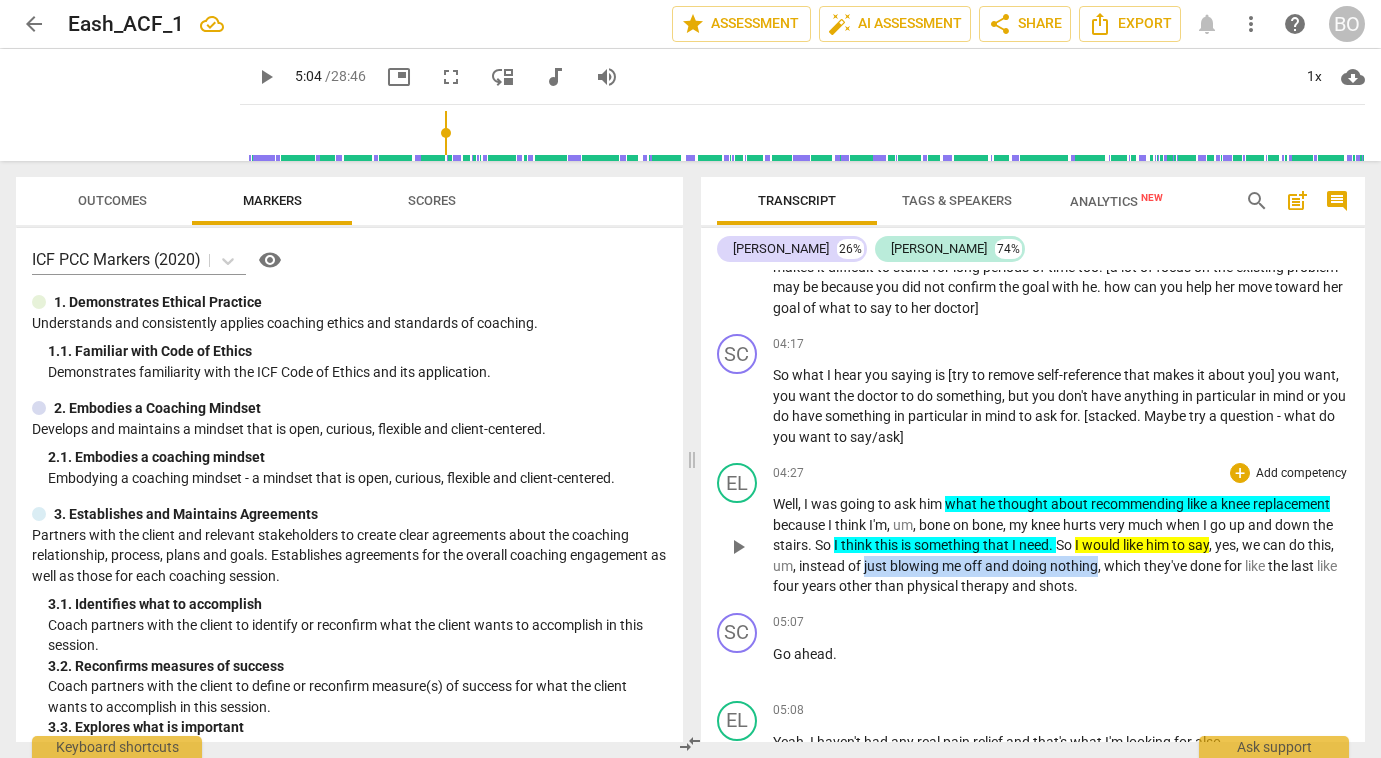 click on "Well ,   I   was   going   to   ask   him   what   he   thought   about   recommending   like   a   [MEDICAL_DATA]   because   I   think   I'm ,   um ,   bone   on   bone ,   my   knee   hurts   very   much   when   I   go   up   and   down   the   stairs .   So   I   think   this   is   something   that   I   need .   So   I   would   like   him   to   say ,   yes ,   we   can   do   this ,   um ,   instead   of   just   blowing   me   off   and   doing   nothing ,   which   they've   done   for   like   the   last   like   four   years   other   than   physical   therapy   and   shots ." at bounding box center (1061, 545) 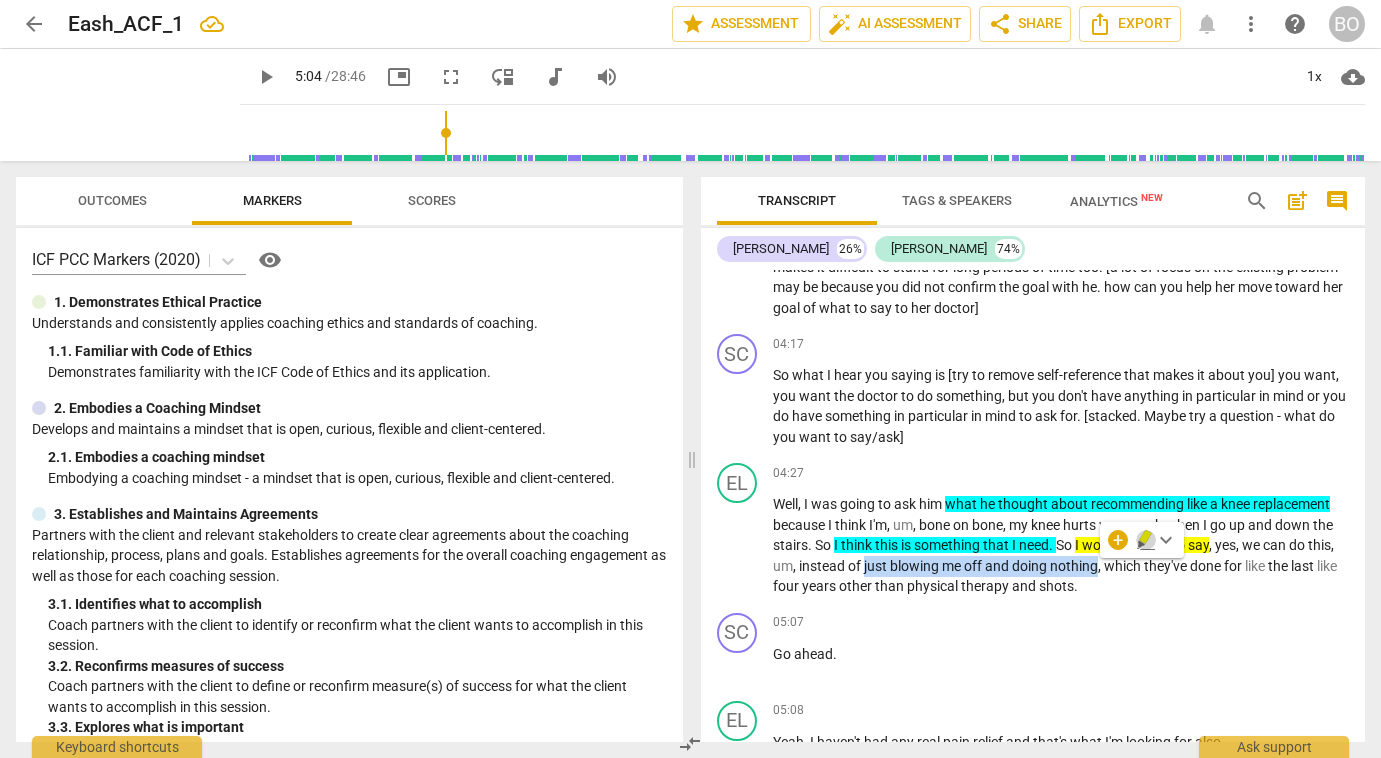 click 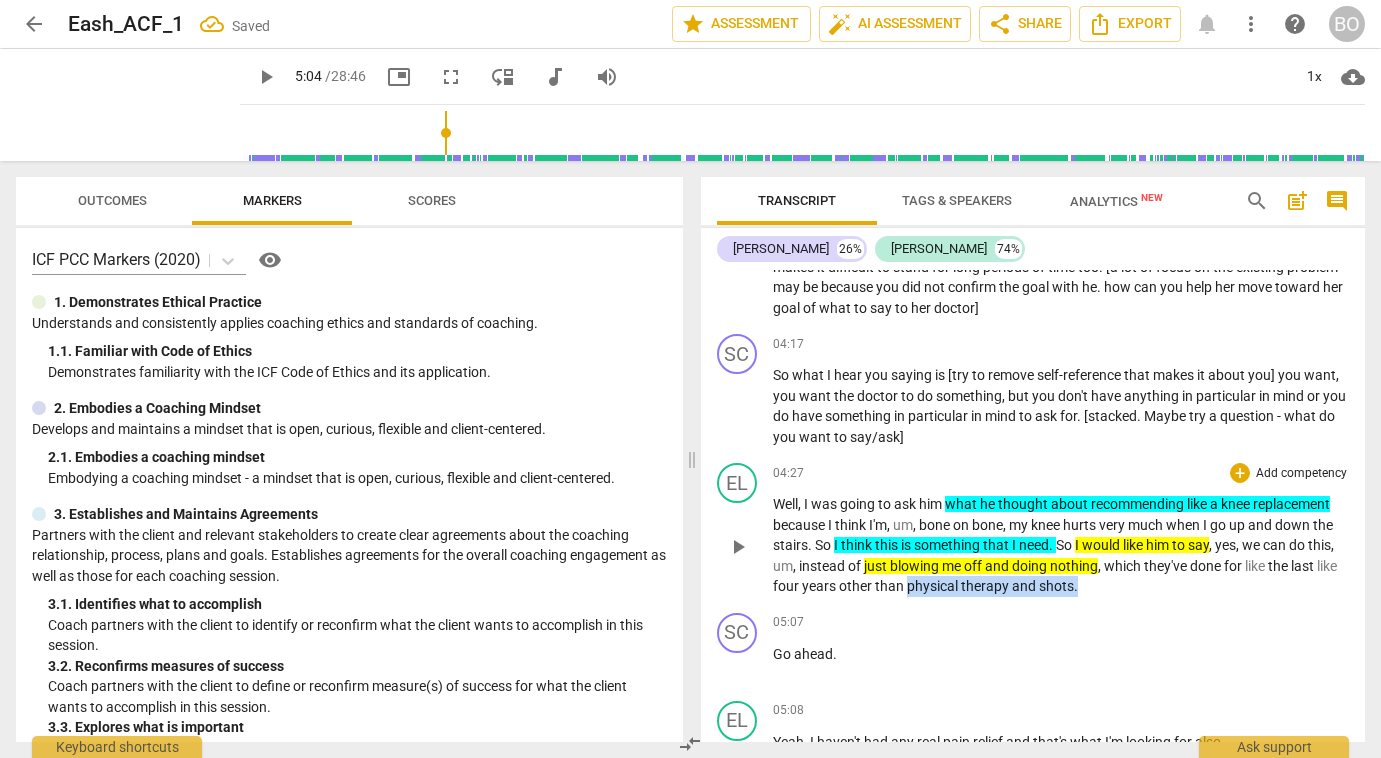 drag, startPoint x: 930, startPoint y: 588, endPoint x: 1105, endPoint y: 592, distance: 175.04572 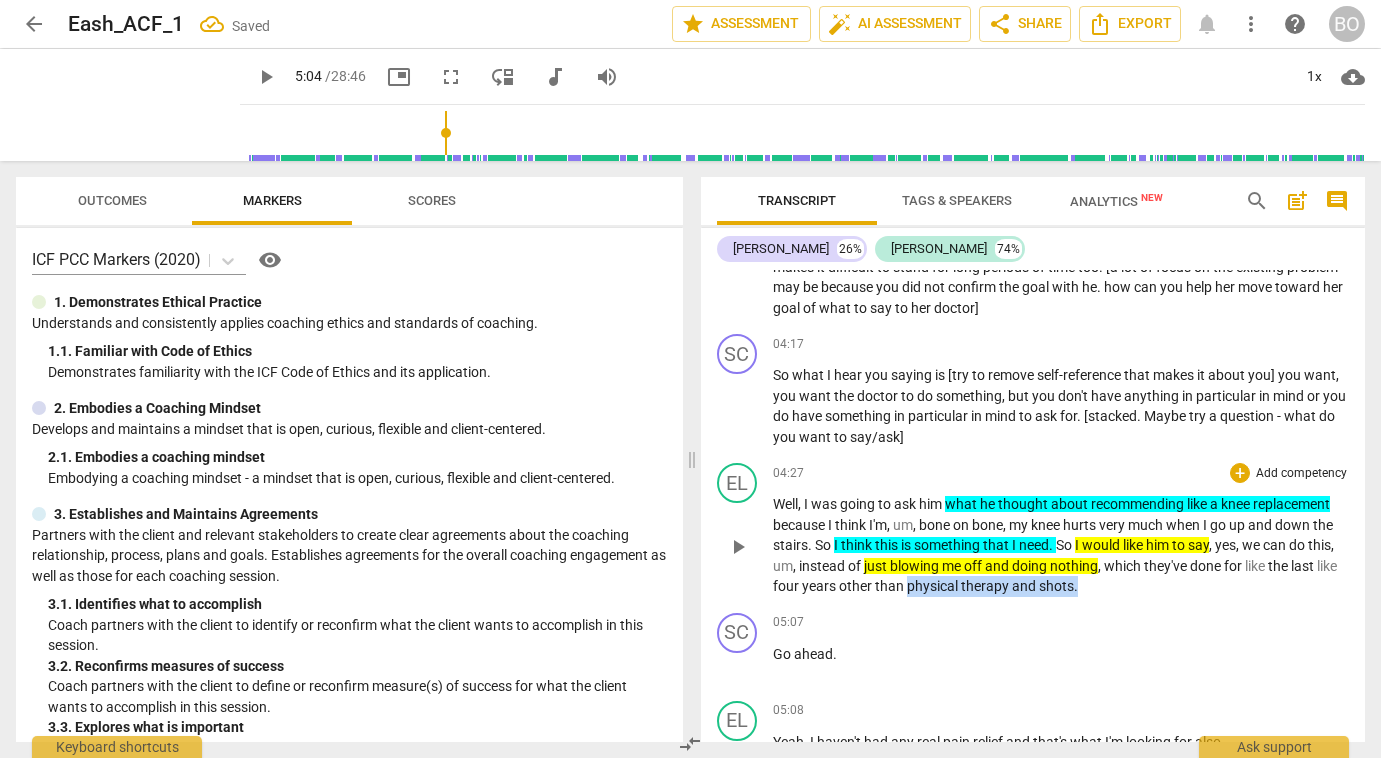 click on "Well ,   I   was   going   to   ask   him   what   he   thought   about   recommending   like   a   [MEDICAL_DATA]   because   I   think   I'm ,   um ,   bone   on   bone ,   my   knee   hurts   very   much   when   I   go   up   and   down   the   stairs .   So   I   think   this   is   something   that   I   need .   So   I   would   like   him   to   say ,   yes ,   we   can   do   this ,   um ,   instead   of   just   blowing   me   off   and   doing   nothing ,   which   they've   done   for   like   the   last   like   four   years   other   than   physical   therapy   and   shots ." at bounding box center (1061, 545) 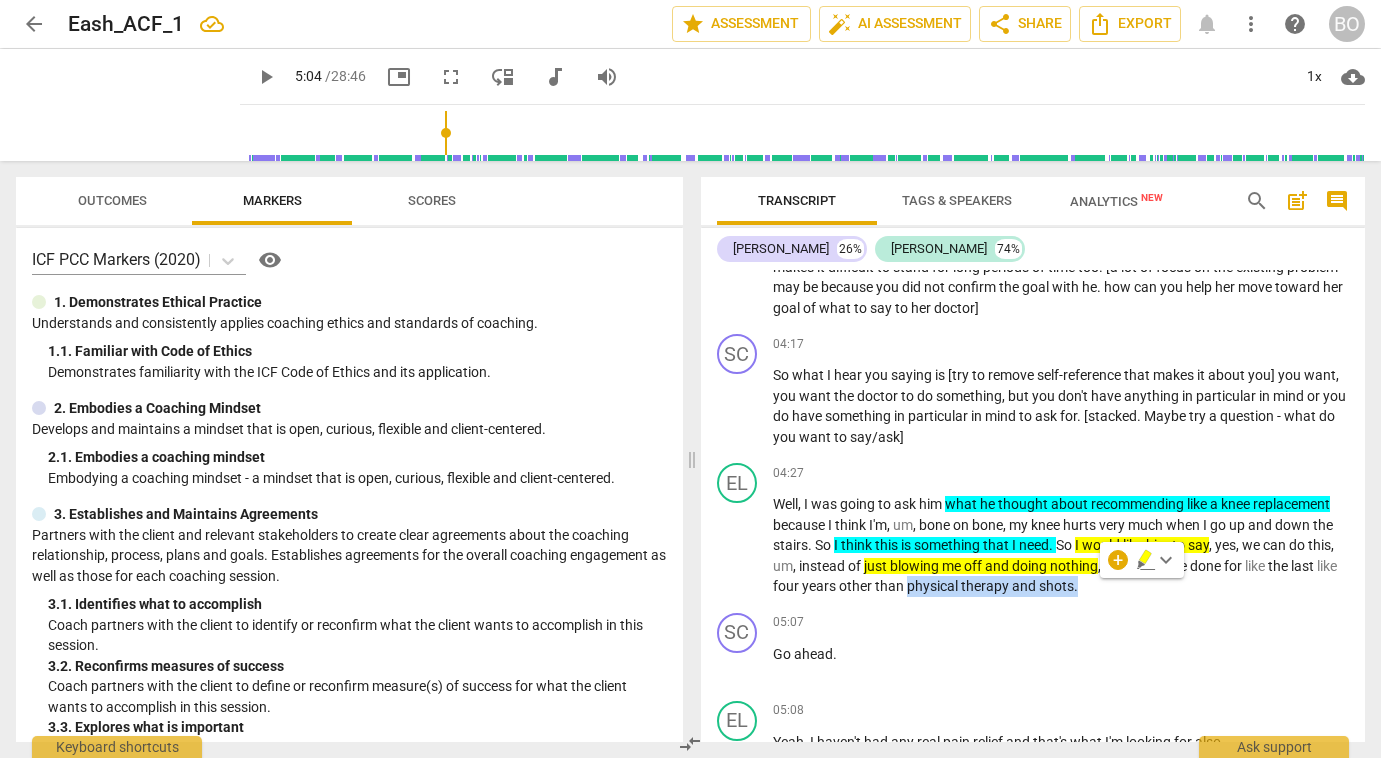 click on "keyboard_arrow_down" at bounding box center (1166, 560) 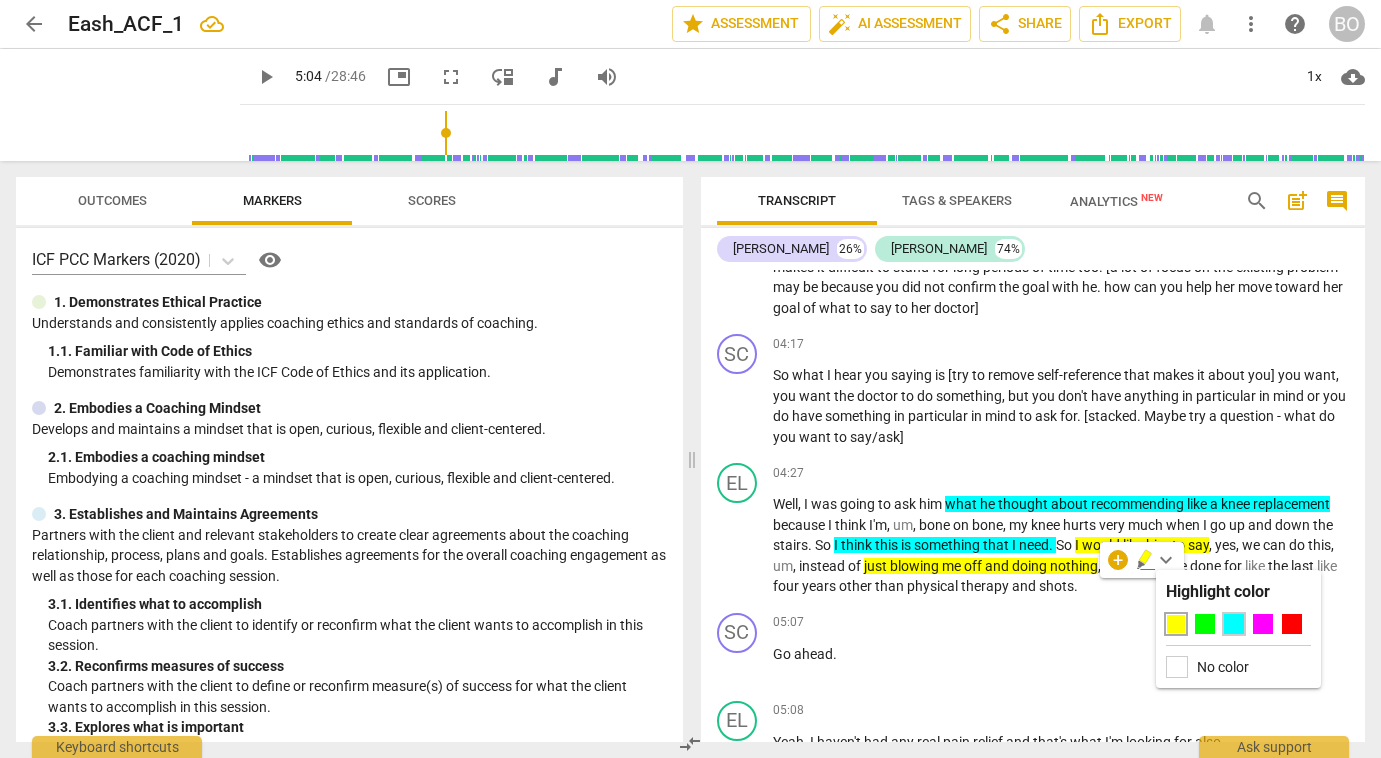 click at bounding box center (1234, 624) 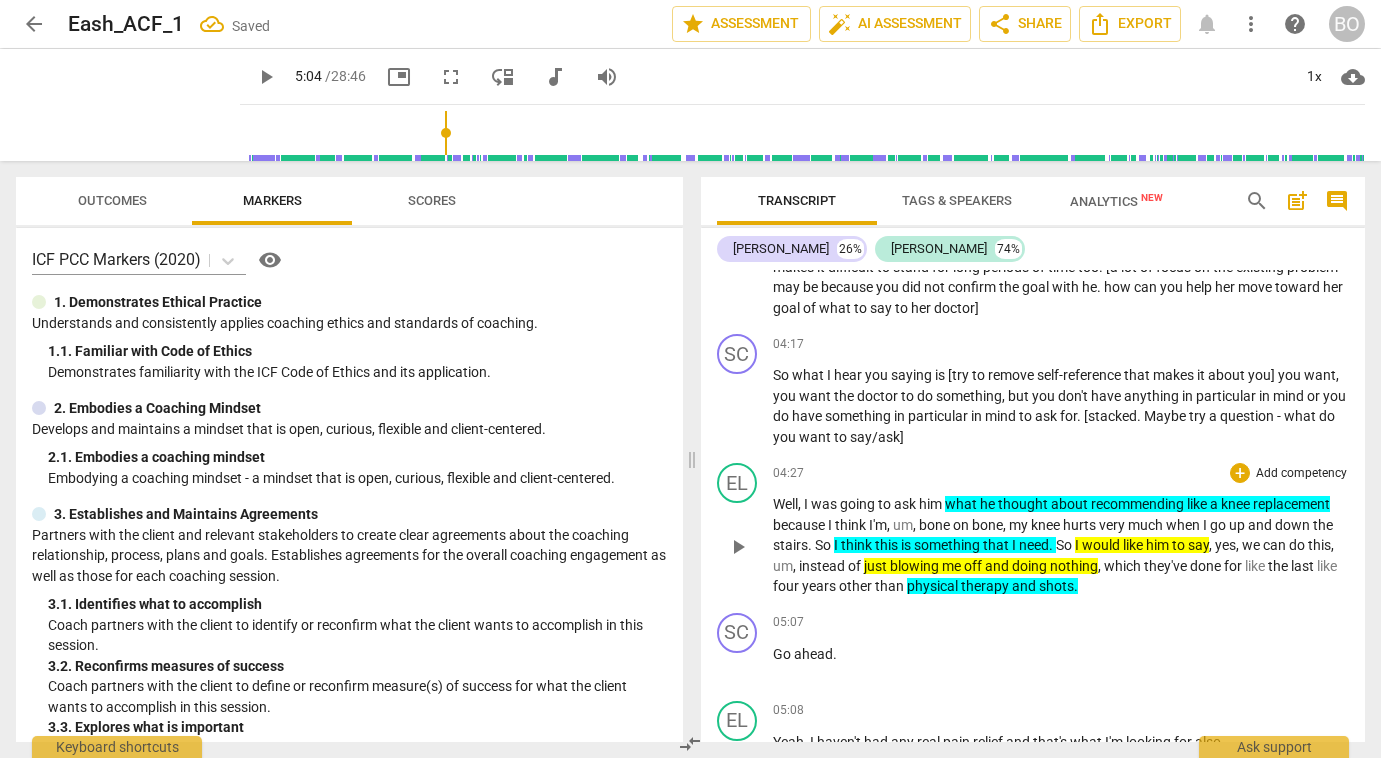 click on "Well ,   I   was   going   to   ask   him   what   he   thought   about   recommending   like   a   [MEDICAL_DATA]   because   I   think   I'm ,   um ,   bone   on   bone ,   my   knee   hurts   very   much   when   I   go   up   and   down   the   stairs .   So   I   think   this   is   something   that   I   need .   So   I   would   like   him   to   say ,   yes ,   we   can   do   this ,   um ,   instead   of   just   blowing   me   off   and   doing   nothing ,   which   they've   done   for   like   the   last   like   four   years   other   than   physical   therapy   and   shots ." at bounding box center (1061, 545) 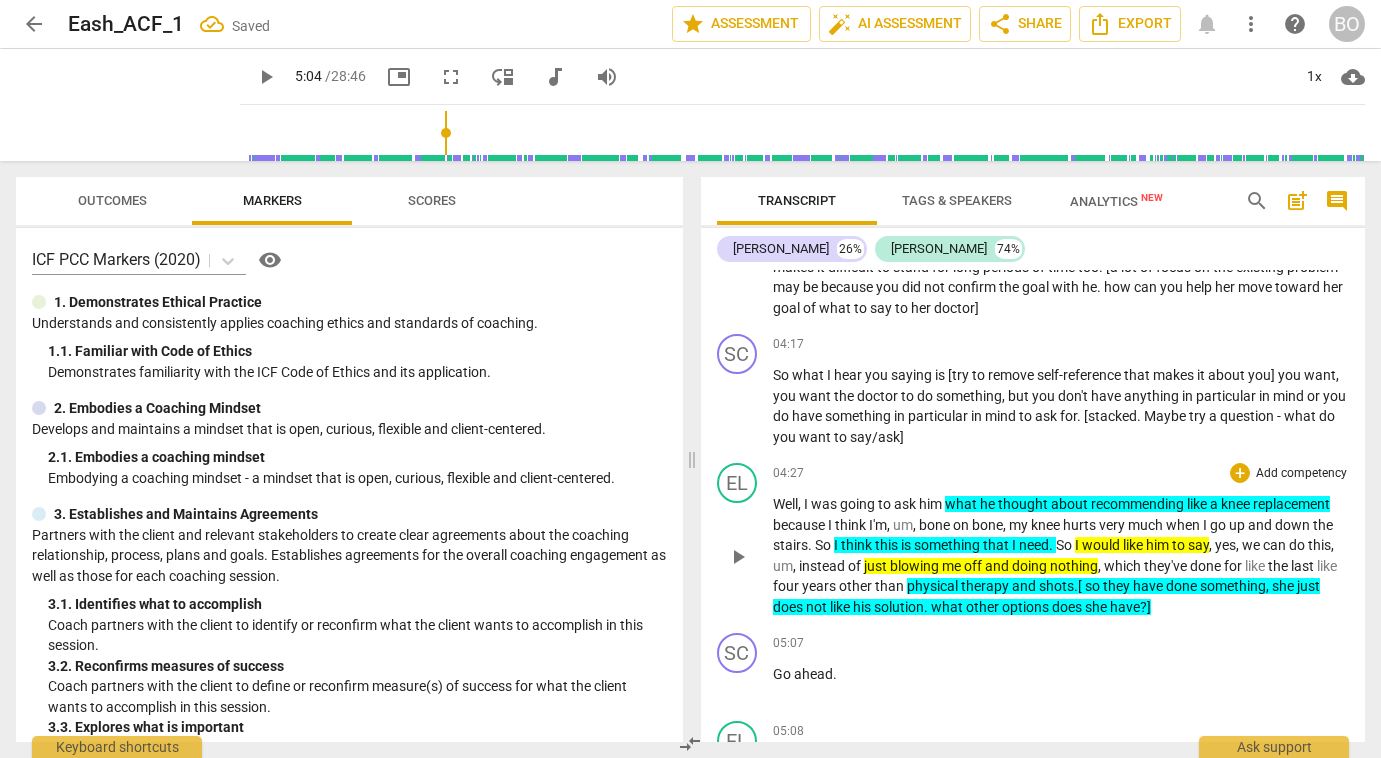 click on ".[ so they have done something, she just does not like his solution. what other options does she have?]" at bounding box center (1046, 596) 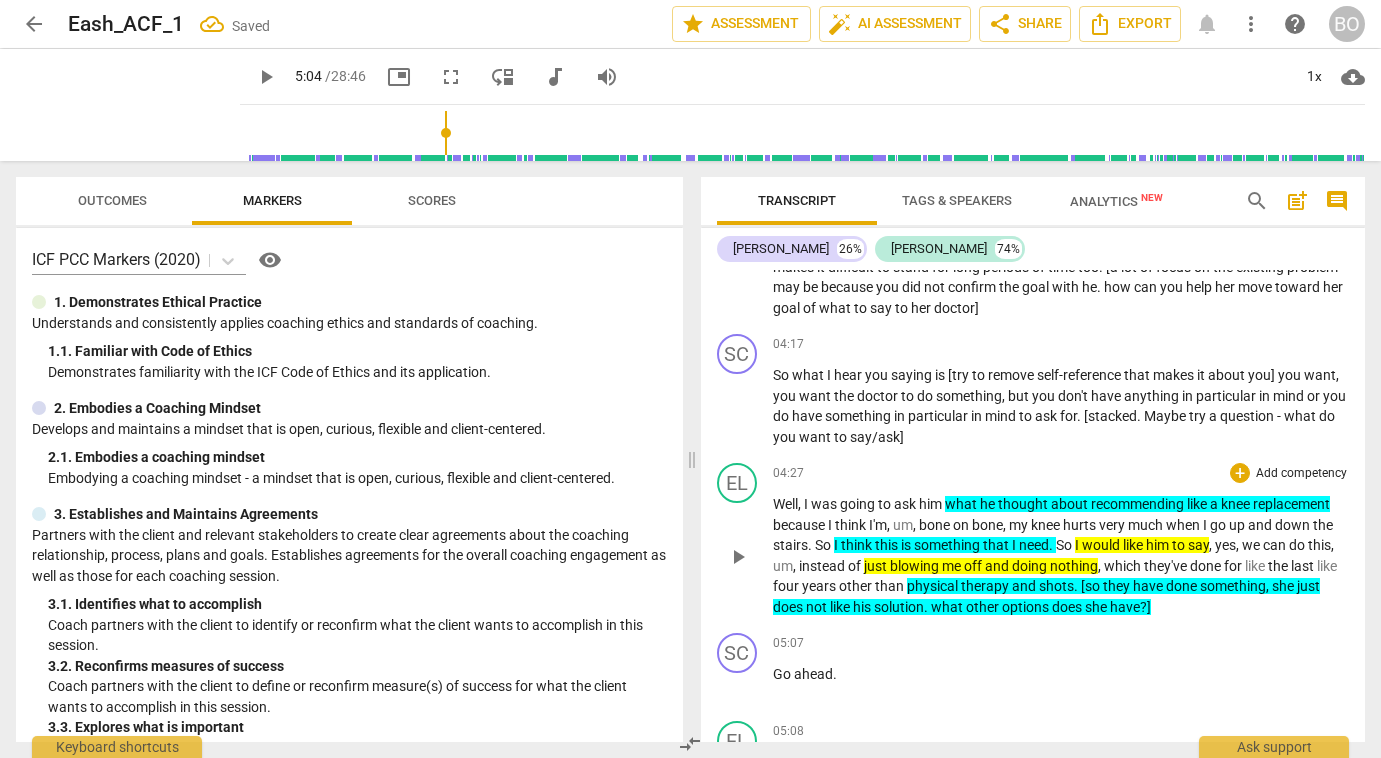 click on "yes" at bounding box center [1225, 545] 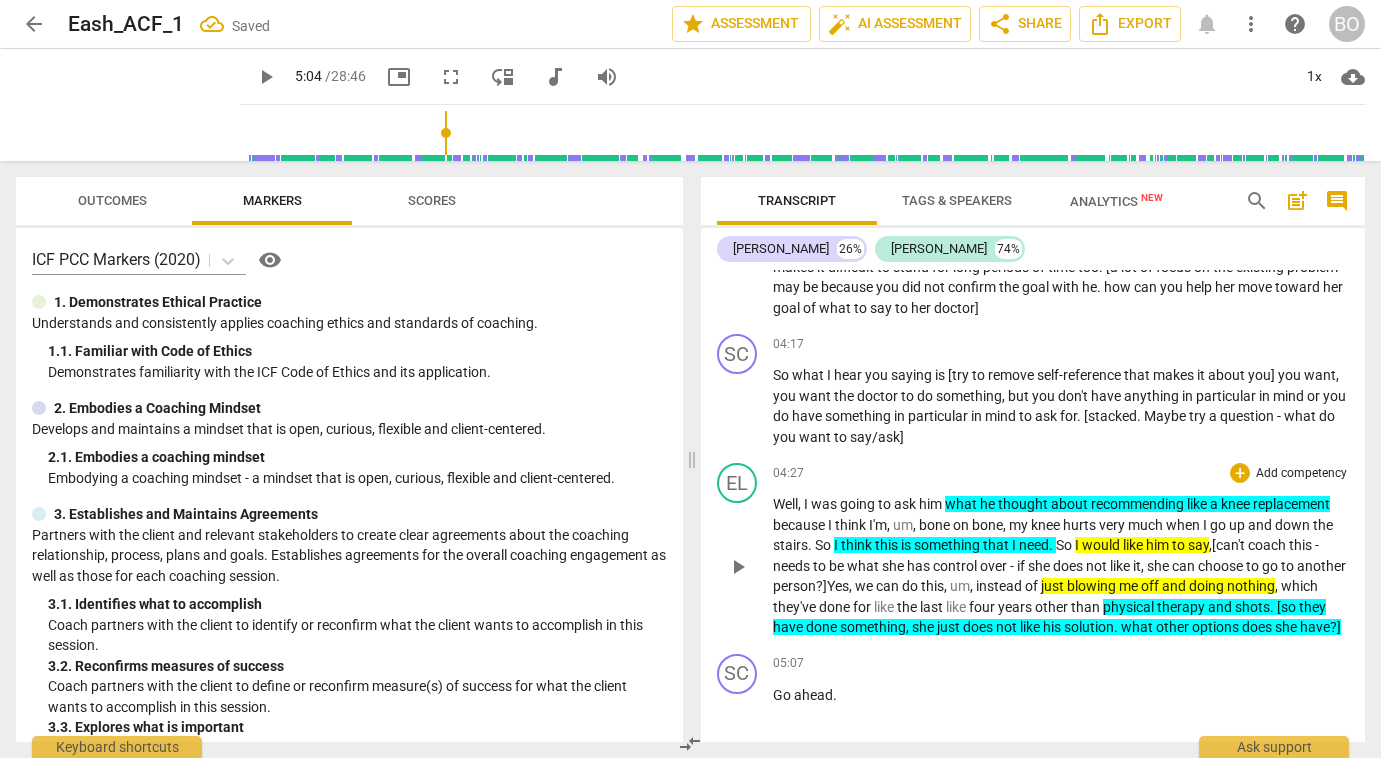 click on ",  [can't coach this - needs to be what she has control over - if she does not like it, she can choose to go to another person?]" at bounding box center [1059, 565] 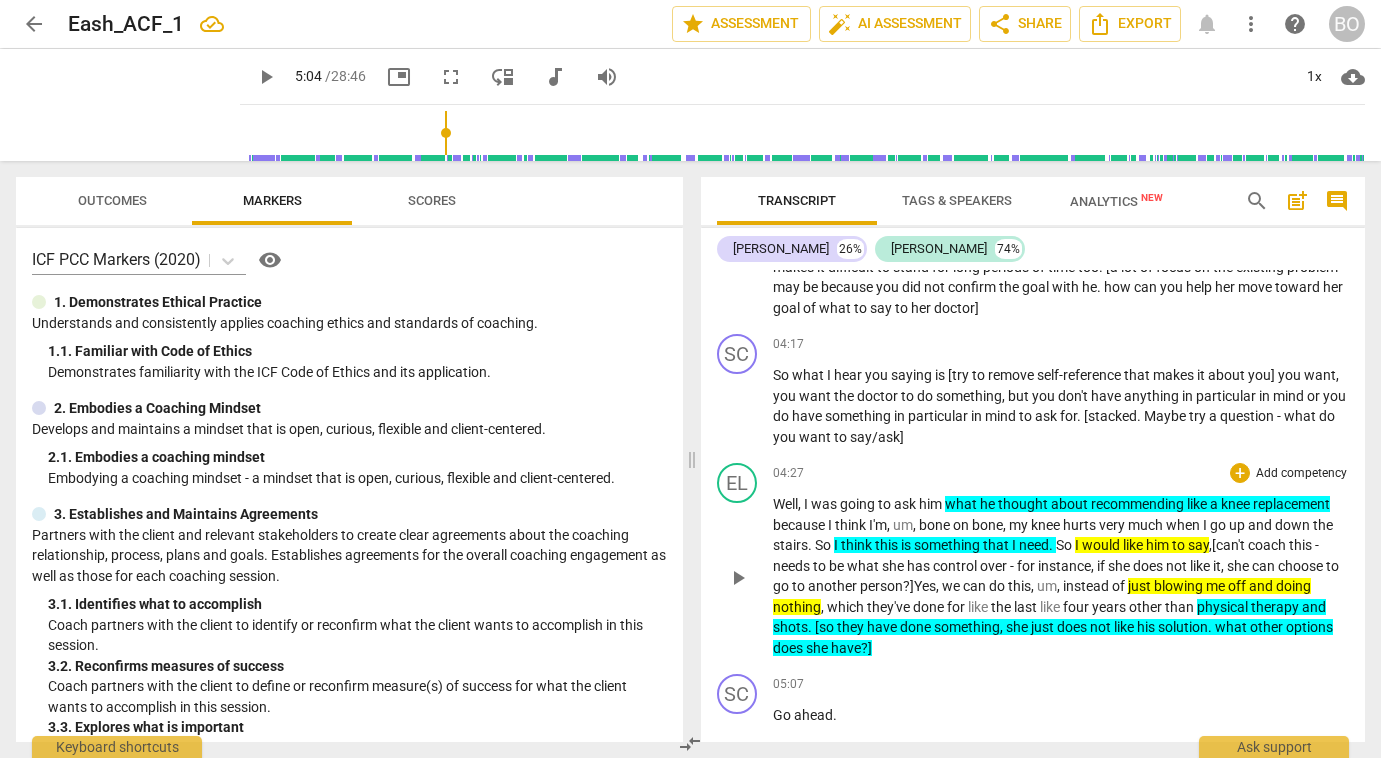 click on "Well ,   I   was   going   to   ask   him   what   he   thought   about   recommending   like   a   [MEDICAL_DATA]   because   I   think   I'm ,   um ,   bone   on   bone ,   my   knee   hurts   very   much   when   I   go   up   and   down   the   stairs .   So   I   think   this   is   something   that   I   need .   So   I   would   like   him   to   say ,  [can't coach this - needs to be what she has control over - for instance, if she does not like it, she can choose to go to another person?]  Yes ,   we   can   do   this ,   um ,   instead   of   just   blowing   me   off   and   doing   nothing ,   which   they've   done   for   like   the   last   like   four   years   other   than   physical   therapy   and   shots . [so they have done something, she just does not like his solution. what other options does she have?]" at bounding box center (1061, 576) 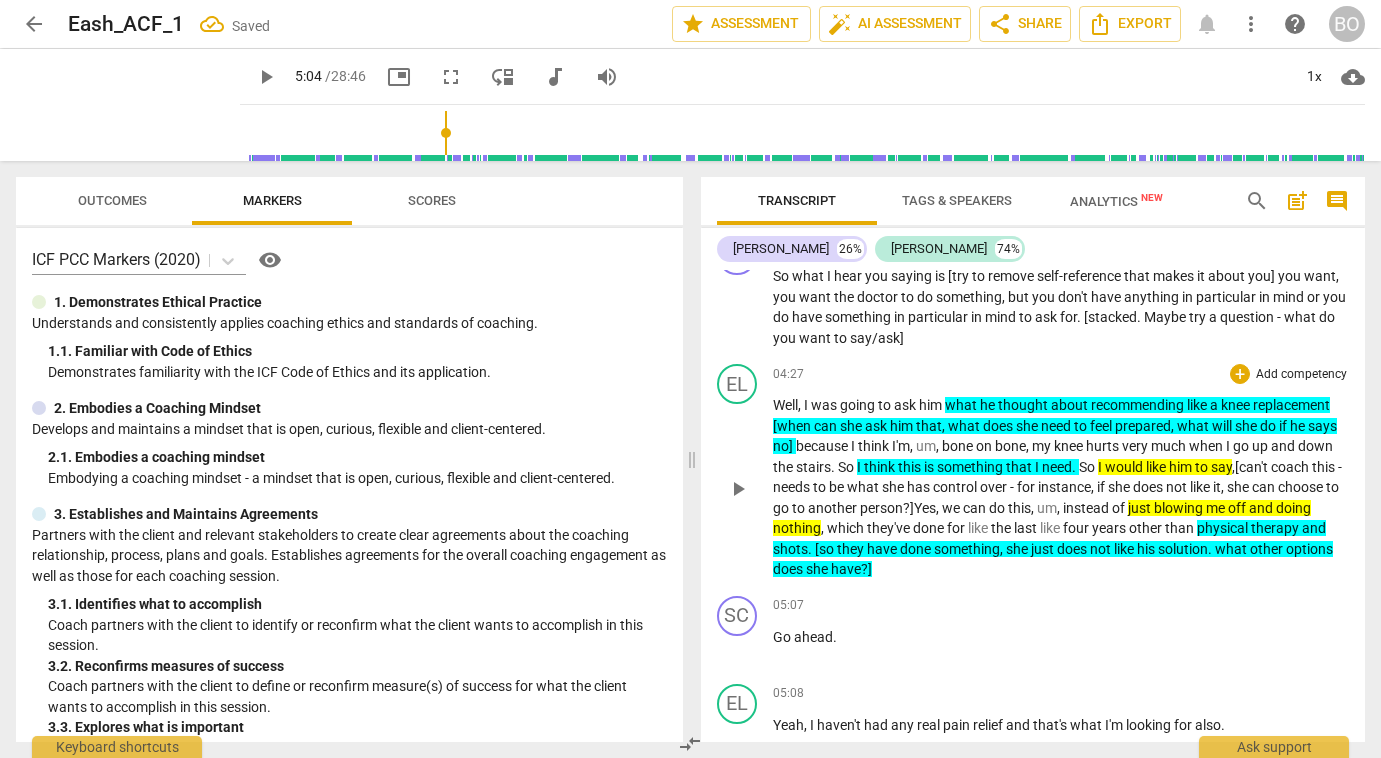 scroll, scrollTop: 1674, scrollLeft: 0, axis: vertical 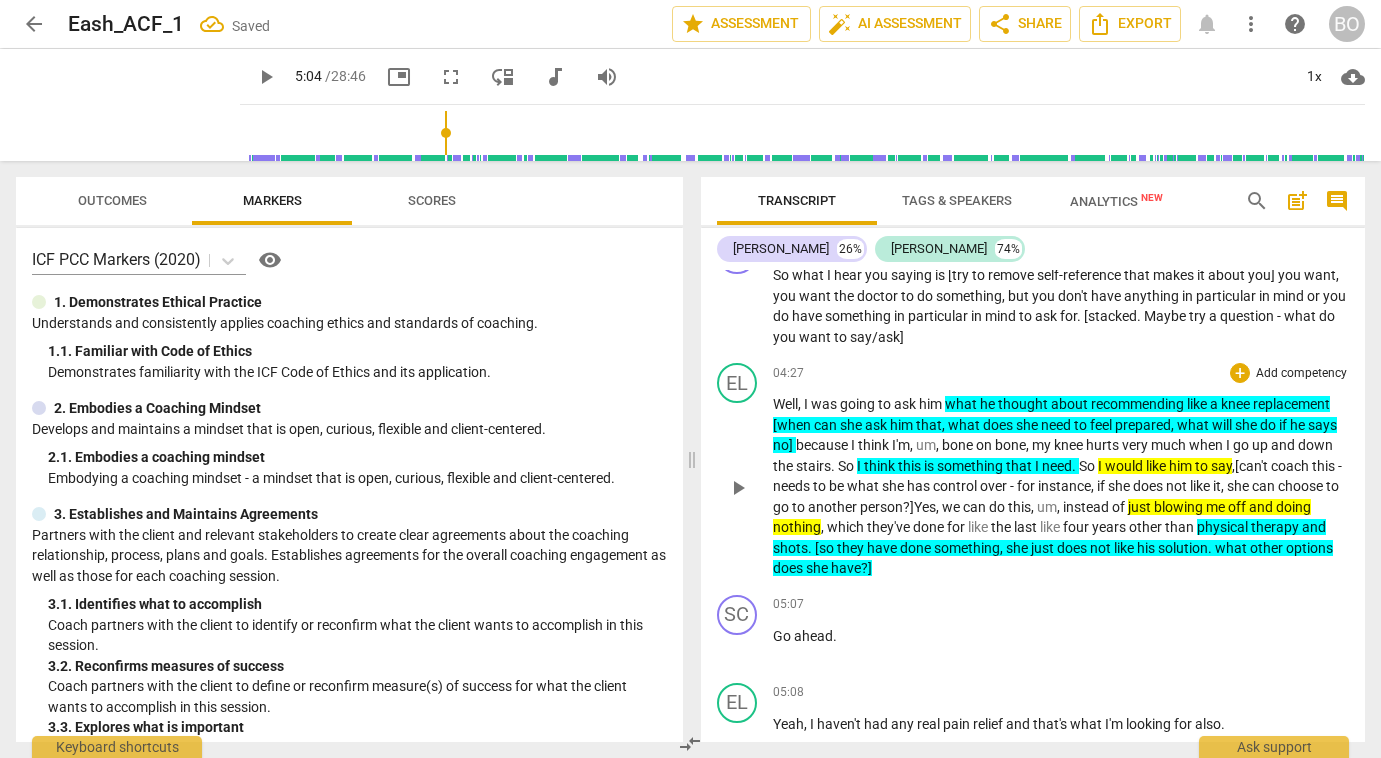 click on "EL play_arrow pause 04:27 + Add competency keyboard_arrow_right Well ,   I   was   going   to   ask   him   what   he   thought   about   recommending   like   a   [MEDICAL_DATA] [when can she ask him that, what does she need to feel prepared, what will she do if he says no]   because   I   think   I'm ,   um ,   bone   on   bone ,   my   knee   hurts   very   much   when   I   go   up   and   down   the   stairs .   So   I   think   this   is   something   that   I   need .   So   I   would   like   him   to   say ,  [can't coach this - needs to be what she has control over - for instance, if she does not like it, she can choose to go to another person?]  Yes ,   we   can   do   this ,   um ,   instead   of   just   blowing   me   off   and   doing   nothing ,   which   they've   done   for   like   the   last   like   four   years   other   than   physical   therapy   and   shots . [so they have done something, she just does not like his solution. what other options does she have?]" at bounding box center (1033, 471) 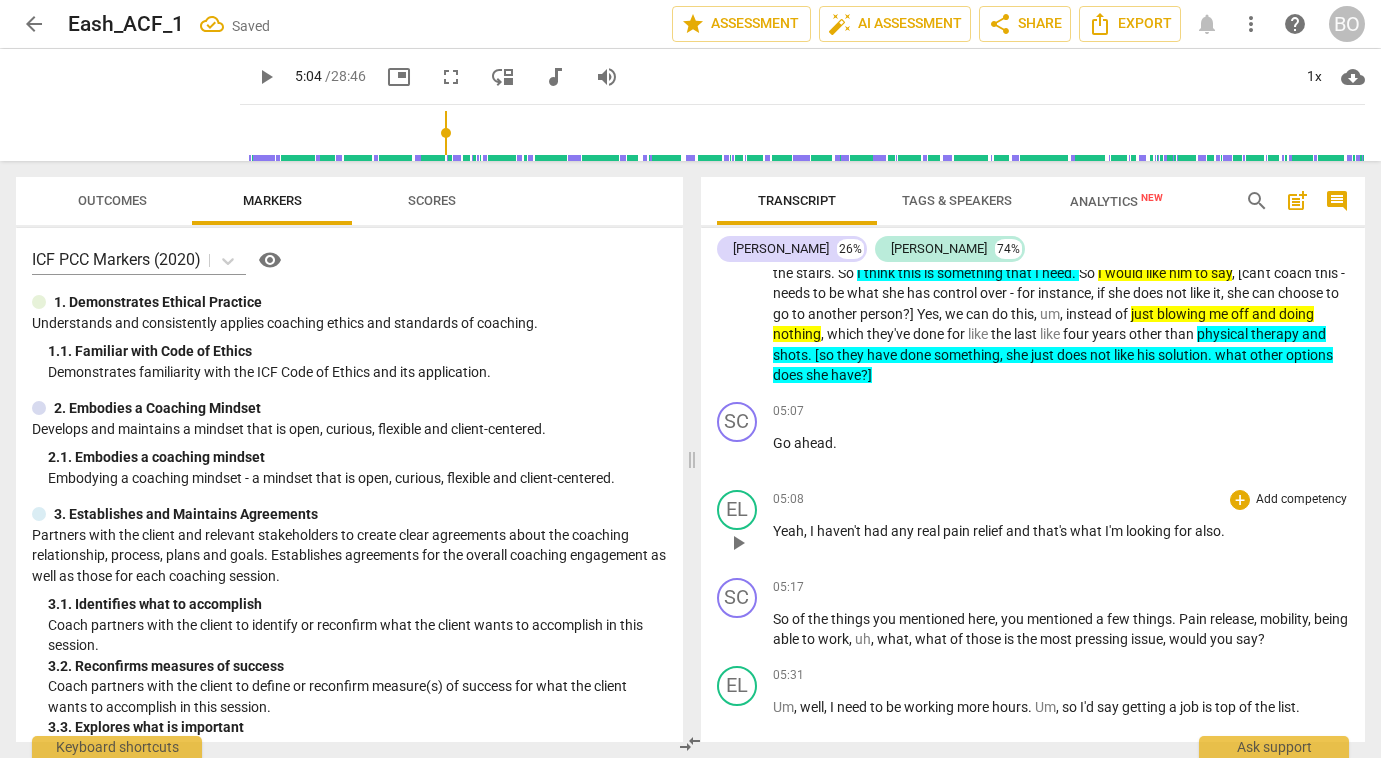 scroll, scrollTop: 1874, scrollLeft: 0, axis: vertical 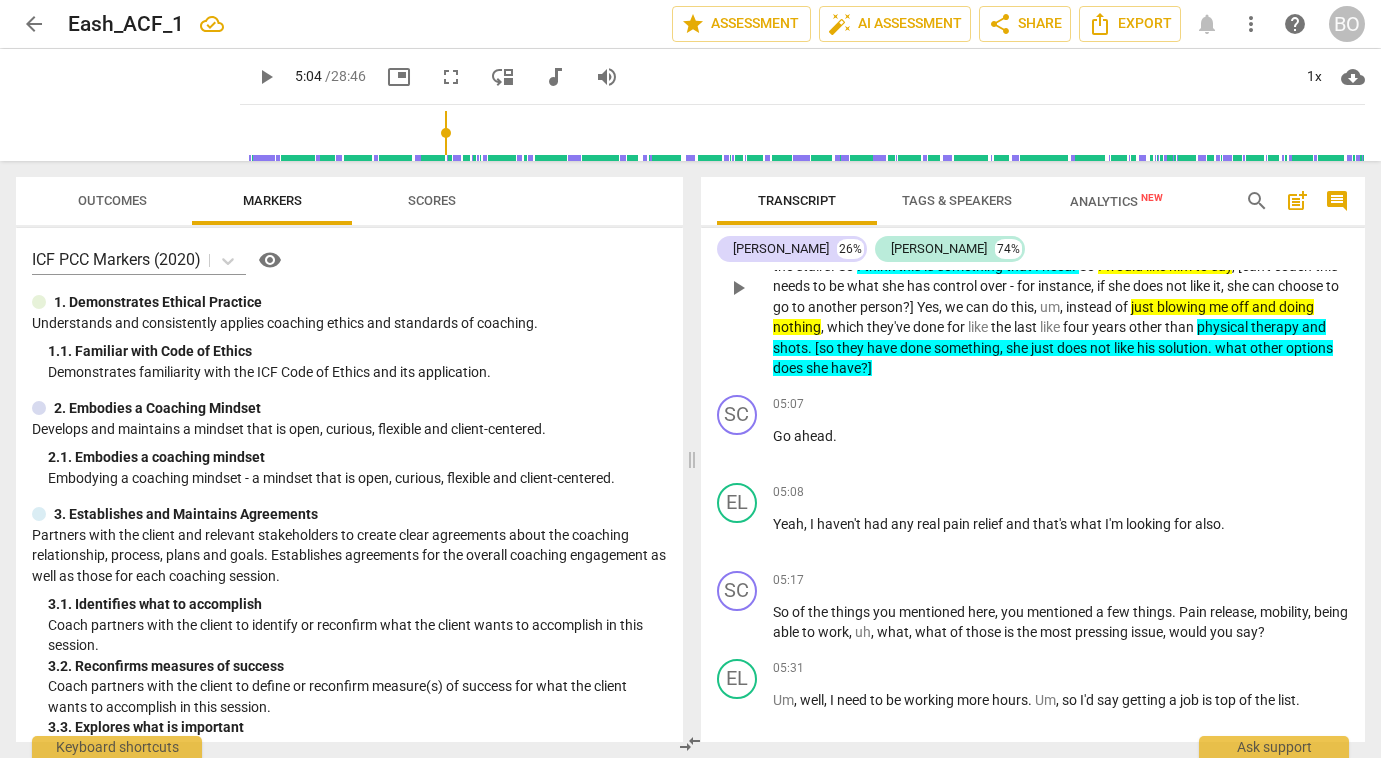 click on "for" at bounding box center (957, 327) 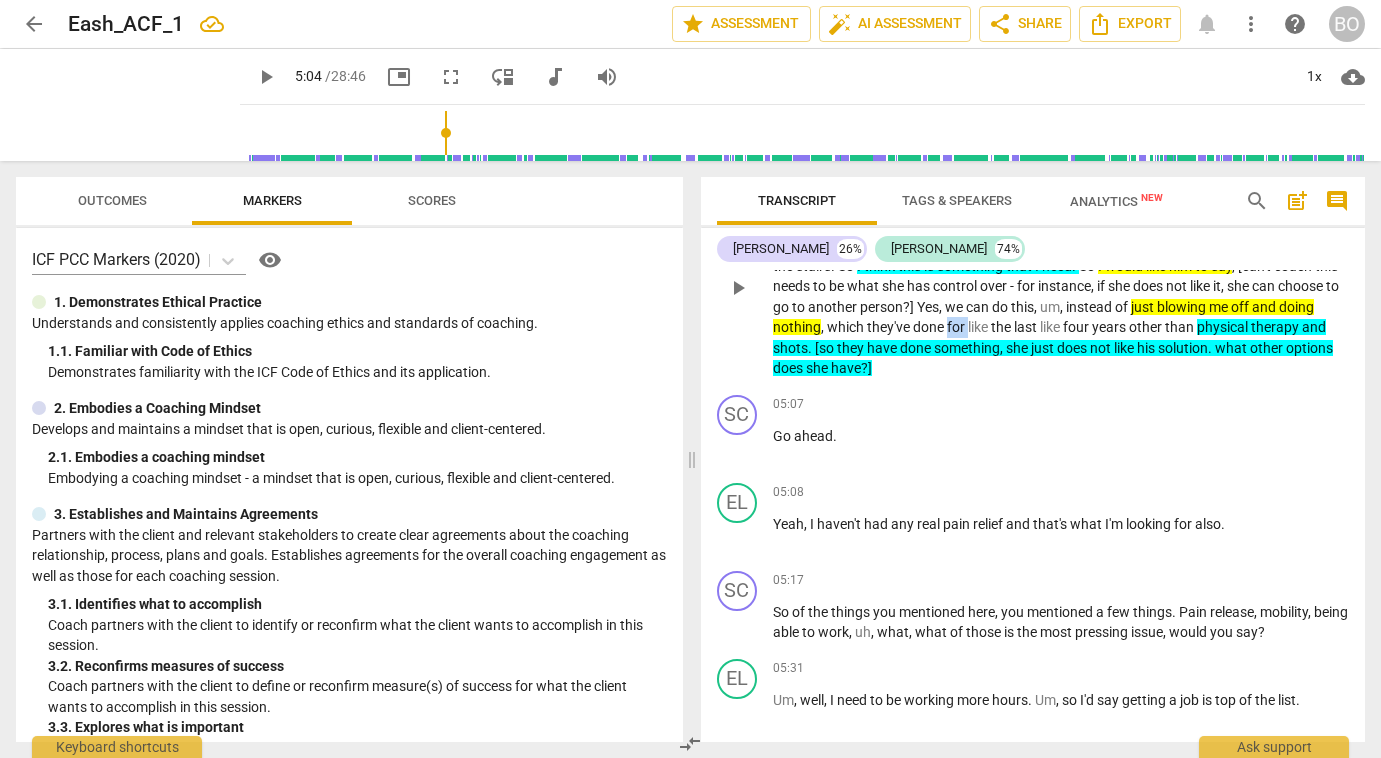 click on "for" at bounding box center (957, 327) 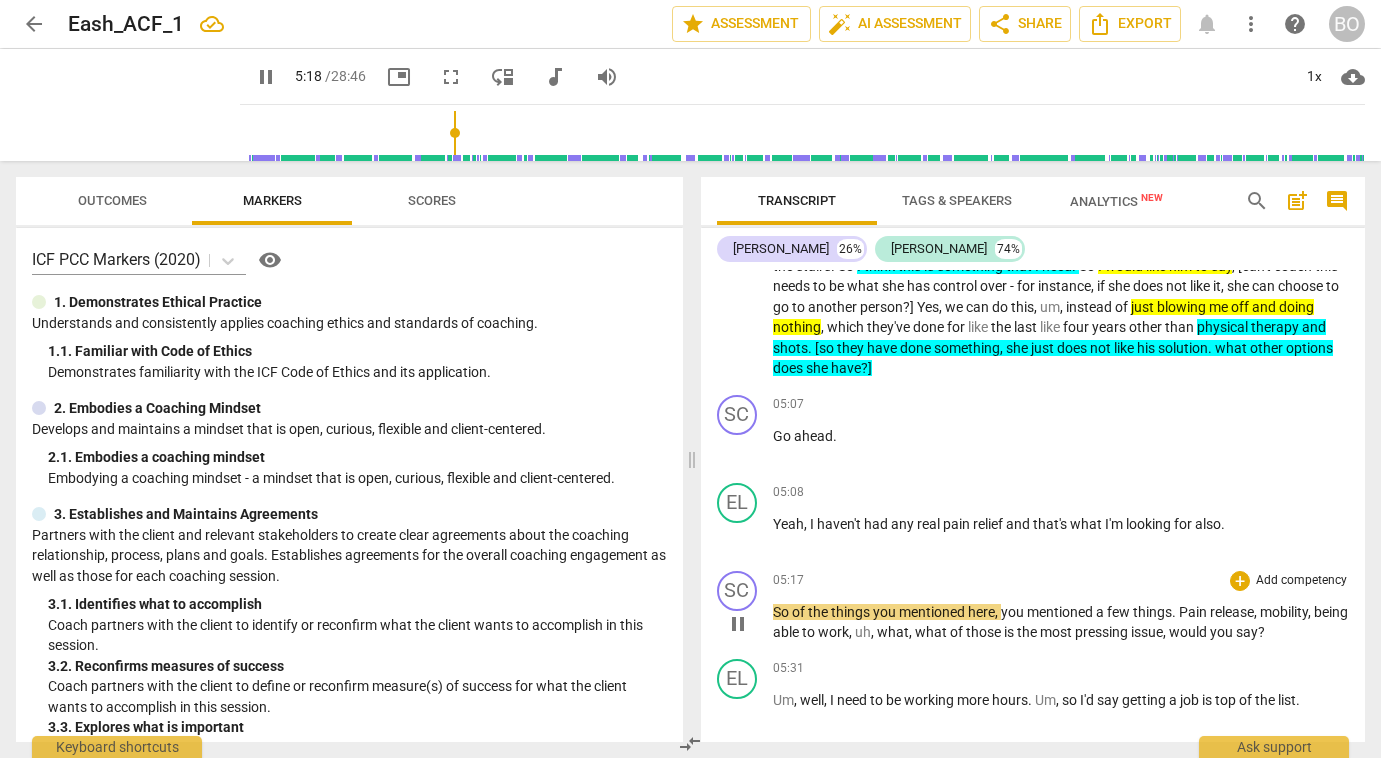 click on "pause" at bounding box center (738, 624) 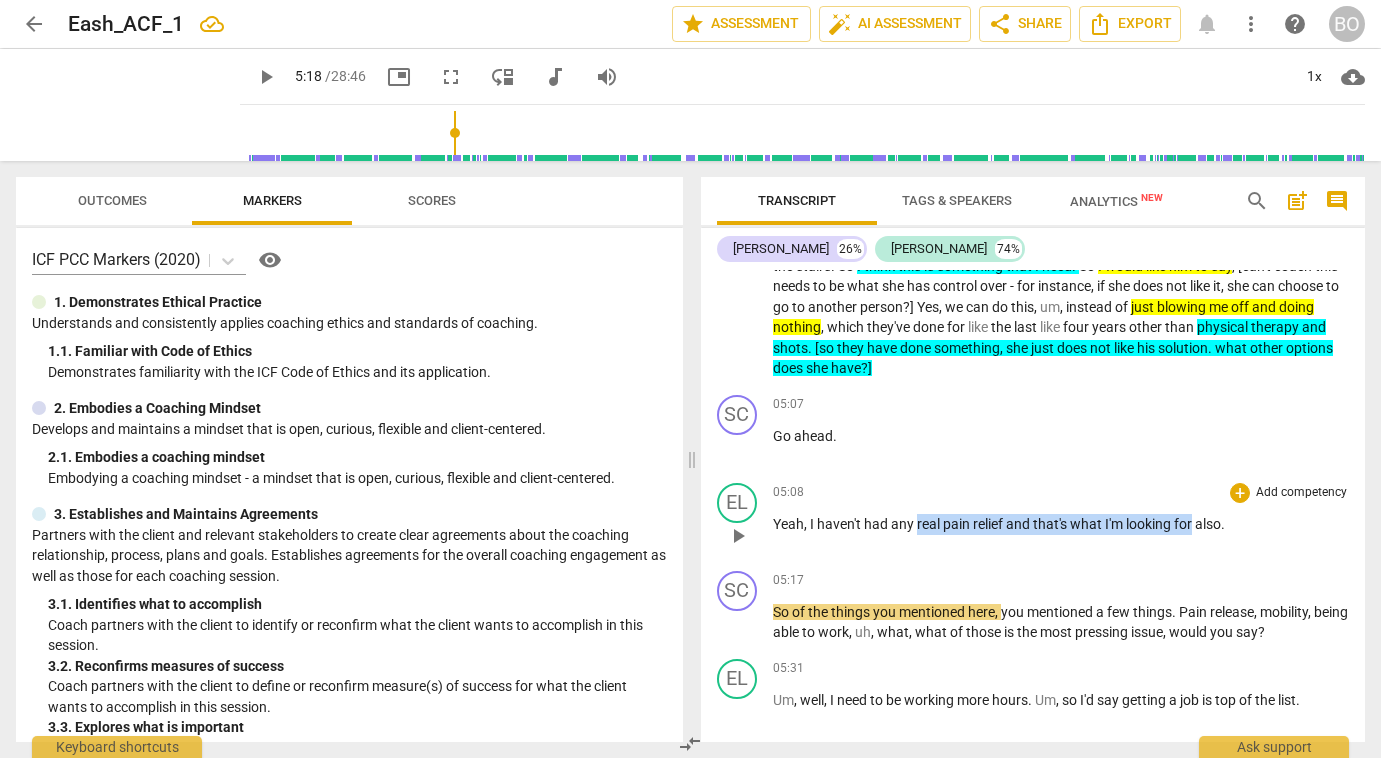 drag, startPoint x: 915, startPoint y: 525, endPoint x: 1191, endPoint y: 526, distance: 276.0018 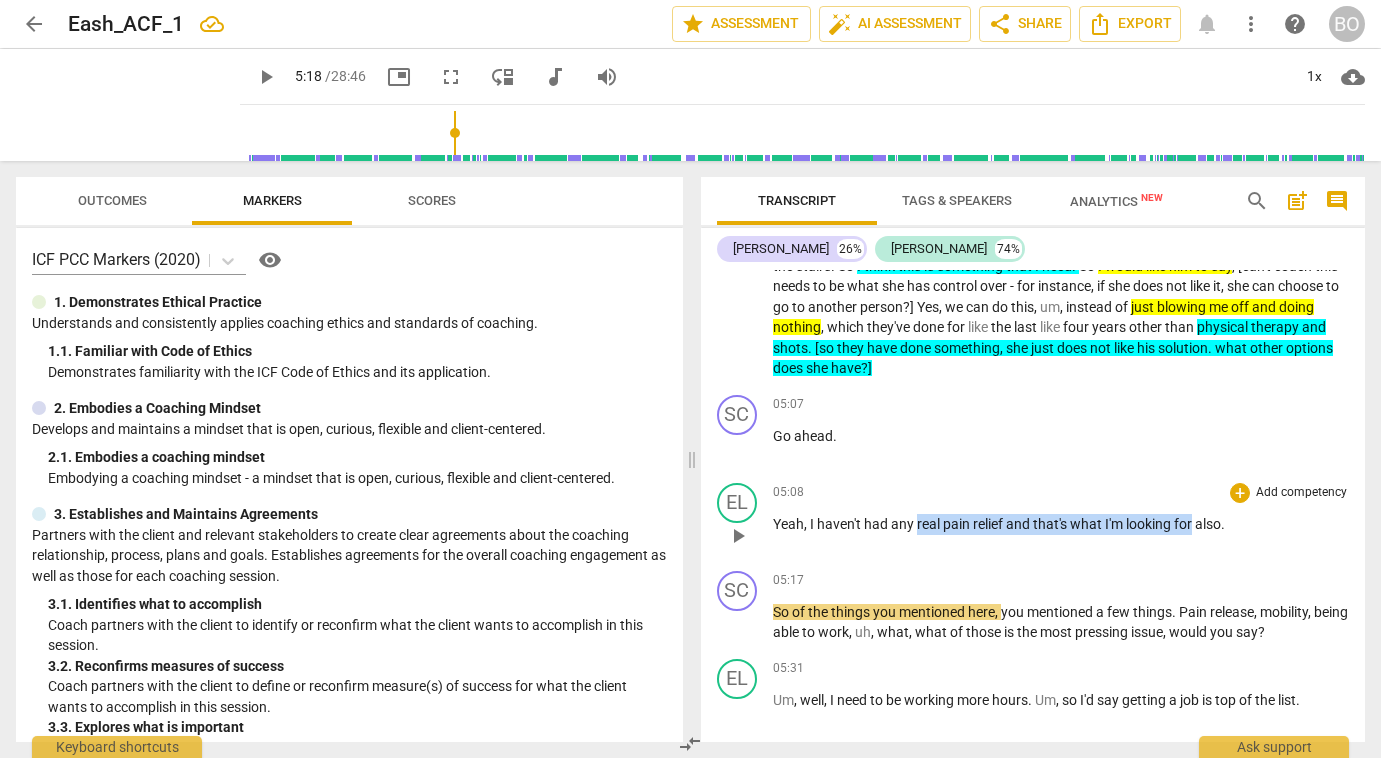click on "Yeah ,   I   haven't   had   any   real   pain   relief   and   that's   what   I'm   looking   for   also ." at bounding box center [1061, 524] 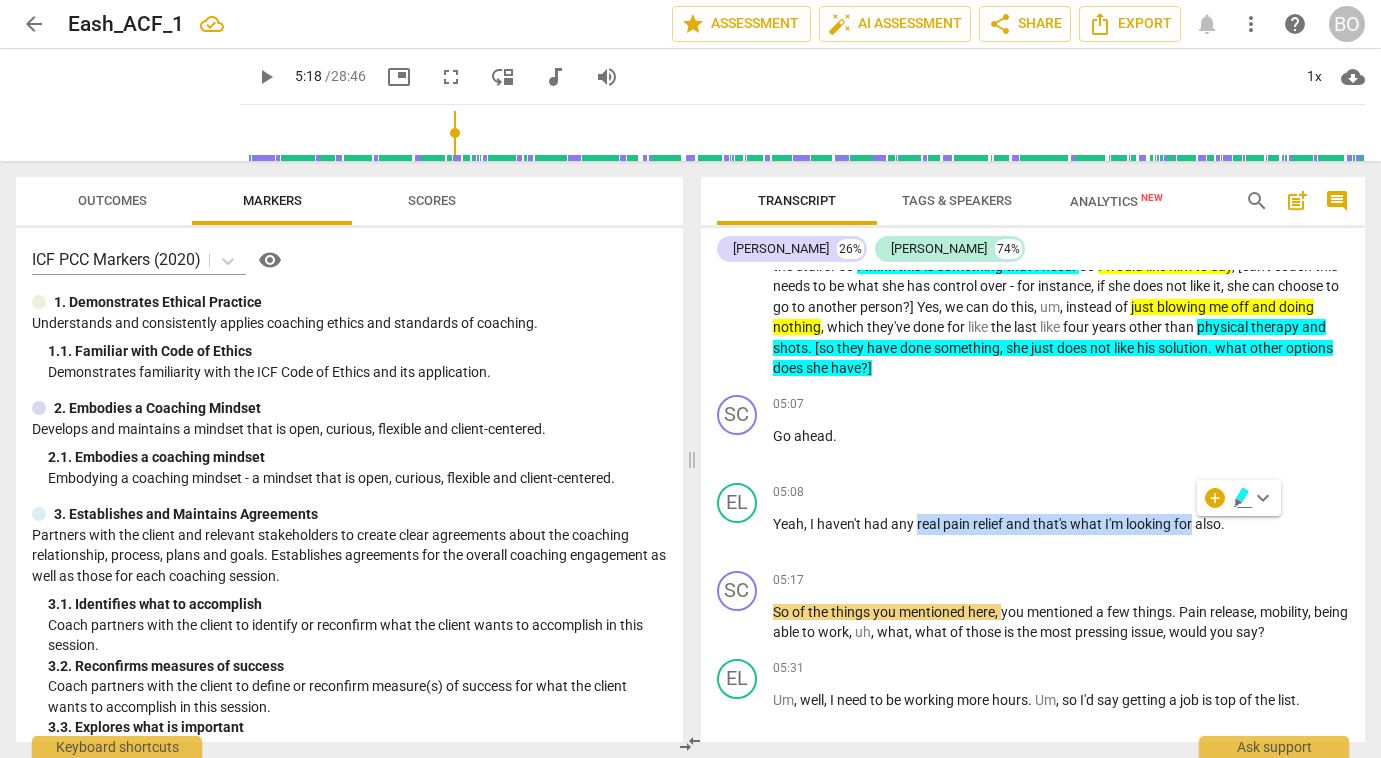 click 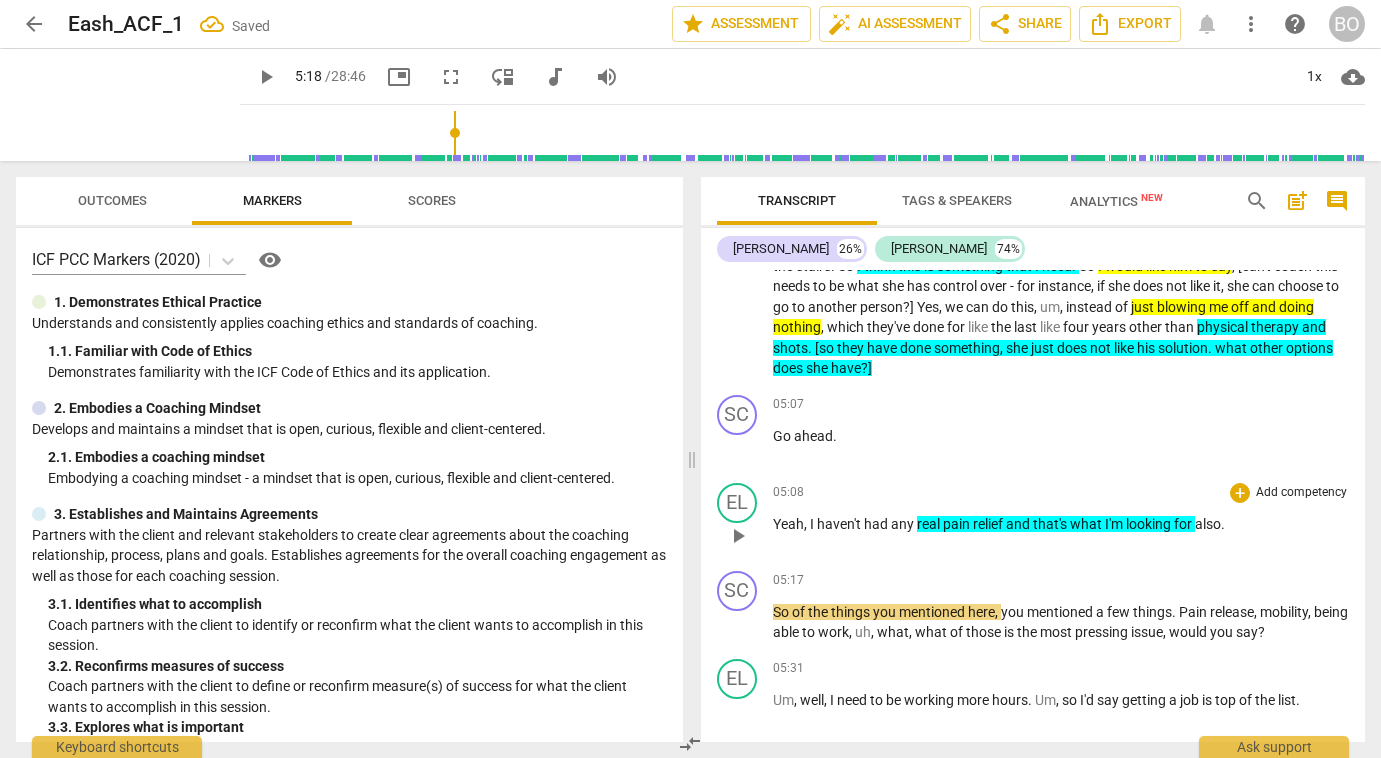 click on "Yeah ,   I   haven't   had   any   real   pain   relief   and   that's   what   I'm   looking   for   also ." at bounding box center (1061, 524) 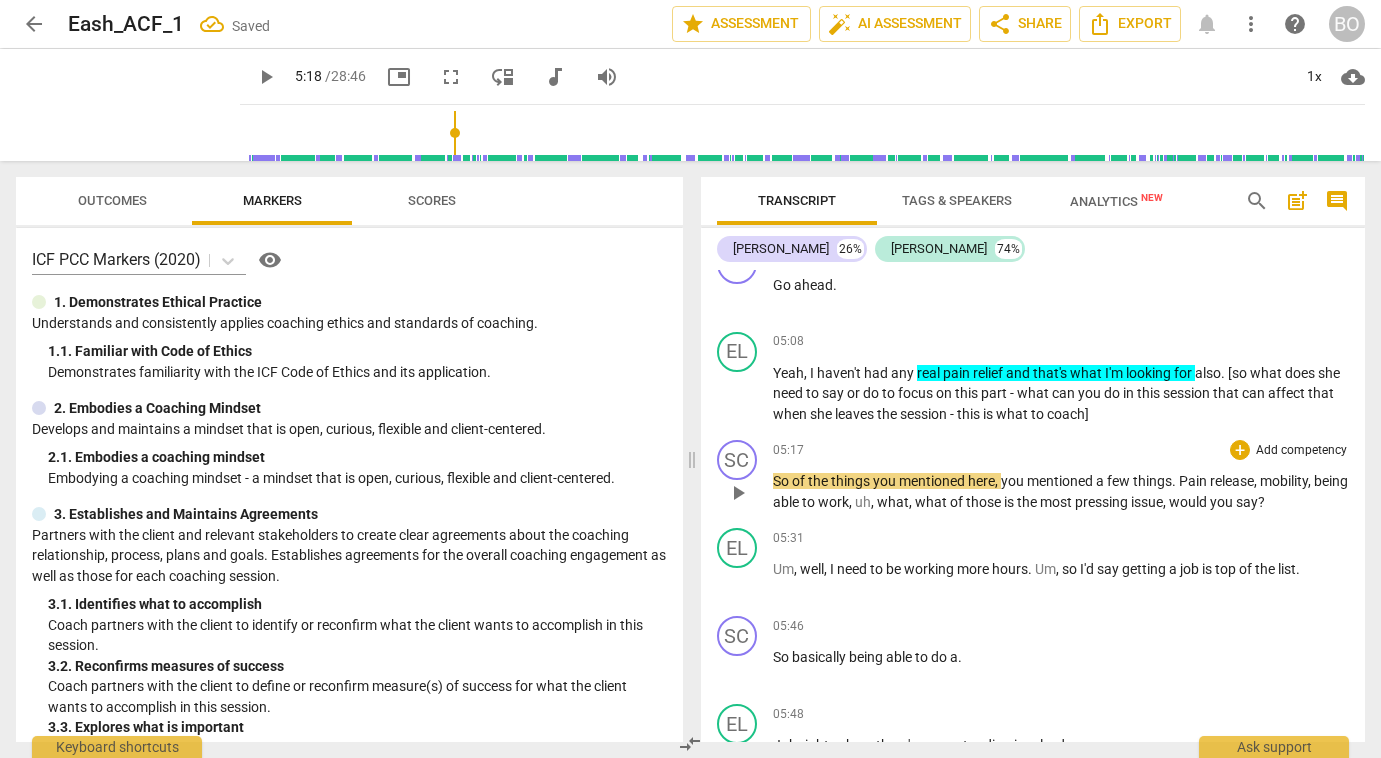scroll, scrollTop: 2074, scrollLeft: 0, axis: vertical 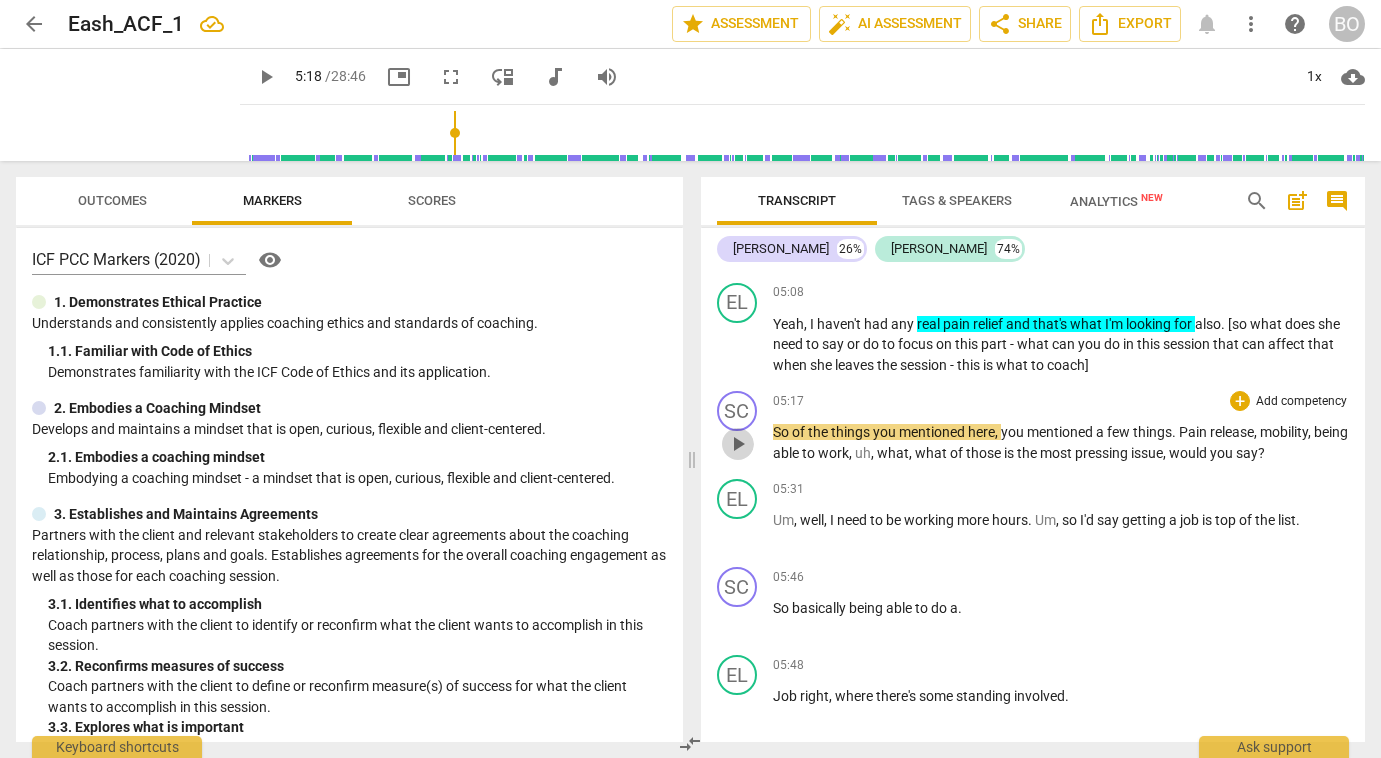 click on "play_arrow" at bounding box center [738, 444] 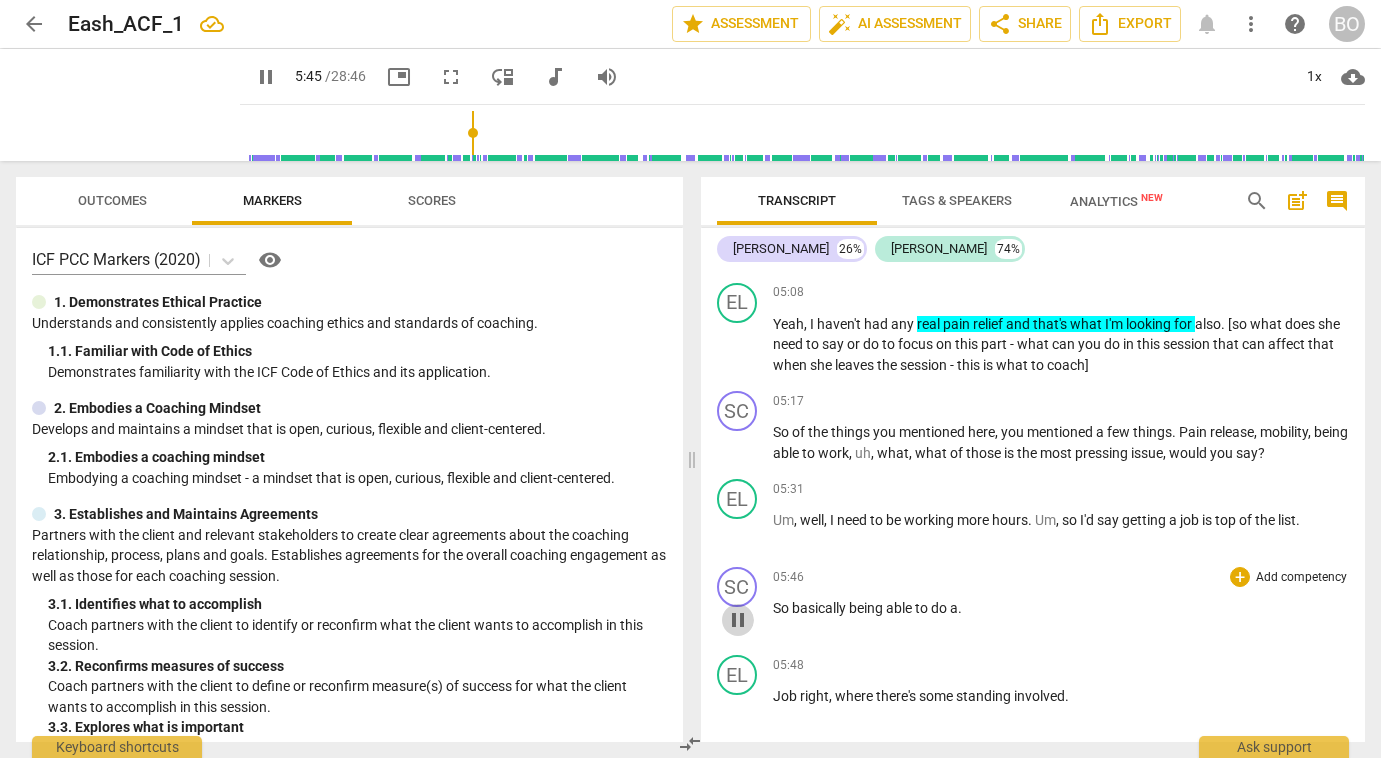 click on "pause" at bounding box center (738, 620) 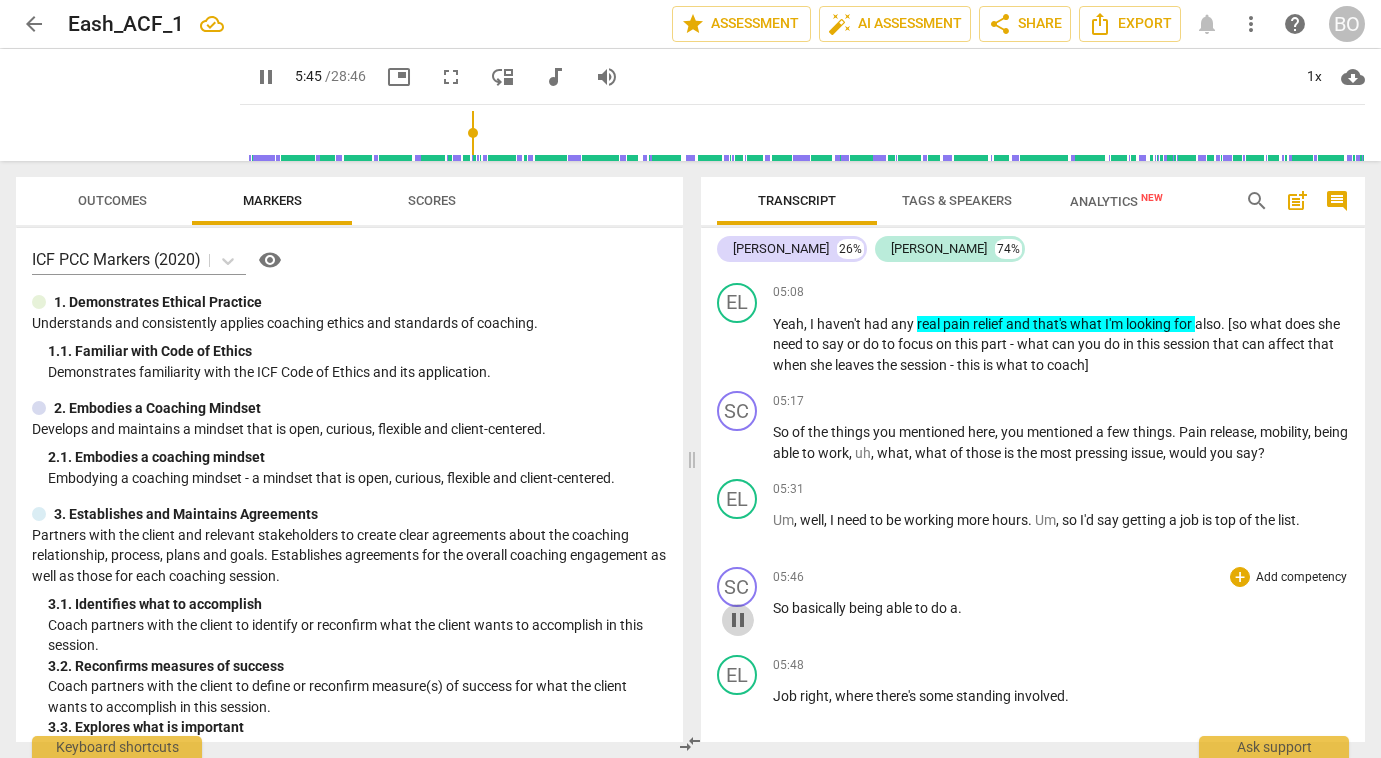 type on "346" 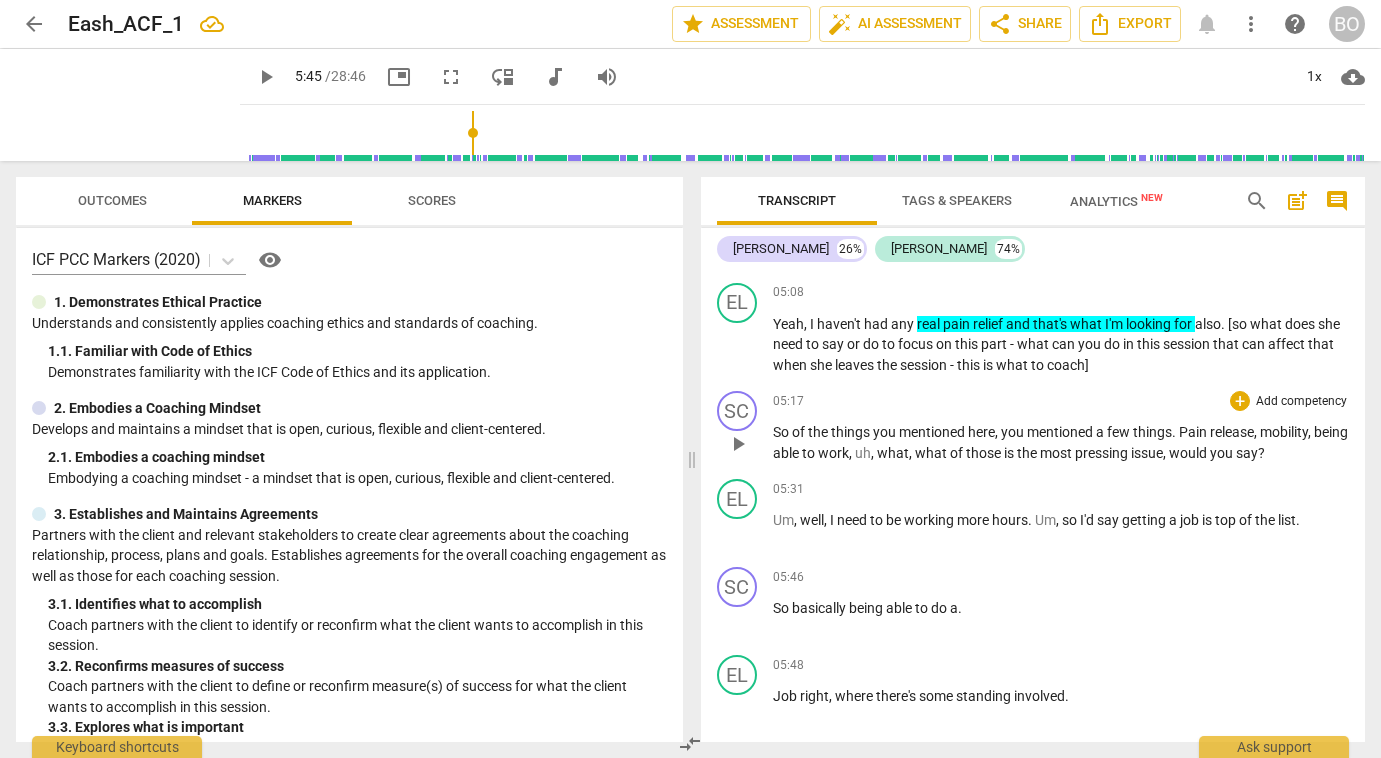 click on "So   of   the   things   you   mentioned   here ,   you   mentioned   a   few   things .   Pain   release ,   mobility ,   being   able   to   work ,   uh ,   what ,   what   of   those   is   the   most   pressing   issue ,   would   you   say ?" at bounding box center (1061, 442) 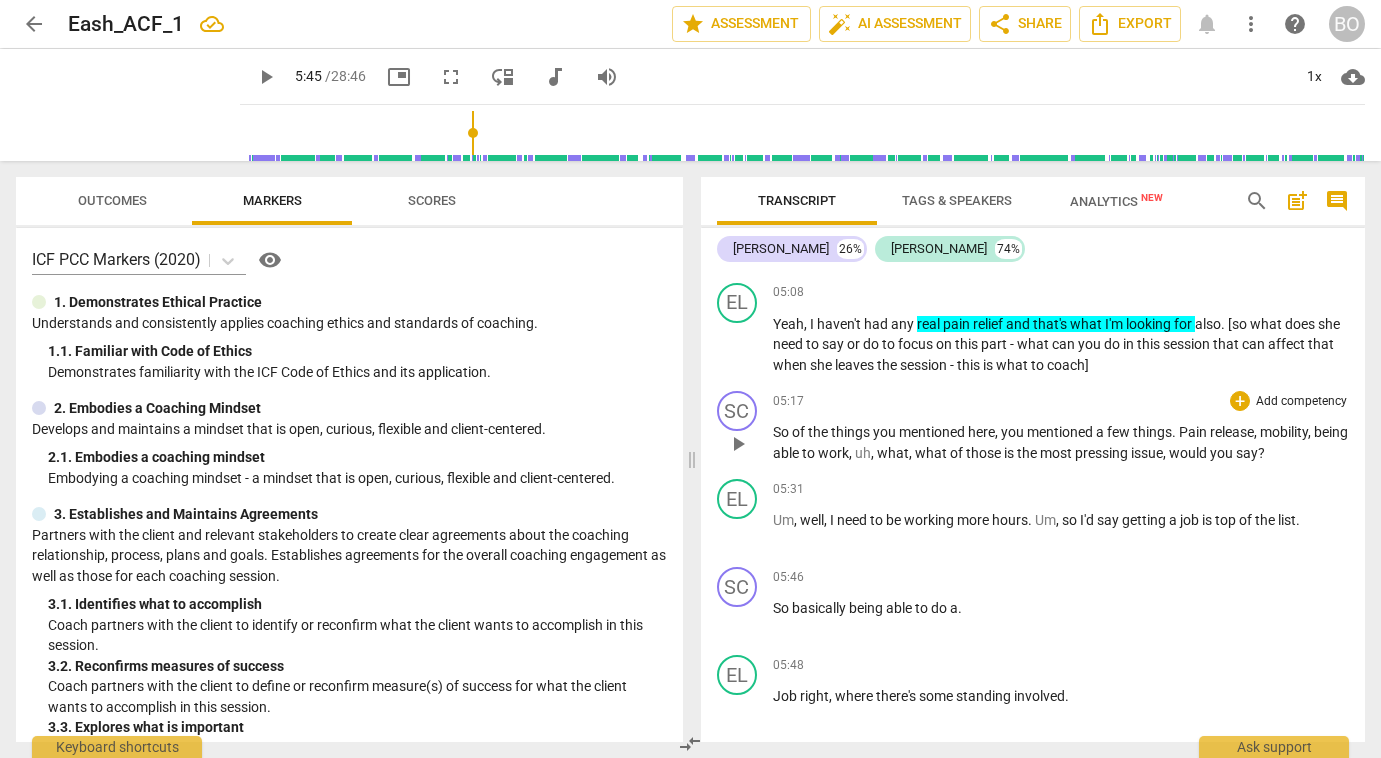 type 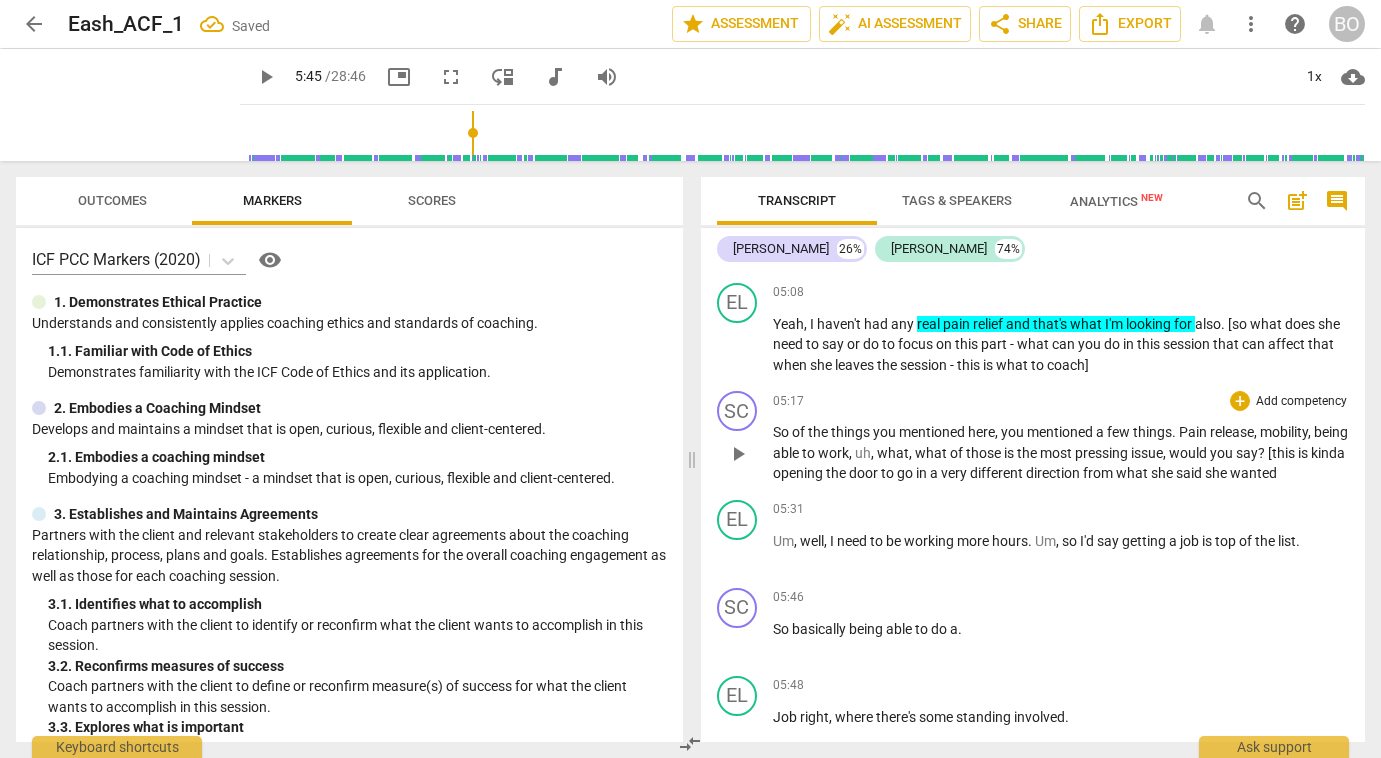 click on "So   of   the   things   you   mentioned   here ,   you   mentioned   a   few   things .   Pain   release ,   mobility ,   being   able   to   work ,   uh ,   what ,   what   of   those   is   the   most   pressing   issue ,   would   you   say ? [this is kinda opening the door to go in a very different direction from what she said she wanted" at bounding box center [1061, 453] 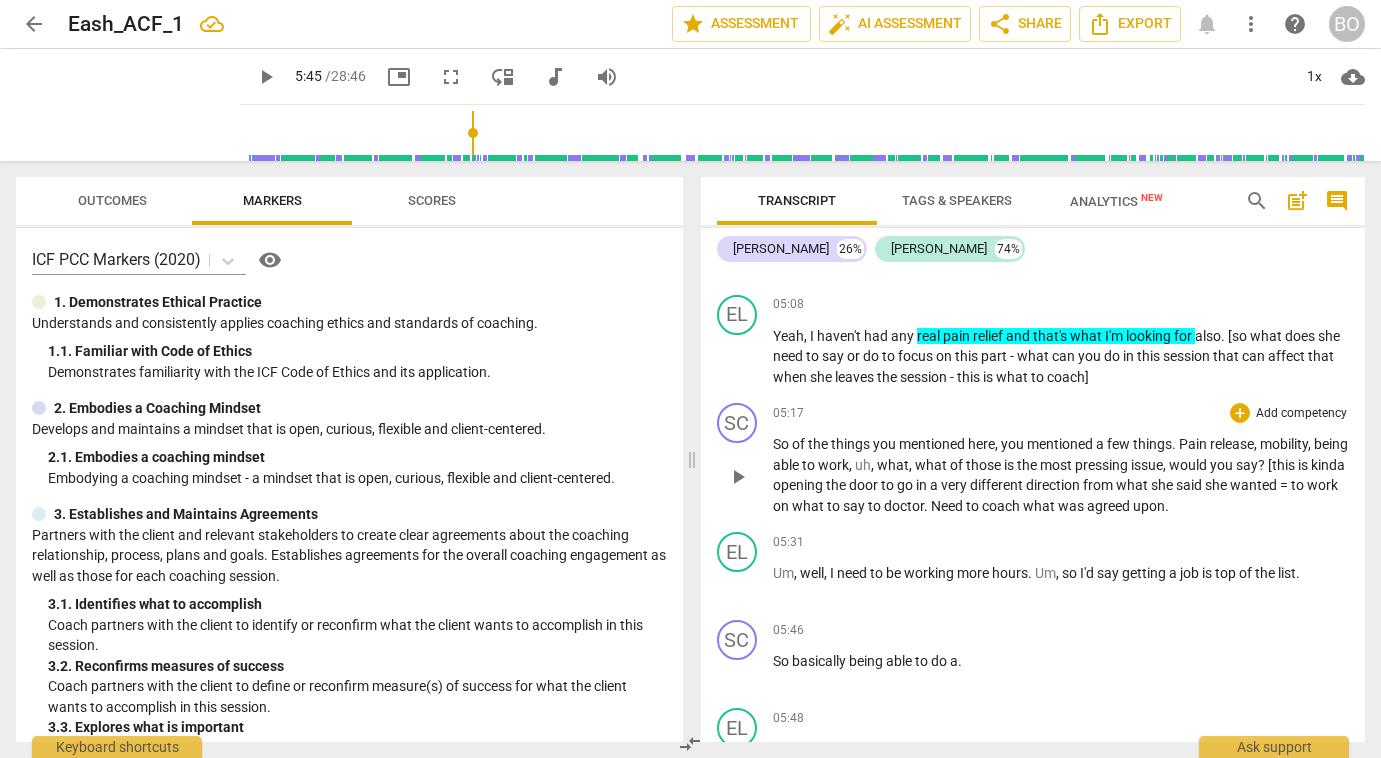 scroll, scrollTop: 2074, scrollLeft: 0, axis: vertical 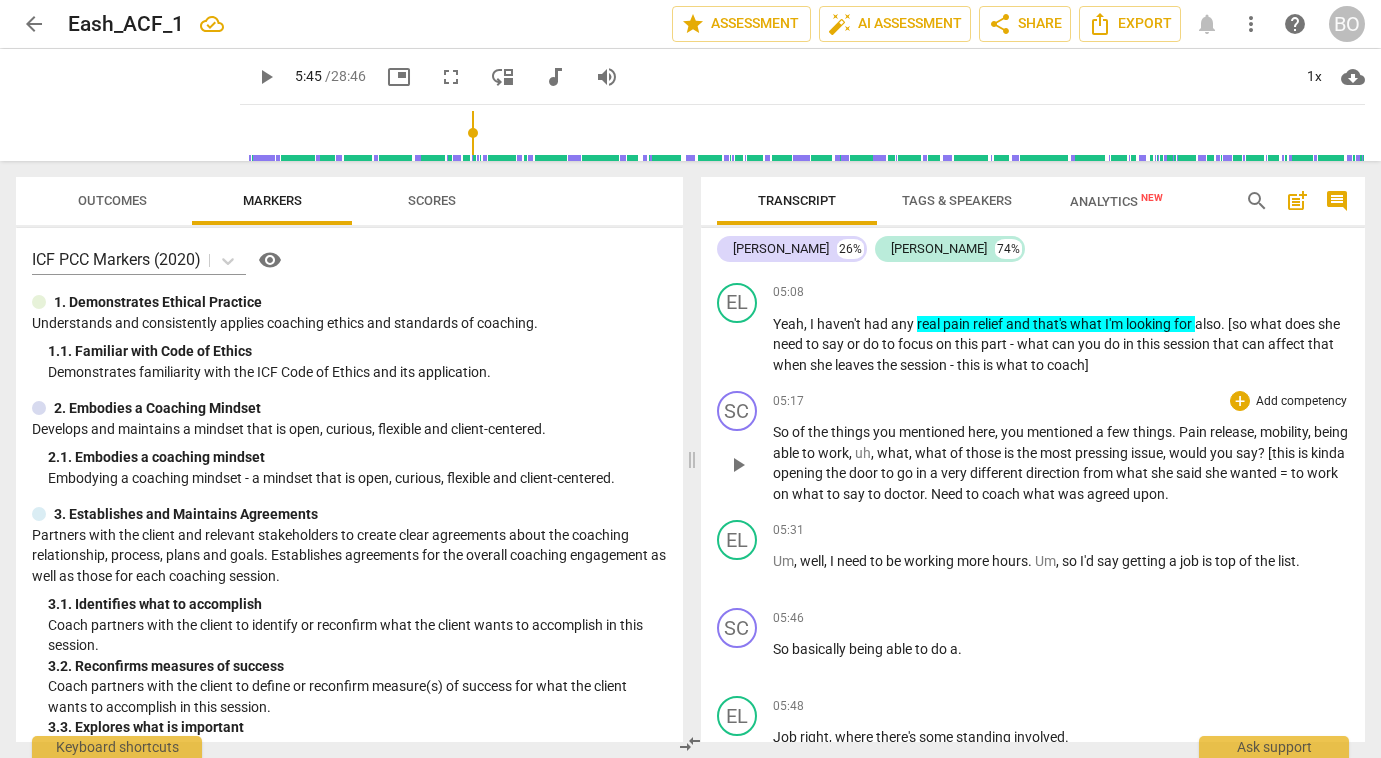 click on "? [this is kinda opening the door to go in a very different direction from what she said she wanted = to work on what to say to doctor. Need to coach what was agreed upon." at bounding box center [1059, 473] 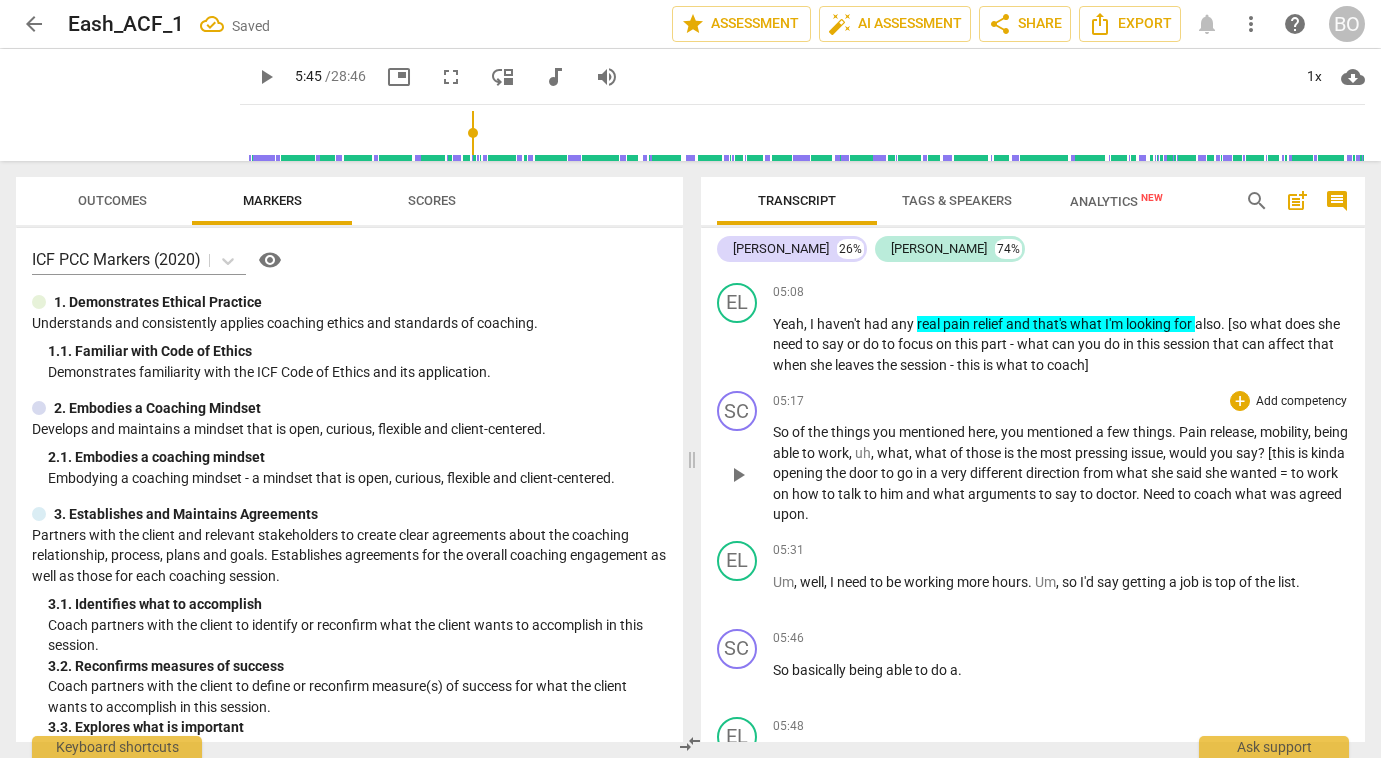 click on "So   of   the   things   you   mentioned   here ,   you   mentioned   a   few   things .   Pain   release ,   mobility ,   being   able   to   work ,   uh ,   what ,   what   of   those   is   the   most   pressing   issue ,   would   you   say ? [this is kinda opening the door to go in a very different direction from what she said she wanted = to work on how to talk to him and what arguments to say to doctor. Need to coach what was agreed upon." at bounding box center [1061, 473] 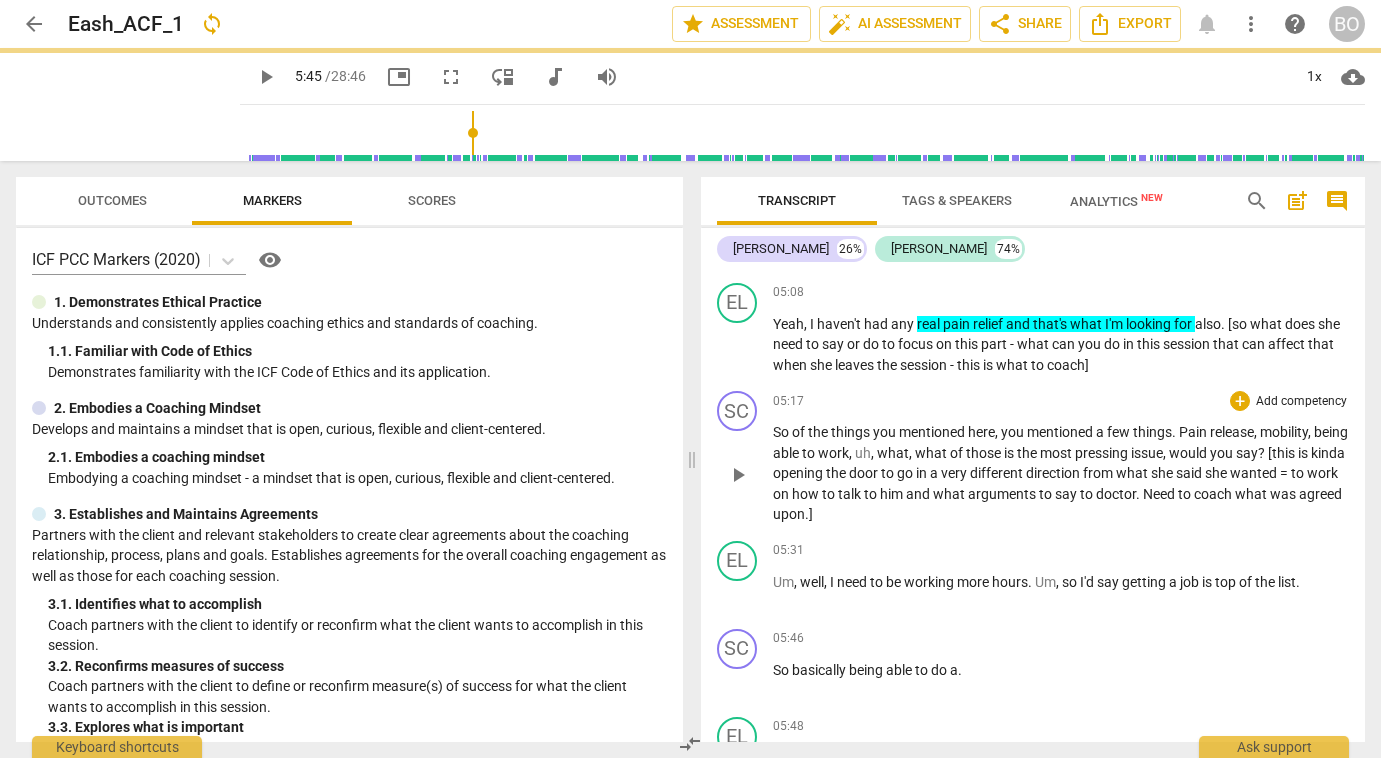 scroll, scrollTop: 2274, scrollLeft: 0, axis: vertical 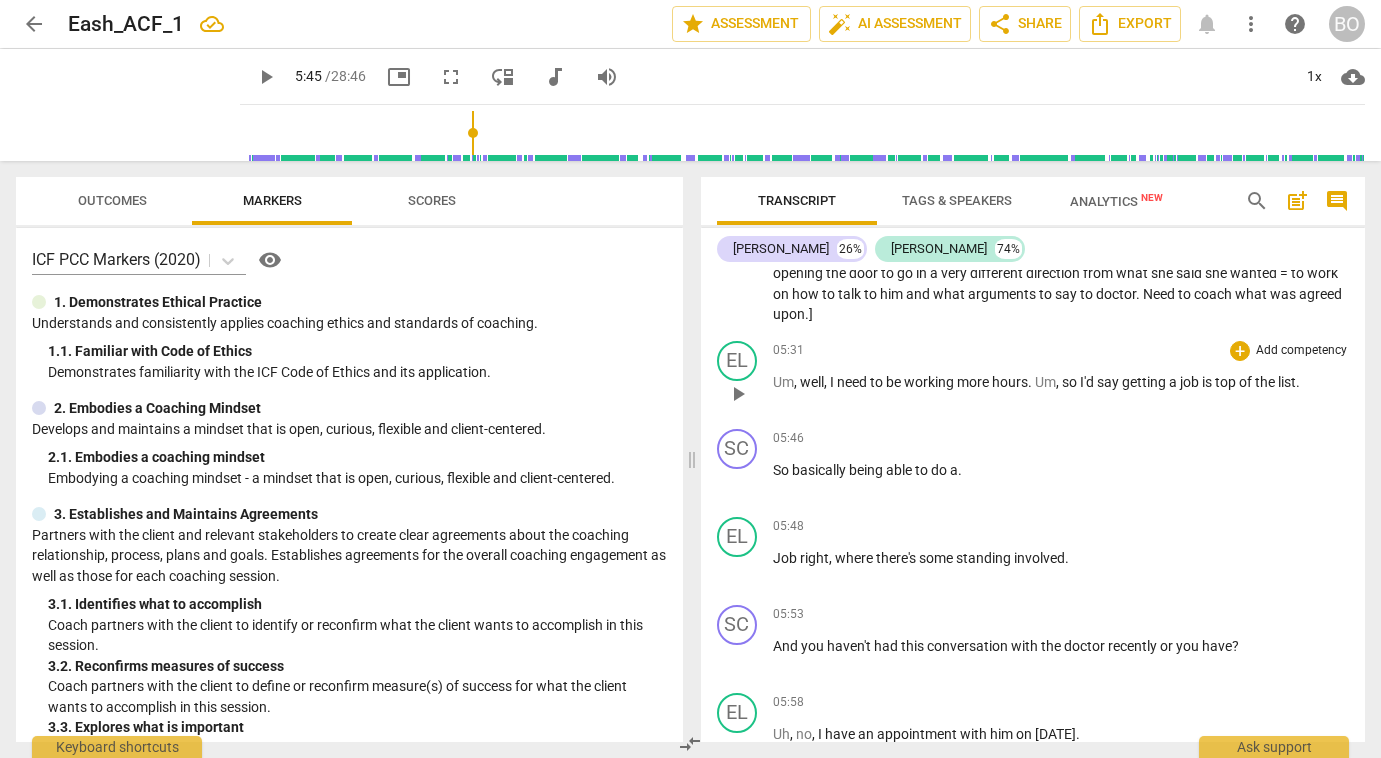 click on "play_arrow" at bounding box center [738, 394] 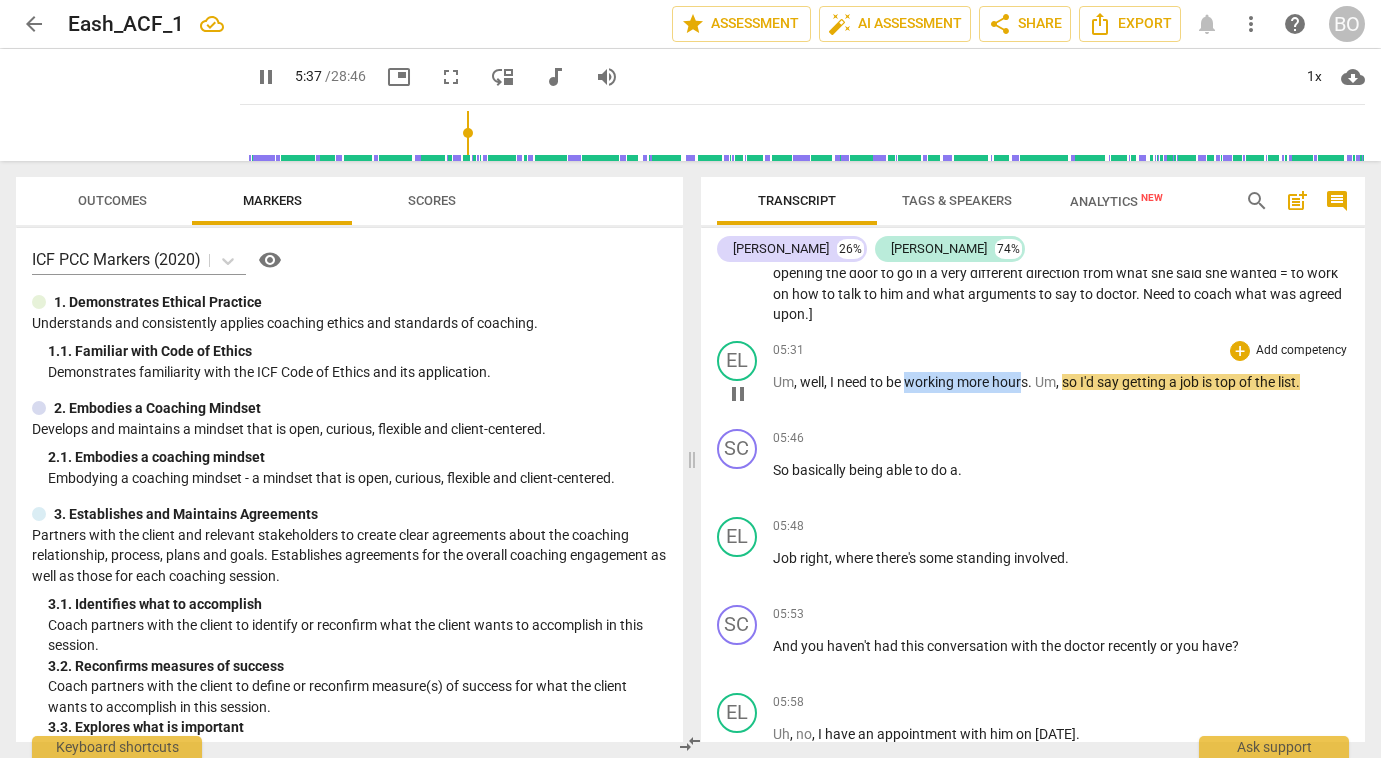 drag, startPoint x: 906, startPoint y: 381, endPoint x: 1027, endPoint y: 381, distance: 121 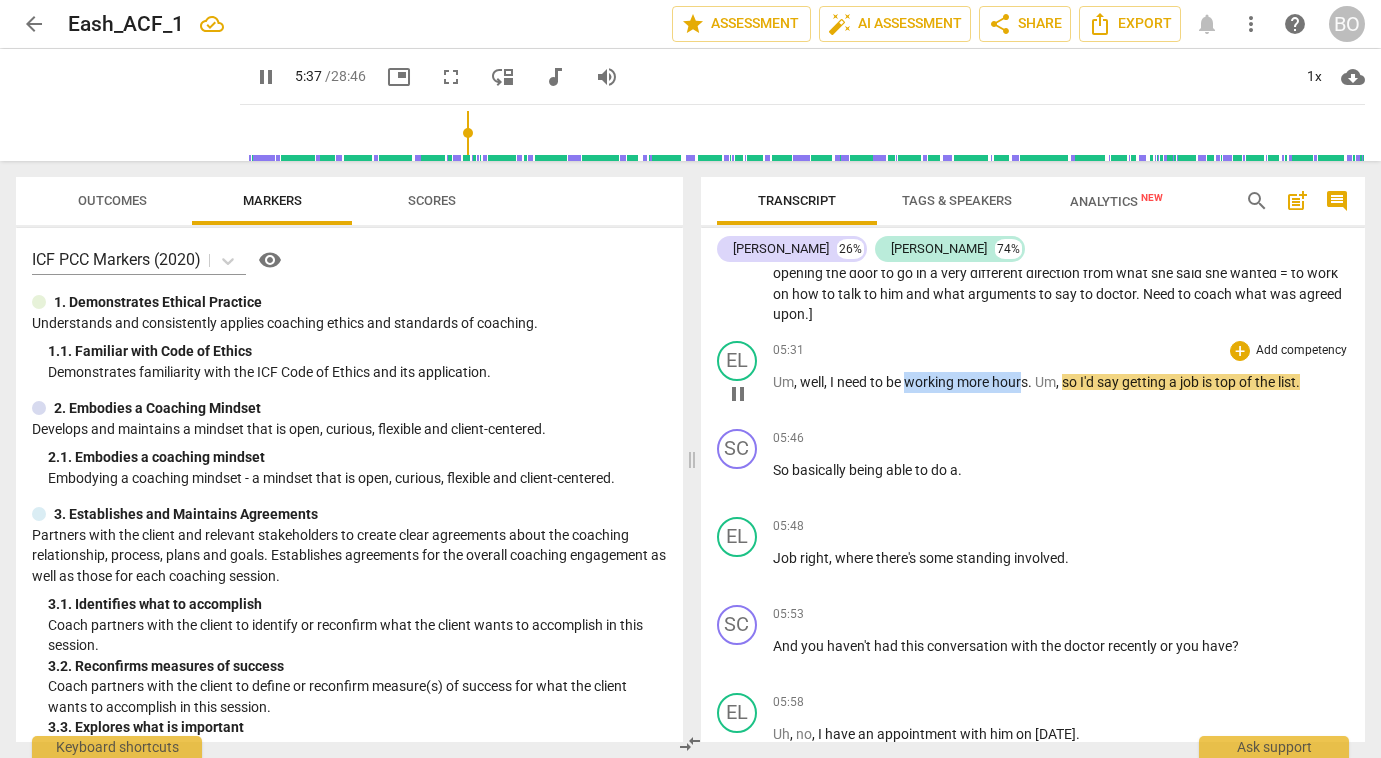 click on "Um ,   well ,   I   need   to   be   working   more   hours .   Um ,   so   I'd   say   getting   a   job   is   top   of   the   list ." at bounding box center (1061, 382) 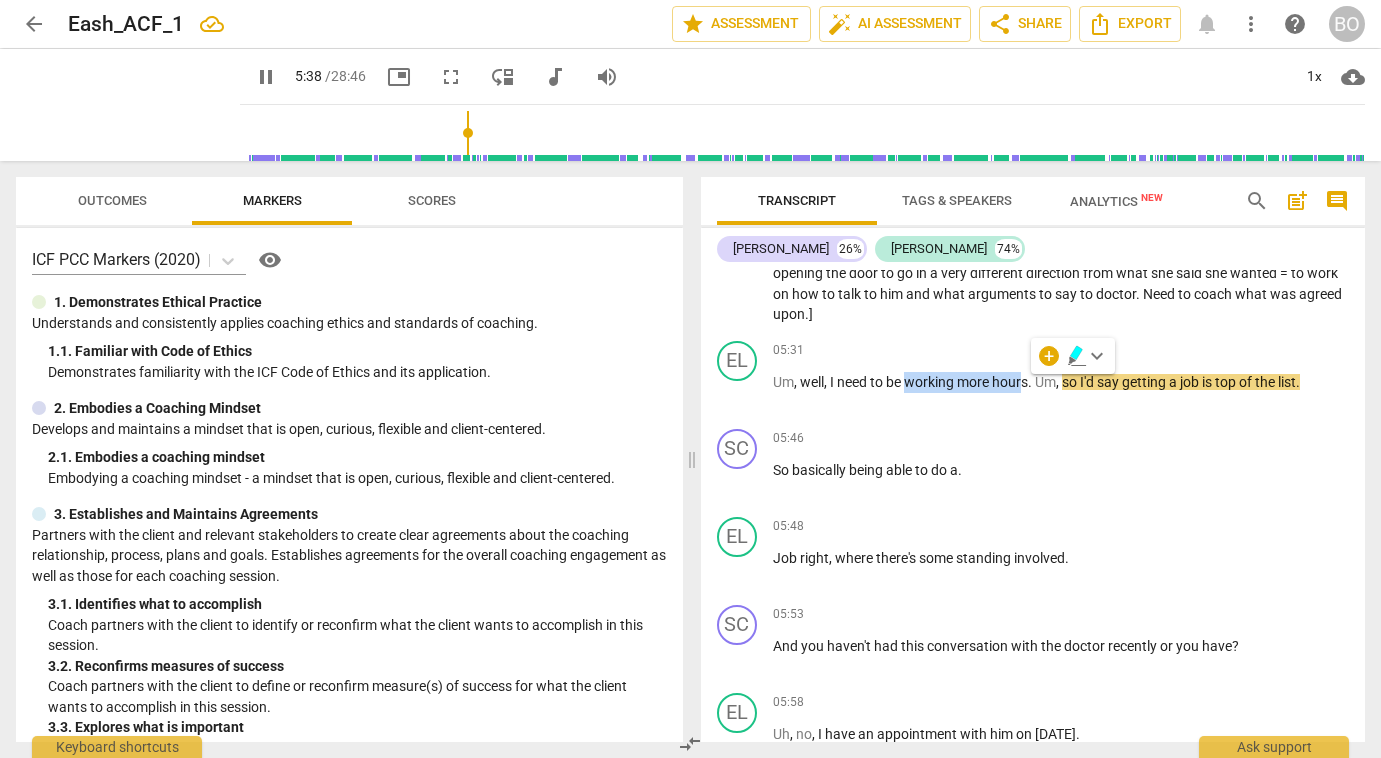 click 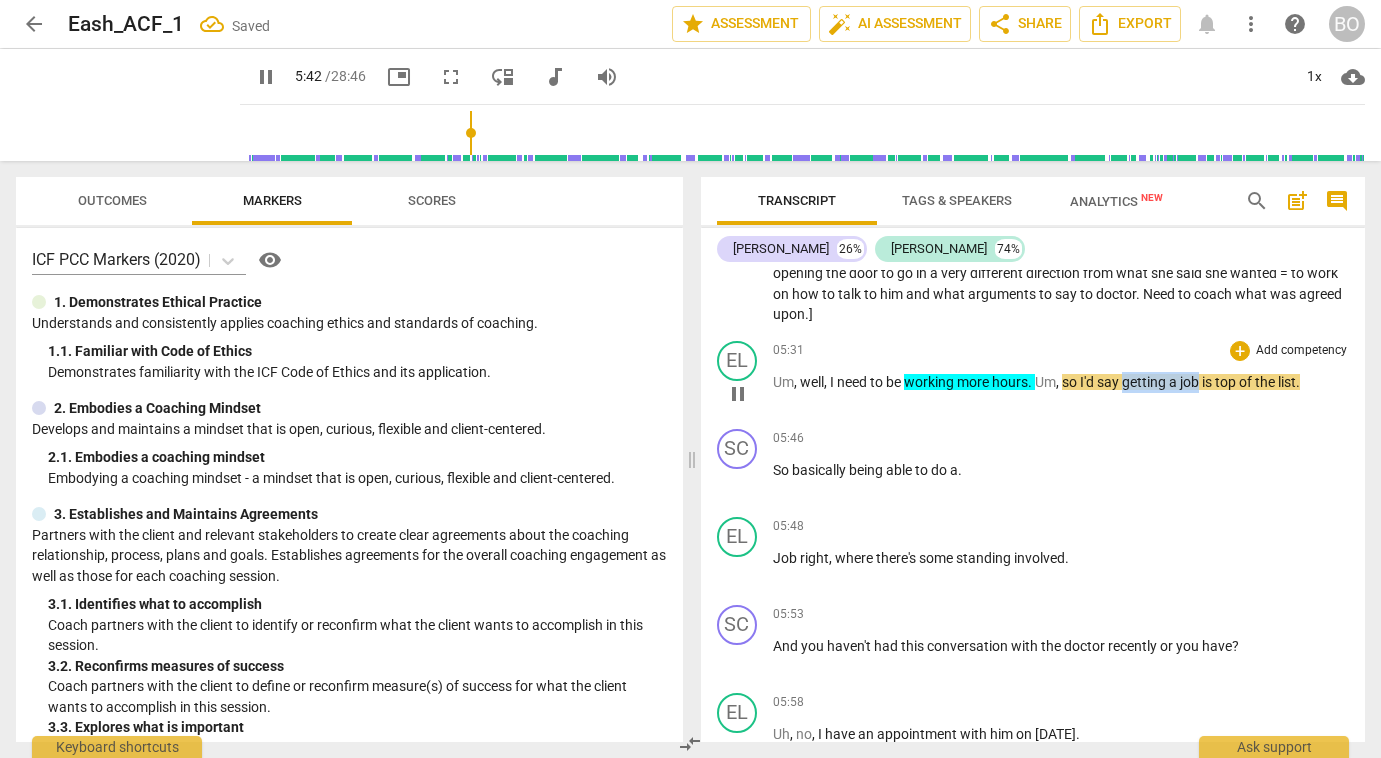 drag, startPoint x: 1127, startPoint y: 382, endPoint x: 1205, endPoint y: 387, distance: 78.160095 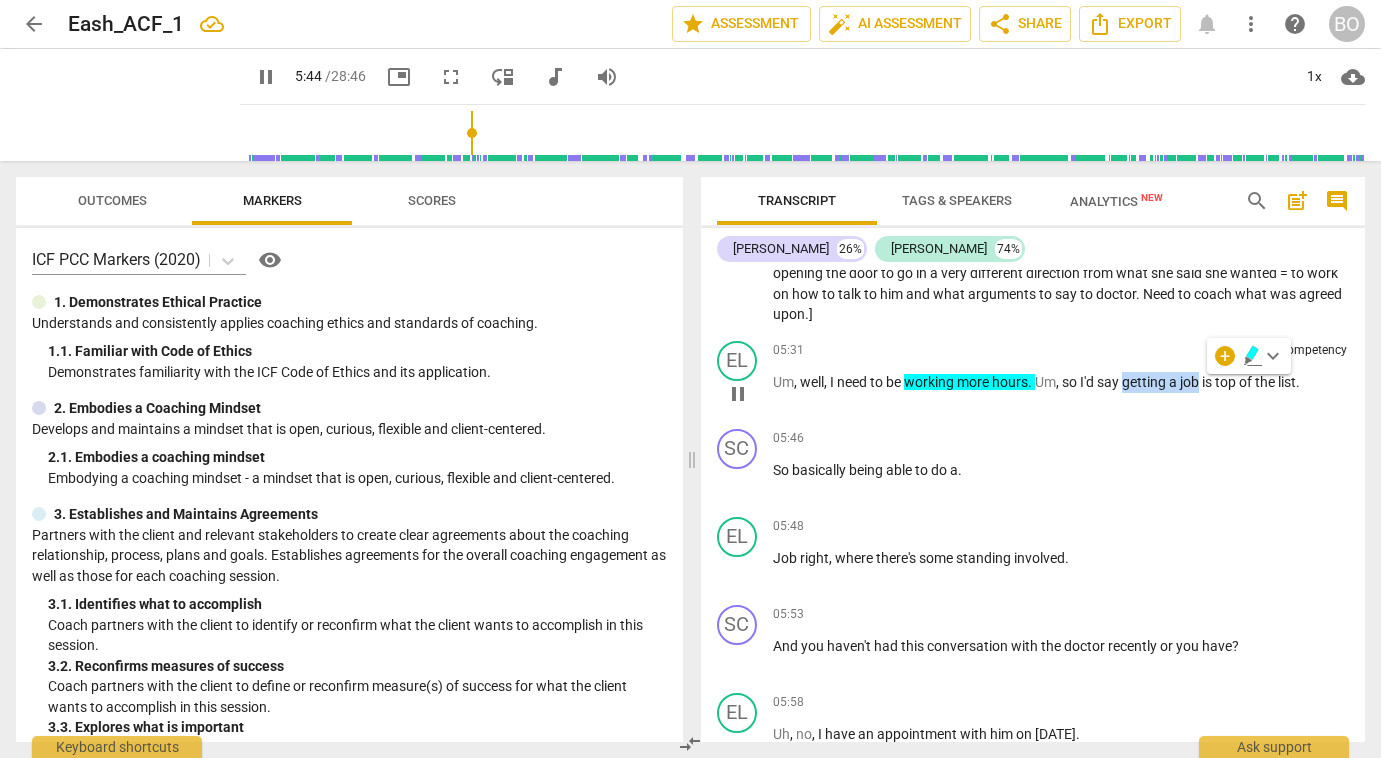 click on "job" at bounding box center (1191, 382) 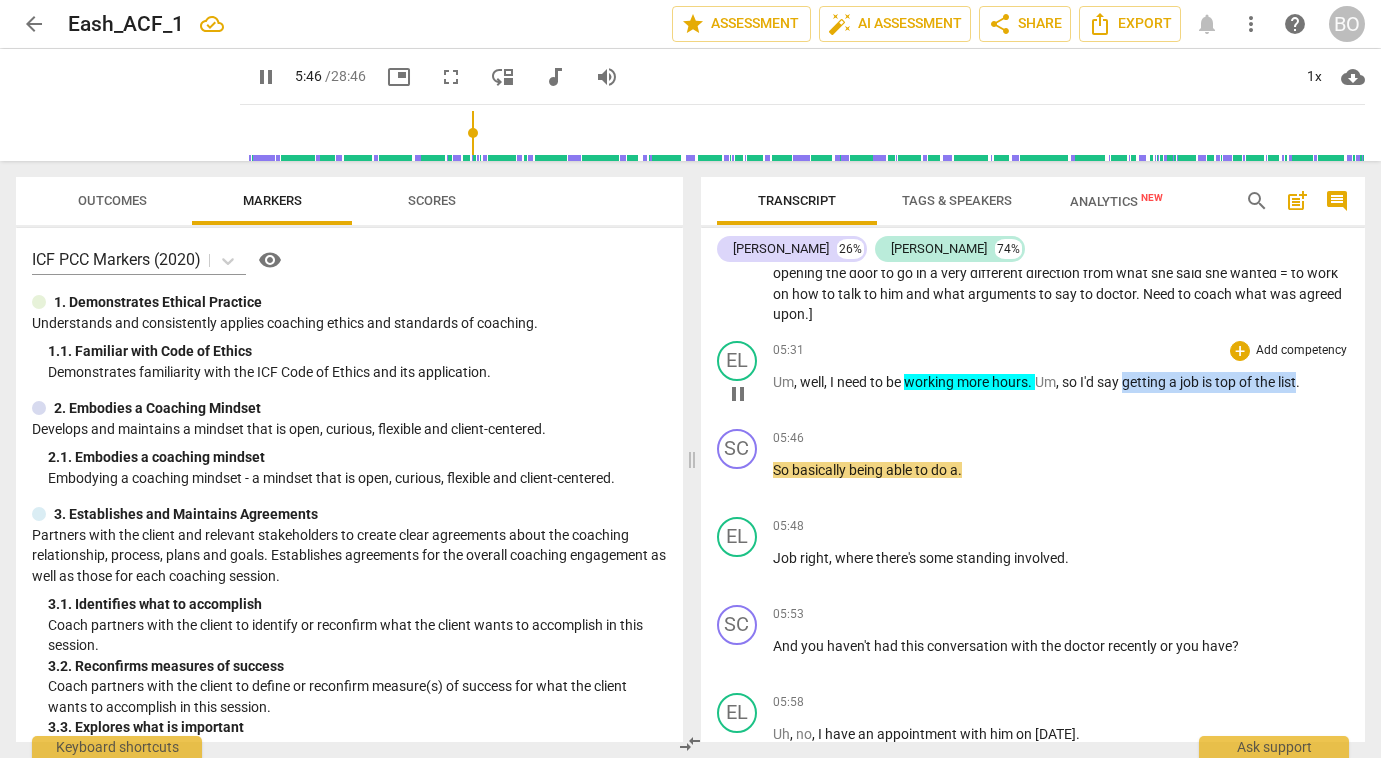 drag, startPoint x: 1129, startPoint y: 380, endPoint x: 1302, endPoint y: 393, distance: 173.48775 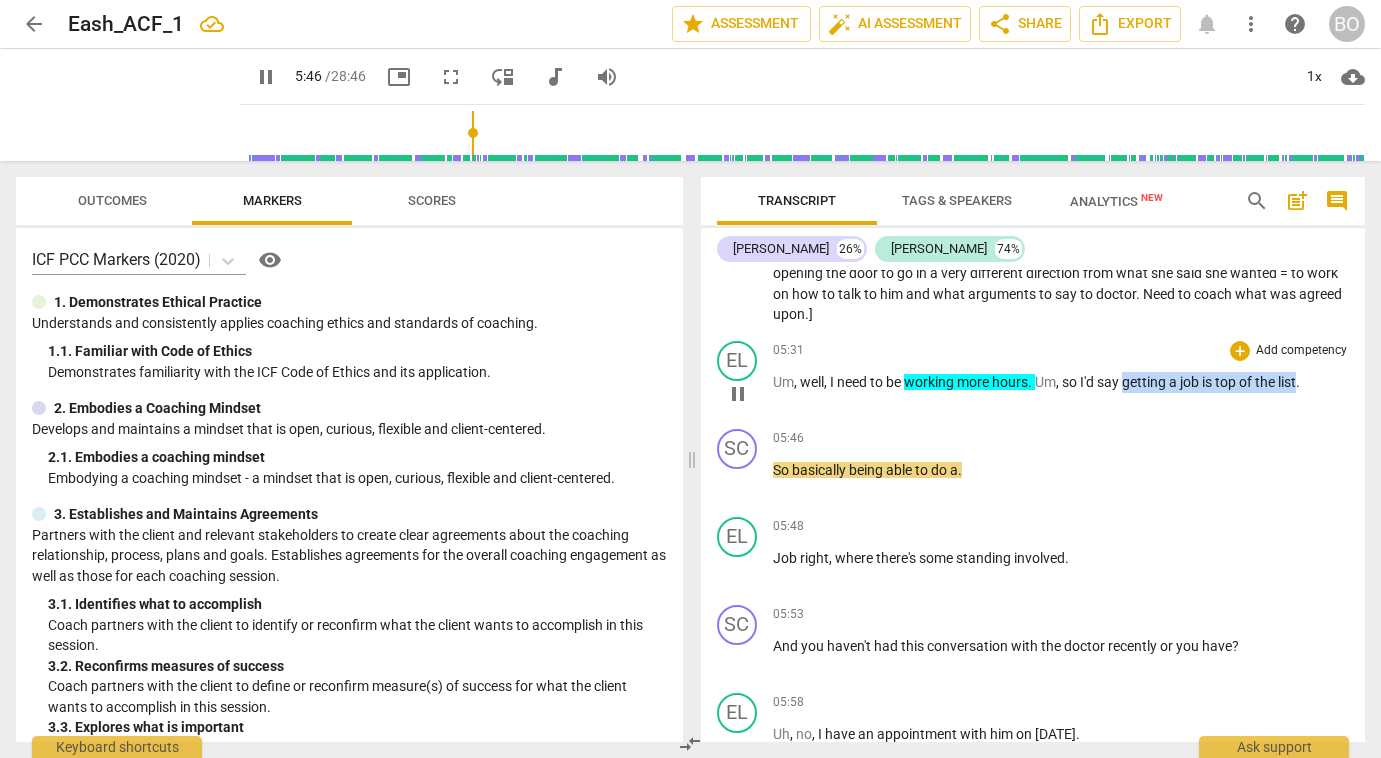 click on "05:31 + Add competency keyboard_arrow_right Um ,   well ,   I   need   to   be   working   more   hours .   Um ,   so   I'd   say   getting   a   job   is   top   of   the   list ." at bounding box center (1061, 377) 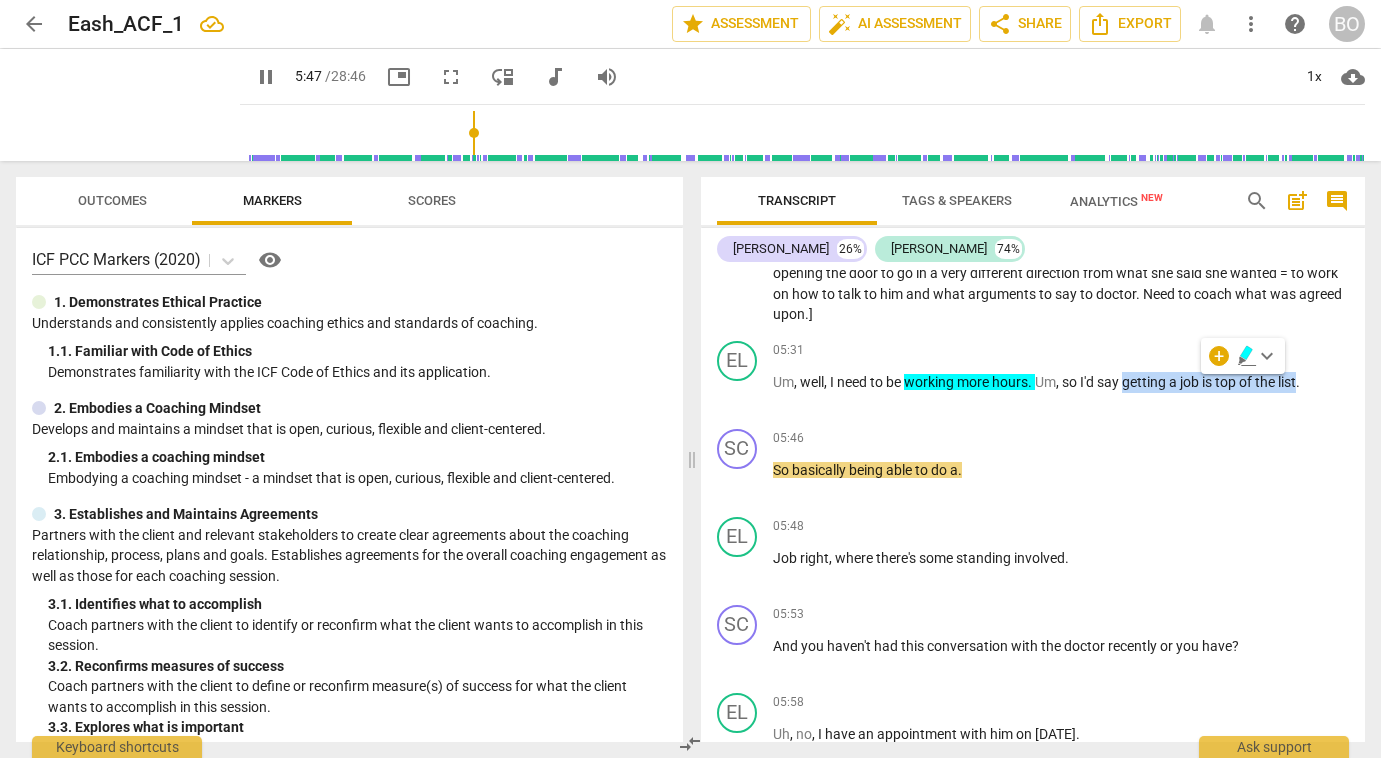 click 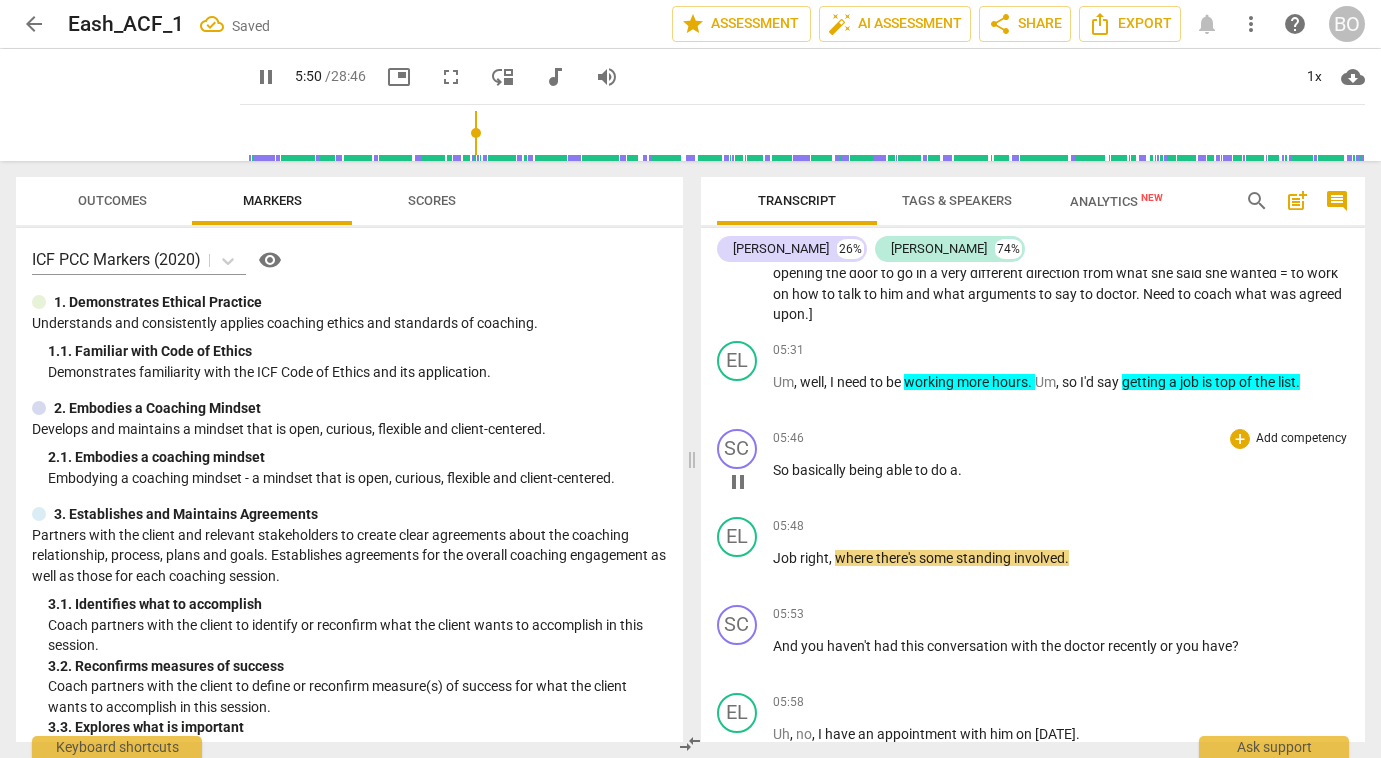 click on "a" at bounding box center [954, 470] 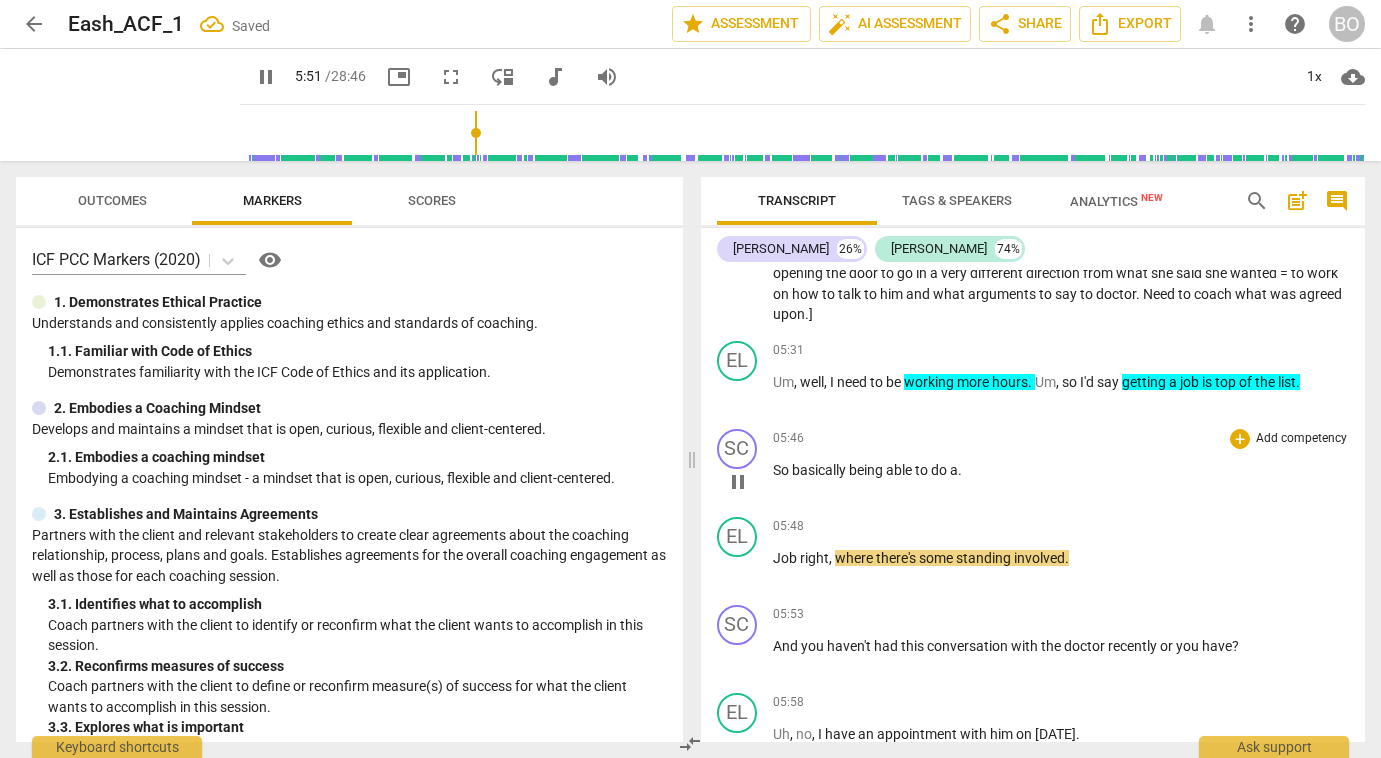 type on "352" 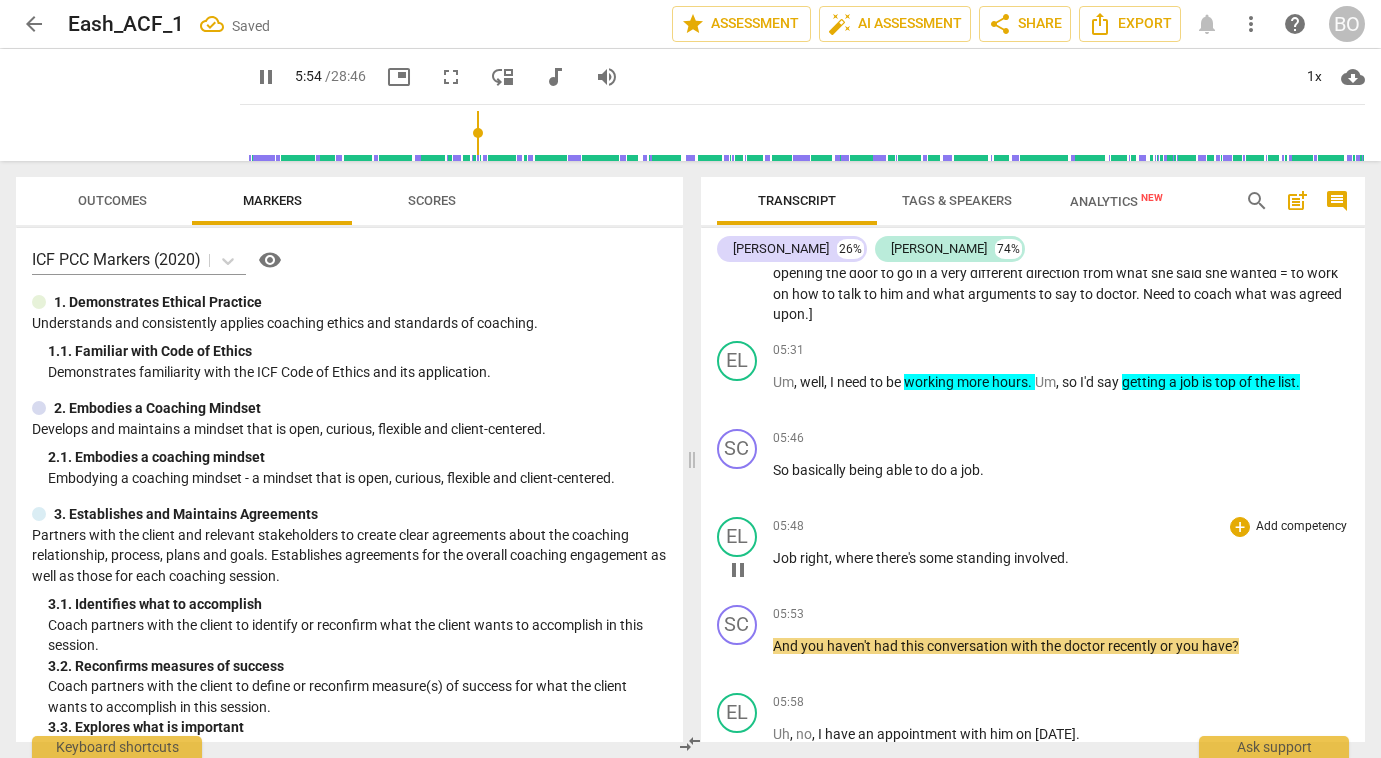 click on "right" at bounding box center [814, 558] 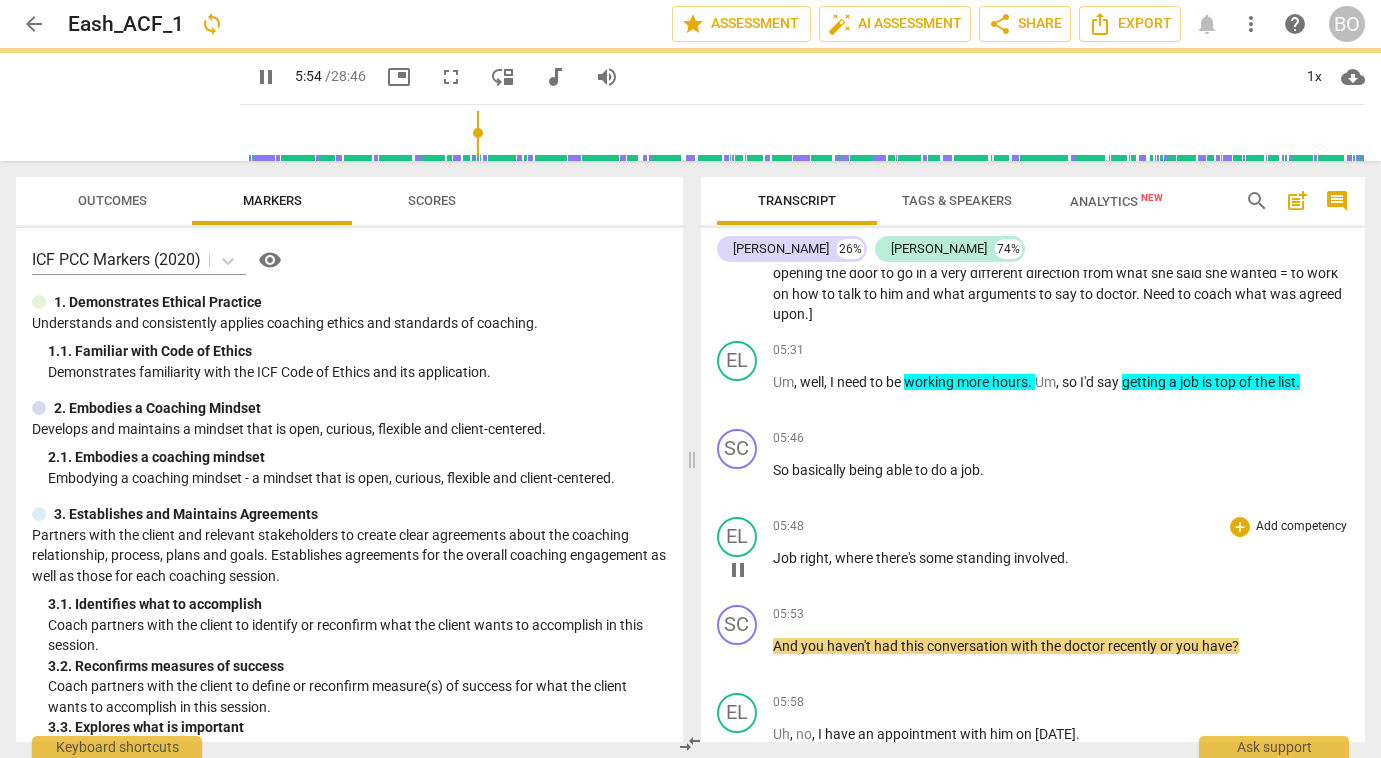 type on "355" 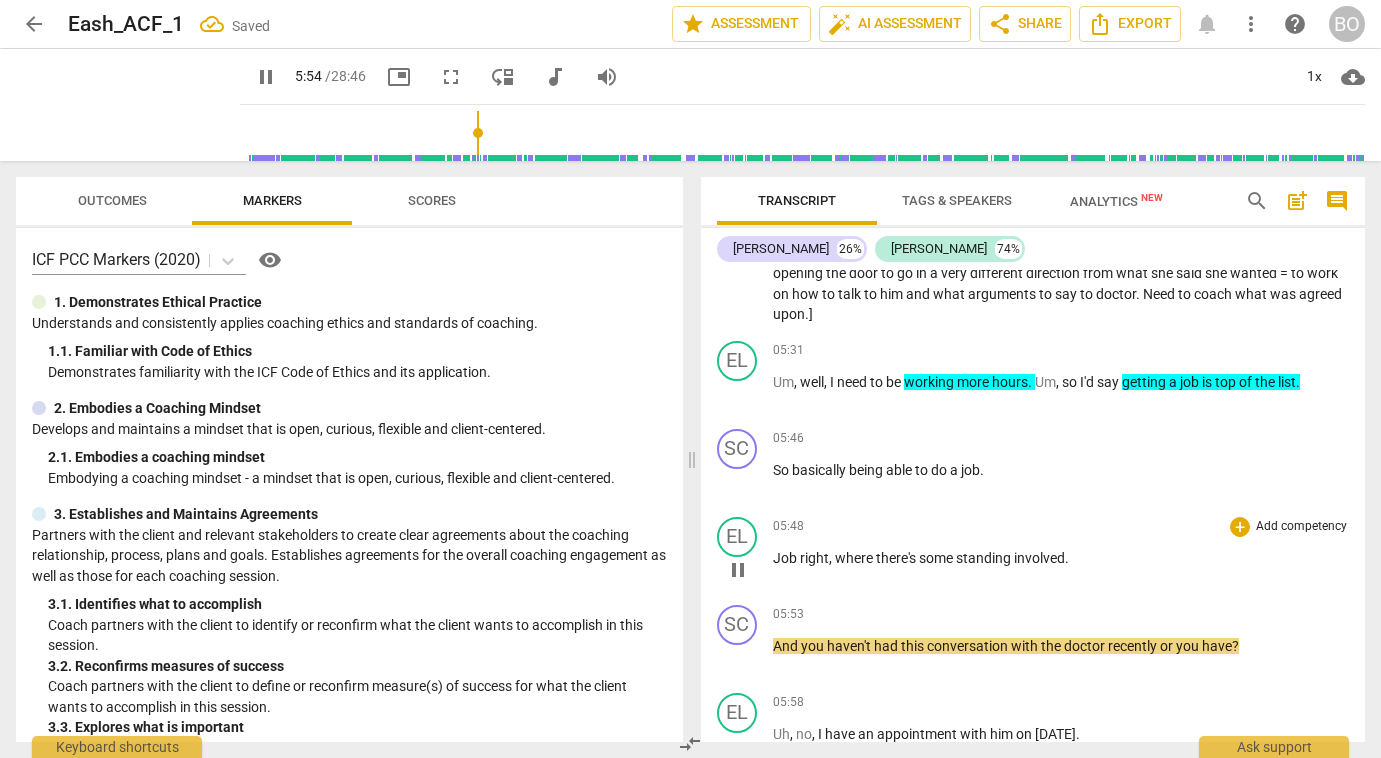 type 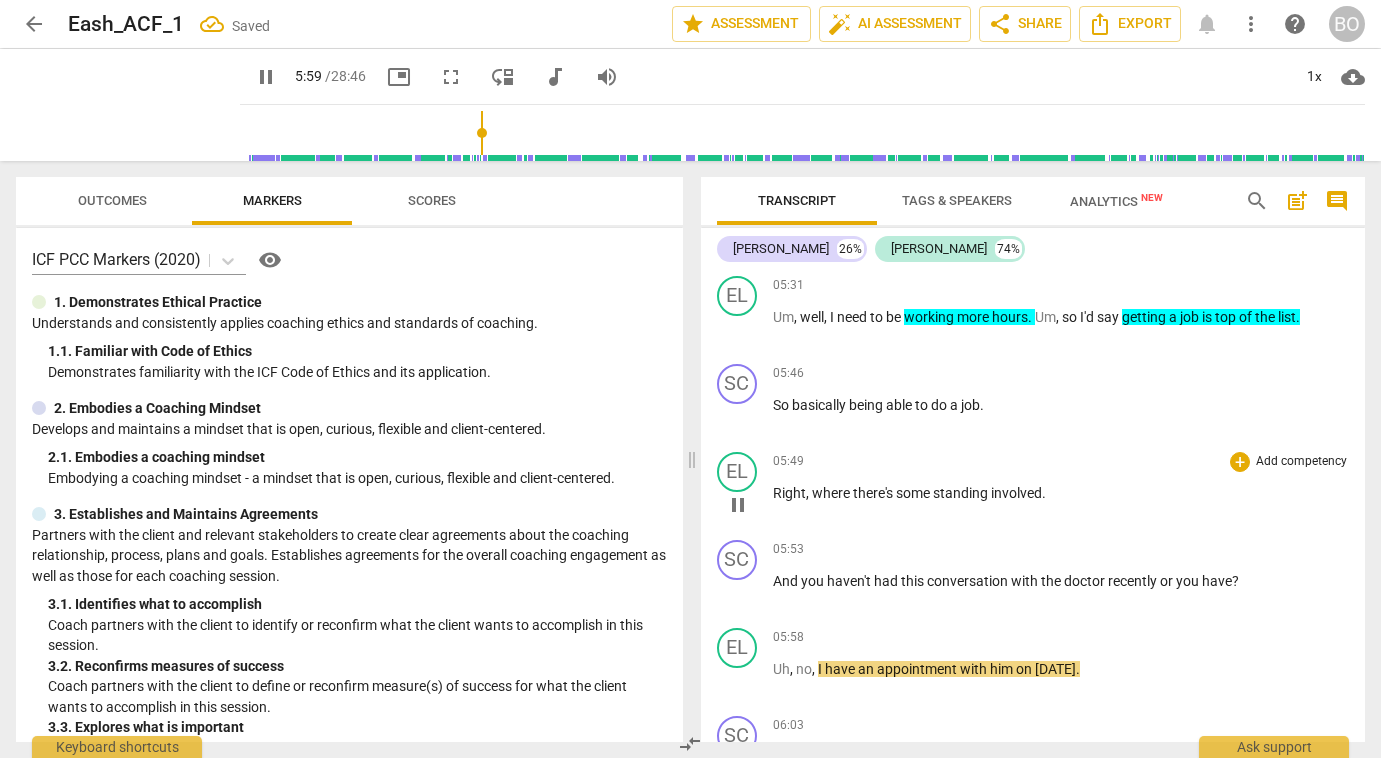 scroll, scrollTop: 2374, scrollLeft: 0, axis: vertical 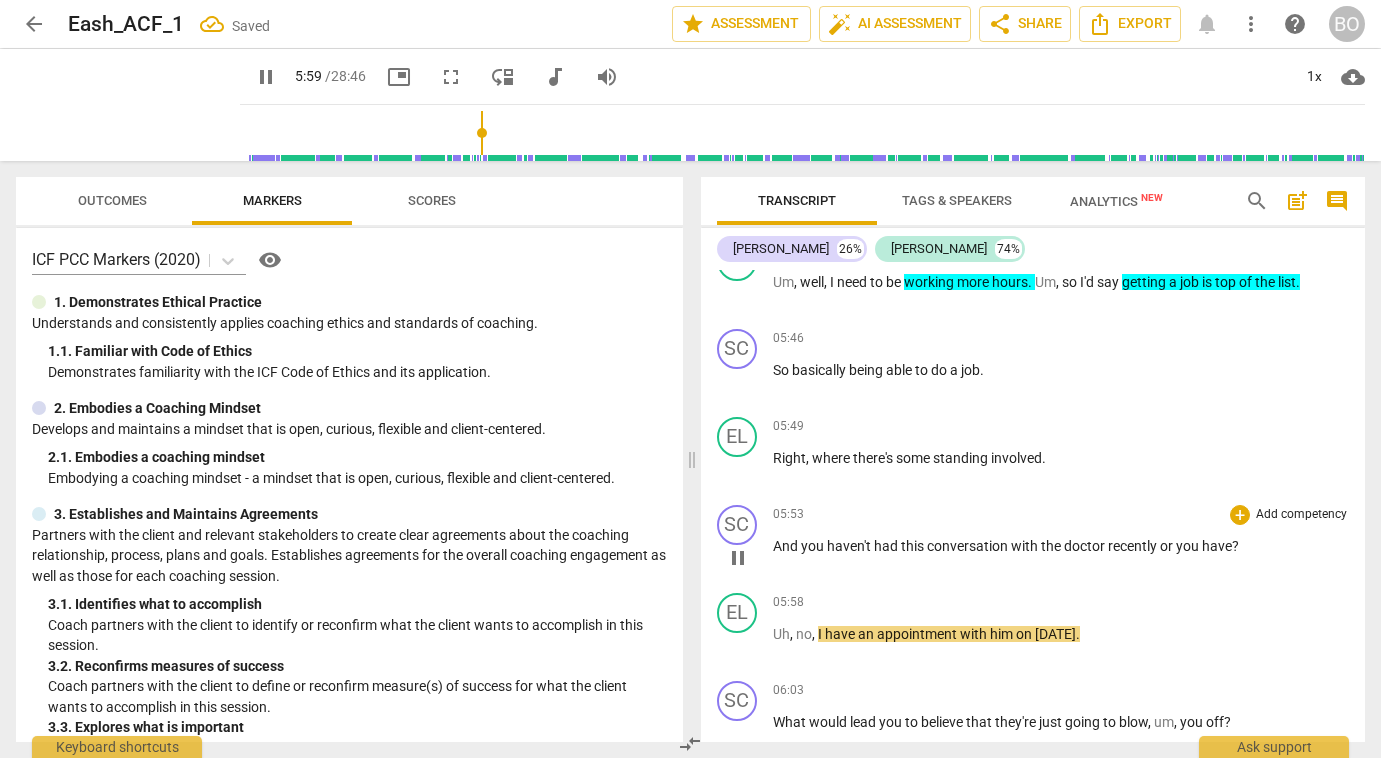 click on "pause" at bounding box center [738, 558] 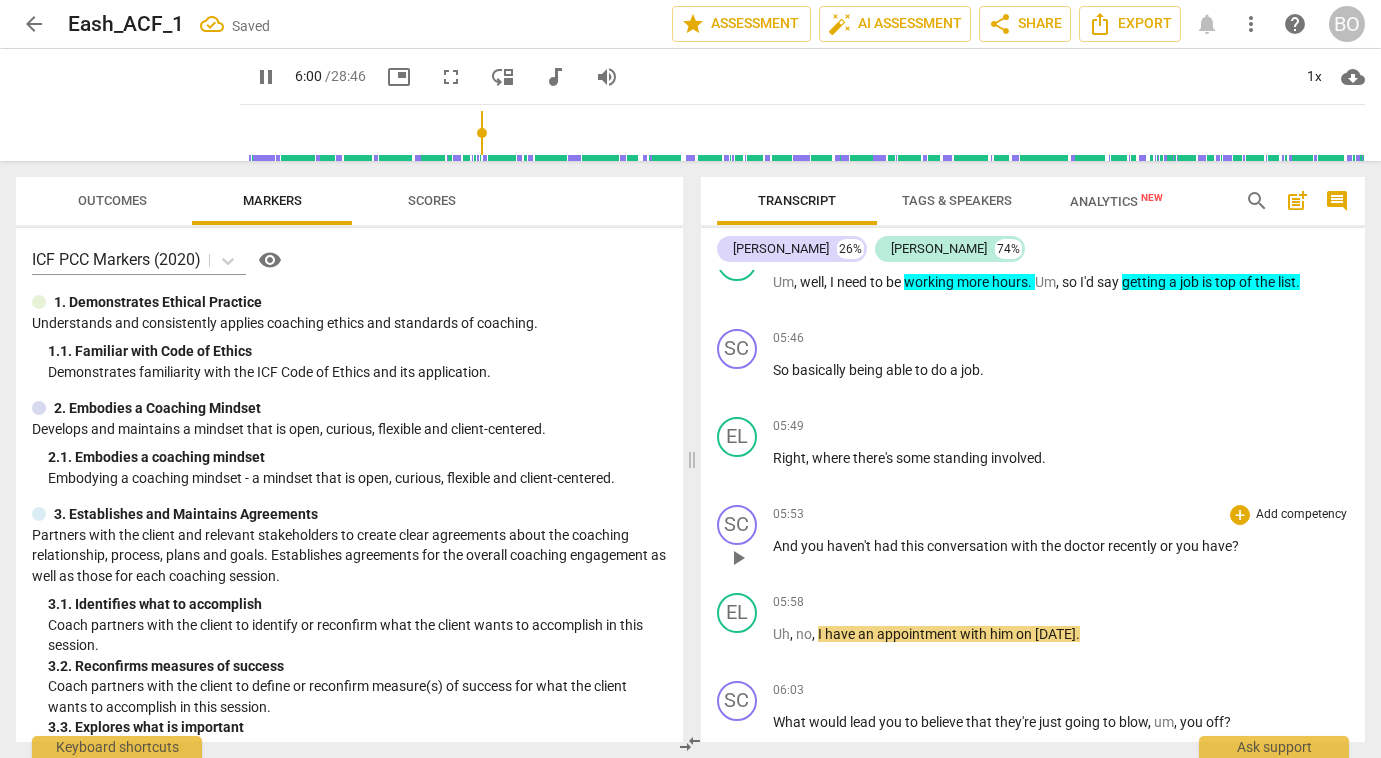 type on "360" 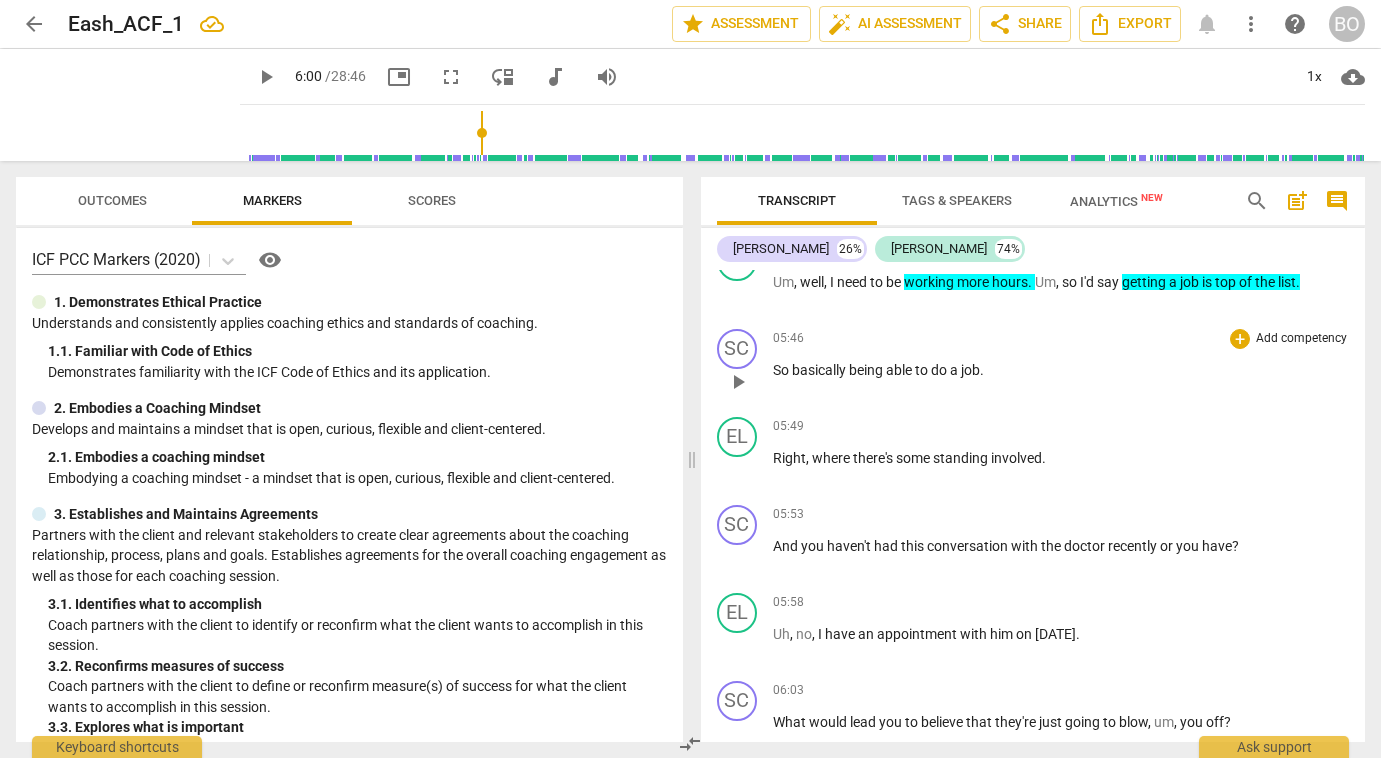 click on "So   basically   being   able   to   do   a   job ." at bounding box center (1061, 370) 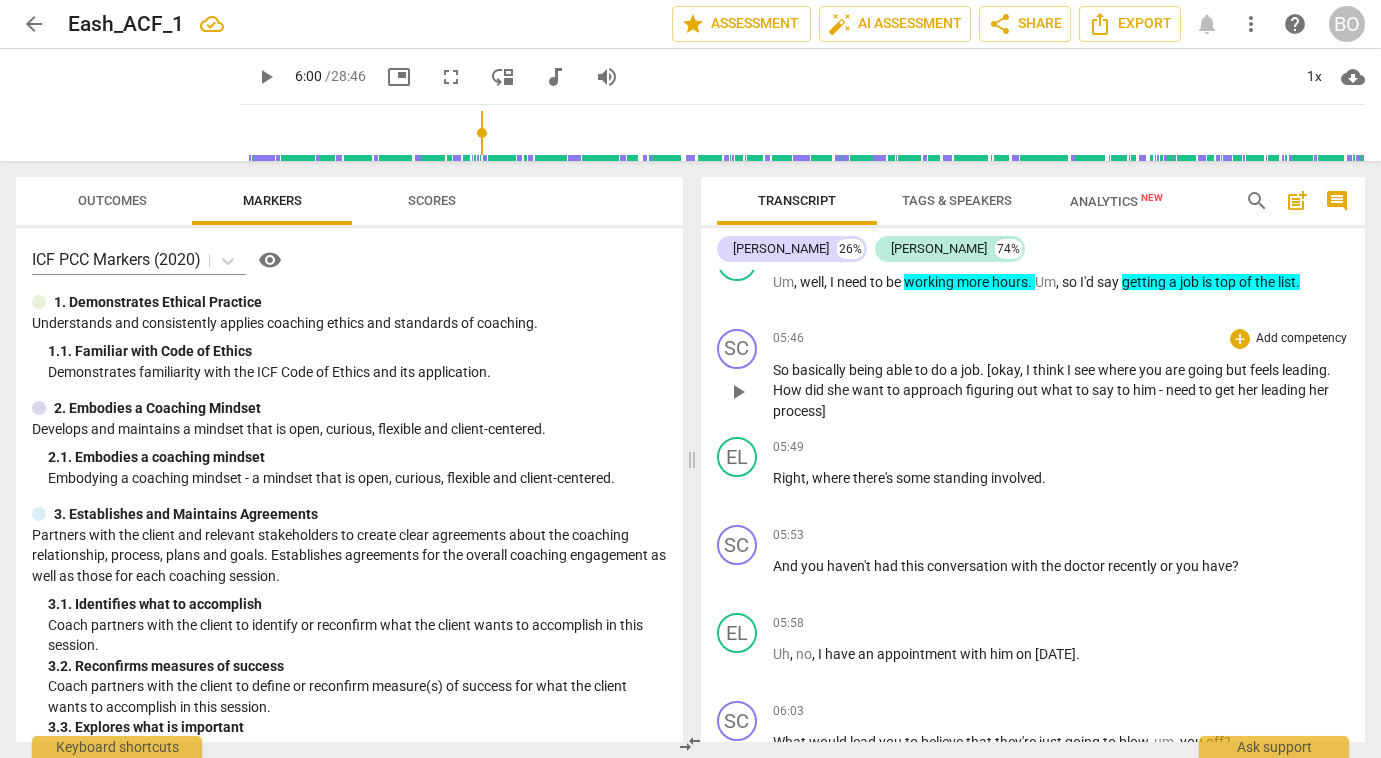 click on ". [okay, I think I see where you are going but feels leading. How did she want to approach figuring out what to say to him - need to get her leading her process]" at bounding box center (1052, 390) 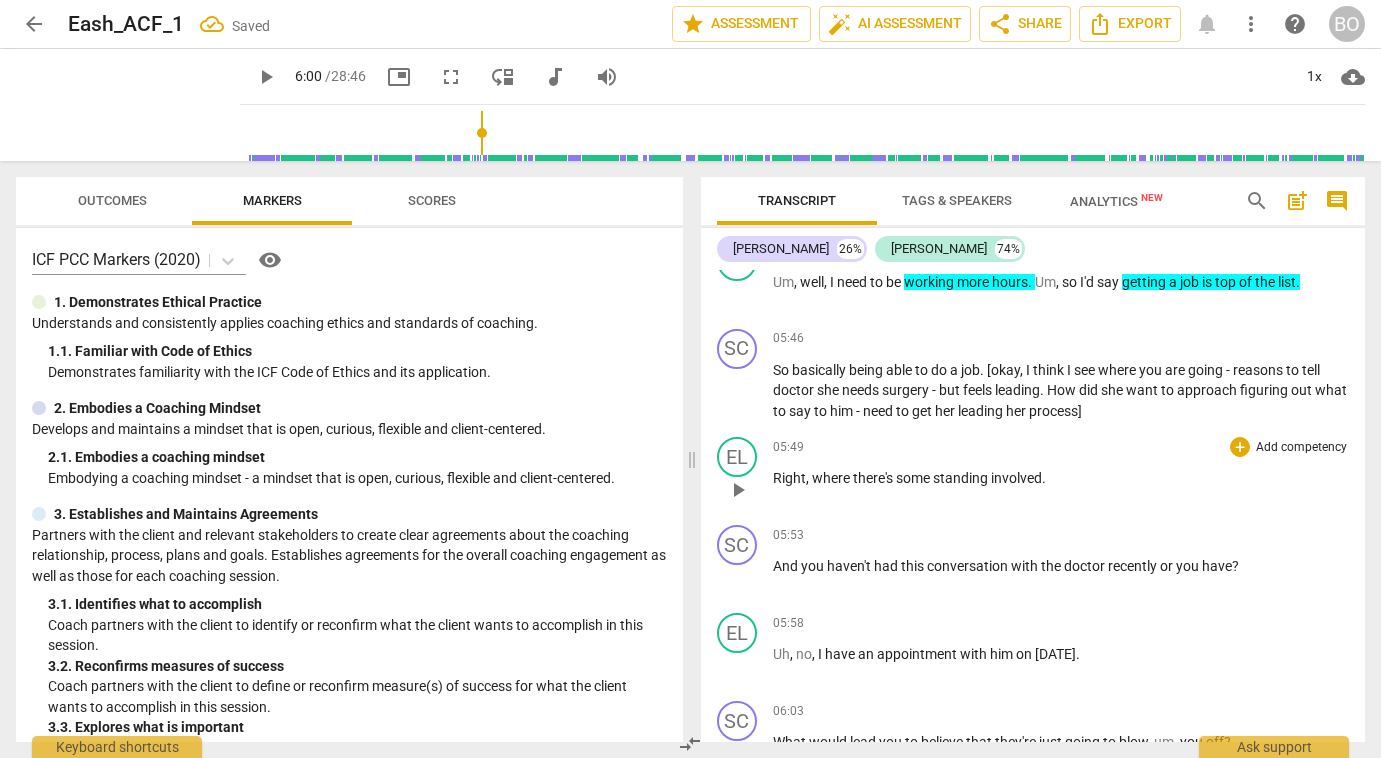 click on "Right ,   where   there's   some   standing   involved ." at bounding box center [1061, 478] 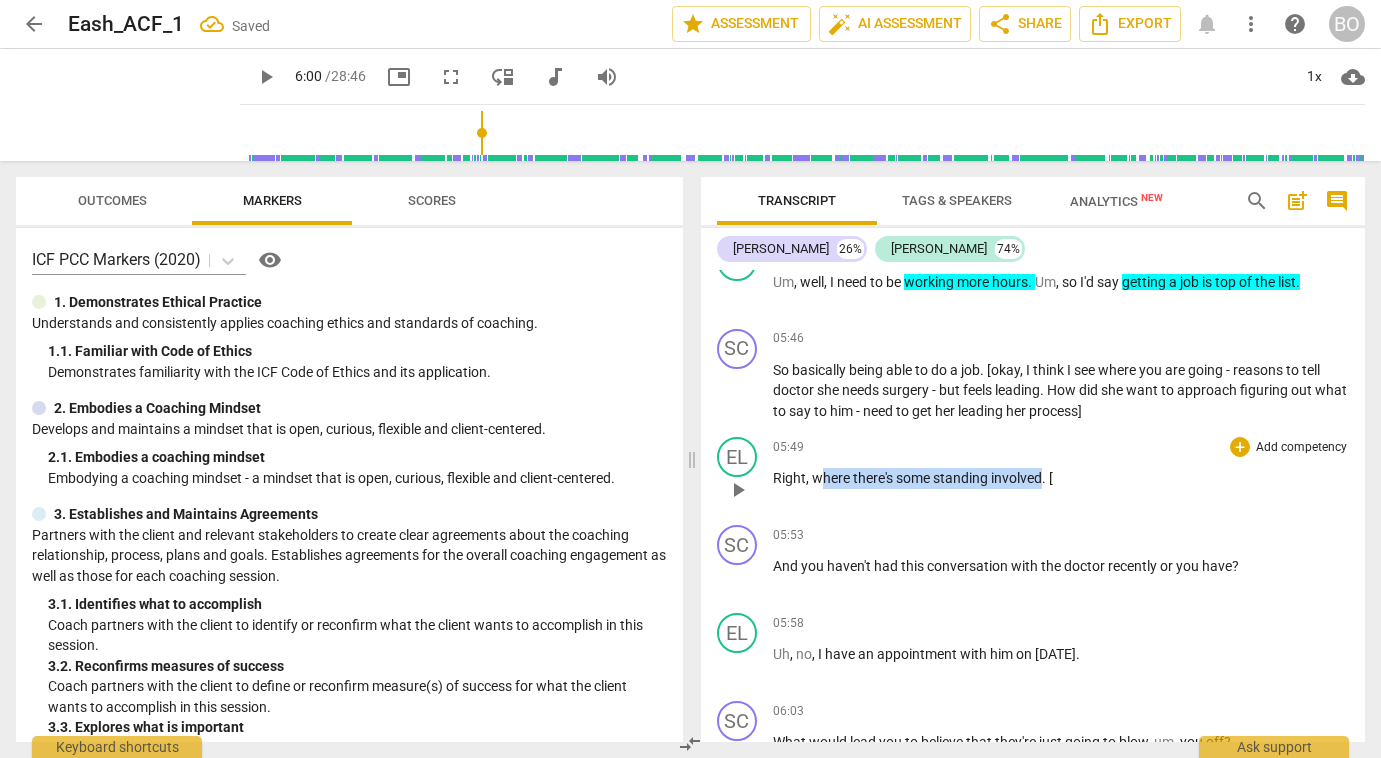 drag, startPoint x: 819, startPoint y: 481, endPoint x: 1040, endPoint y: 486, distance: 221.05655 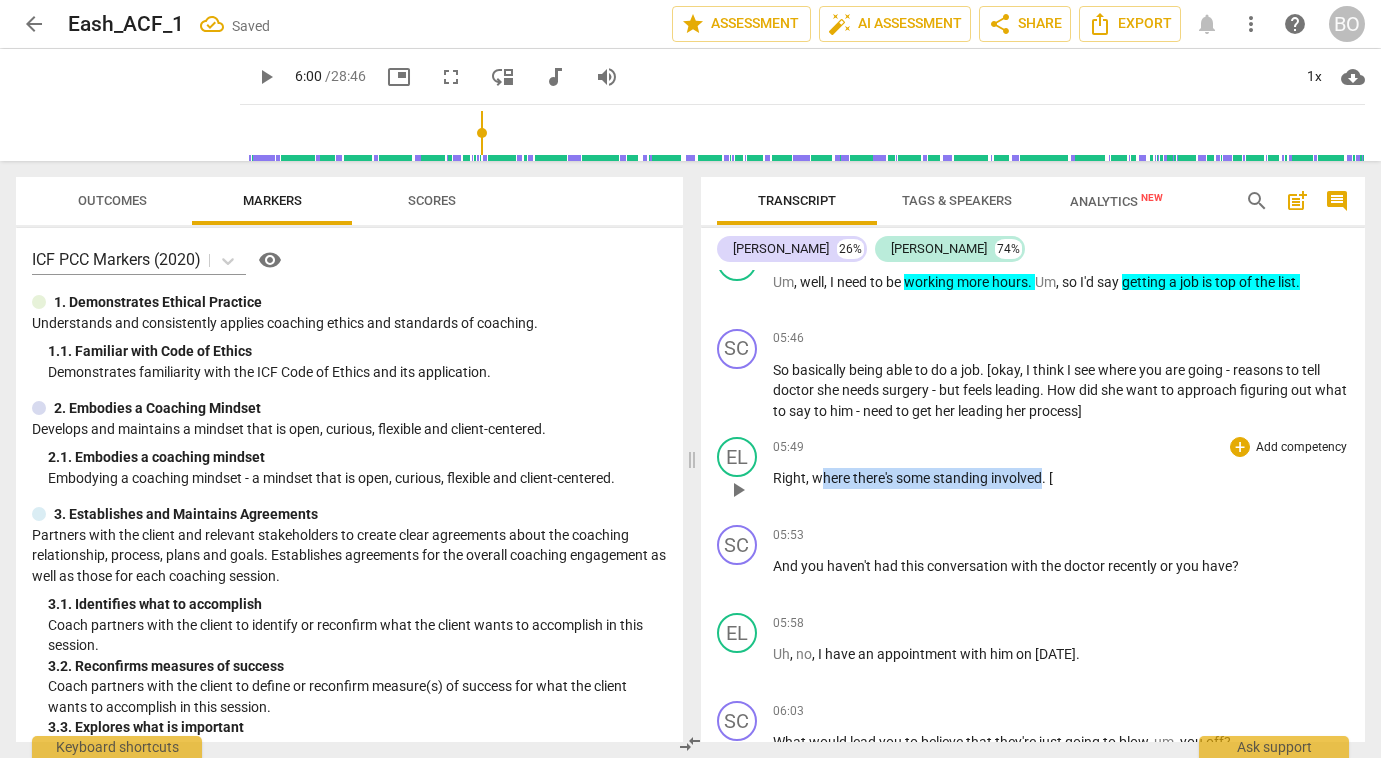 click on "Right ,   where   there's   some   standing   involved . [" at bounding box center [1061, 478] 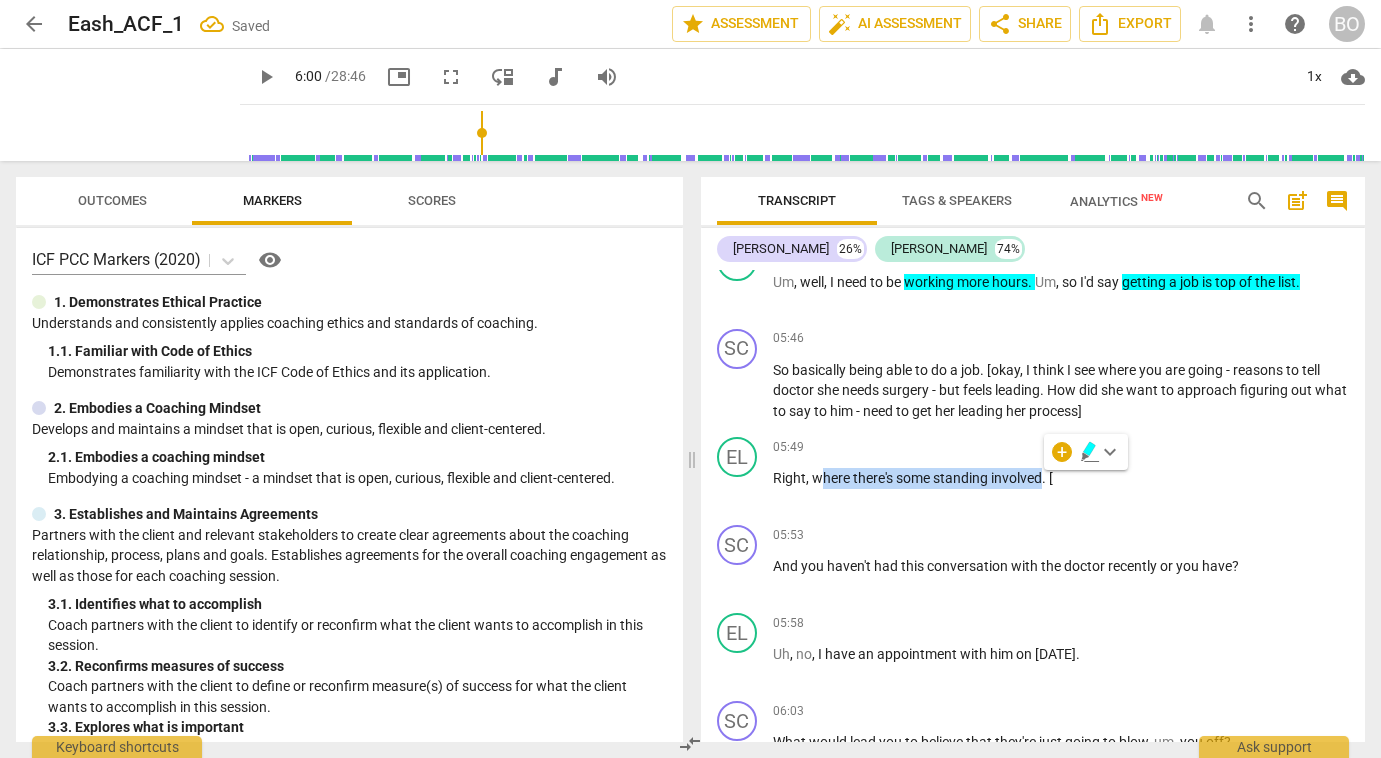 click 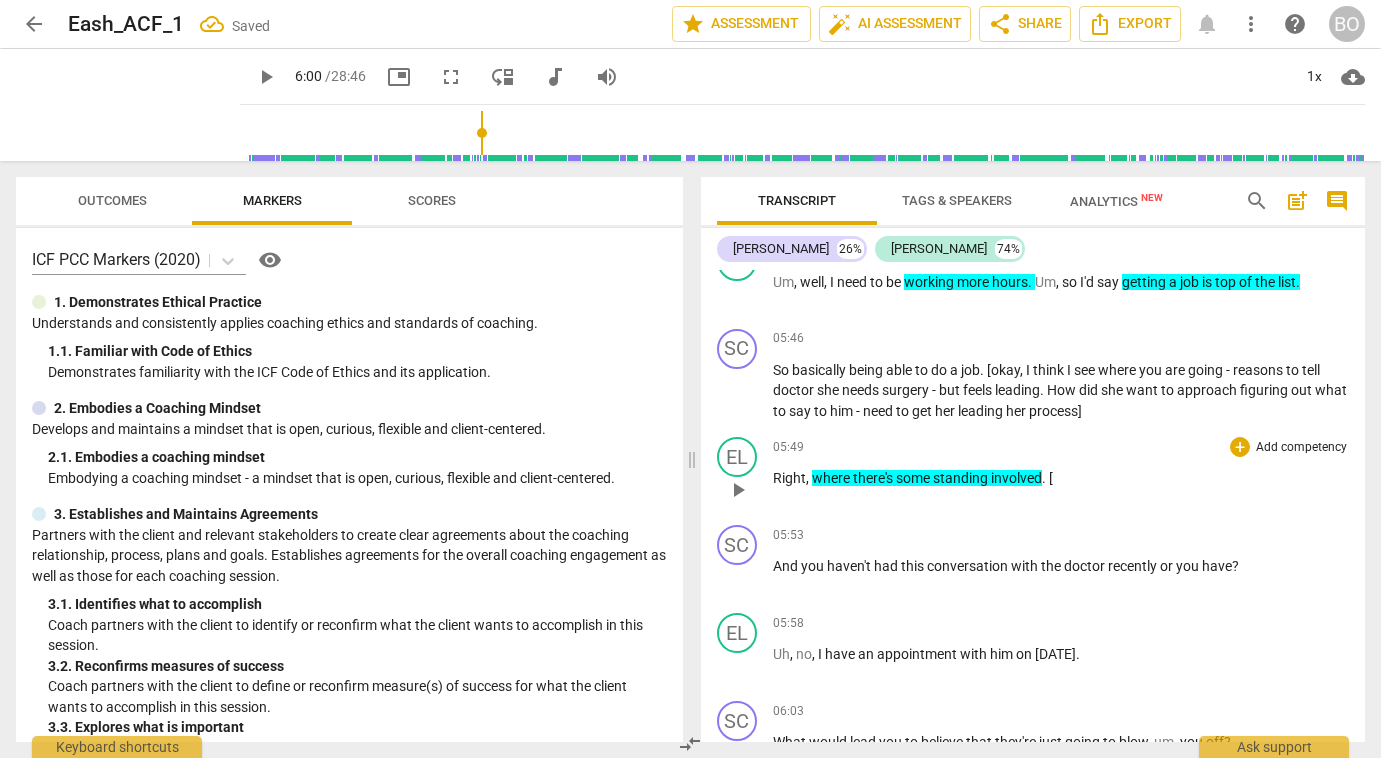 click on "Right ,   where   there's   some   standing   involved .   [" at bounding box center [1061, 478] 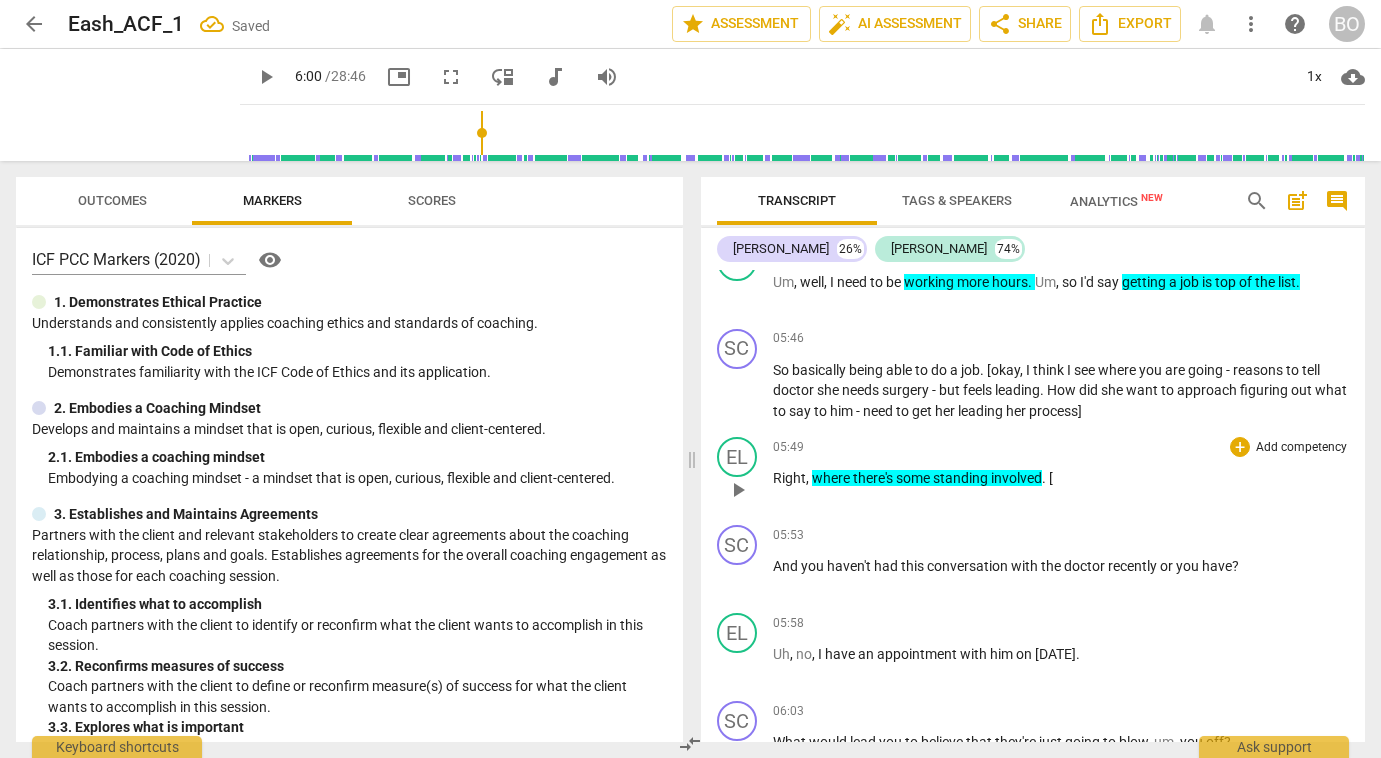 type 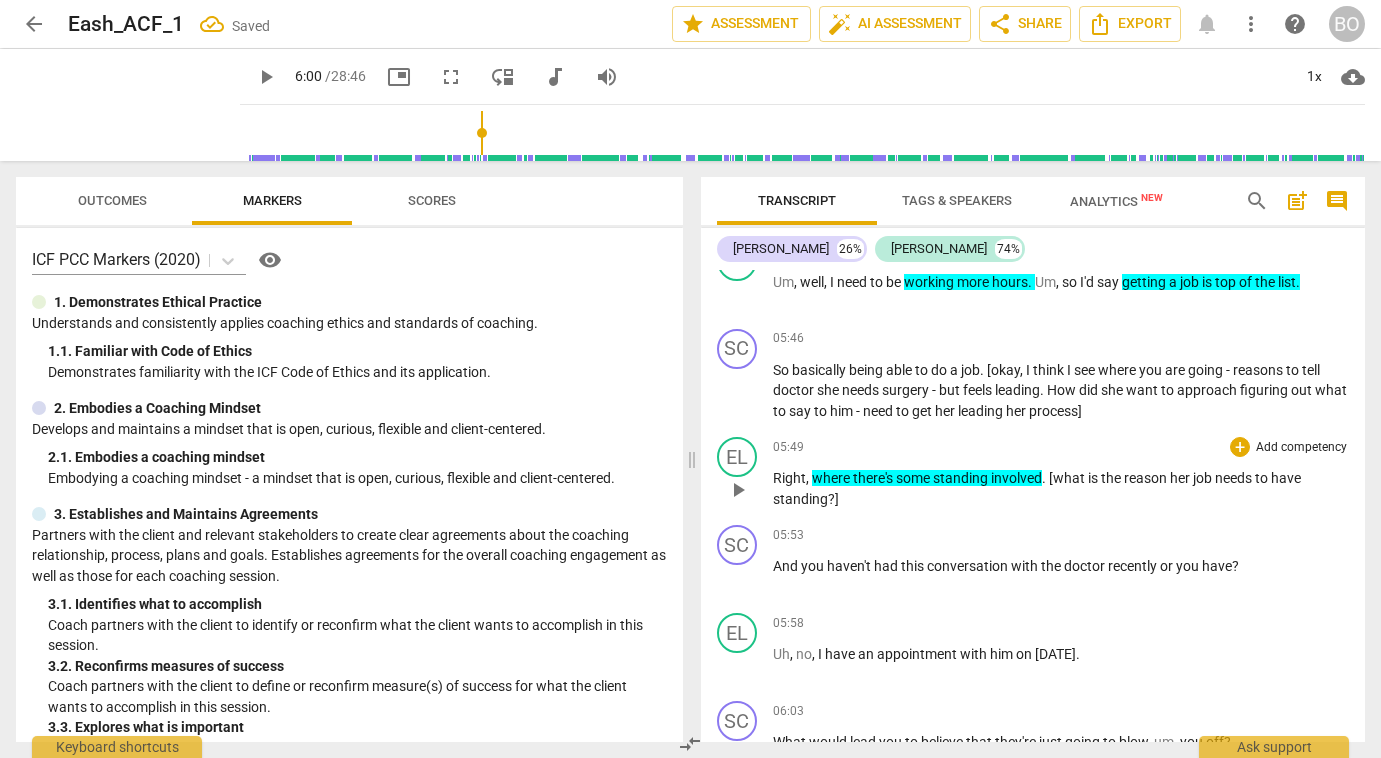 click on "[what is the reason her job needs to have standing?]" at bounding box center [1037, 488] 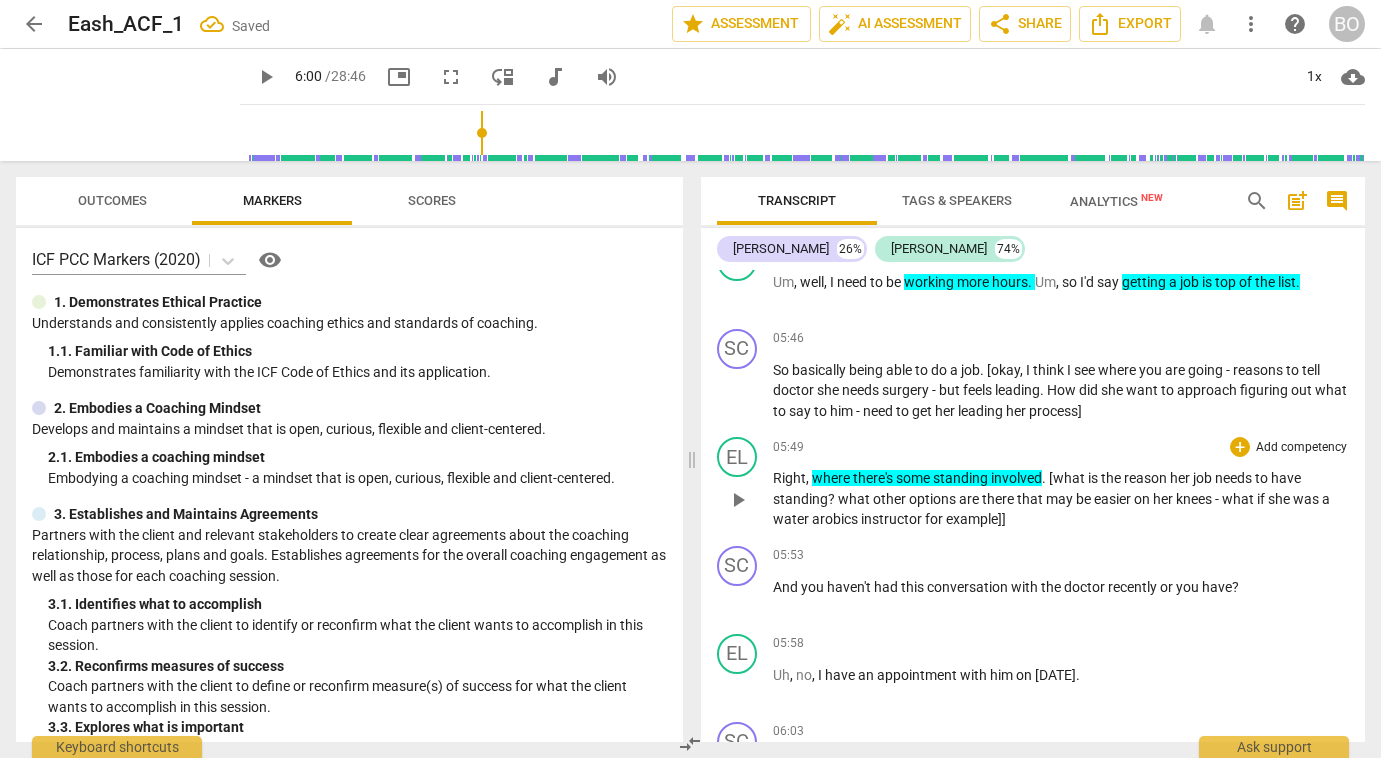 drag, startPoint x: 825, startPoint y: 515, endPoint x: 829, endPoint y: 494, distance: 21.377558 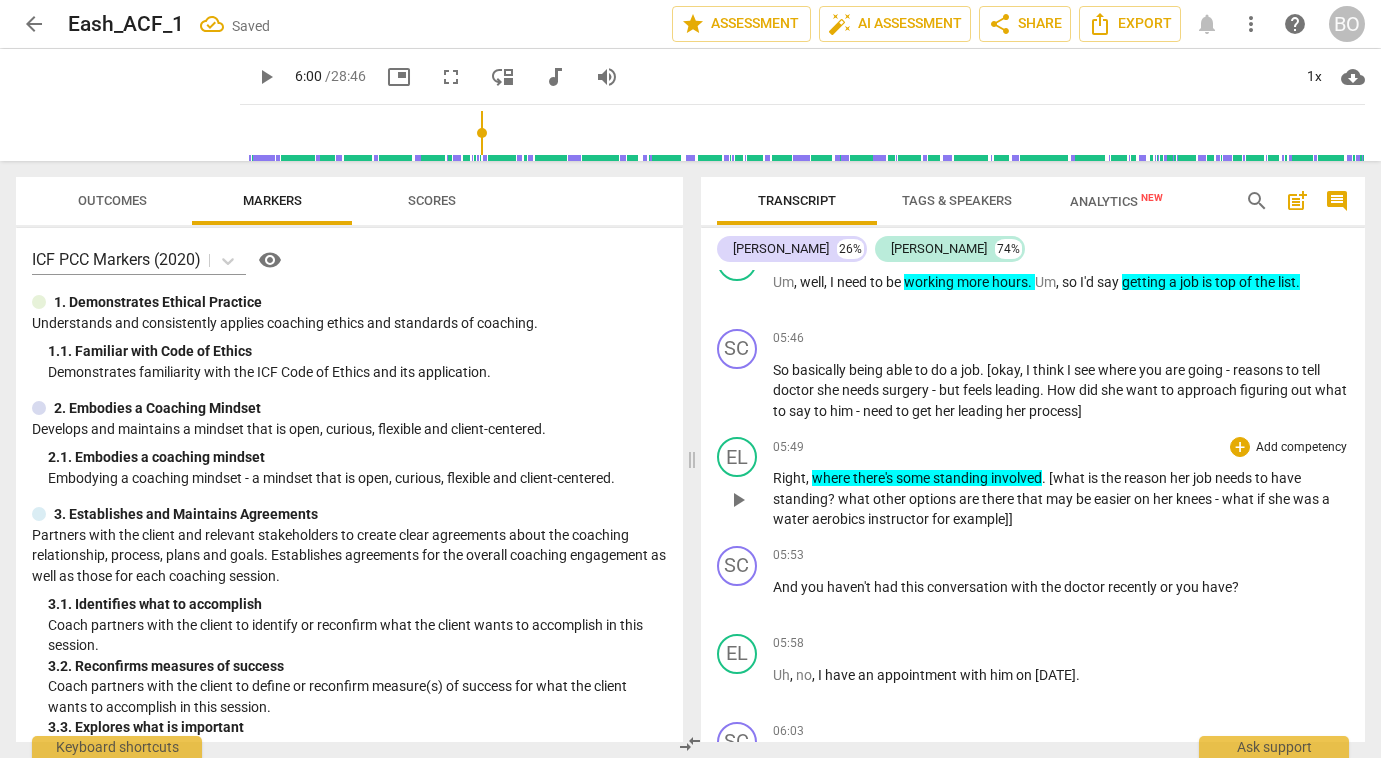 click on "Right ,   where   there's   some   standing   involved .   [what is the reason her job needs to have standing? what other options are there that may be easier on her knees - what if she was a water aerobics instructor for example]]" at bounding box center (1061, 499) 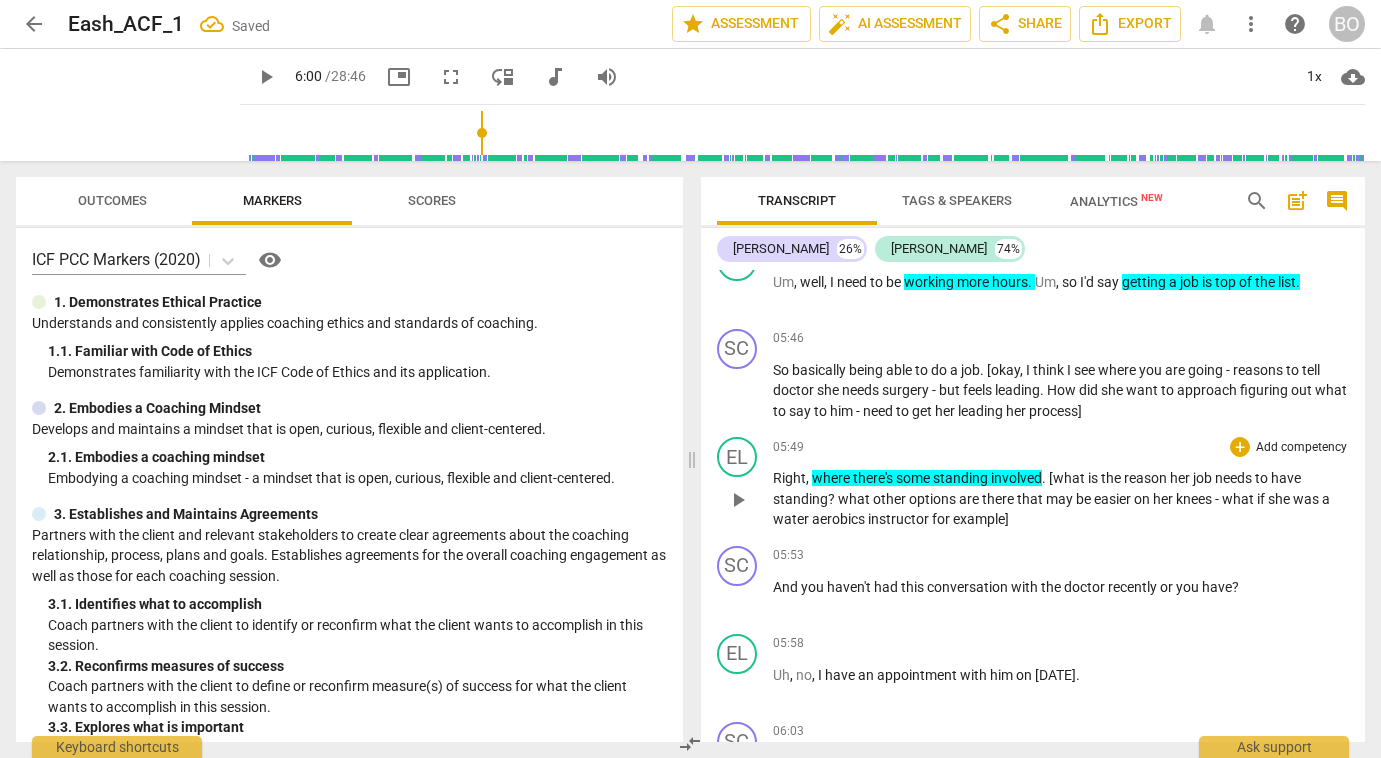 scroll, scrollTop: 2474, scrollLeft: 0, axis: vertical 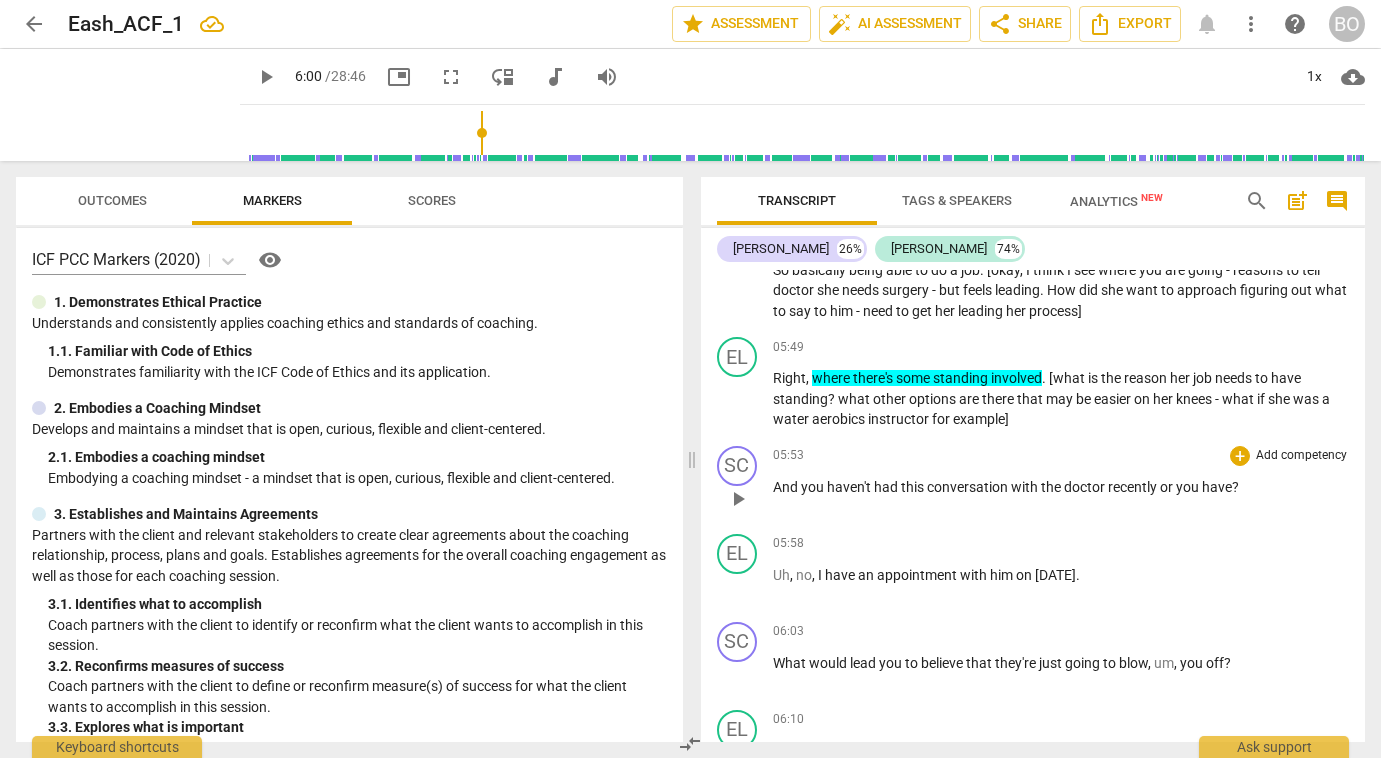 click on "And   you   haven't   had   this   conversation   with   the   doctor   recently   or   you   have ?" at bounding box center [1061, 487] 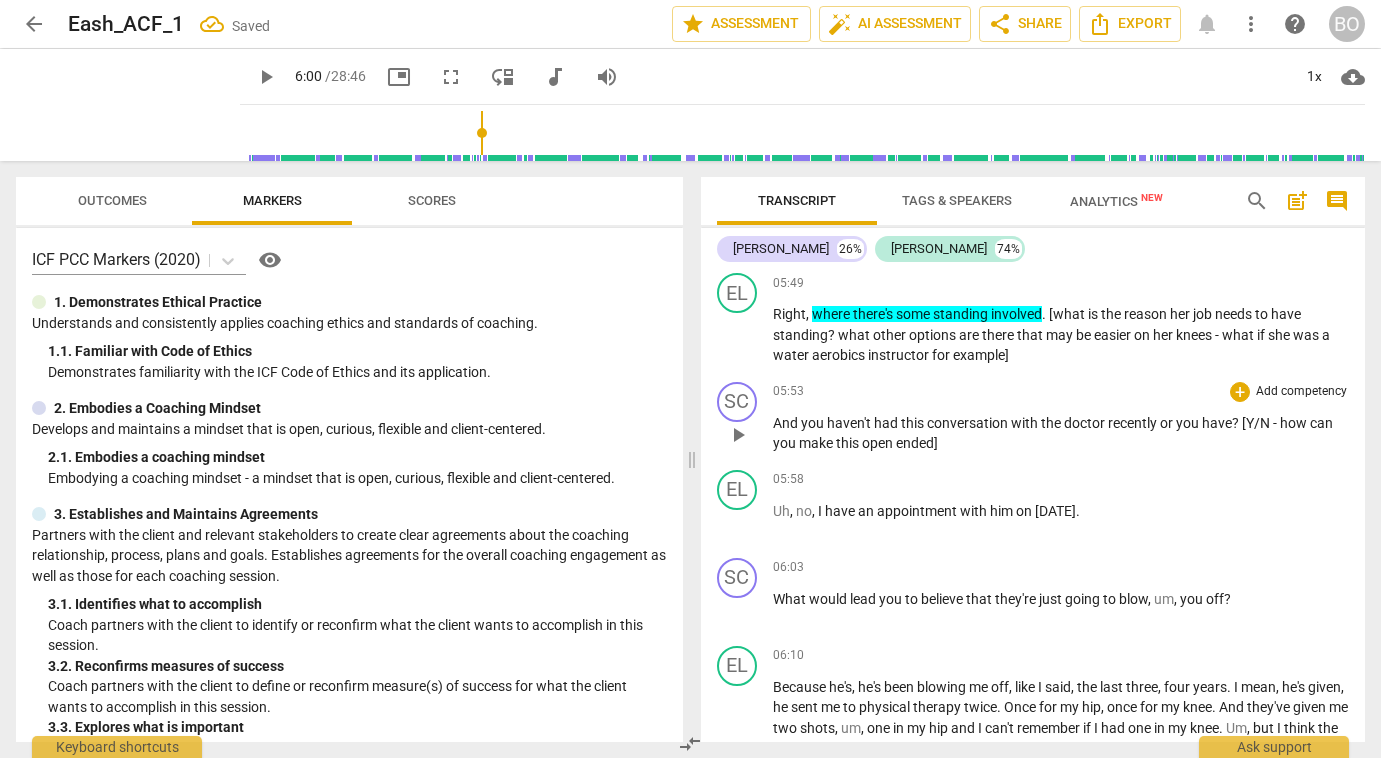 scroll, scrollTop: 2574, scrollLeft: 0, axis: vertical 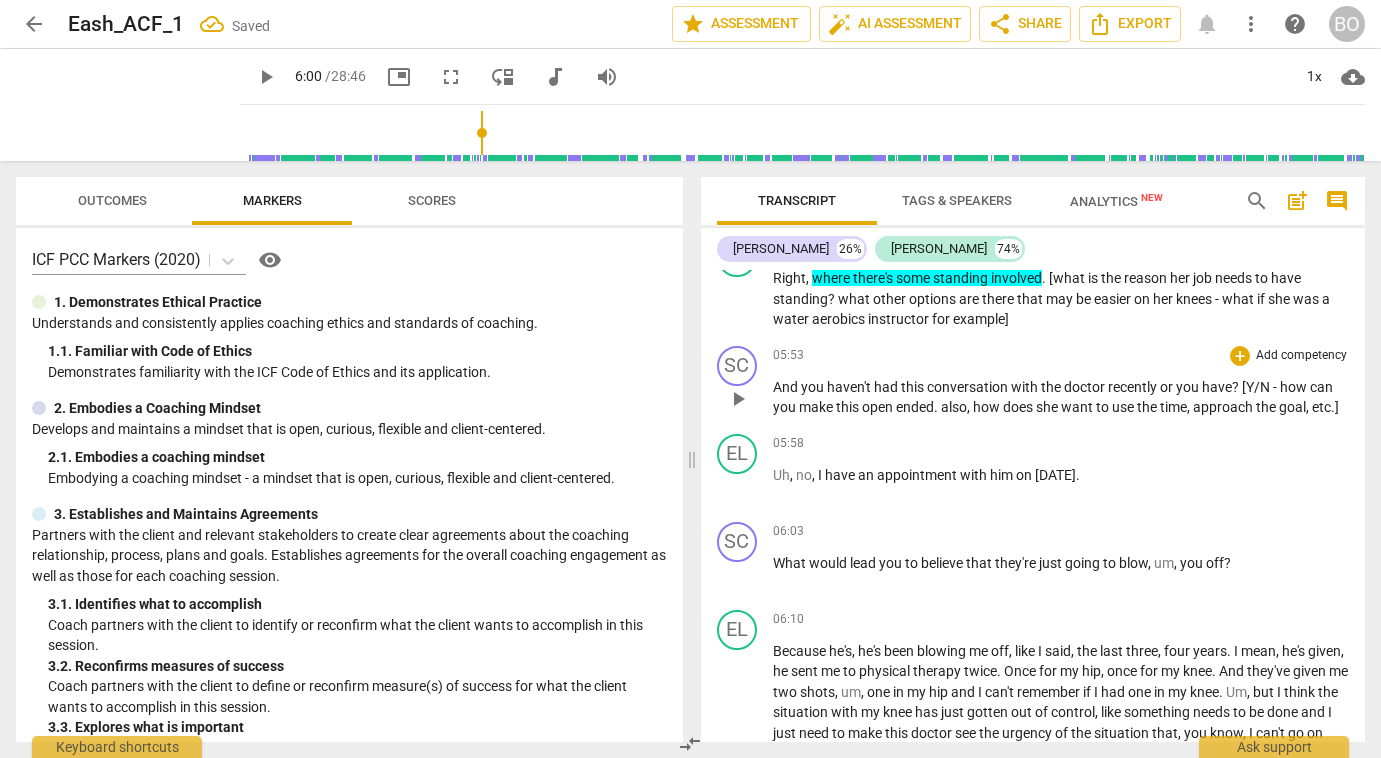 click on "? [Y/N - how can you make this open ended. also, how does she want to use the time, approach the goal, etc.]" at bounding box center (1056, 397) 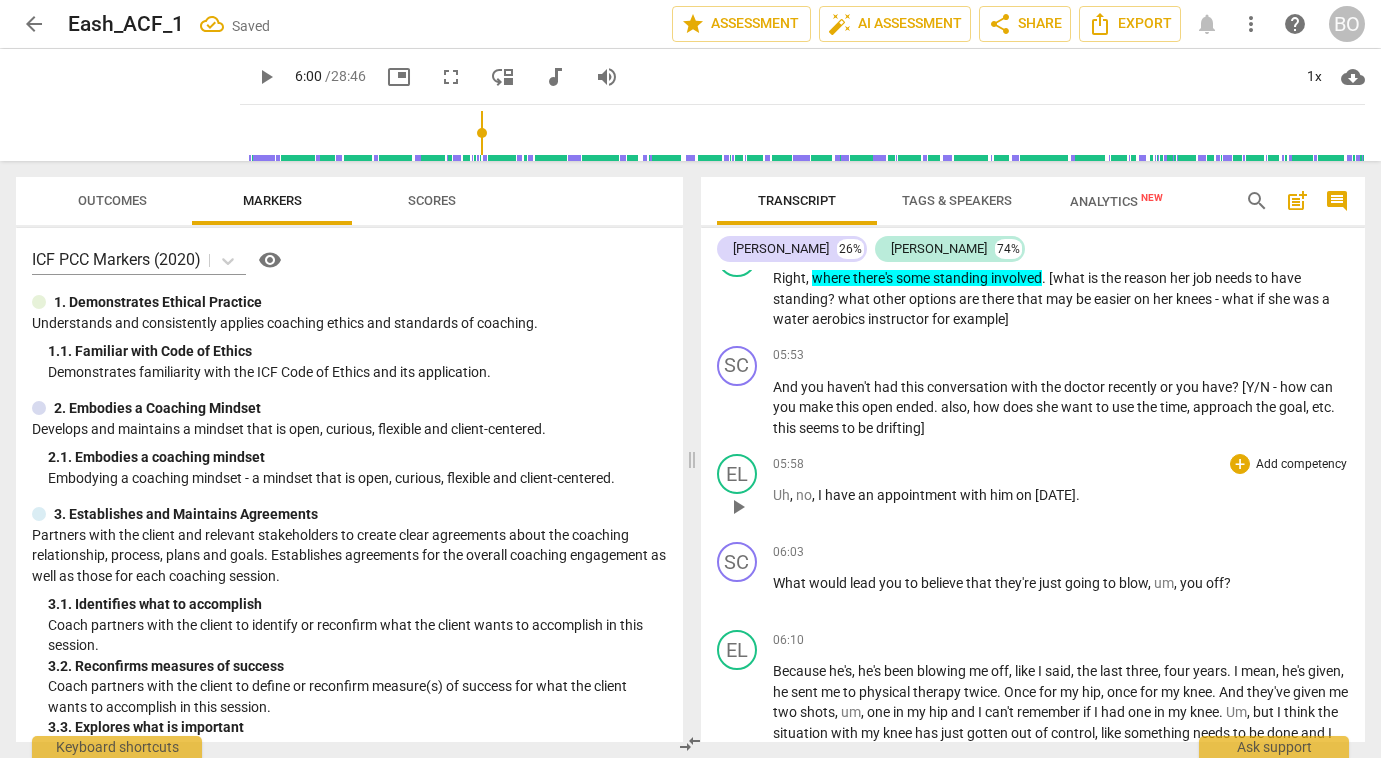 scroll, scrollTop: 2674, scrollLeft: 0, axis: vertical 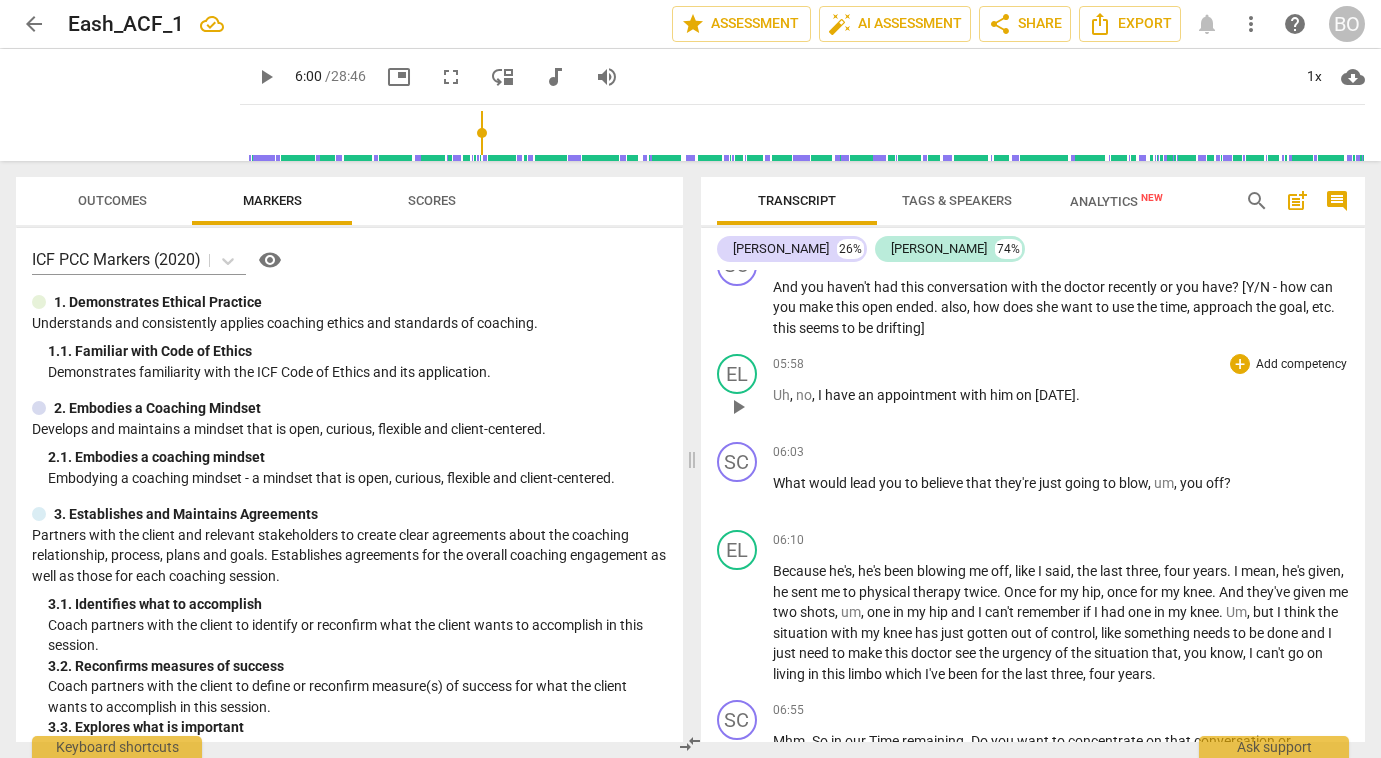 drag, startPoint x: 828, startPoint y: 393, endPoint x: 1086, endPoint y: 397, distance: 258.031 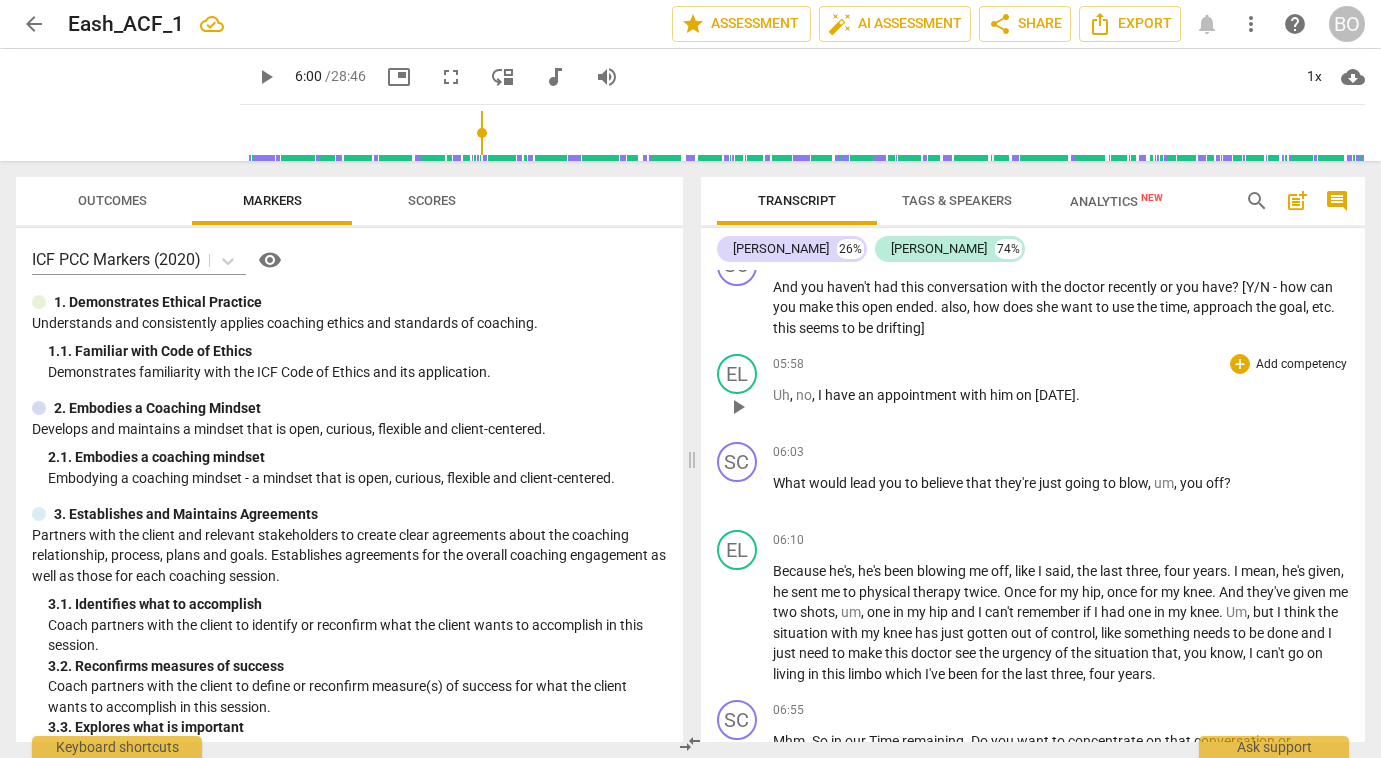click on "Uh ,   no ,   I   have   an   appointment   with   him   [DATE] ." at bounding box center [1061, 395] 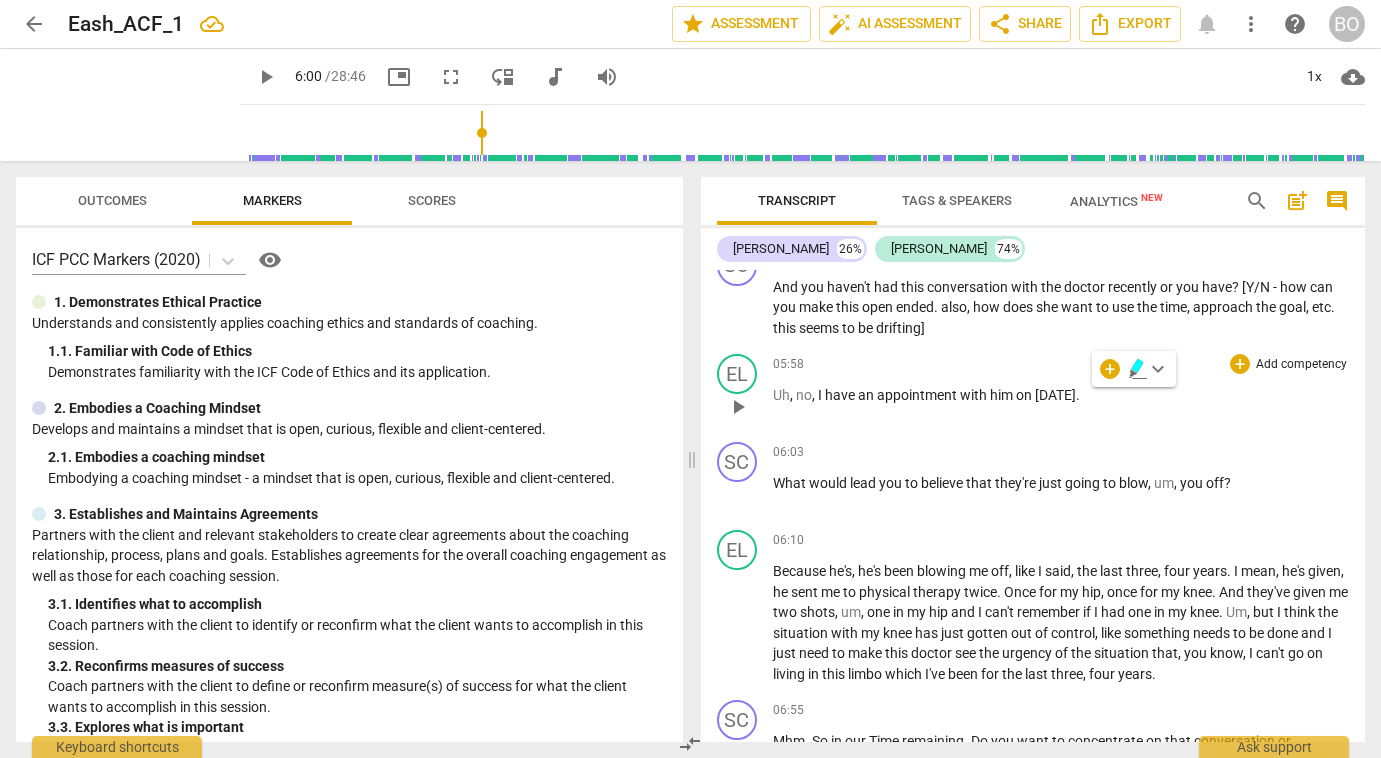 click 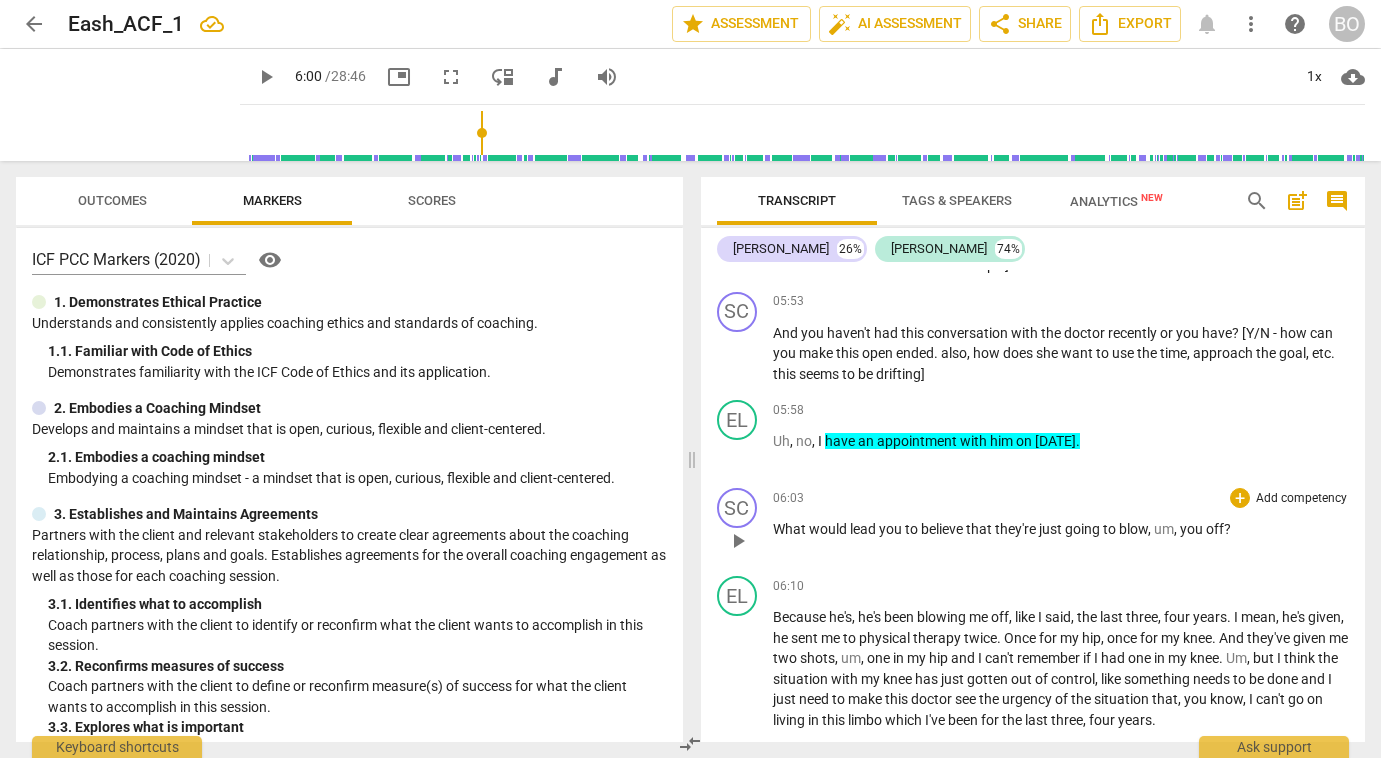 scroll, scrollTop: 2674, scrollLeft: 0, axis: vertical 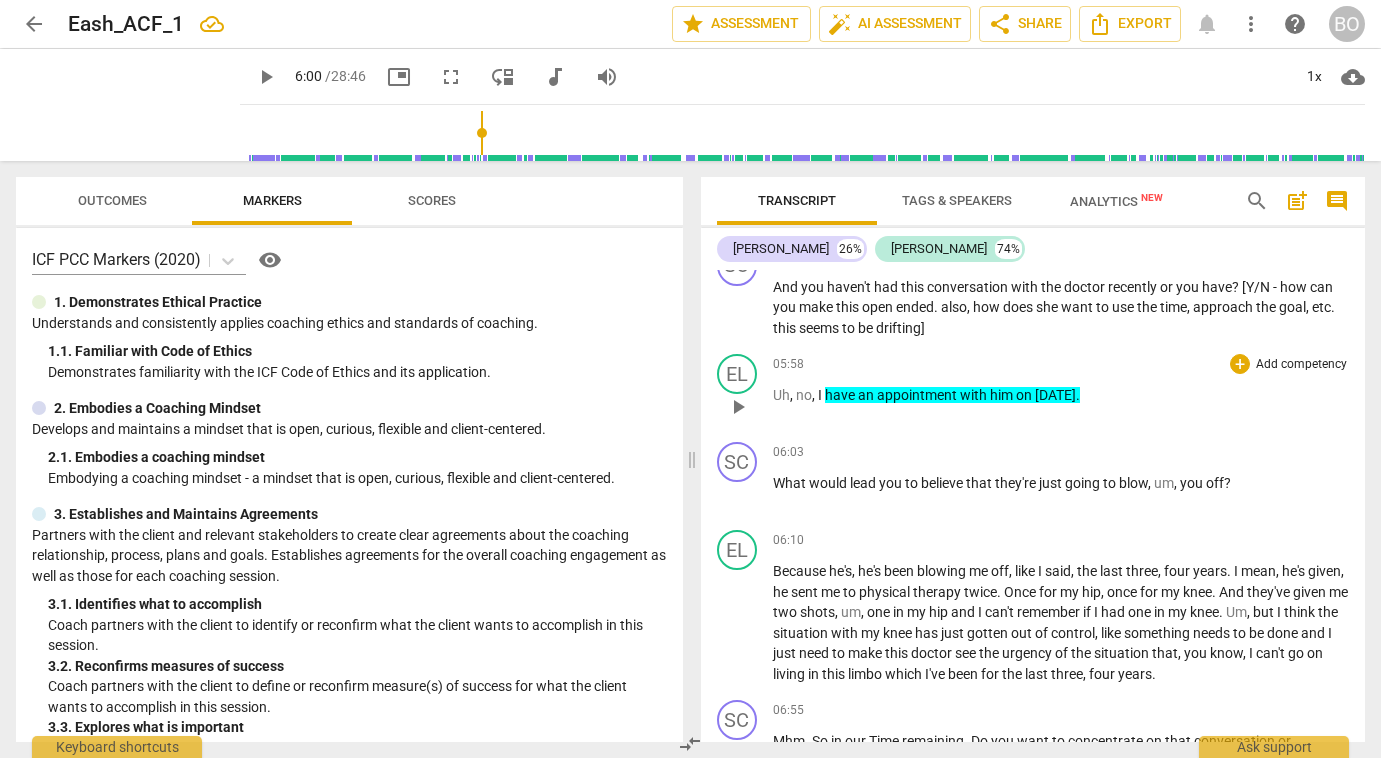 click on "Uh ,   no ,   I   have   an   appointment   with   him   [DATE] ." at bounding box center (1061, 395) 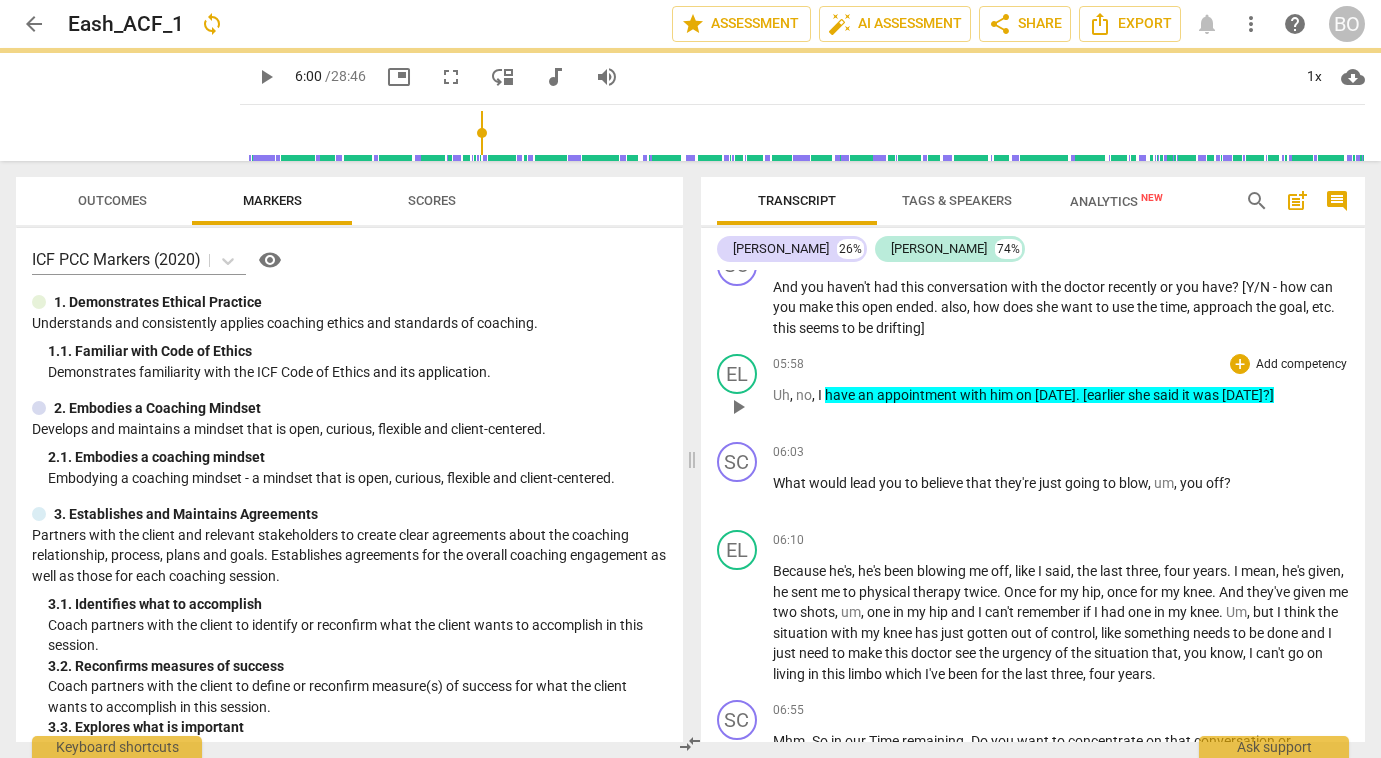 click on ". [earlier she said it was [DATE]?]" at bounding box center [1175, 395] 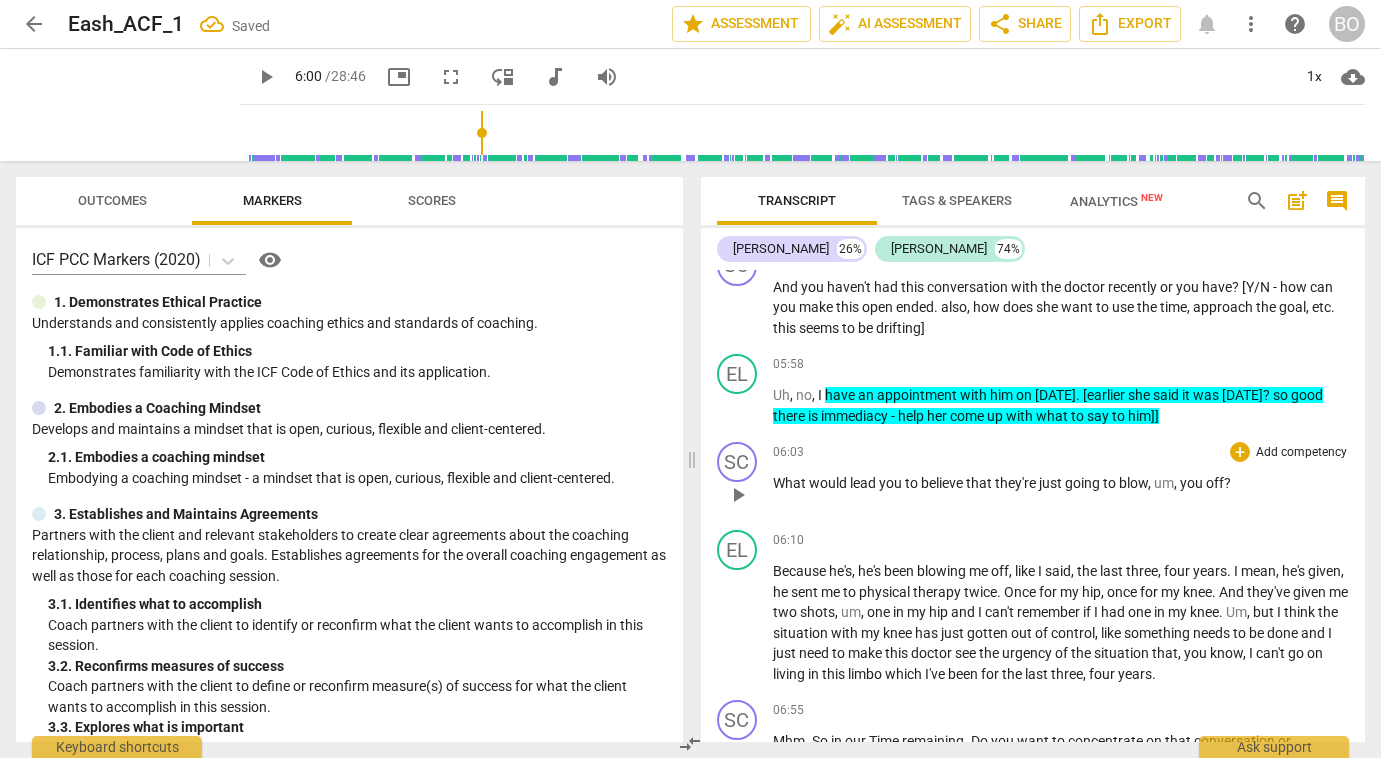 click on "play_arrow" at bounding box center (738, 495) 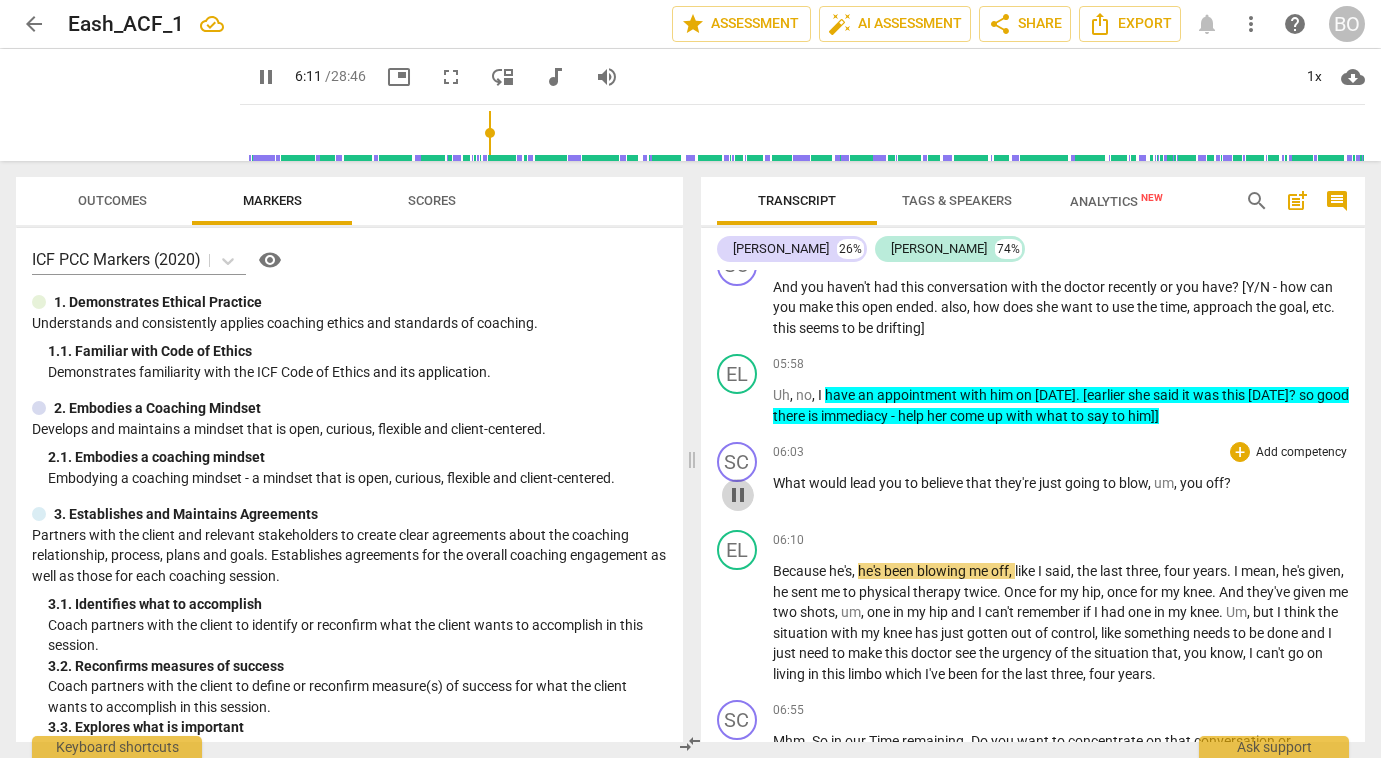 click on "pause" at bounding box center [738, 495] 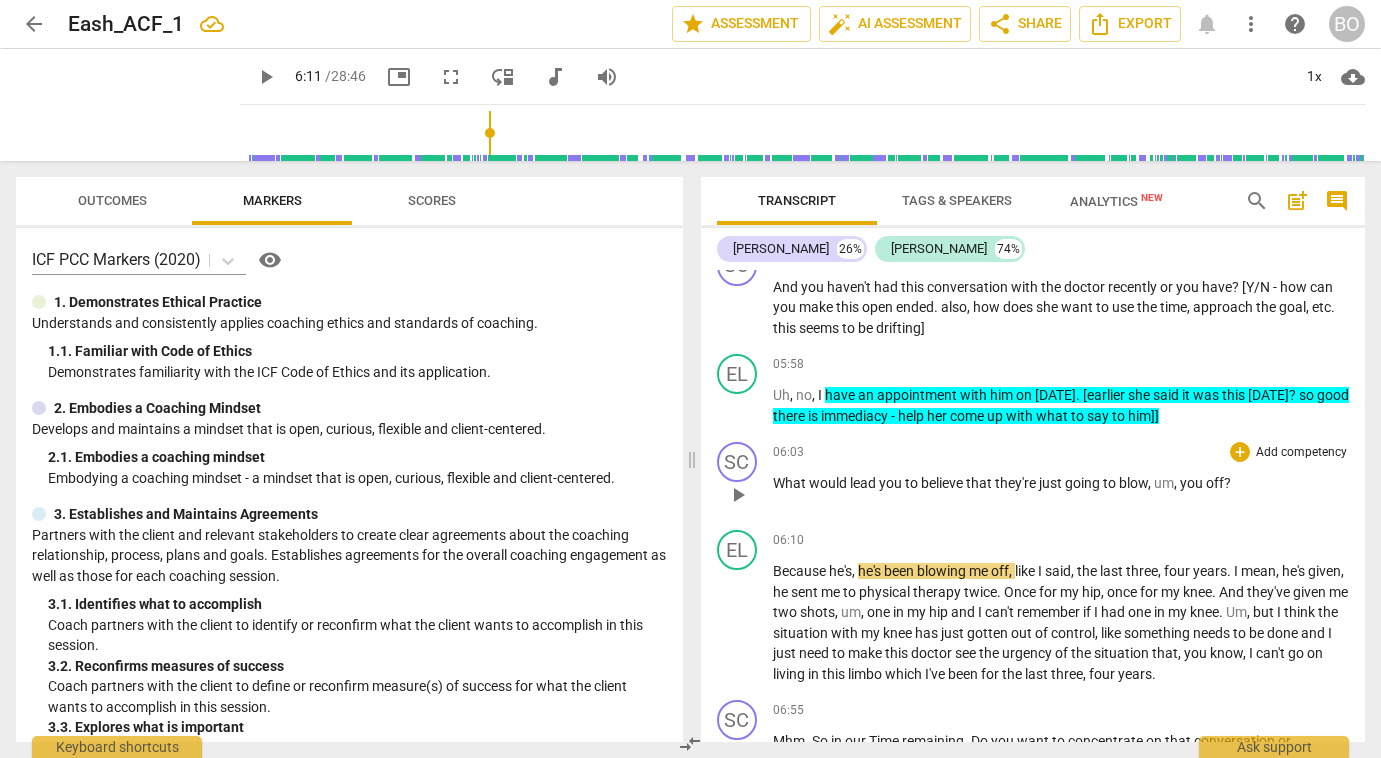 click on "What   would   lead   you   to   believe   that   they're   just   going   to   blow ,   um ,   you   off ?" at bounding box center (1061, 483) 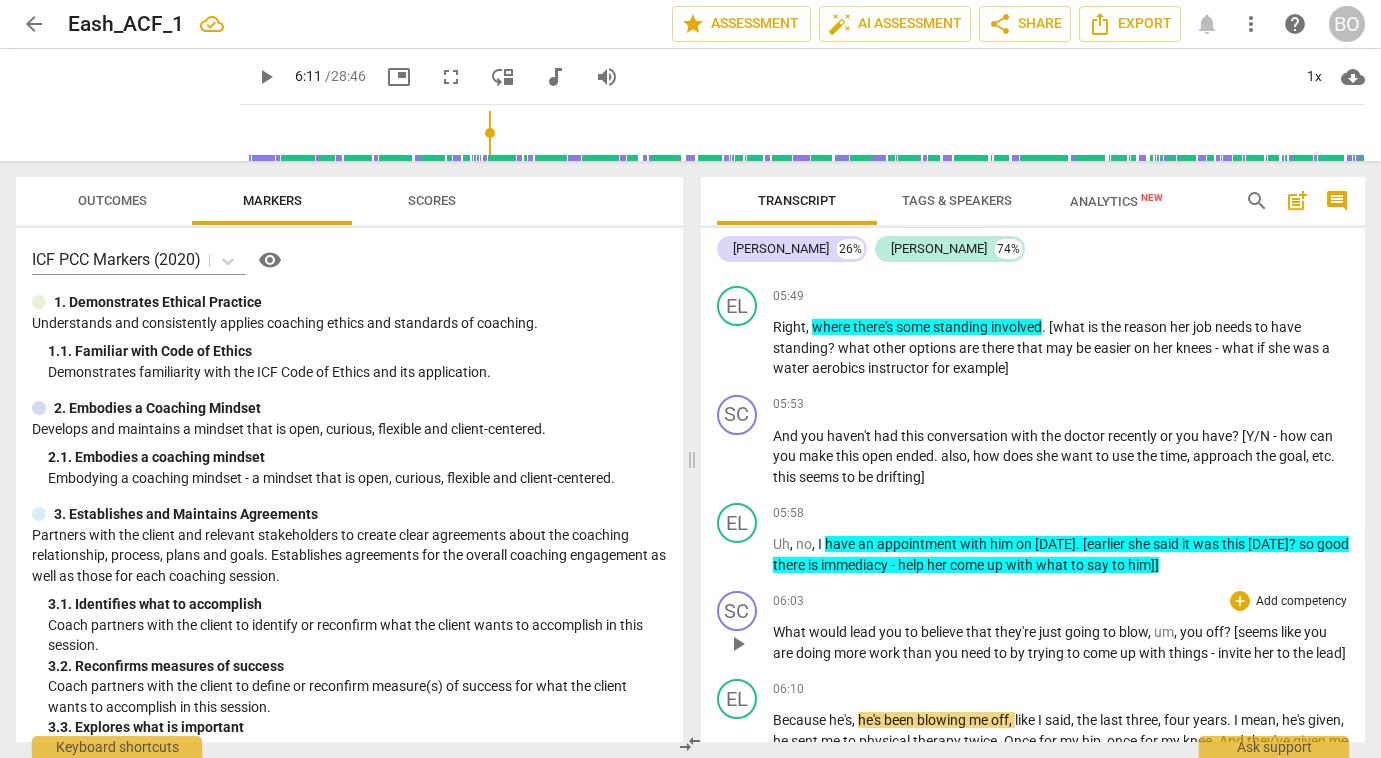 scroll, scrollTop: 2574, scrollLeft: 0, axis: vertical 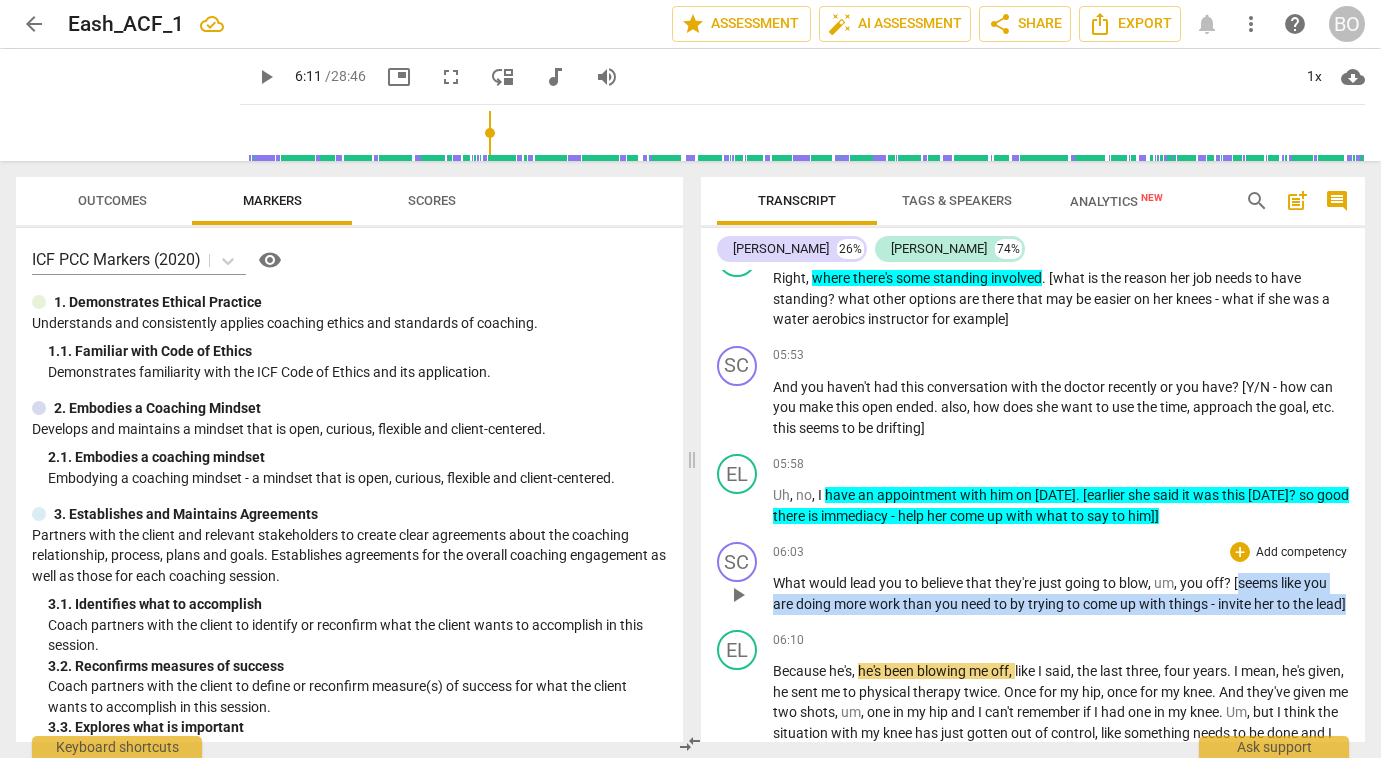 drag, startPoint x: 1240, startPoint y: 582, endPoint x: 1240, endPoint y: 617, distance: 35 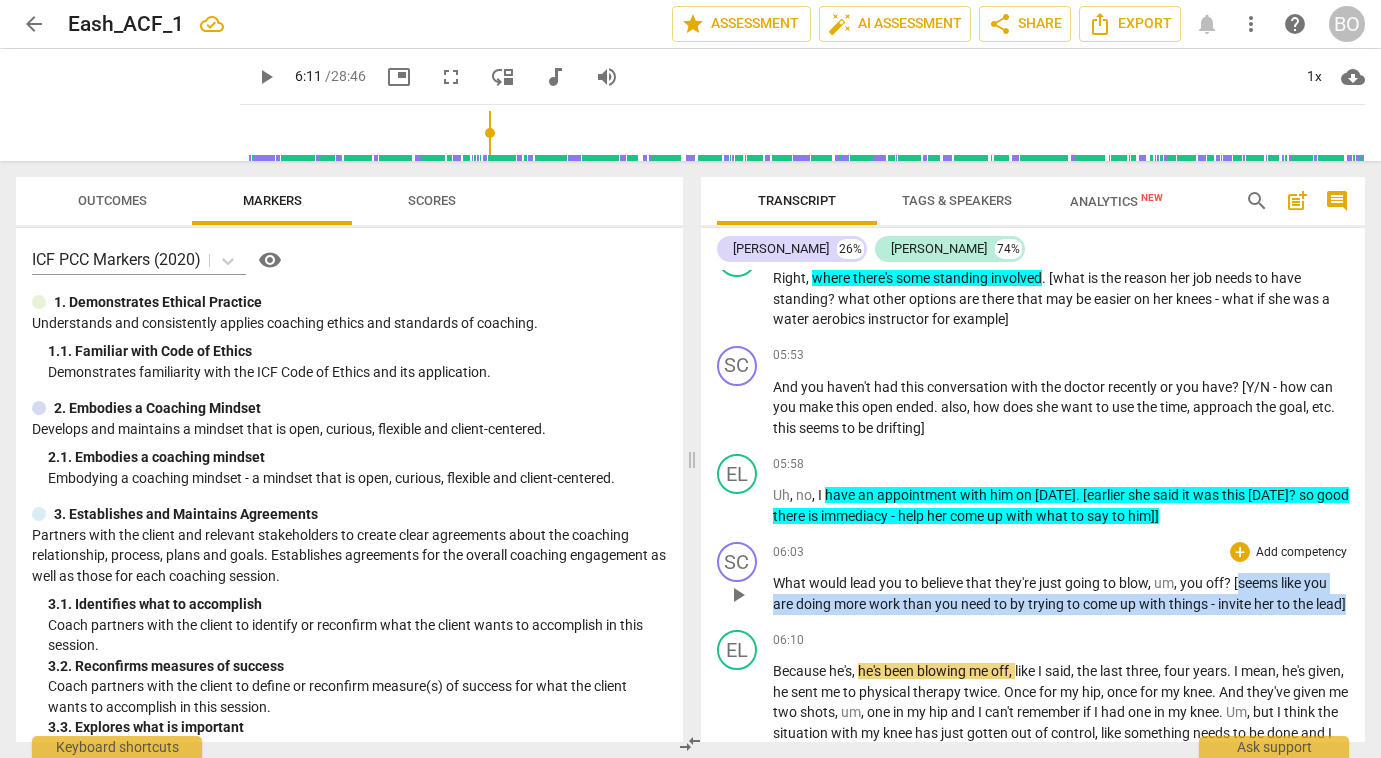 click on "What   would   lead   you   to   believe   that   they're   just   going   to   blow ,   um ,   you   off ? [seems like you are doing more work than you need to by trying to come up with things - invite her to the lead]" at bounding box center [1061, 593] 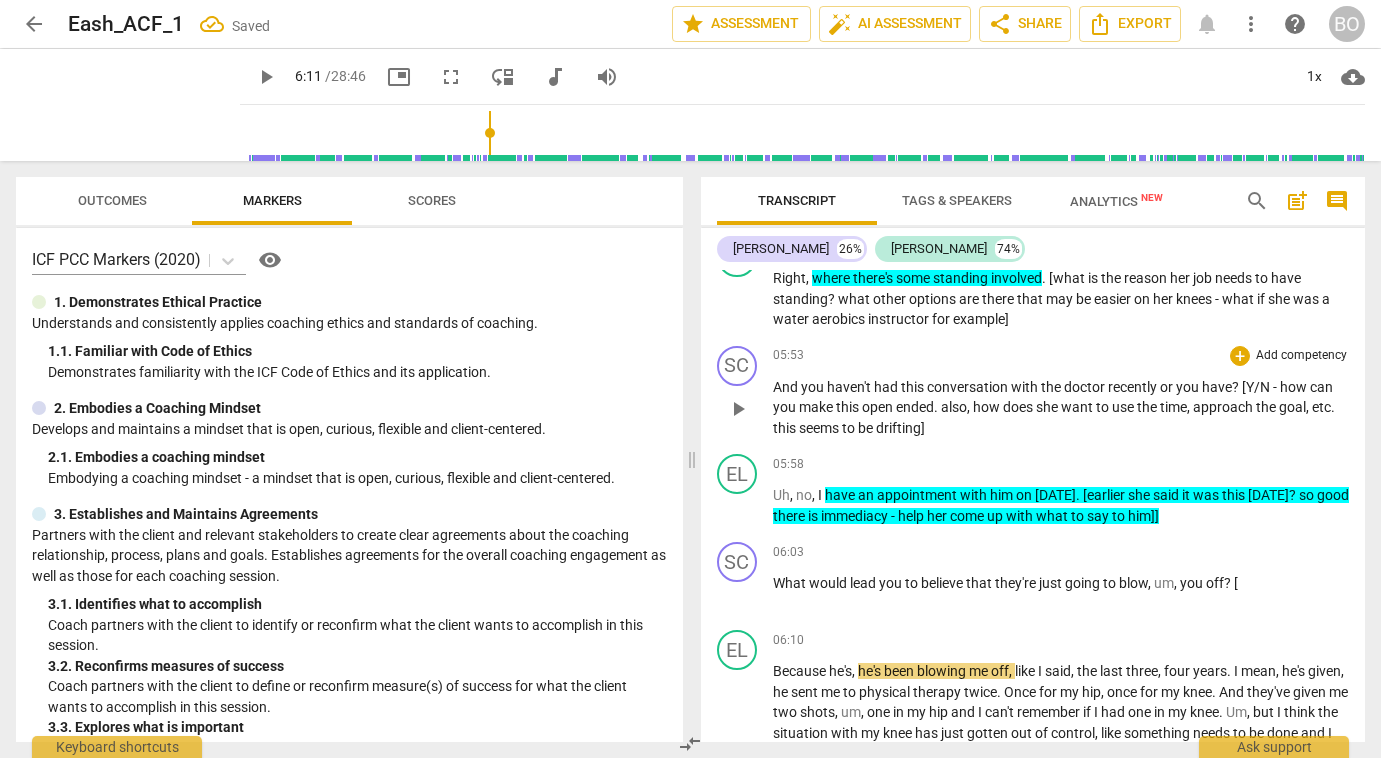 click on "how" at bounding box center [988, 407] 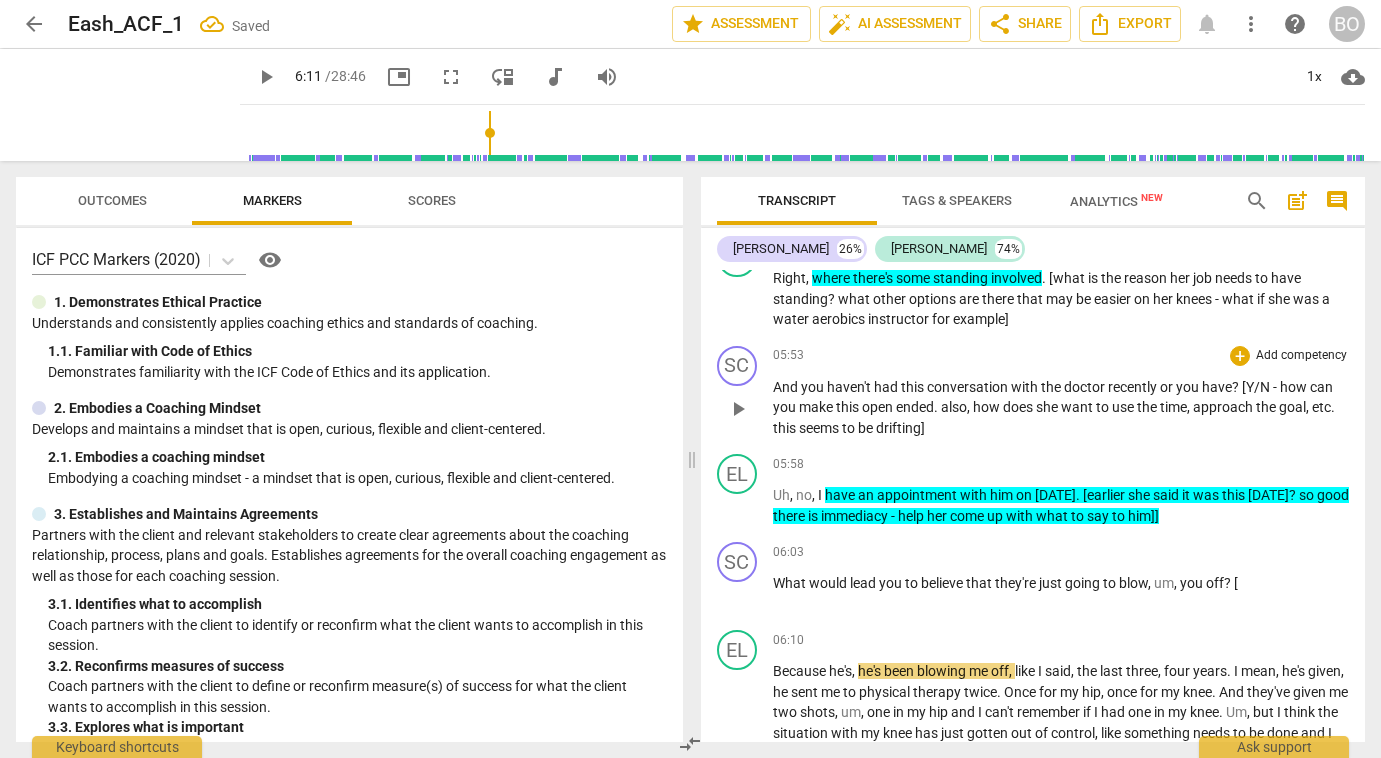 paste 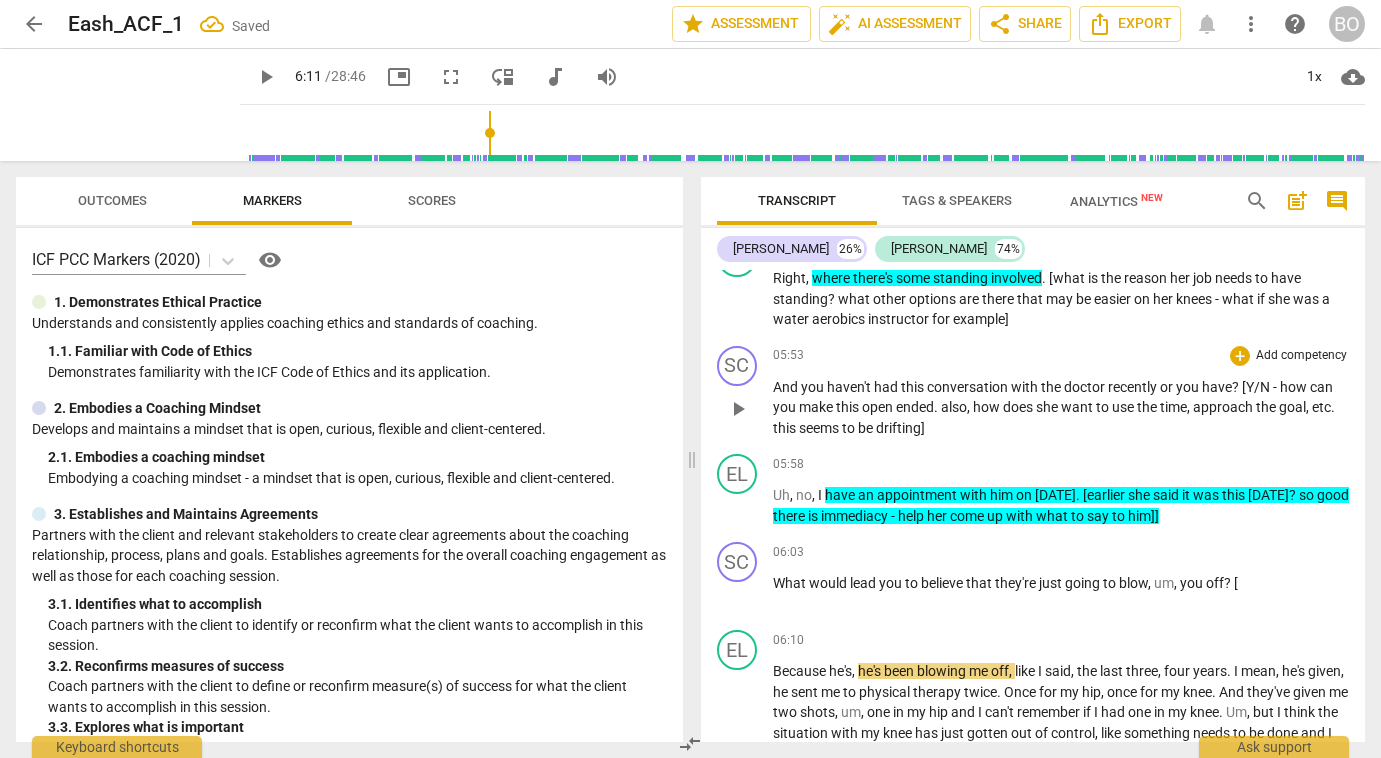 type 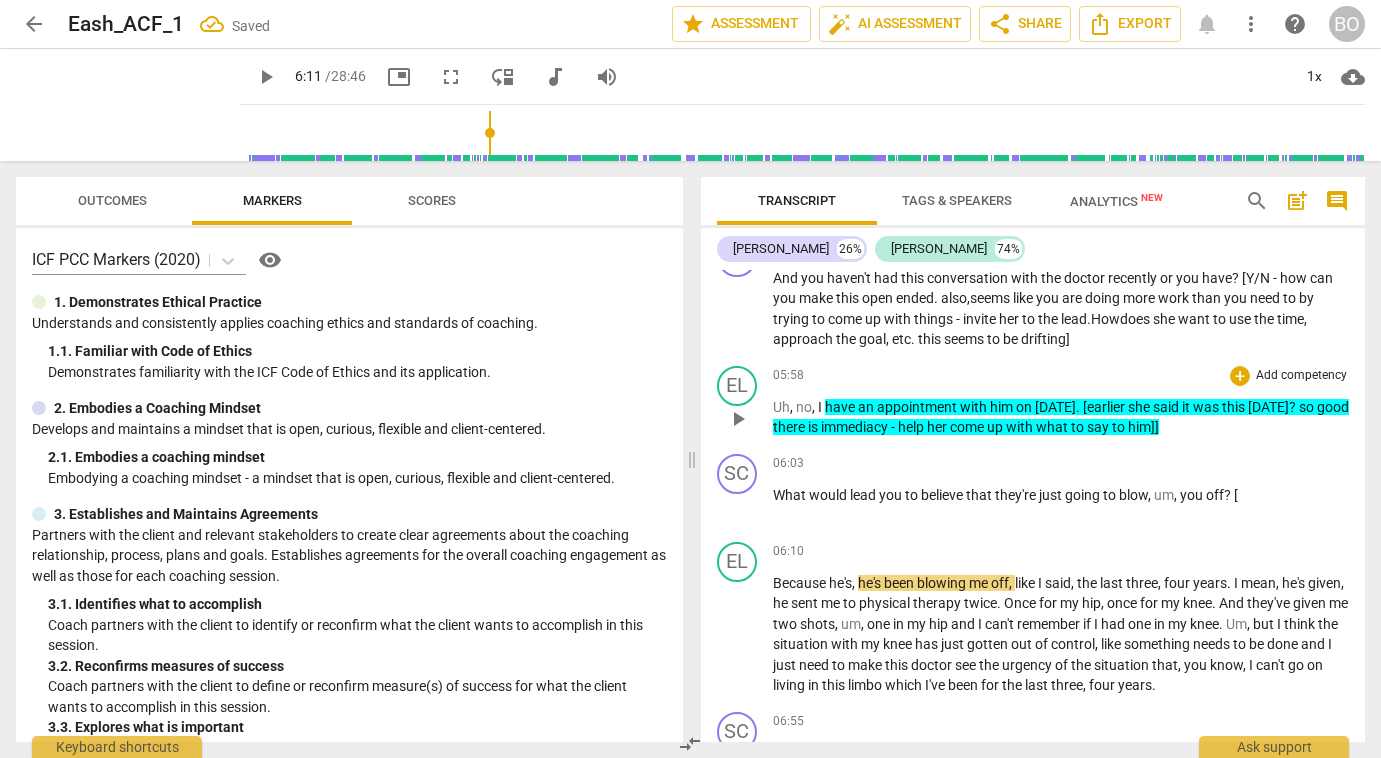 scroll, scrollTop: 2774, scrollLeft: 0, axis: vertical 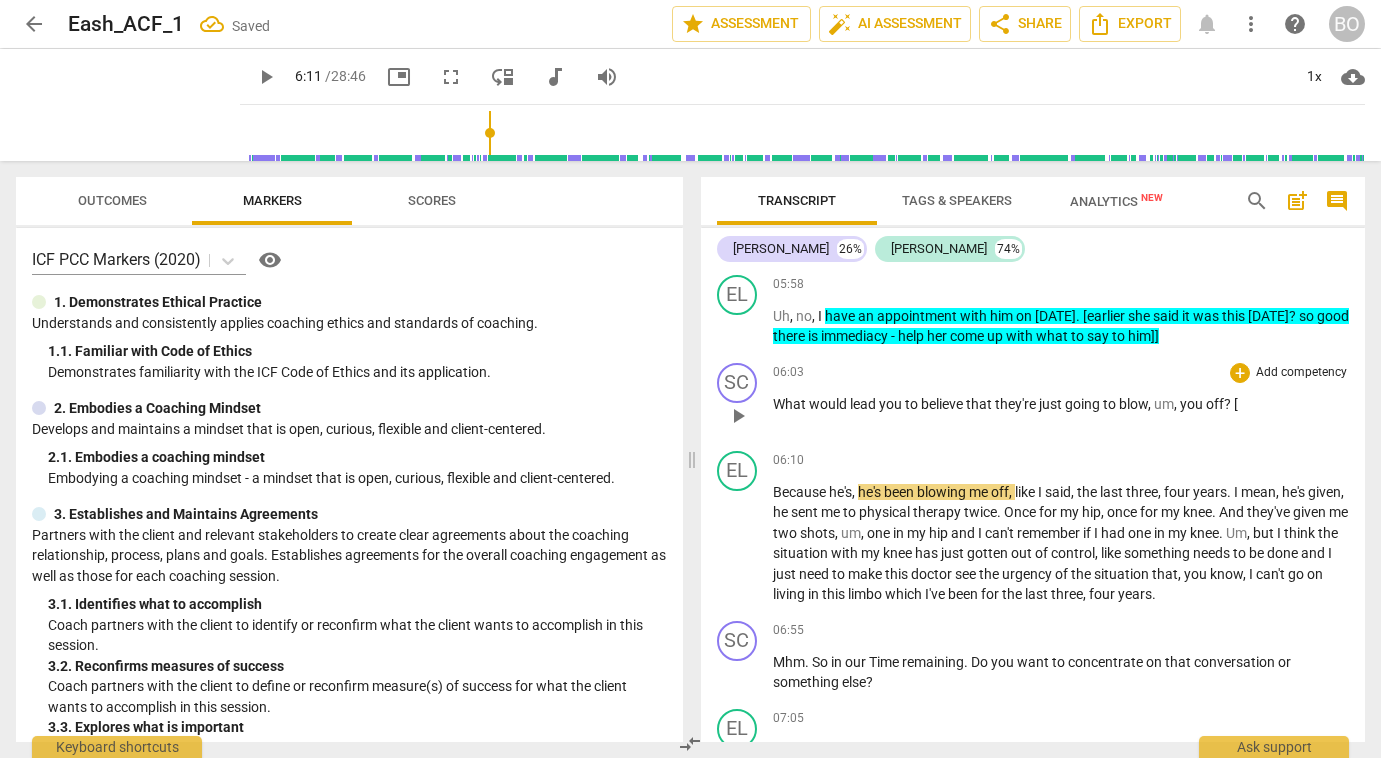 click on "What   would   lead   you   to   believe   that   they're   just   going   to   blow ,   um ,   you   off ?   [" at bounding box center [1061, 404] 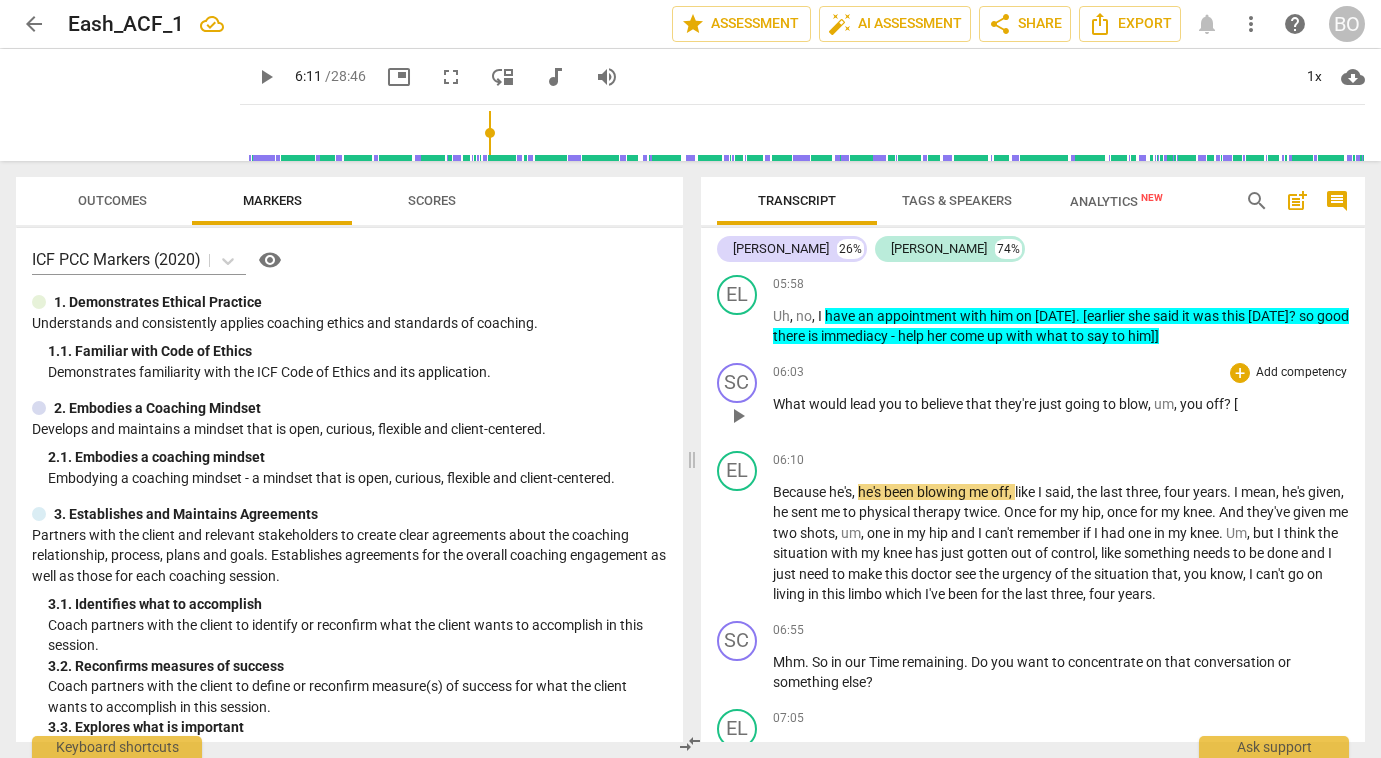 type 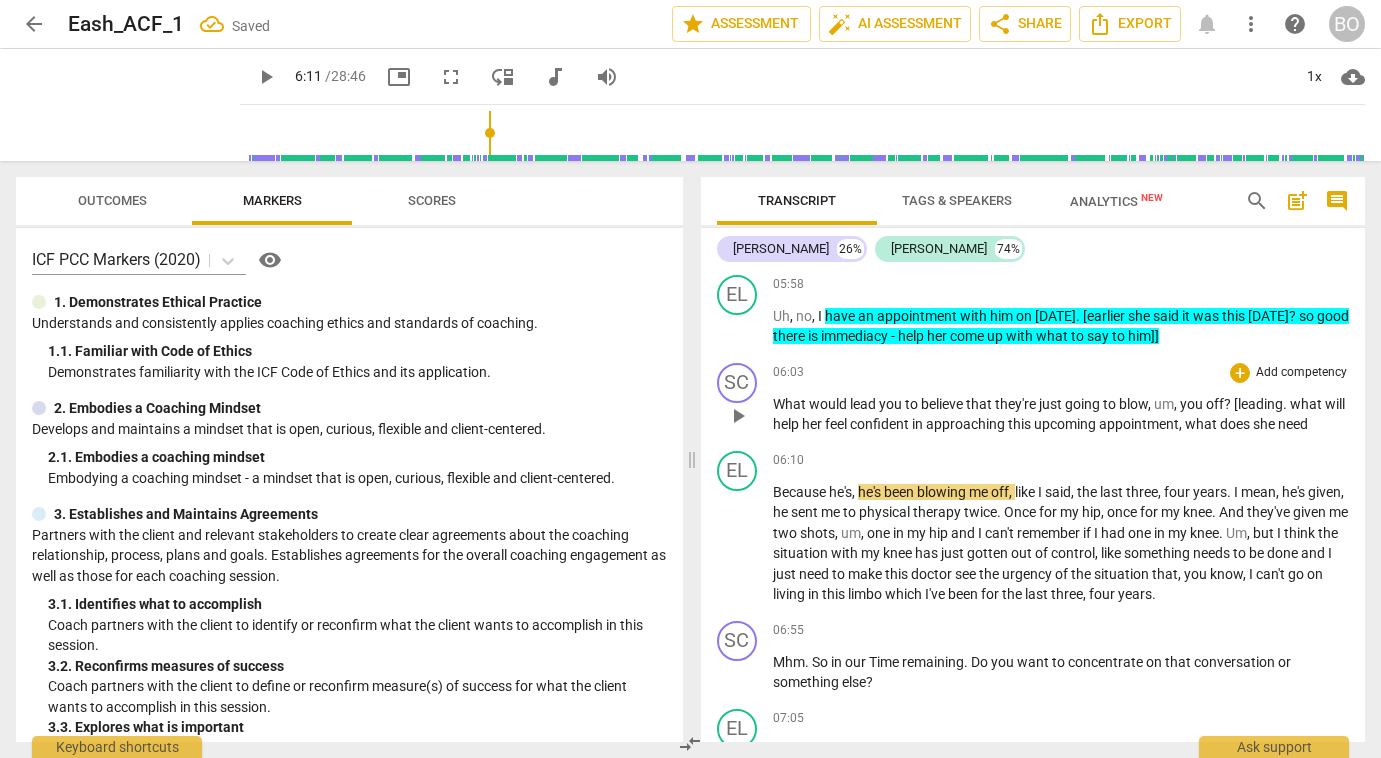 click on "[leading. what will help her feel confident in approaching this upcoming appointment, what does she need" at bounding box center [1059, 414] 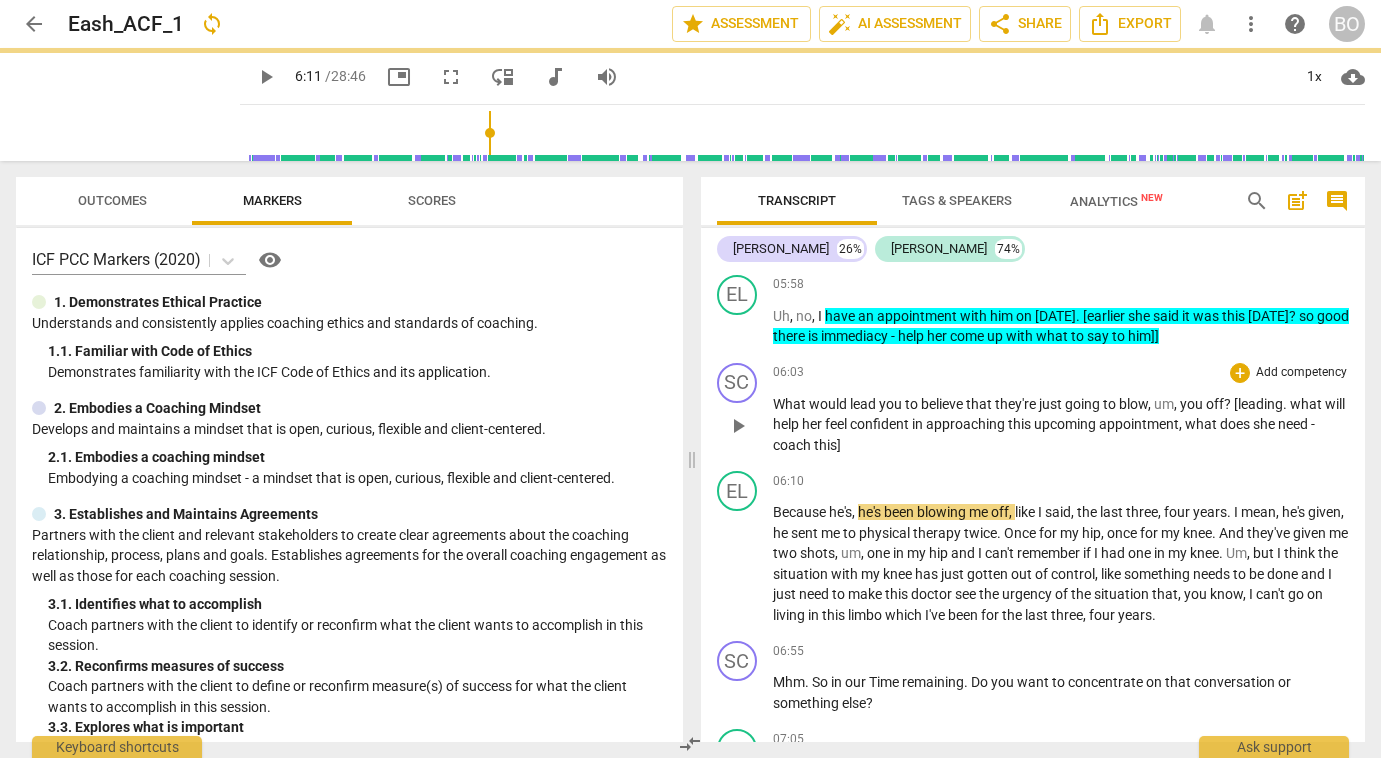 click on "[leading. what will help her feel confident in approaching this upcoming appointment, what does she need - coach this]" at bounding box center [1059, 424] 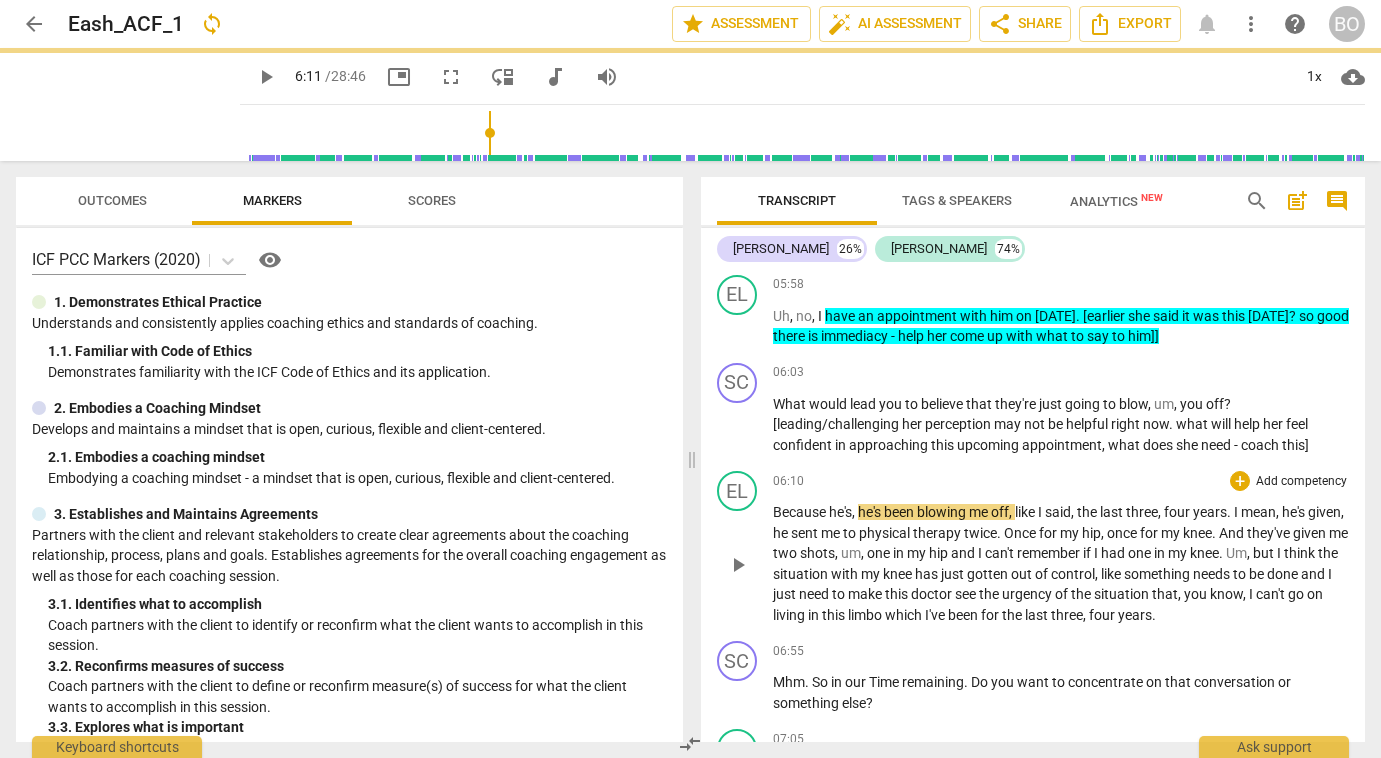 scroll, scrollTop: 2874, scrollLeft: 0, axis: vertical 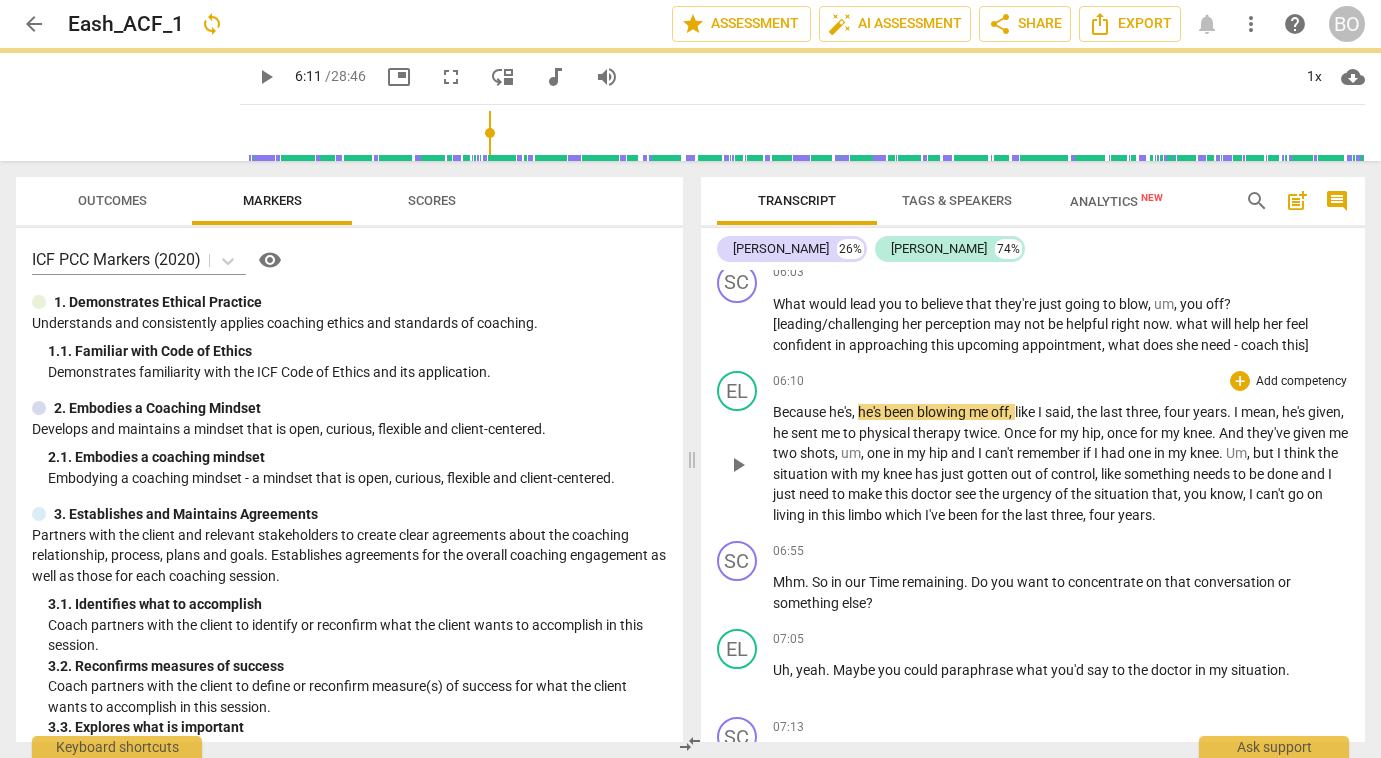 click on "Because" at bounding box center [801, 412] 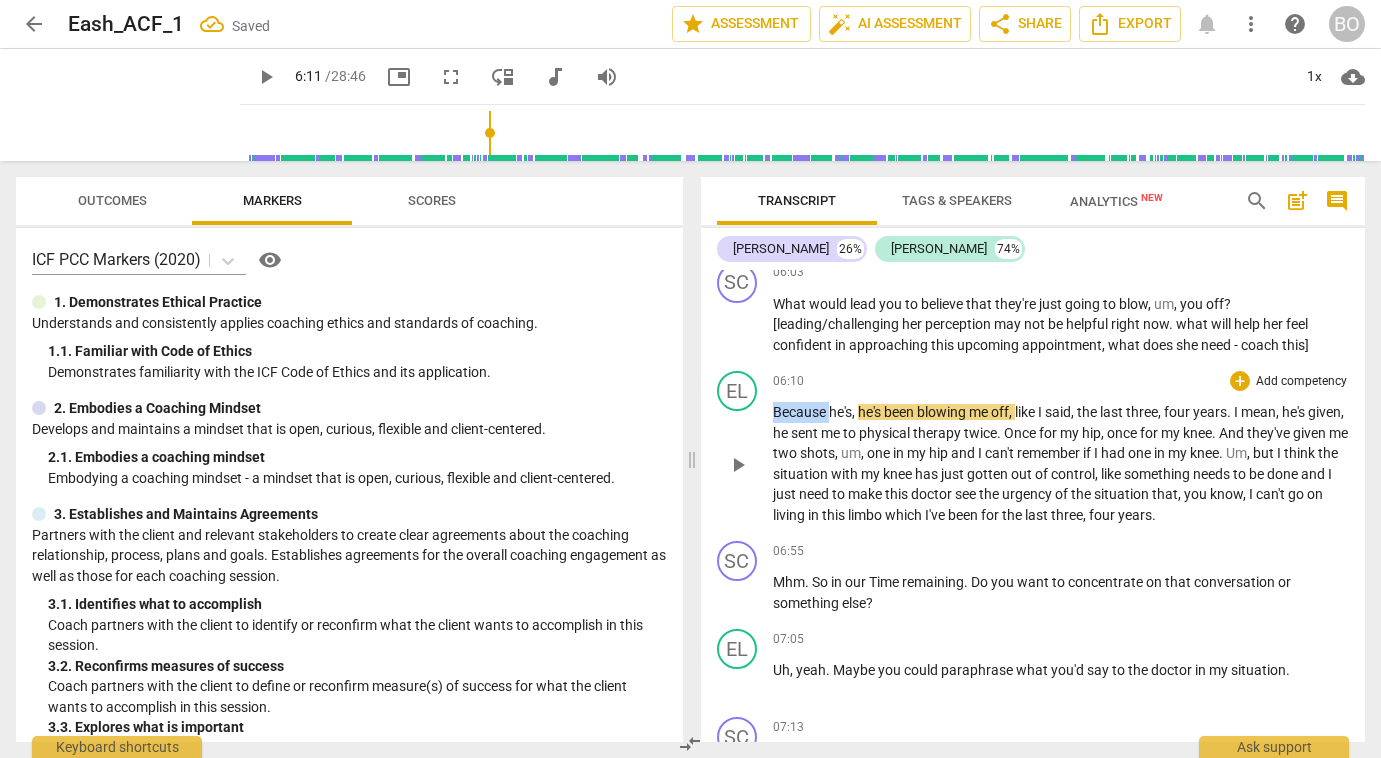 click on "Because" at bounding box center (801, 412) 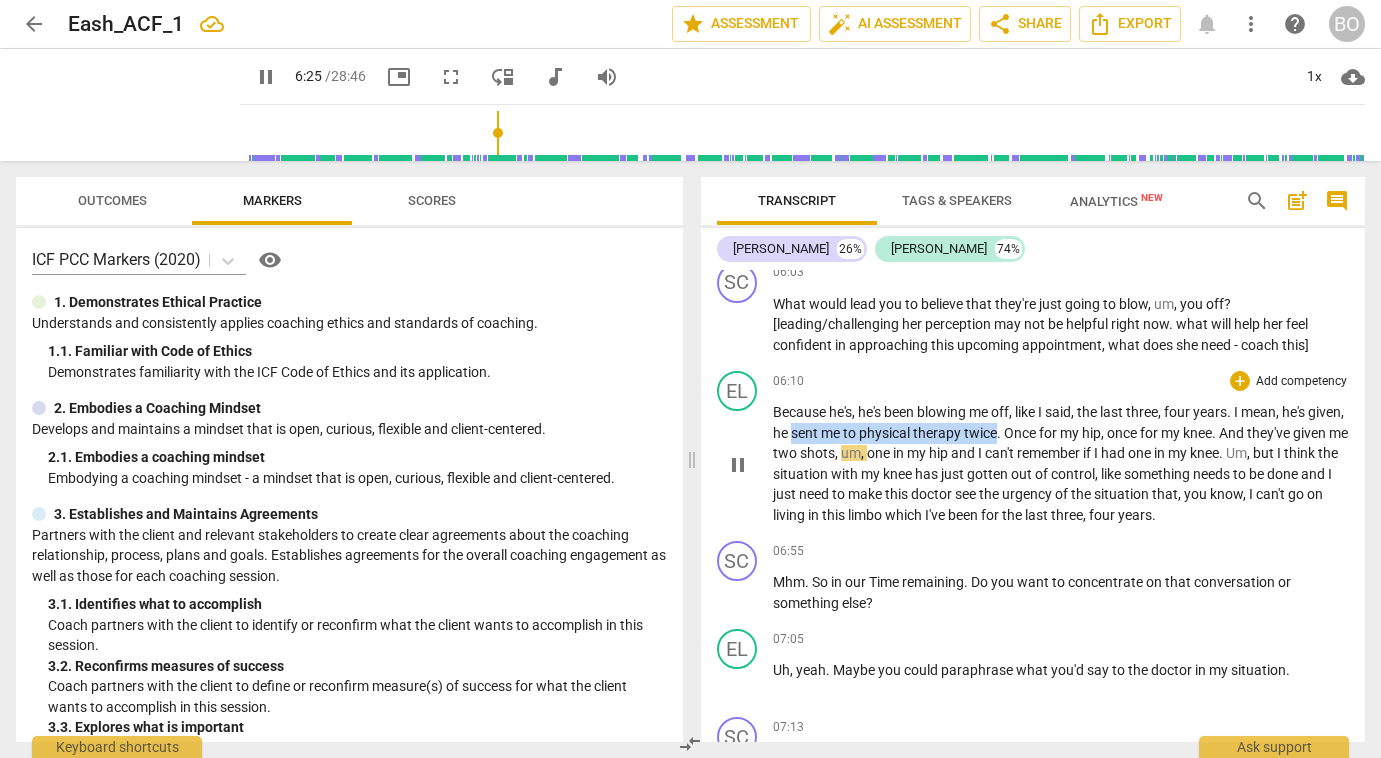 drag, startPoint x: 831, startPoint y: 432, endPoint x: 1039, endPoint y: 436, distance: 208.03845 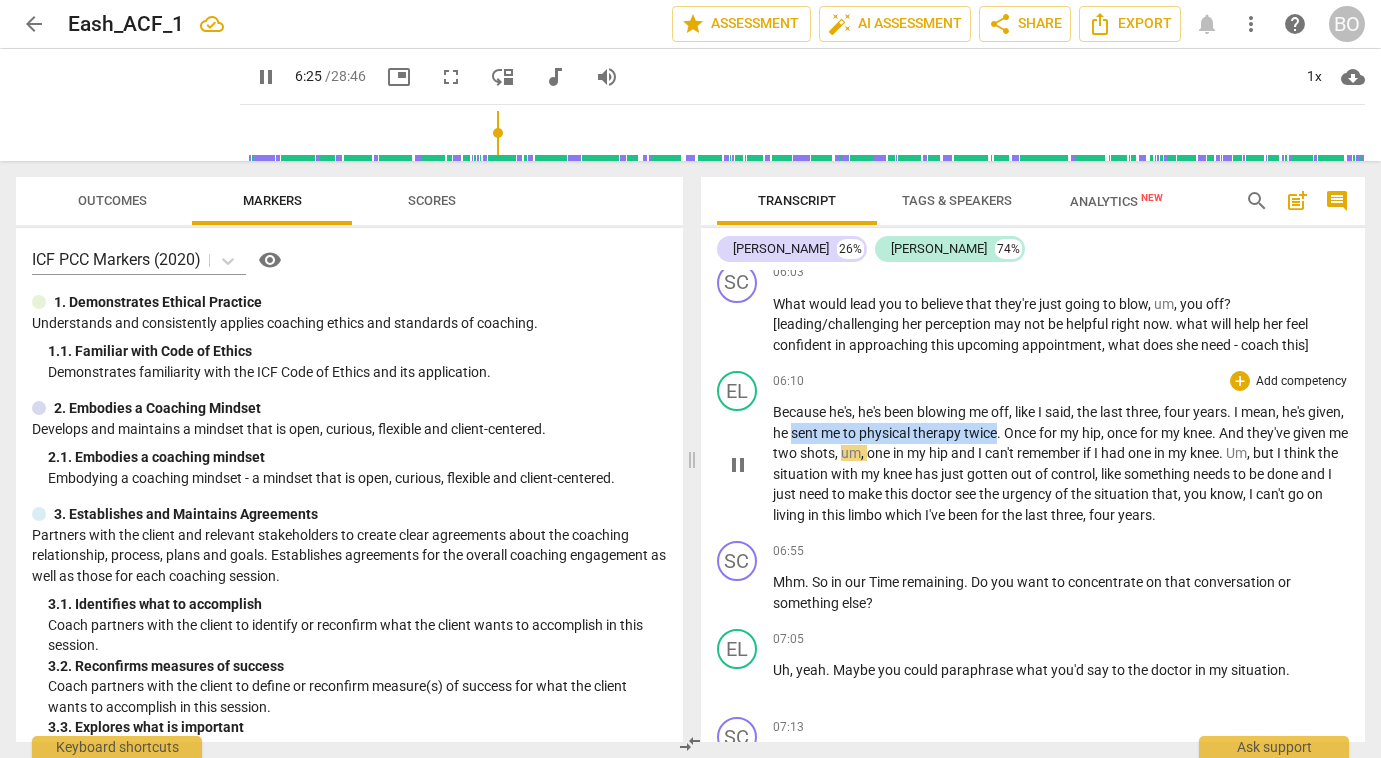 click on "Because   he's ,   he's   been   blowing   me   off ,   like   I   said ,   the   last   three ,   four   years .   I   mean ,   he's   given ,   he   sent   me   to   physical   therapy   twice .   Once   for   my   hip ,   once   for   my   knee .   And   they've   given   me   two   shots ,   um ,   one   in   my   hip   and   I   can't   remember   if   I   had   one   in   my   knee .   Um ,   but   I   think   the   situation   with   my   knee   has   just   gotten   out   of   control ,   like   something   needs   to   be   done   and   I   just   need   to   make   this   doctor   see   the   urgency   of   the   situation   that ,   you   know ,   I   can't   go   on   living   in   this   limbo   which   I've   been   for   the   last   three ,   four   years ." at bounding box center [1061, 463] 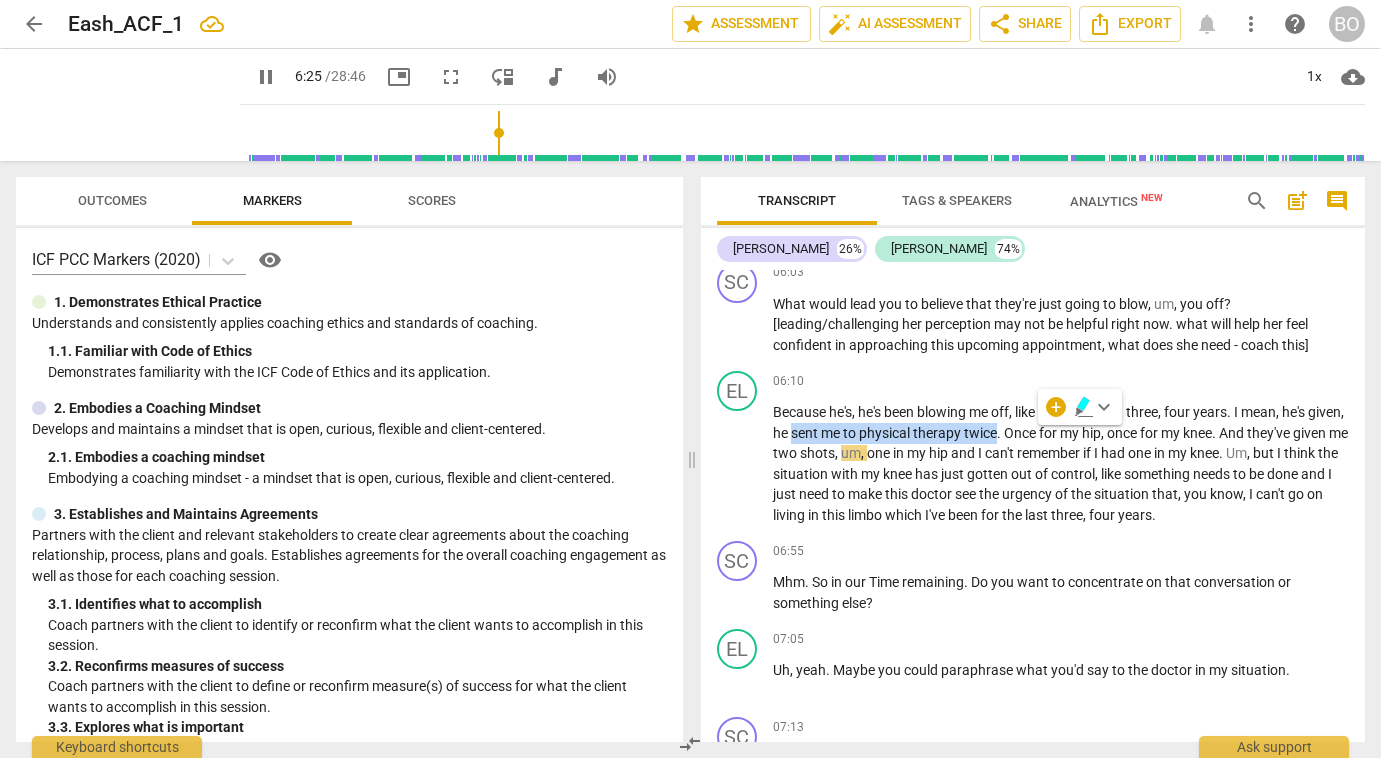 click 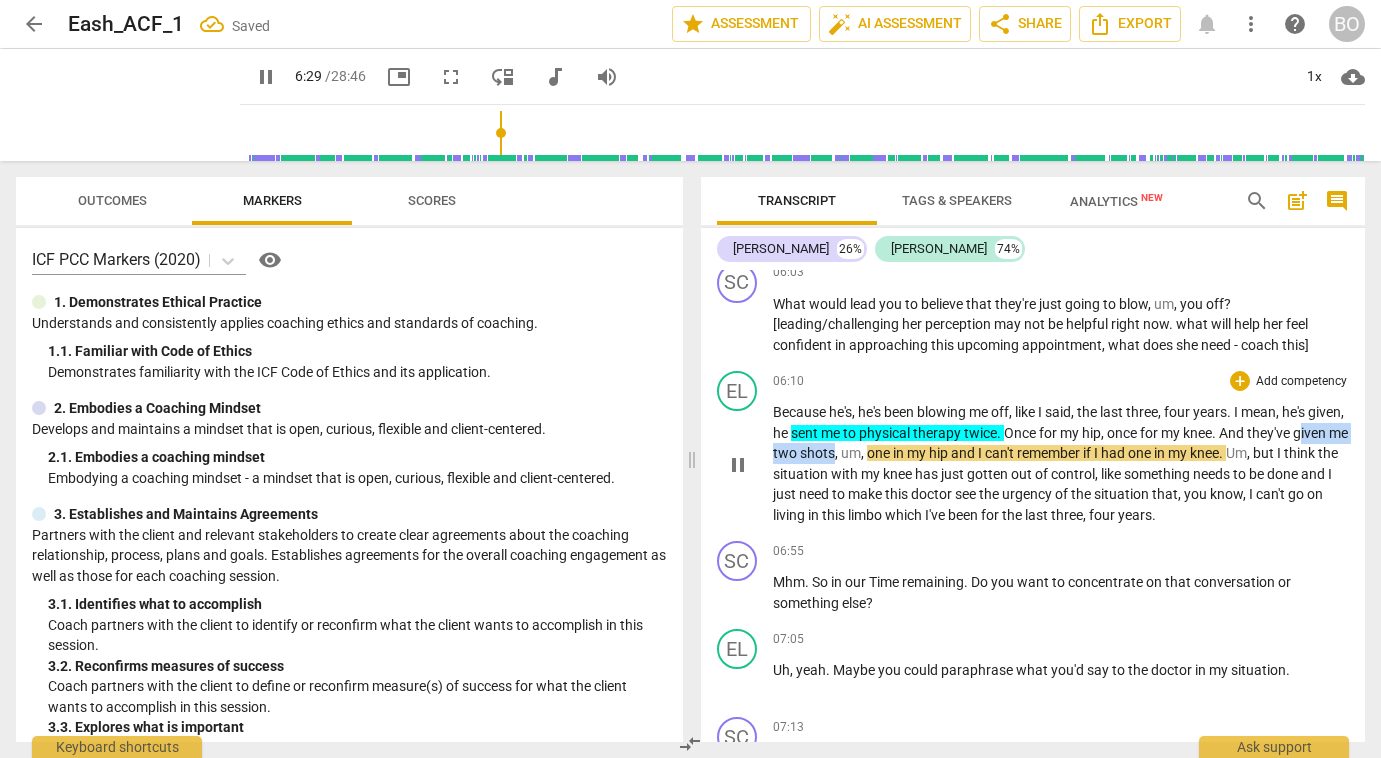 drag, startPoint x: 778, startPoint y: 455, endPoint x: 893, endPoint y: 455, distance: 115 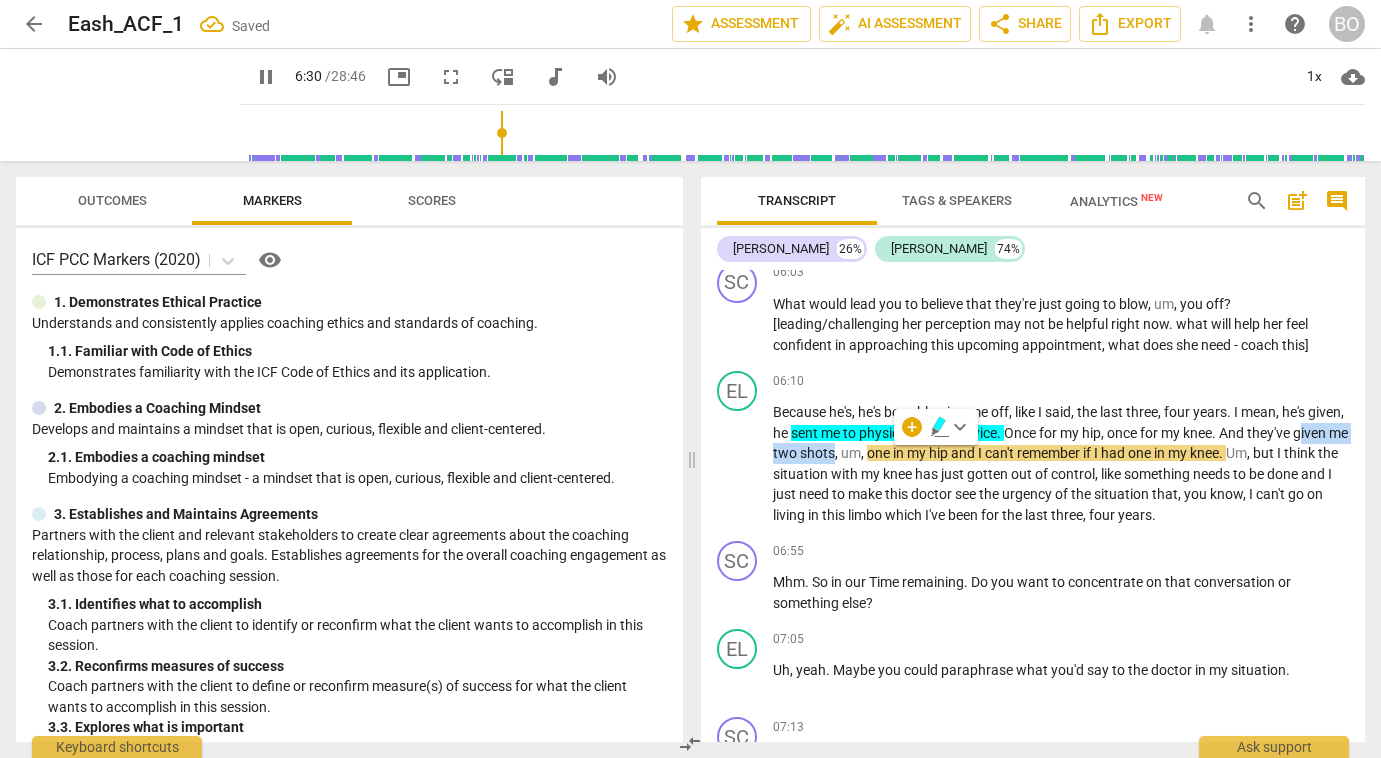 click 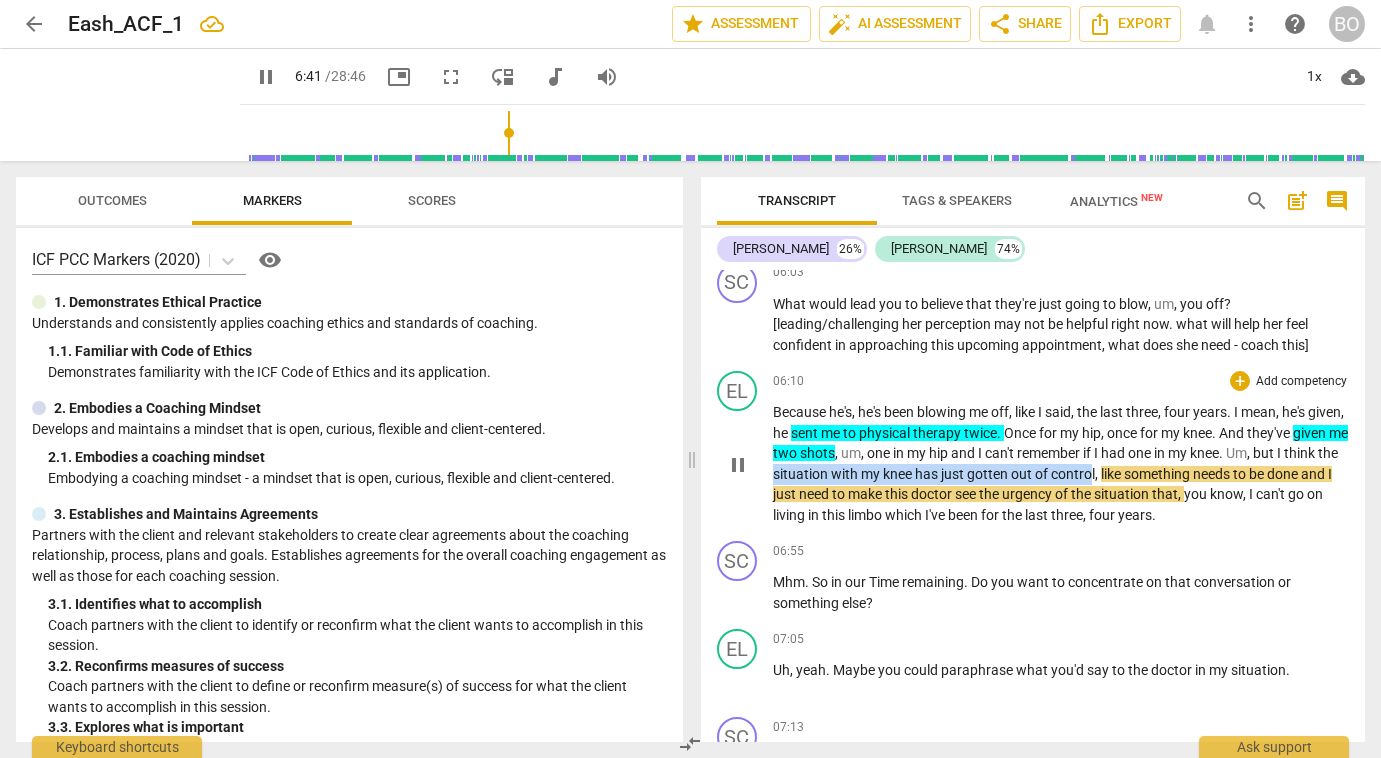 drag, startPoint x: 839, startPoint y: 477, endPoint x: 1157, endPoint y: 471, distance: 318.0566 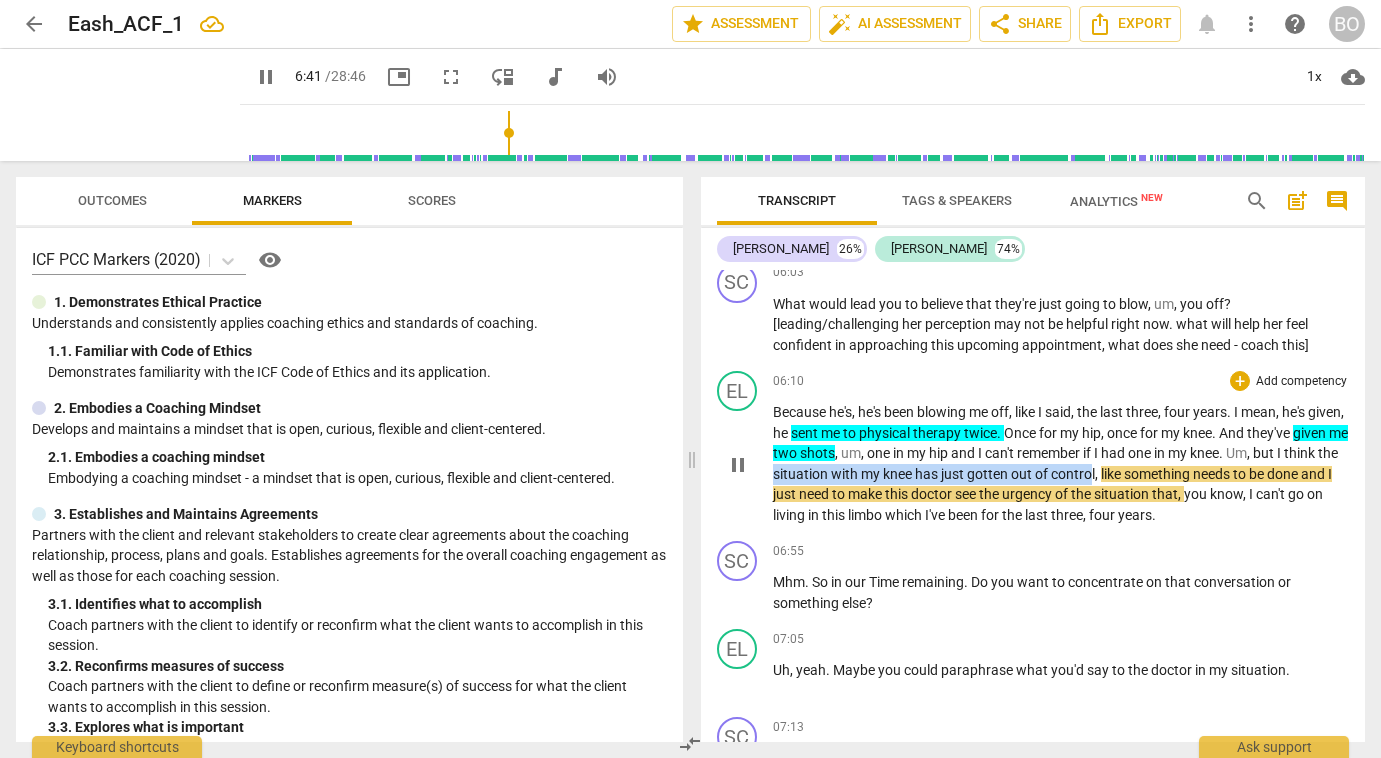 click on "Because   he's ,   he's   been   blowing   me   off ,   like   I   said ,   the   last   three ,   four   years .   I   mean ,   he's   given ,   he   sent   me   to   physical   therapy   twice .   Once   for   my   hip ,   once   for   my   knee .   And   they've   given   me   two   shots ,   um ,   one   in   my   hip   and   I   can't   remember   if   I   had   one   in   my   knee .   Um ,   but   I   think   the   situation   with   my   knee   has   just   gotten   out   of   control ,   like   something   needs   to   be   done   and   I   just   need   to   make   this   doctor   see   the   urgency   of   the   situation   that ,   you   know ,   I   can't   go   on   living   in   this   limbo   which   I've   been   for   the   last   three ,   four   years ." at bounding box center (1061, 463) 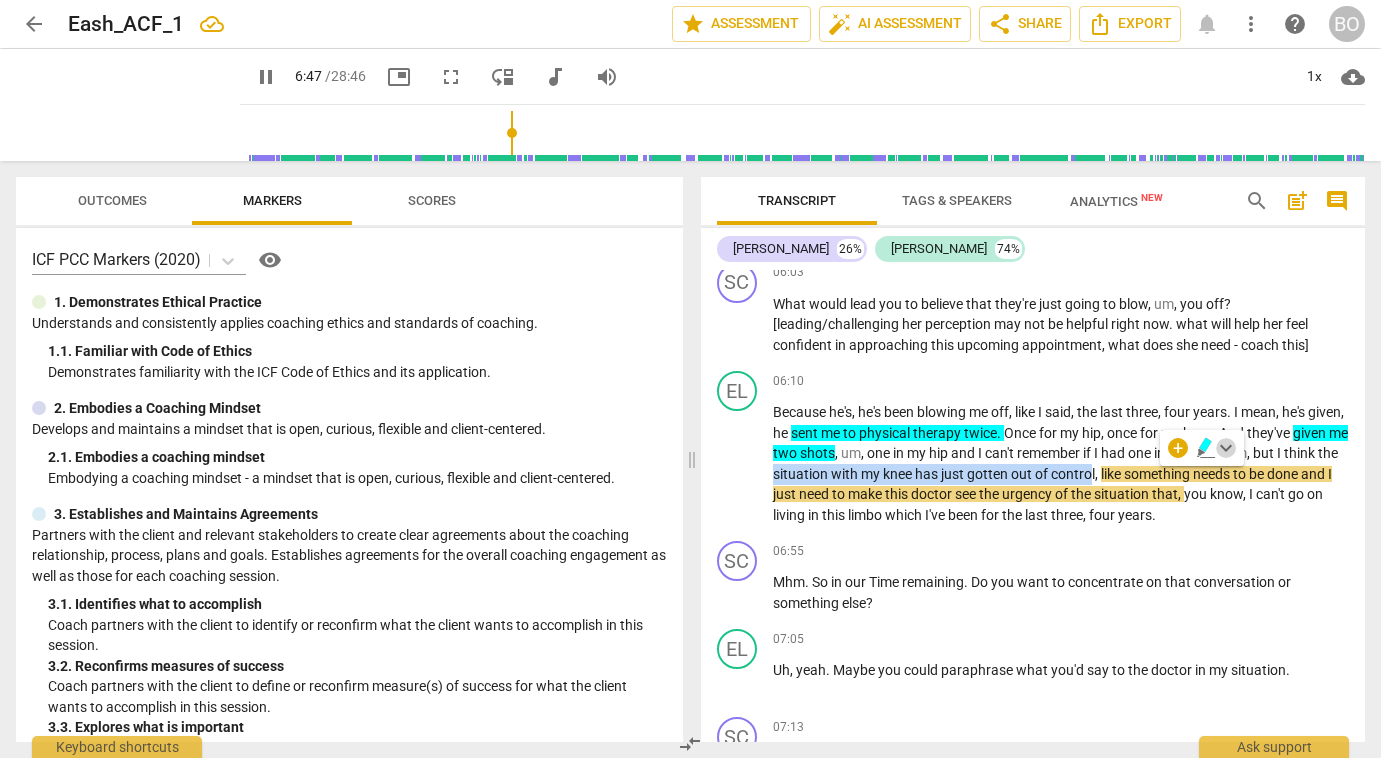 click on "keyboard_arrow_down" at bounding box center (1226, 448) 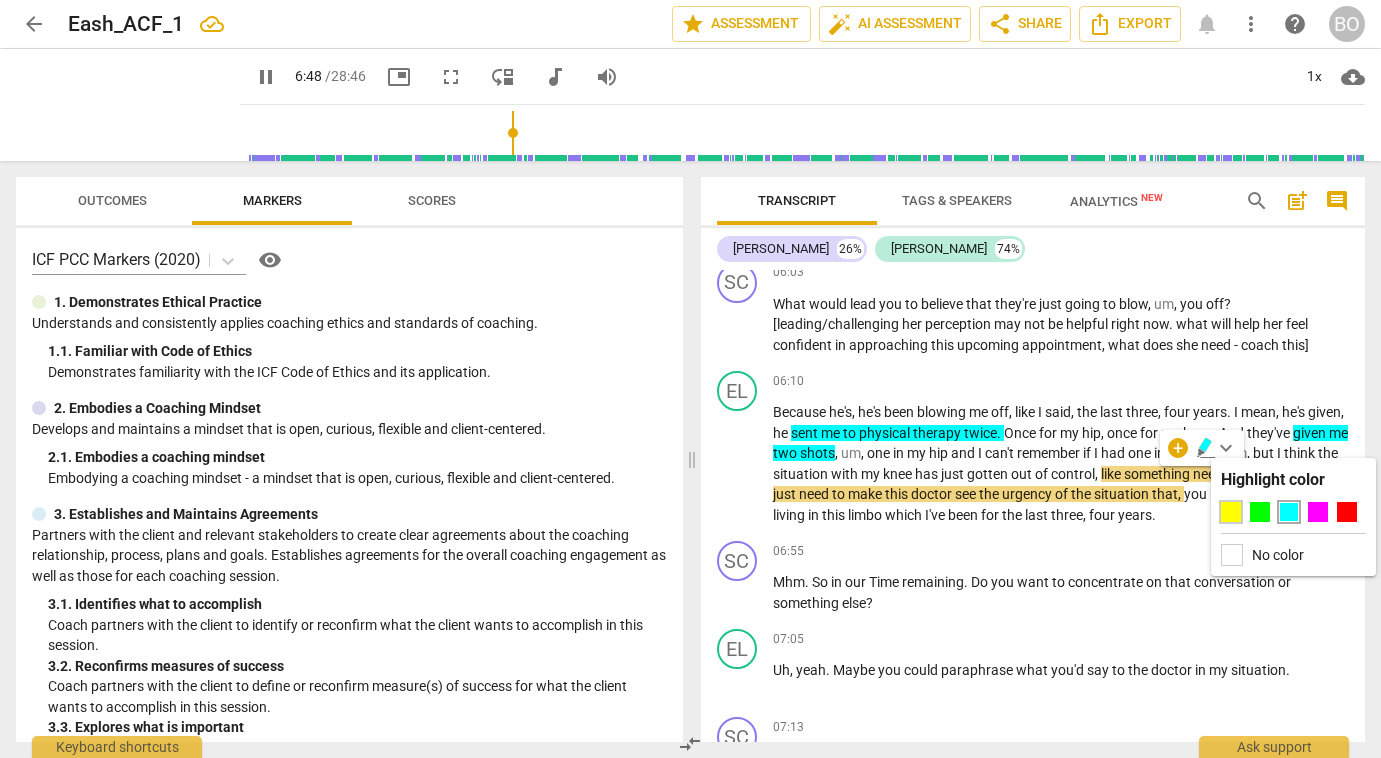 click at bounding box center [1231, 512] 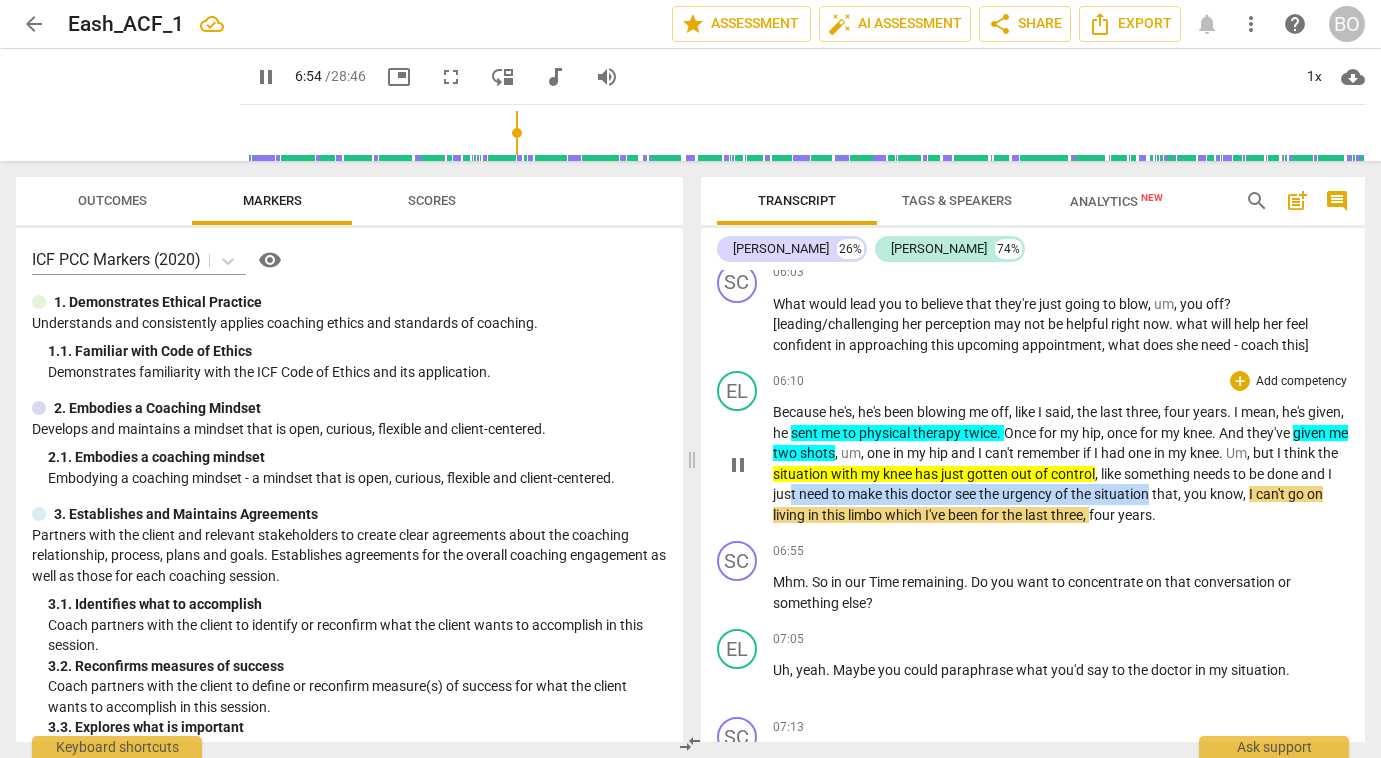 drag, startPoint x: 856, startPoint y: 494, endPoint x: 1221, endPoint y: 500, distance: 365.04932 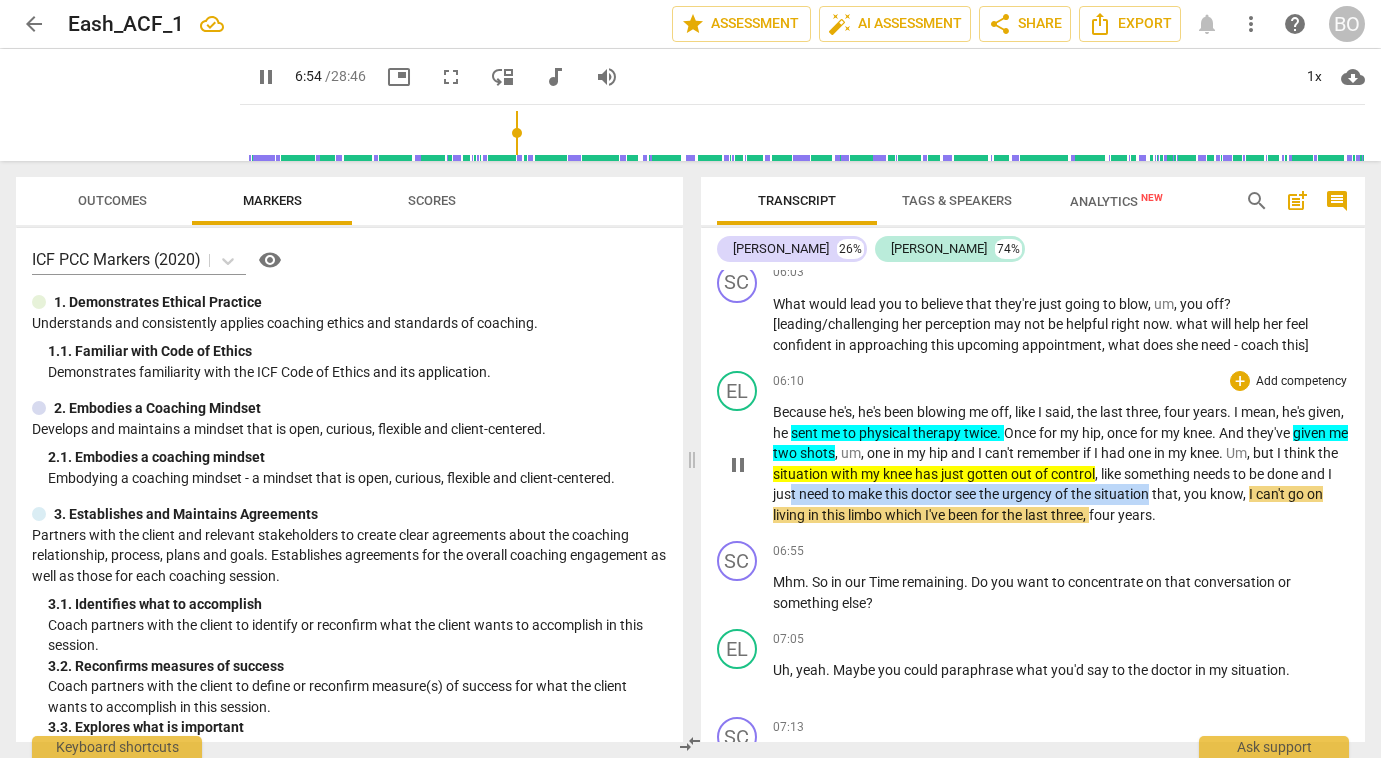 click on "Because   he's ,   he's   been   blowing   me   off ,   like   I   said ,   the   last   three ,   four   years .   I   mean ,   he's   given ,   he   sent   me   to   physical   therapy   twice .   Once   for   my   hip ,   once   for   my   knee .   And   they've   given   me   two   shots ,   um ,   one   in   my   hip   and   I   can't   remember   if   I   had   one   in   my   knee .   Um ,   but   I   think   the   situation   with   my   knee   has   just   gotten   out   of   control ,   like   something   needs   to   be   done   and   I   just   need   to   make   this   doctor   see   the   urgency   of   the   situation   that ,   you   know ,   I   can't   go   on   living   in   this   limbo   which   I've   been   for   the   last   three ,   four   years ." at bounding box center (1061, 463) 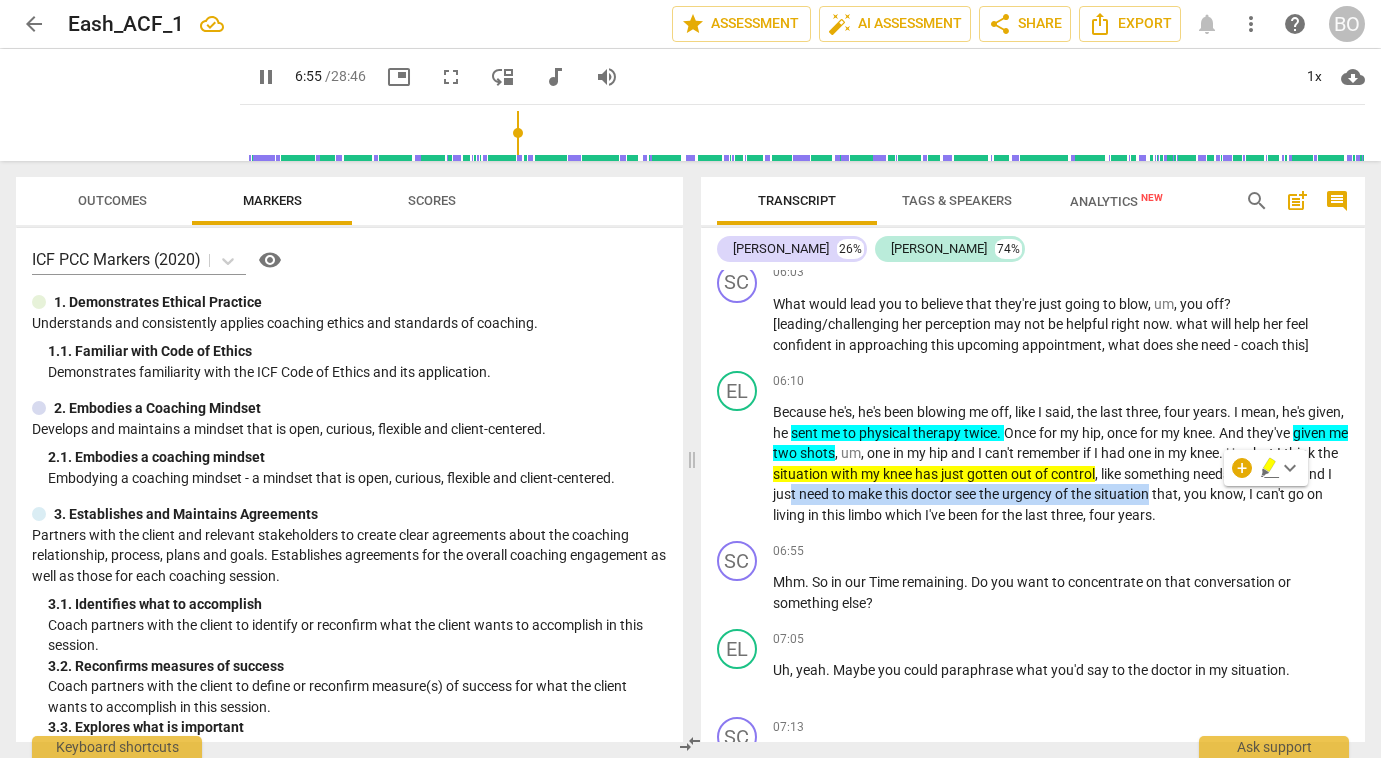 click on "keyboard_arrow_down" at bounding box center [1290, 468] 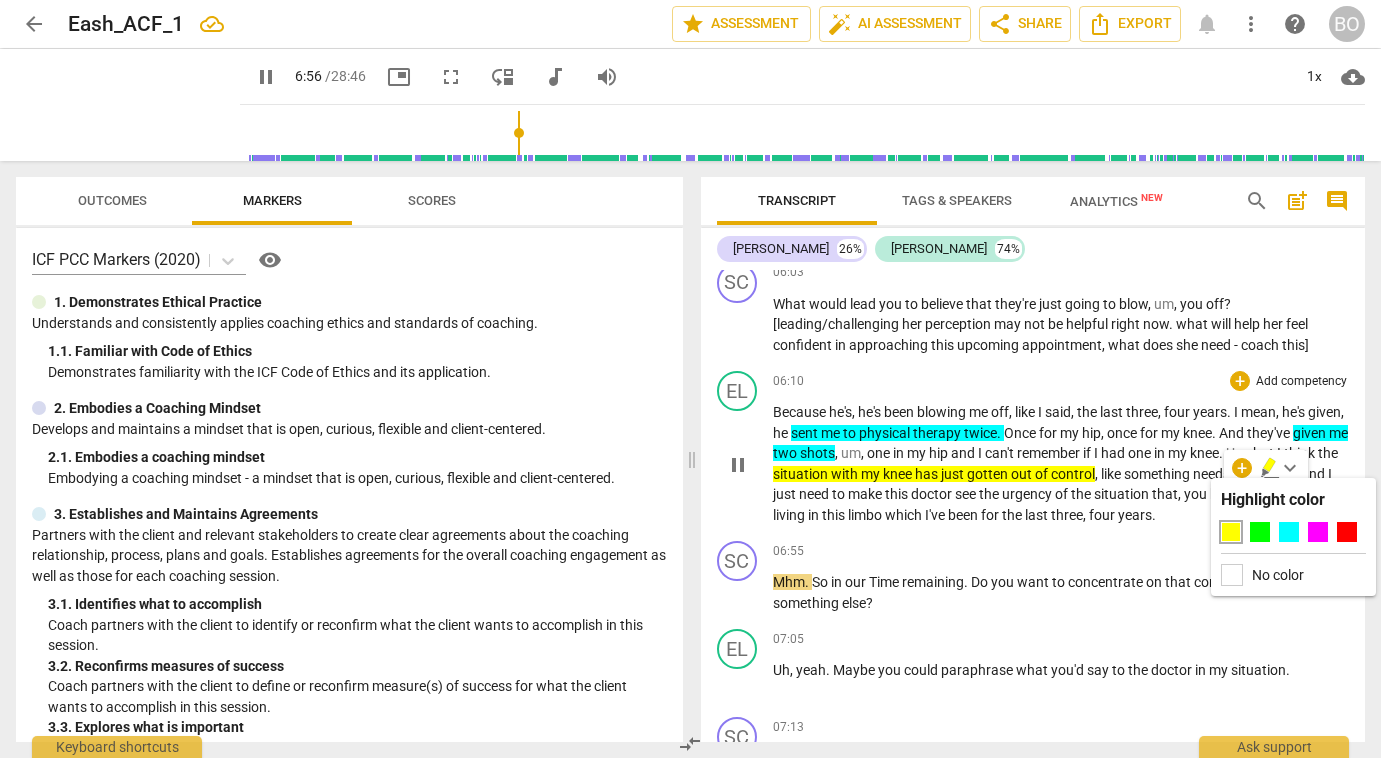 click at bounding box center [1289, 532] 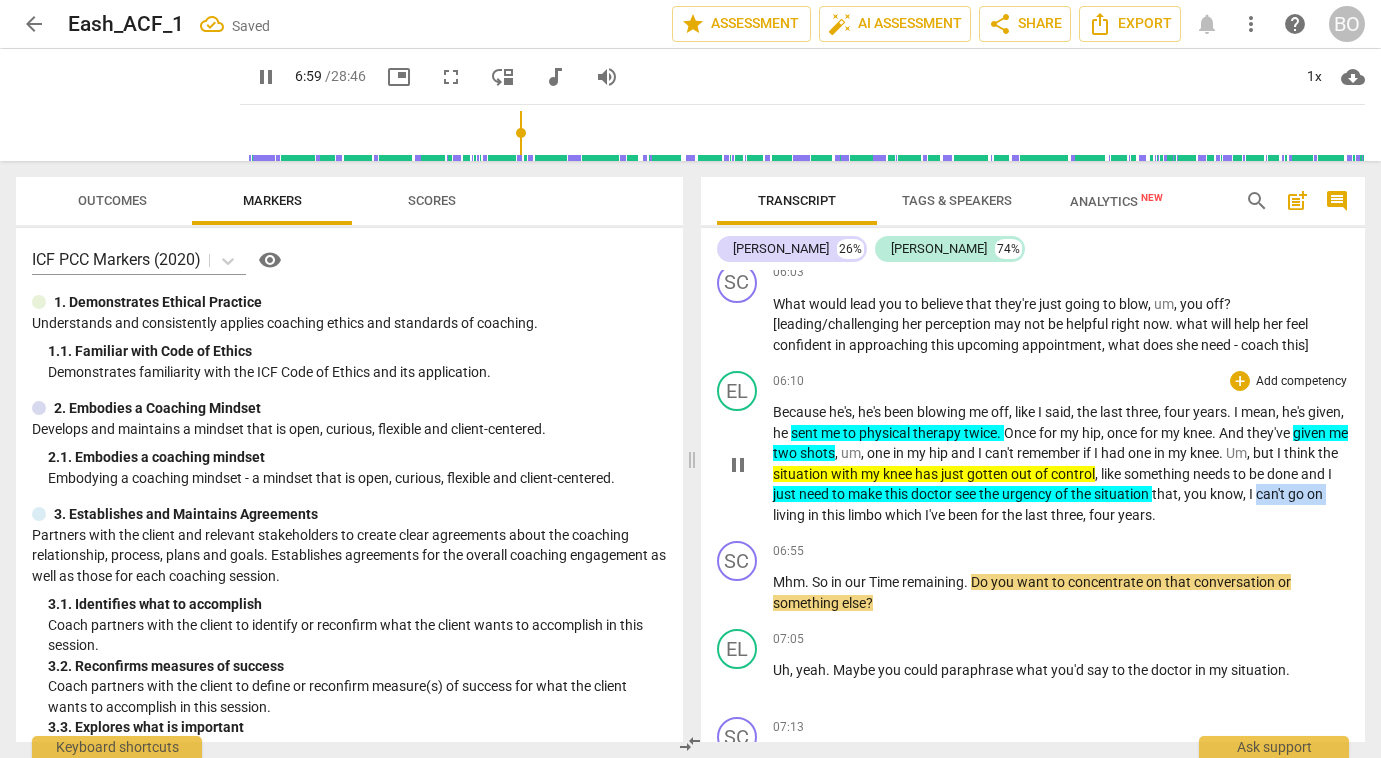 drag, startPoint x: 774, startPoint y: 514, endPoint x: 843, endPoint y: 518, distance: 69.115845 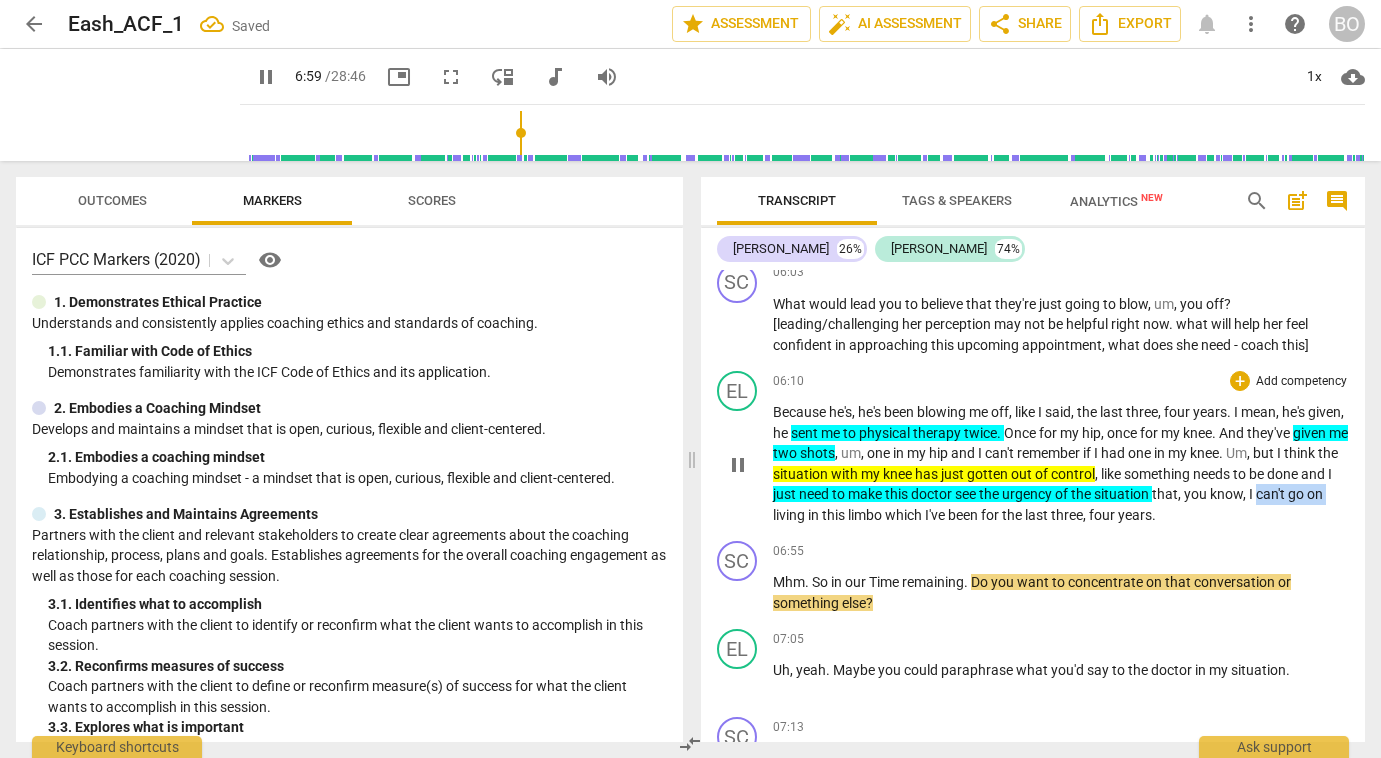 click on "Because   he's ,   he's   been   blowing   me   off ,   like   I   said ,   the   last   three ,   four   years .   I   mean ,   he's   given ,   he   sent   me   to   physical   therapy   twice .   Once   for   my   hip ,   once   for   my   knee .   And   they've   given   me   two   shots ,   um ,   one   in   my   hip   and   I   can't   remember   if   I   had   one   in   my   knee .   Um ,   but   I   think   the   situation   with   my   knee   has   just   gotten   out   of   control ,   like   something   needs   to   be   done   and   I   just   need   to   make   this   doctor   see   the   urgency   of   the   situation   that ,   you   know ,   I   can't   go   on   living   in   this   limbo   which   I've   been   for   the   last   three ,   four   years ." at bounding box center (1061, 463) 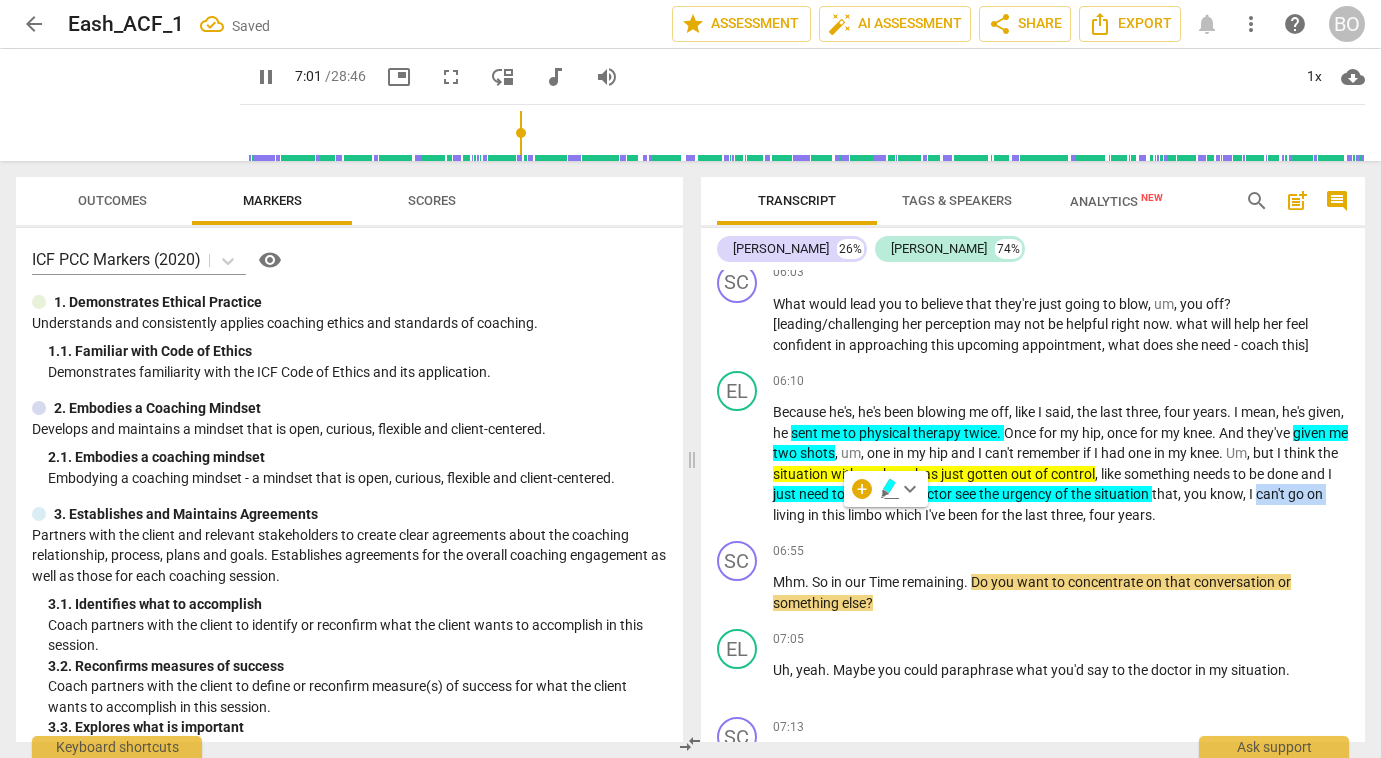 click on "keyboard_arrow_down" at bounding box center (910, 489) 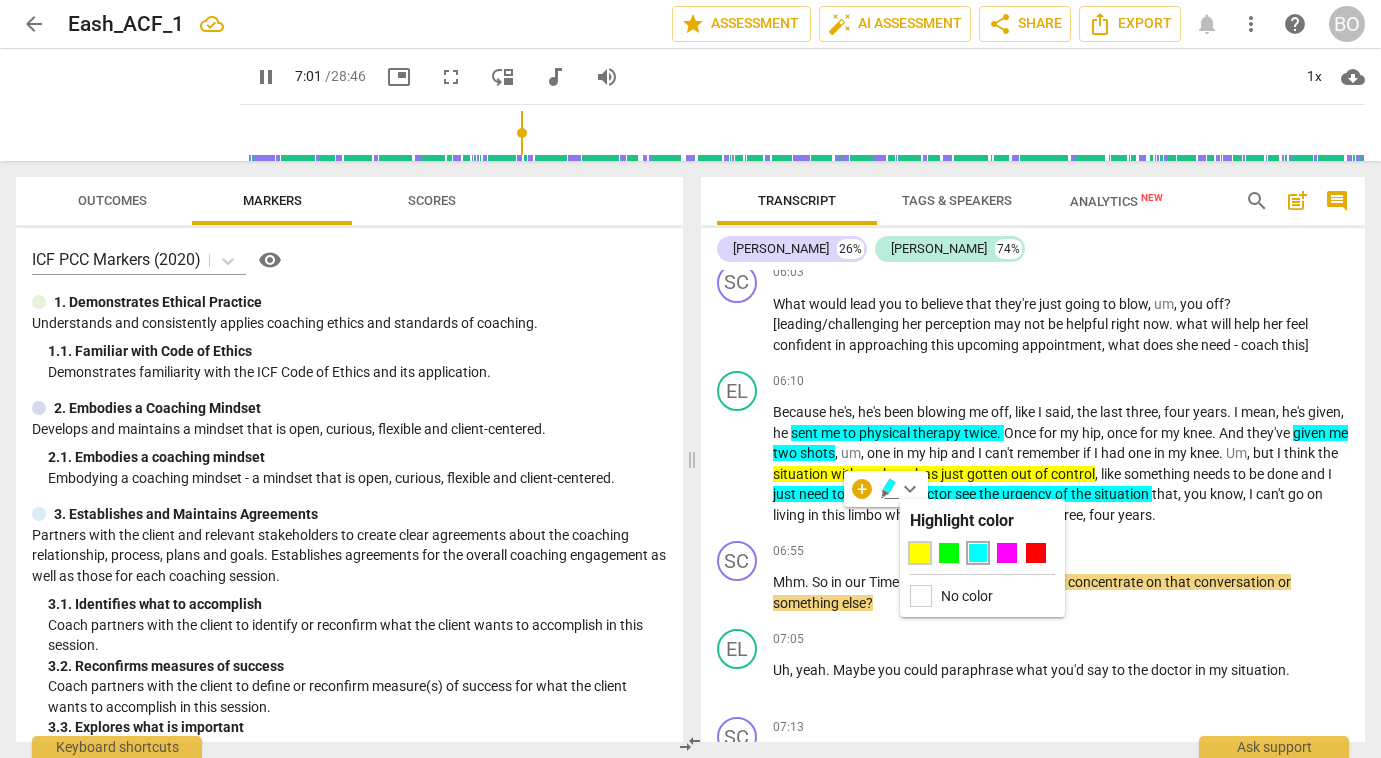 click at bounding box center [920, 553] 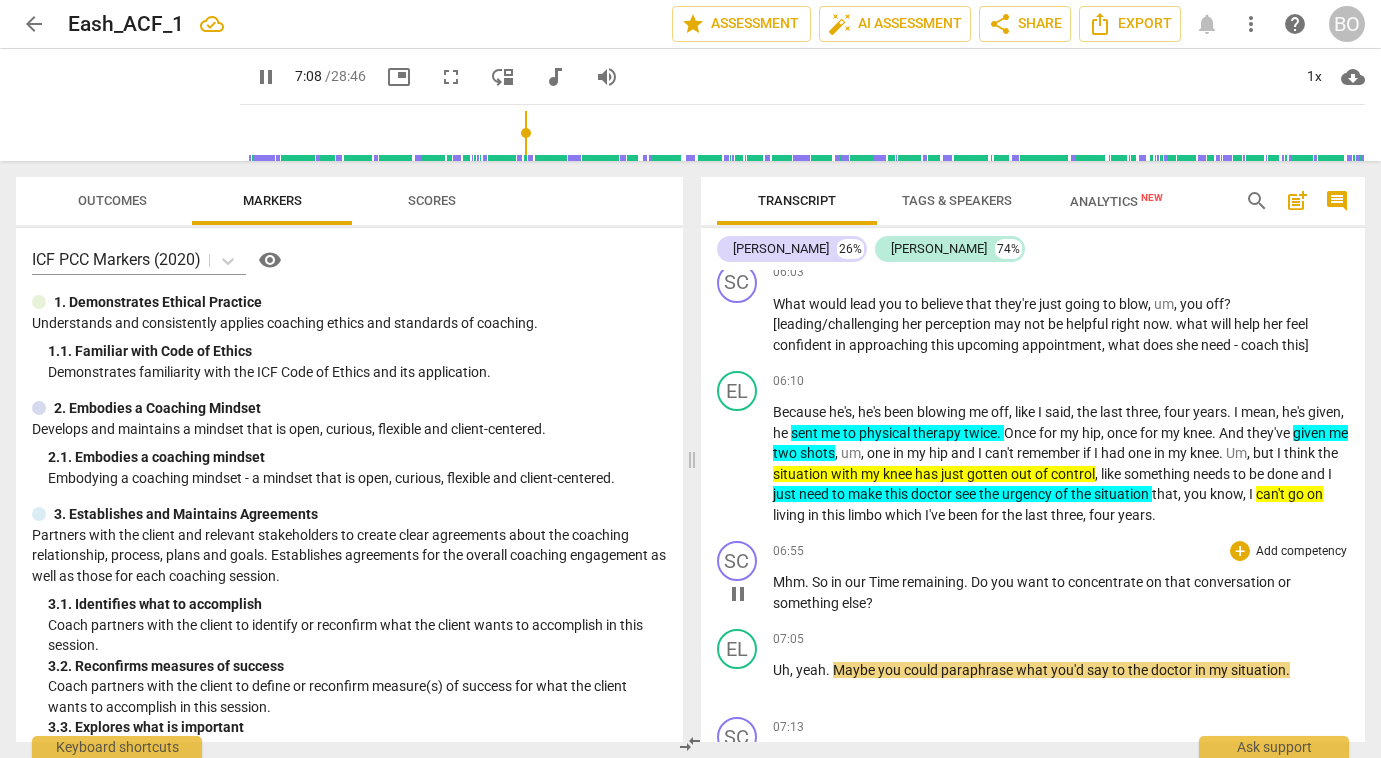 click on "pause" at bounding box center (738, 594) 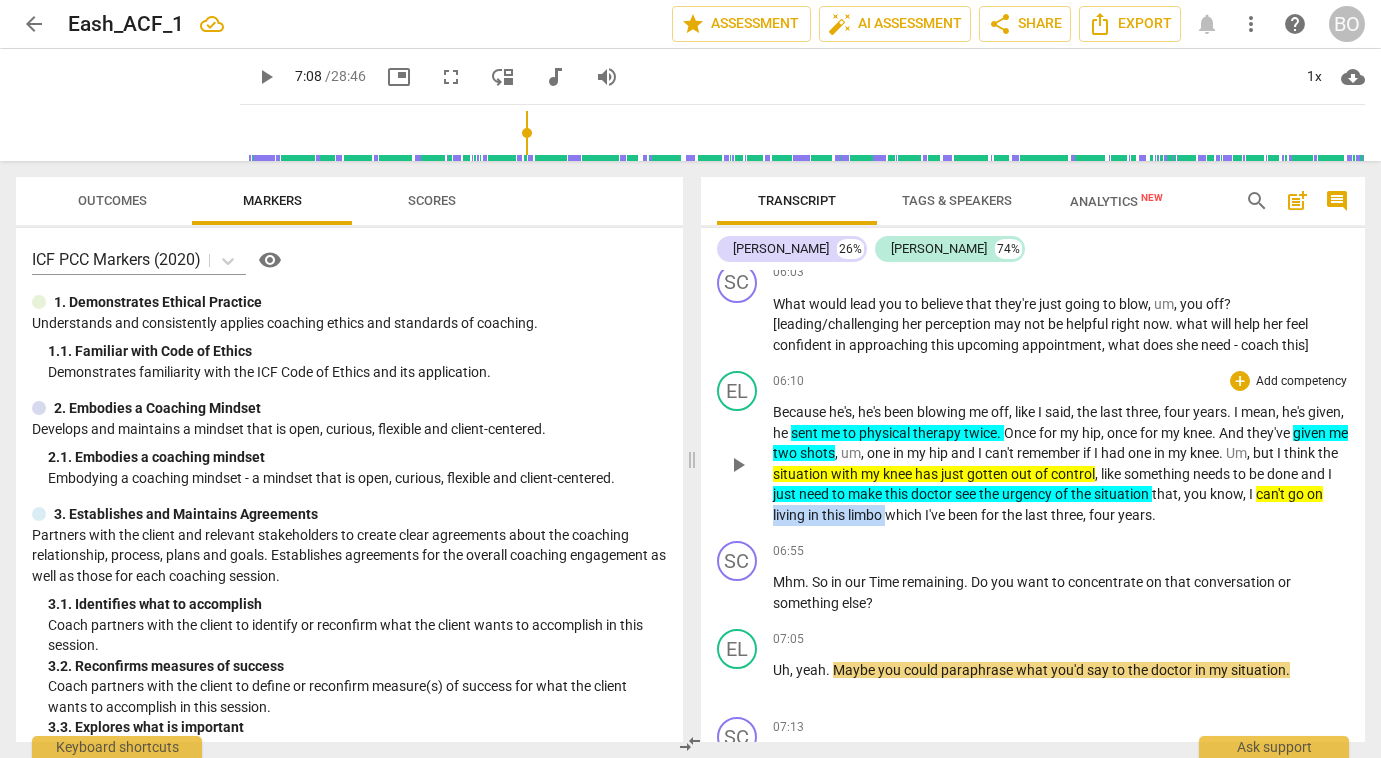 drag, startPoint x: 843, startPoint y: 512, endPoint x: 959, endPoint y: 516, distance: 116.06895 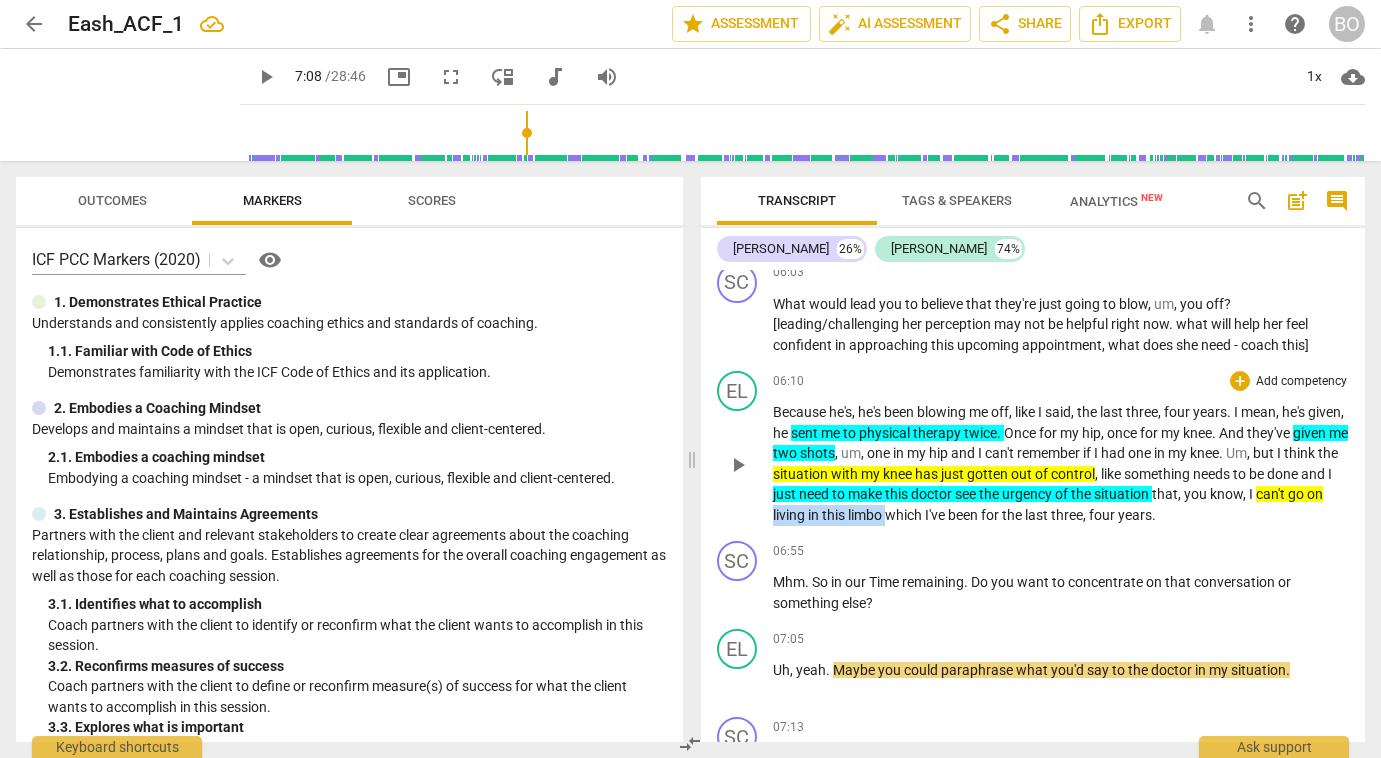 click on "Because   he's ,   he's   been   blowing   me   off ,   like   I   said ,   the   last   three ,   four   years .   I   mean ,   he's   given ,   he   sent   me   to   physical   therapy   twice .   Once   for   my   hip ,   once   for   my   knee .   And   they've   given   me   two   shots ,   um ,   one   in   my   hip   and   I   can't   remember   if   I   had   one   in   my   knee .   Um ,   but   I   think   the   situation   with   my   knee   has   just   gotten   out   of   control ,   like   something   needs   to   be   done   and   I   just   need   to   make   this   doctor   see   the   urgency   of   the   situation   that ,   you   know ,   I   can't   go   on   living   in   this   limbo   which   I've   been   for   the   last   three ,   four   years ." at bounding box center [1061, 463] 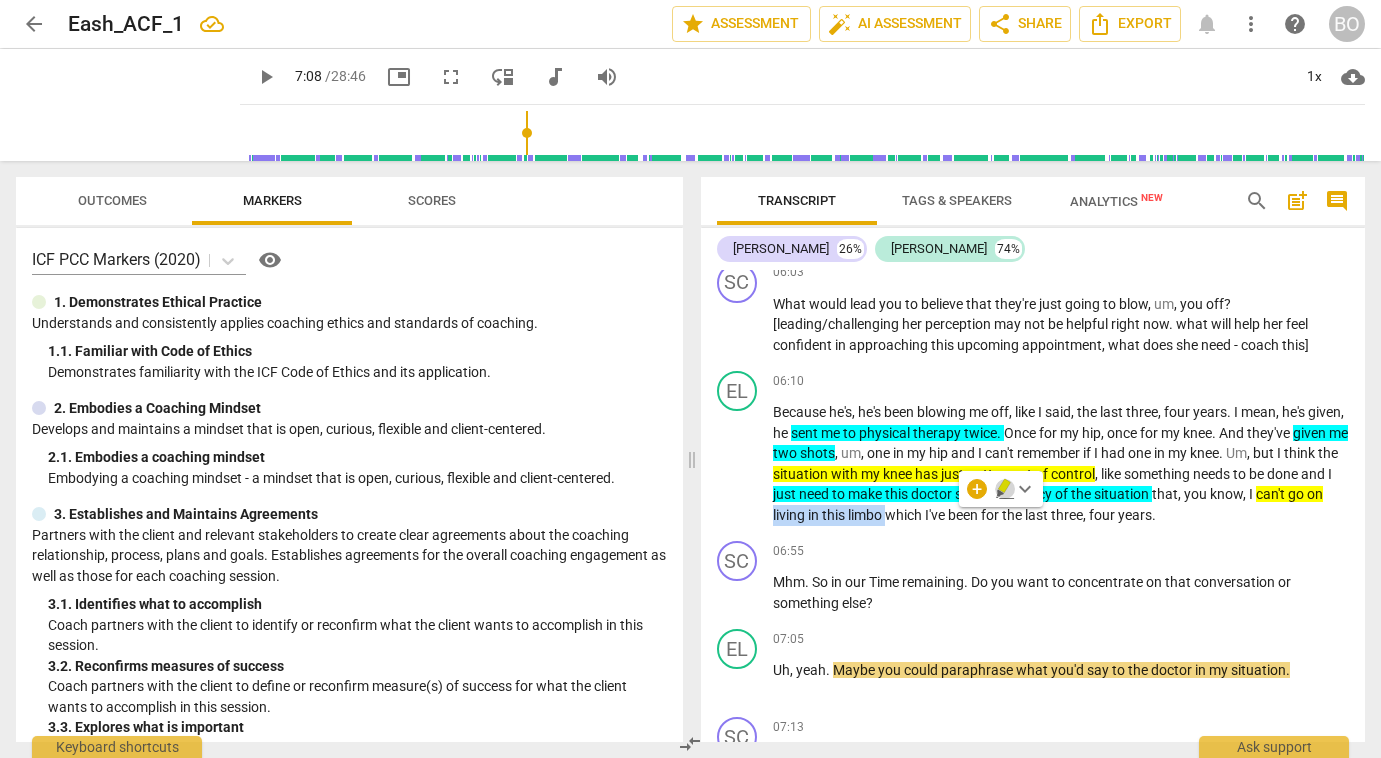click 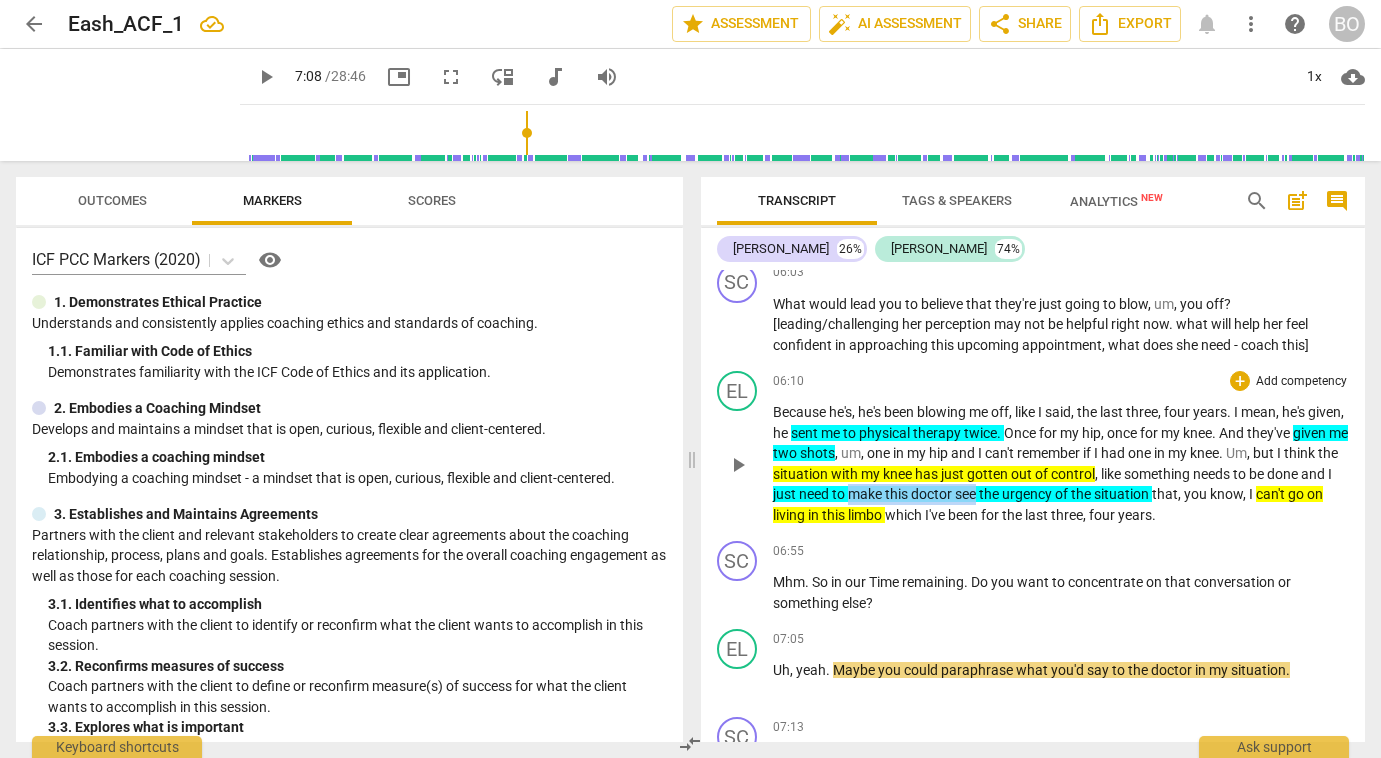 drag, startPoint x: 1047, startPoint y: 493, endPoint x: 920, endPoint y: 498, distance: 127.09839 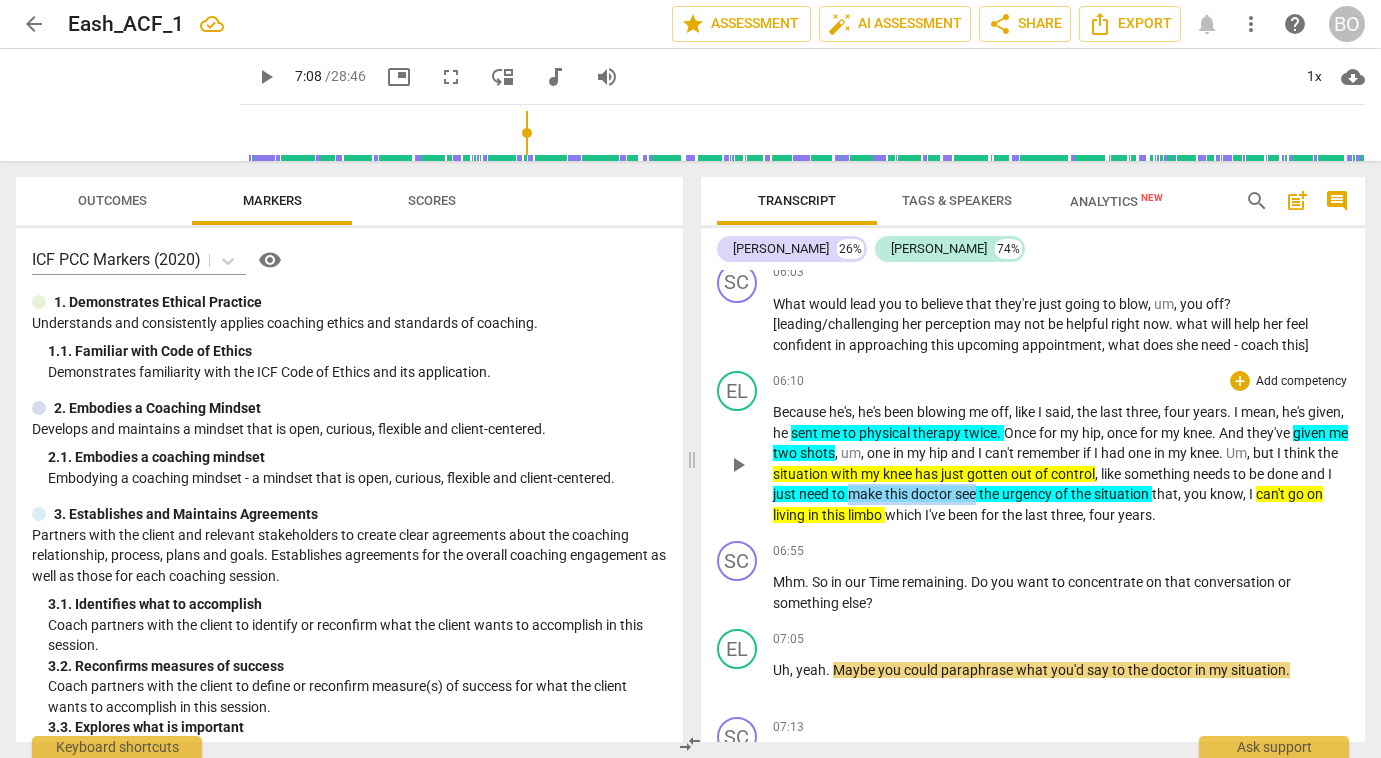 click on "Because   he's ,   he's   been   blowing   me   off ,   like   I   said ,   the   last   three ,   four   years .   I   mean ,   he's   given ,   he   sent   me   to   physical   therapy   twice .   Once   for   my   hip ,   once   for   my   knee .   And   they've   given   me   two   shots ,   um ,   one   in   my   hip   and   I   can't   remember   if   I   had   one   in   my   knee .   Um ,   but   I   think   the   situation   with   my   knee   has   just   gotten   out   of   control ,   like   something   needs   to   be   done   and   I   just   need   to   make   this   doctor   see   the   urgency   of   the   situation   that ,   you   know ,   I   can't   go   on   living   in   this   limbo   which   I've   been   for   the   last   three ,   four   years ." at bounding box center [1061, 463] 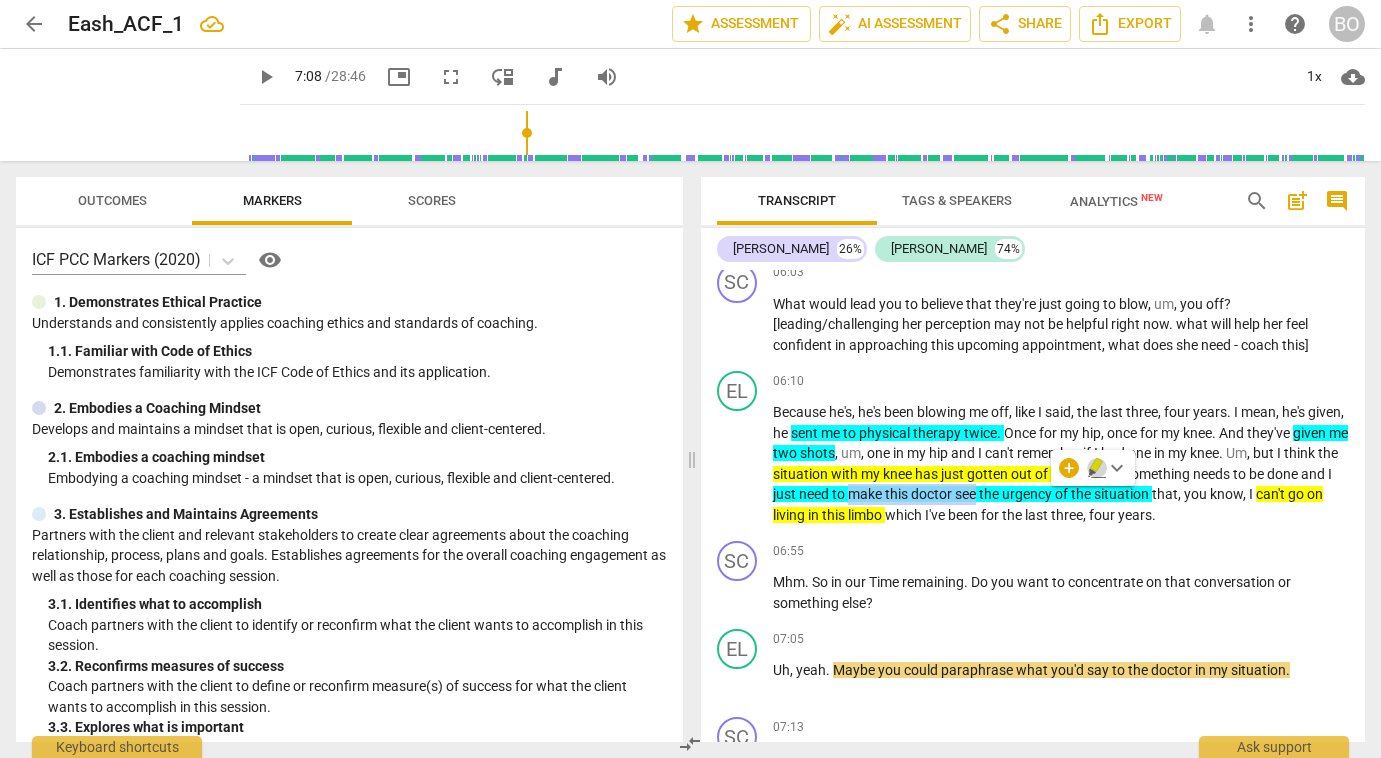 click 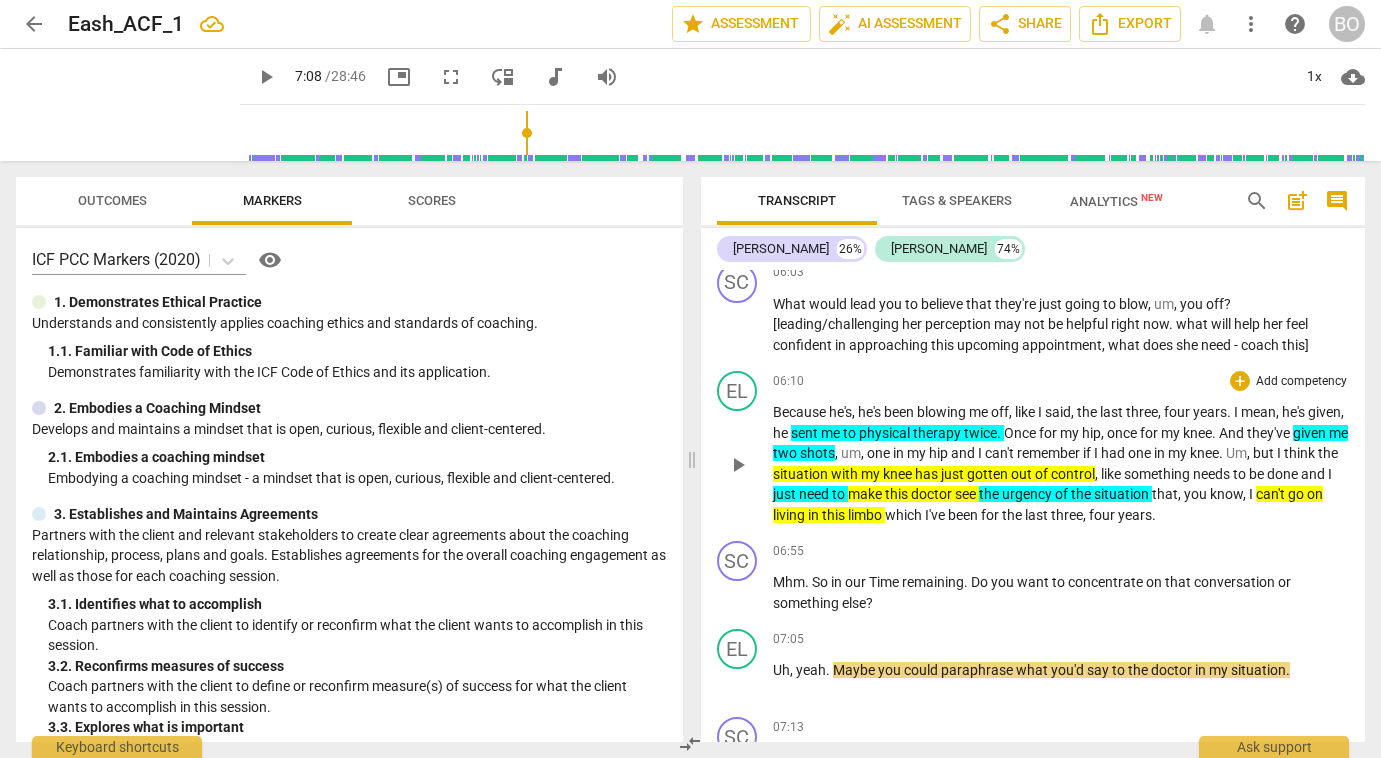 type on "429" 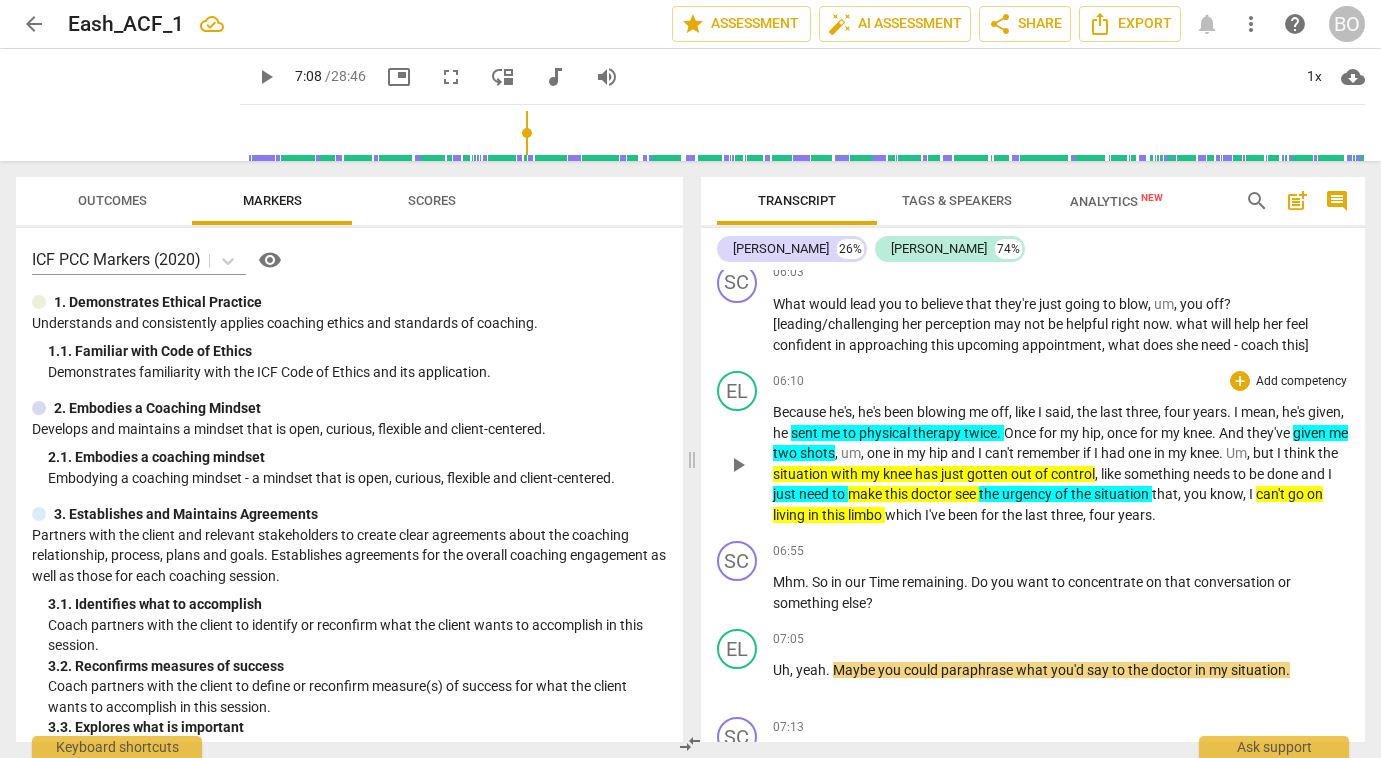 click on "Because   he's ,   he's   been   blowing   me   off ,   like   I   said ,   the   last   three ,   four   years .   I   mean ,   he's   given ,   he   sent   me   to   physical   therapy   twice .   Once   for   my   hip ,   once   for   my   knee .   And   they've   given   me   two   shots ,   um ,   one   in   my   hip   and   I   can't   remember   if   I   had   one   in   my   knee .   Um ,   but   I   think   the   situation   with   my   knee   has   just   gotten   out   of   control ,   like   something   needs   to   be   done   and   I   just   need   to   make   this   doctor   see   the   urgency   of   the   situation   that ,   you   know ,   I   can't   go   on   living   in   this   limbo   which   I've   been   for   the   last   three ,   four   years ." at bounding box center (1061, 463) 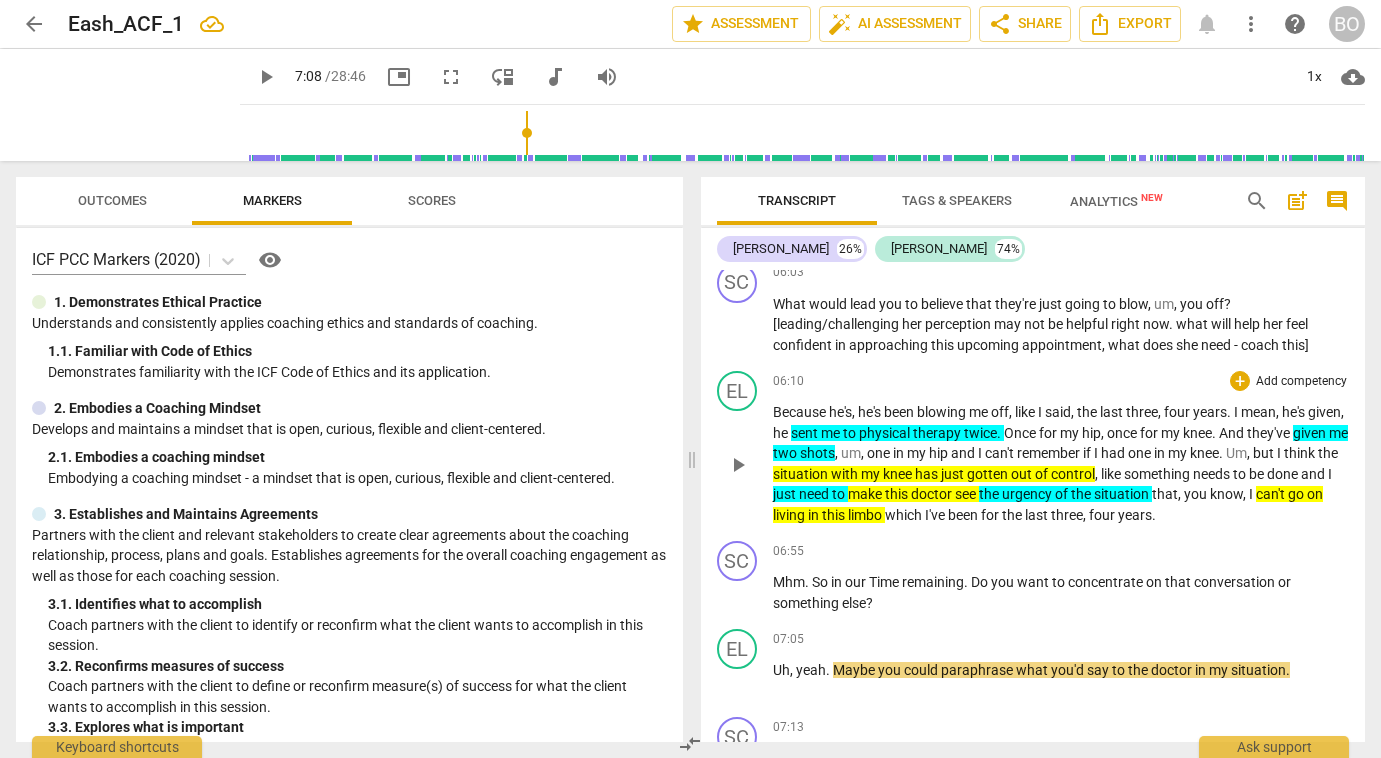 type 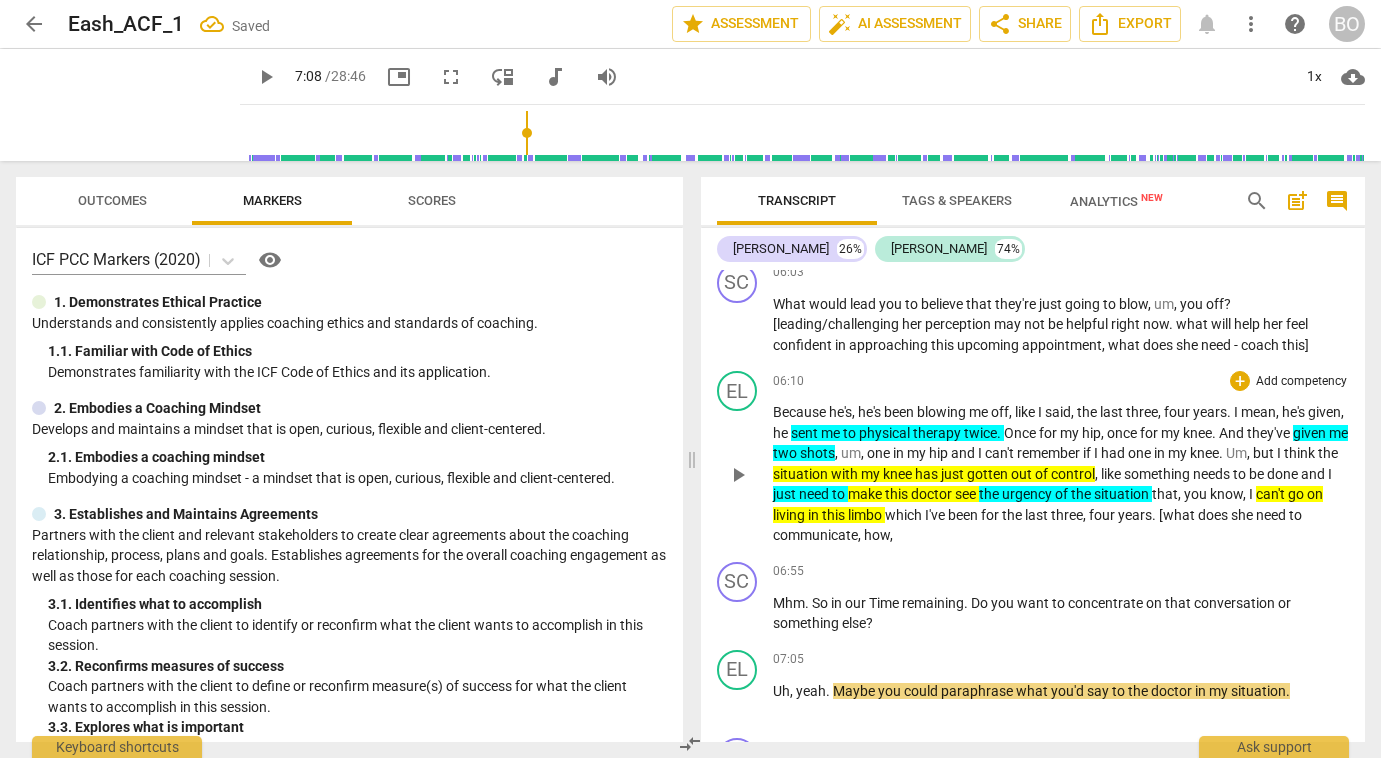 click on "Because   he's ,   he's   been   blowing   me   off ,   like   I   said ,   the   last   three ,   four   years .   I   mean ,   he's   given ,   he   sent   me   to   physical   therapy   twice .   Once   for   my   hip ,   once   for   my   knee .   And   they've   given   me   two   shots ,   um ,   one   in   my   hip   and   I   can't   remember   if   I   had   one   in   my   knee .   Um ,   but   I   think   the   situation   with   my   knee   has   just   gotten   out   of   control ,   like   something   needs   to   be   done   and   I   just   need   to   make   this   doctor   see   the   urgency   of   the   situation   that ,   you   know ,   I   can't   go   on   living   in   this   limbo   which   I've   been   for   the   last   three ,   four   years . [what does she need to communicate, how," at bounding box center (1061, 474) 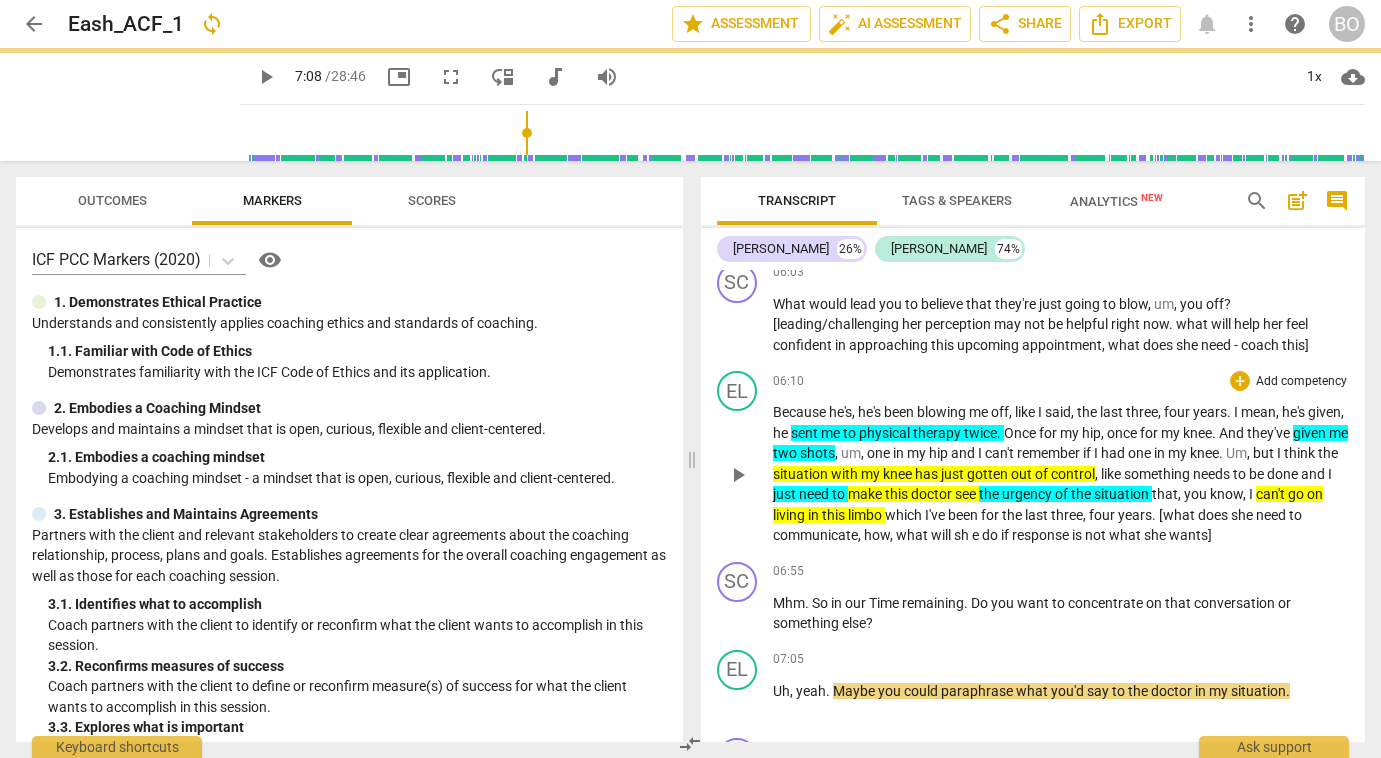 click on ". [what does she need to communicate, how, what will sh e do if response is not what she wants]" at bounding box center (1037, 525) 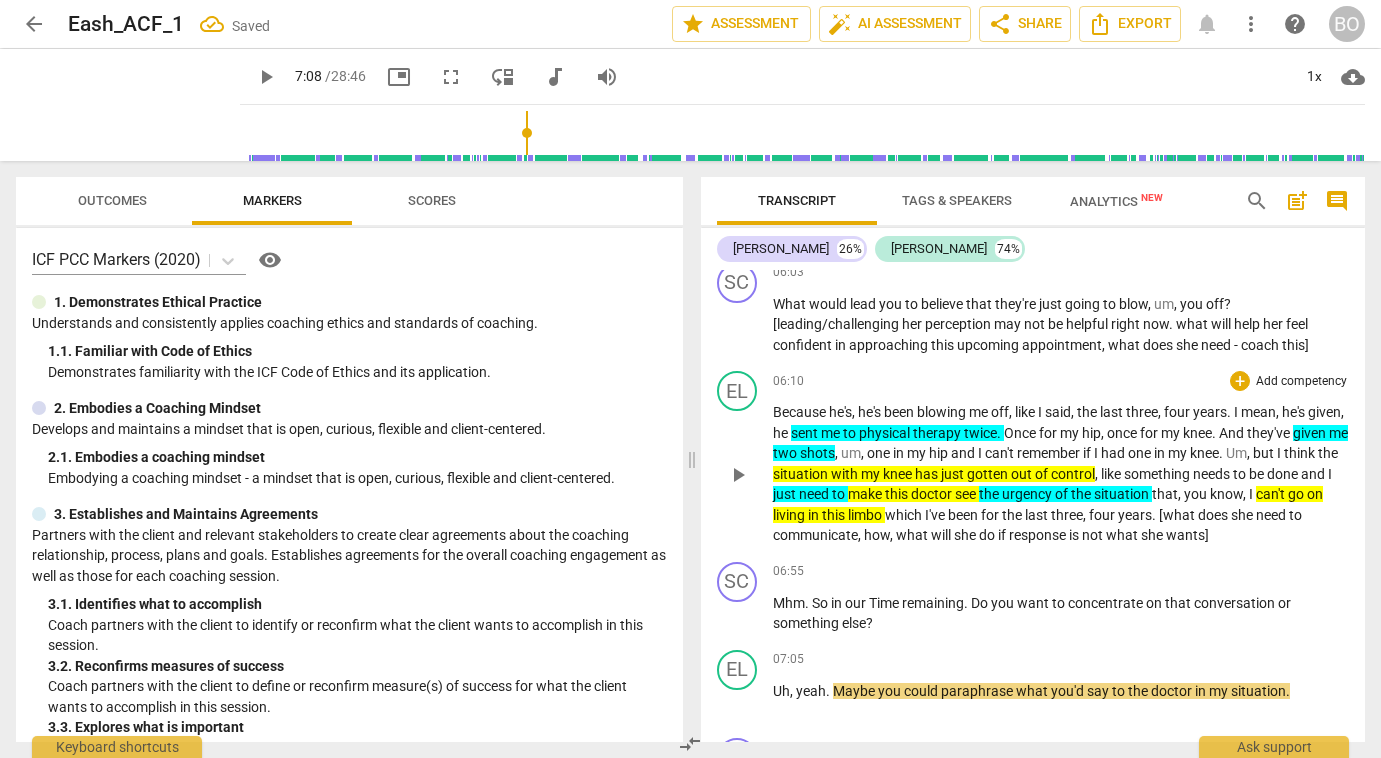 click on ". [what does she need to communicate, how, what will she do if response is not what she wants]" at bounding box center [1037, 525] 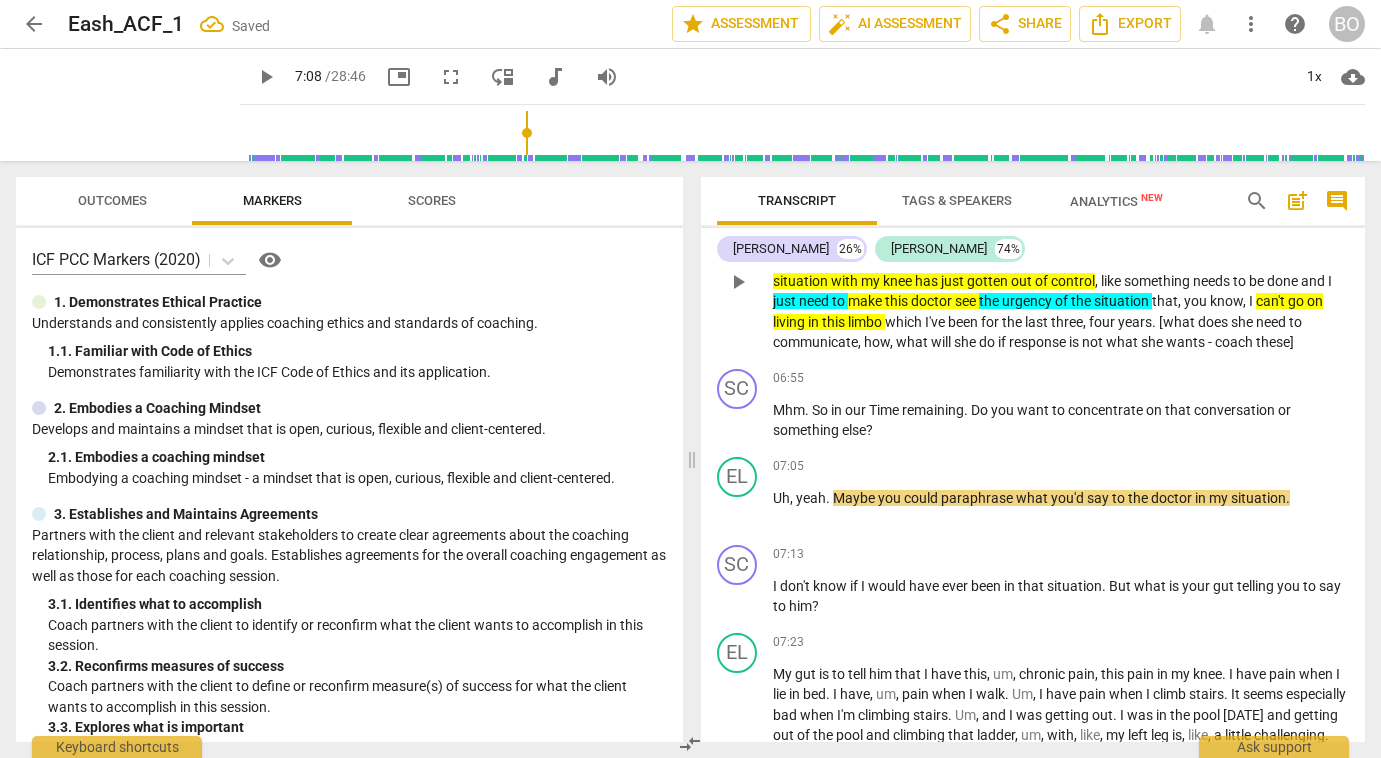 scroll, scrollTop: 3074, scrollLeft: 0, axis: vertical 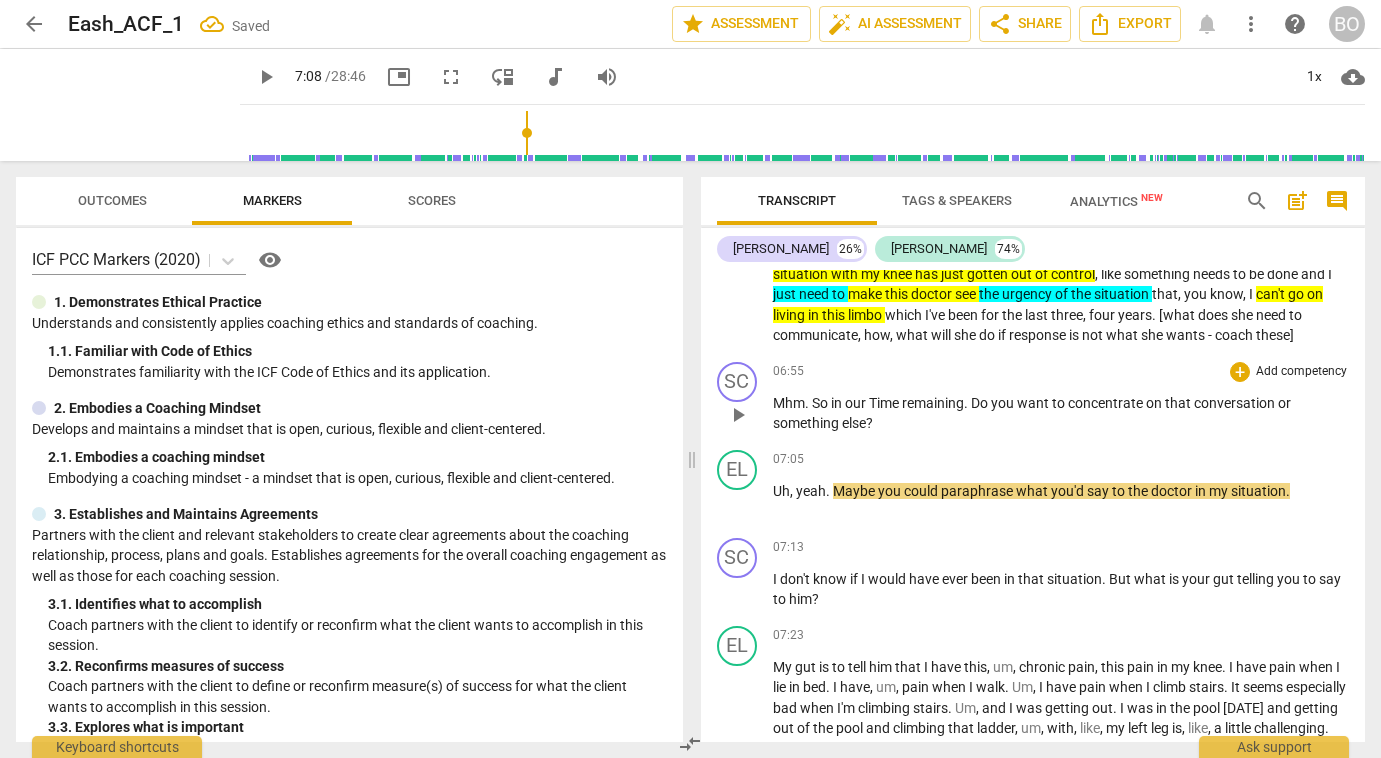 click on "Mhm .   So   in   our   Time   remaining .   Do   you   want   to   concentrate   on   that   conversation   or   something   else ?" at bounding box center (1061, 413) 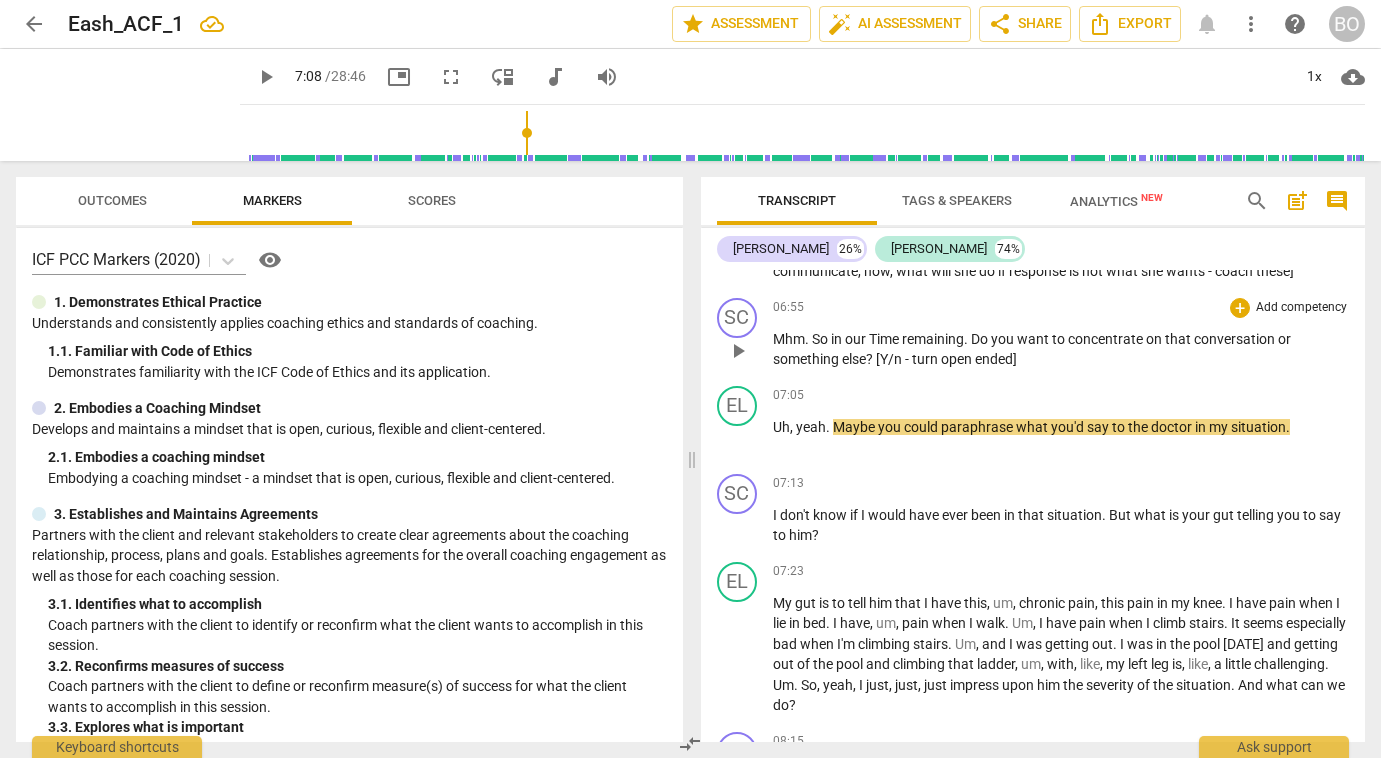 scroll, scrollTop: 3174, scrollLeft: 0, axis: vertical 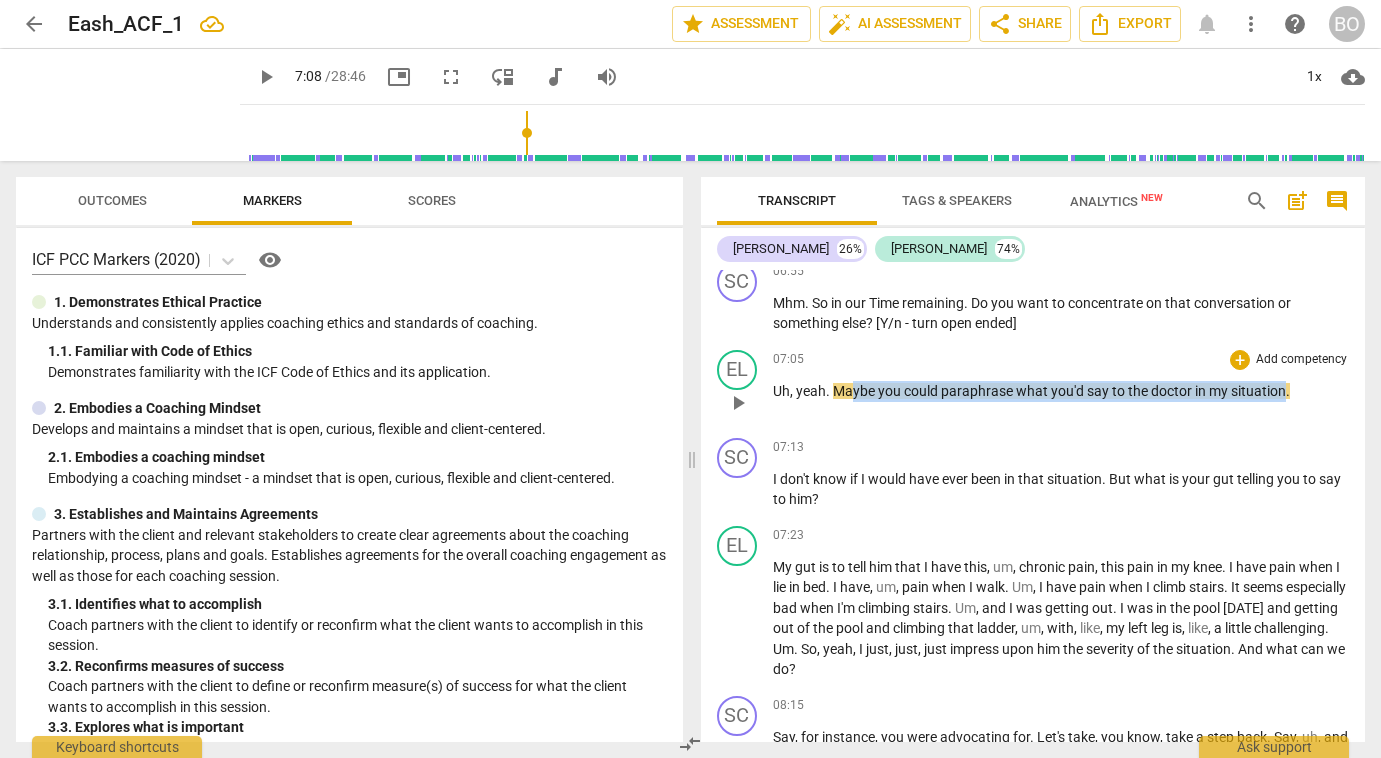 drag, startPoint x: 855, startPoint y: 409, endPoint x: 1282, endPoint y: 408, distance: 427.00116 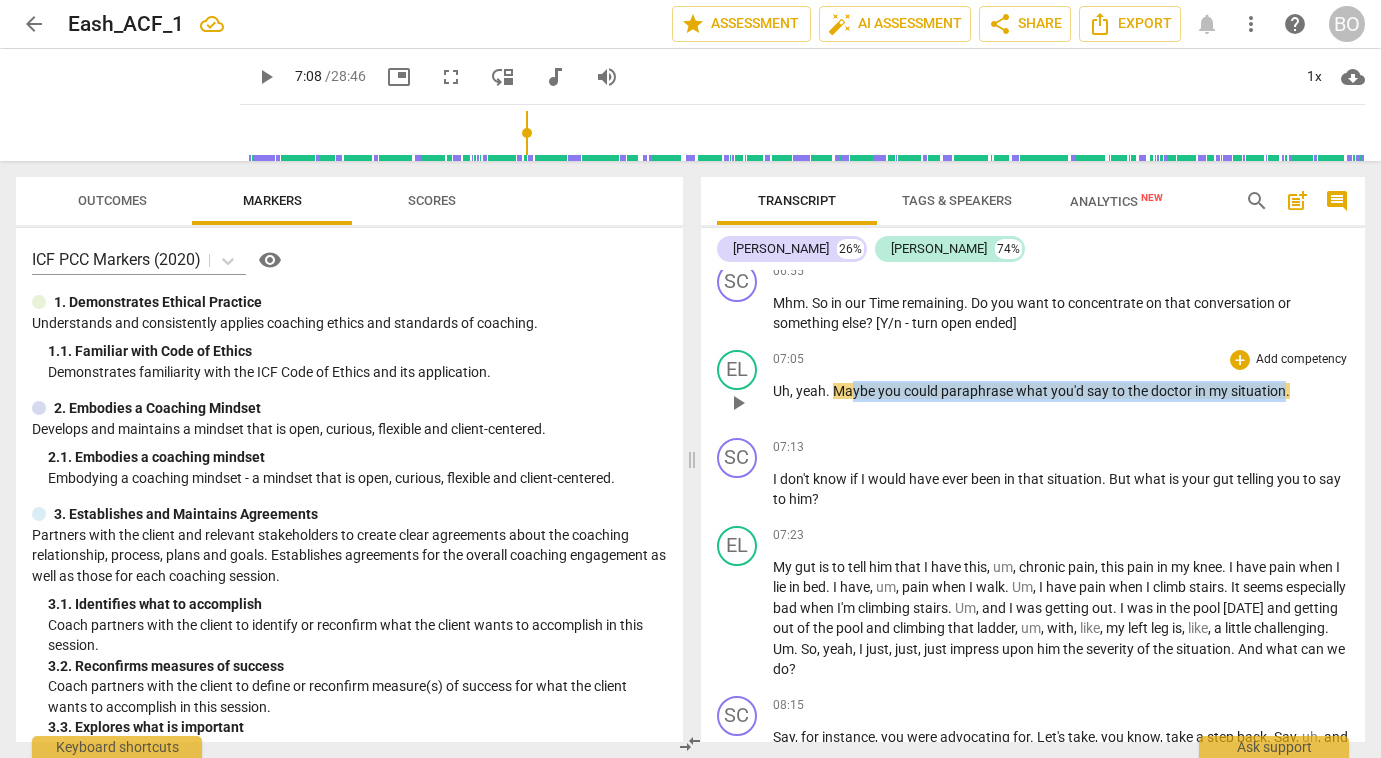 click on "Uh ,   yeah .   Maybe   you   could   paraphrase   what   you'd   say   to   the   doctor   in   my   situation ." at bounding box center [1061, 391] 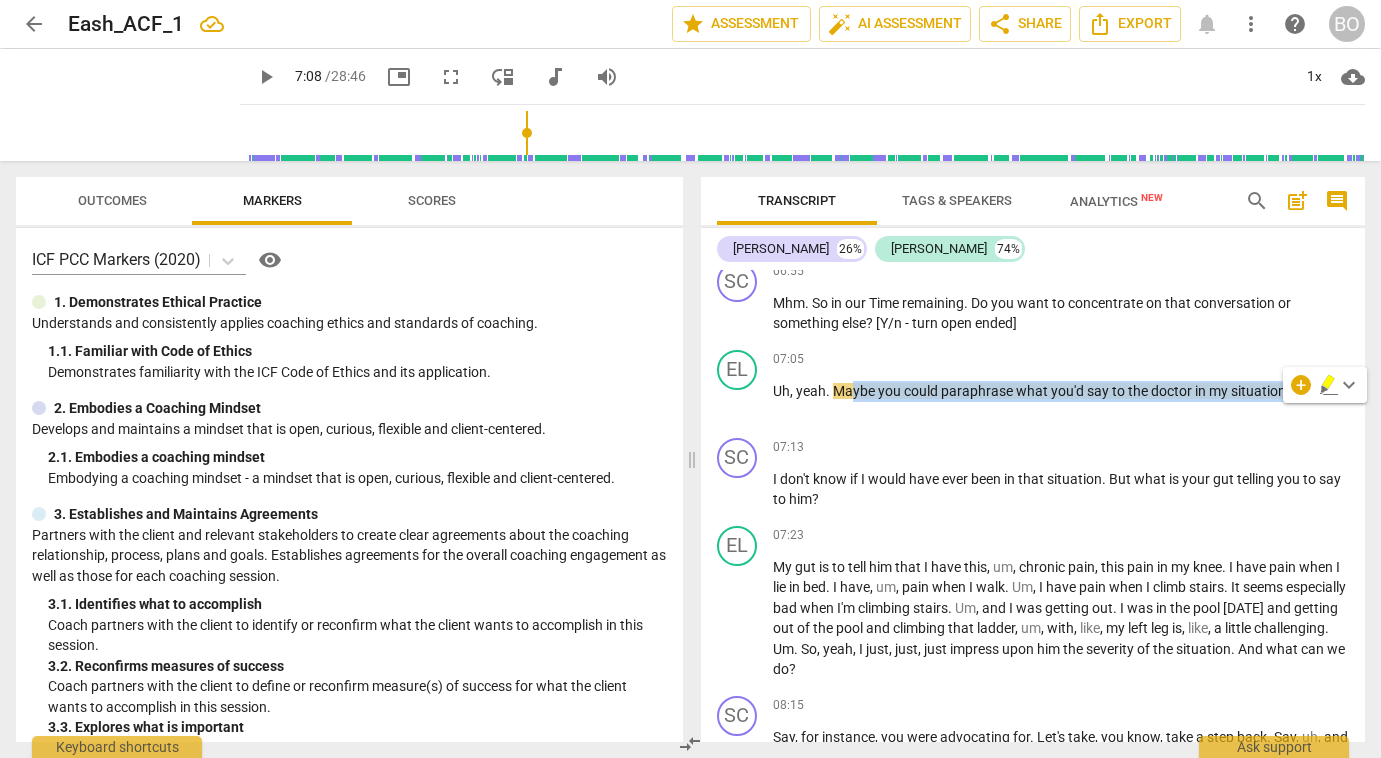 click 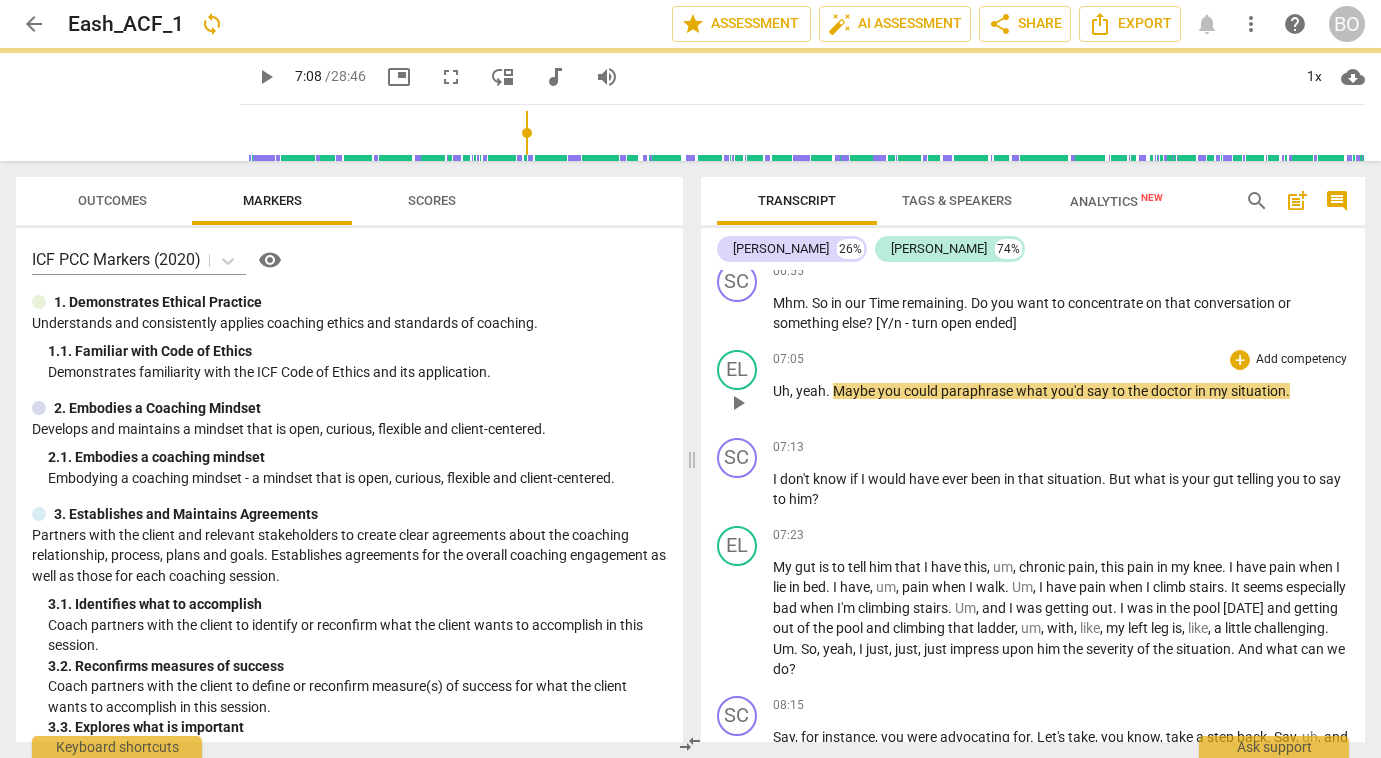 click on "Uh ,   yeah .   Maybe   you   could   paraphrase   what   you'd   say   to   the   doctor   in   my   situation ." at bounding box center [1061, 391] 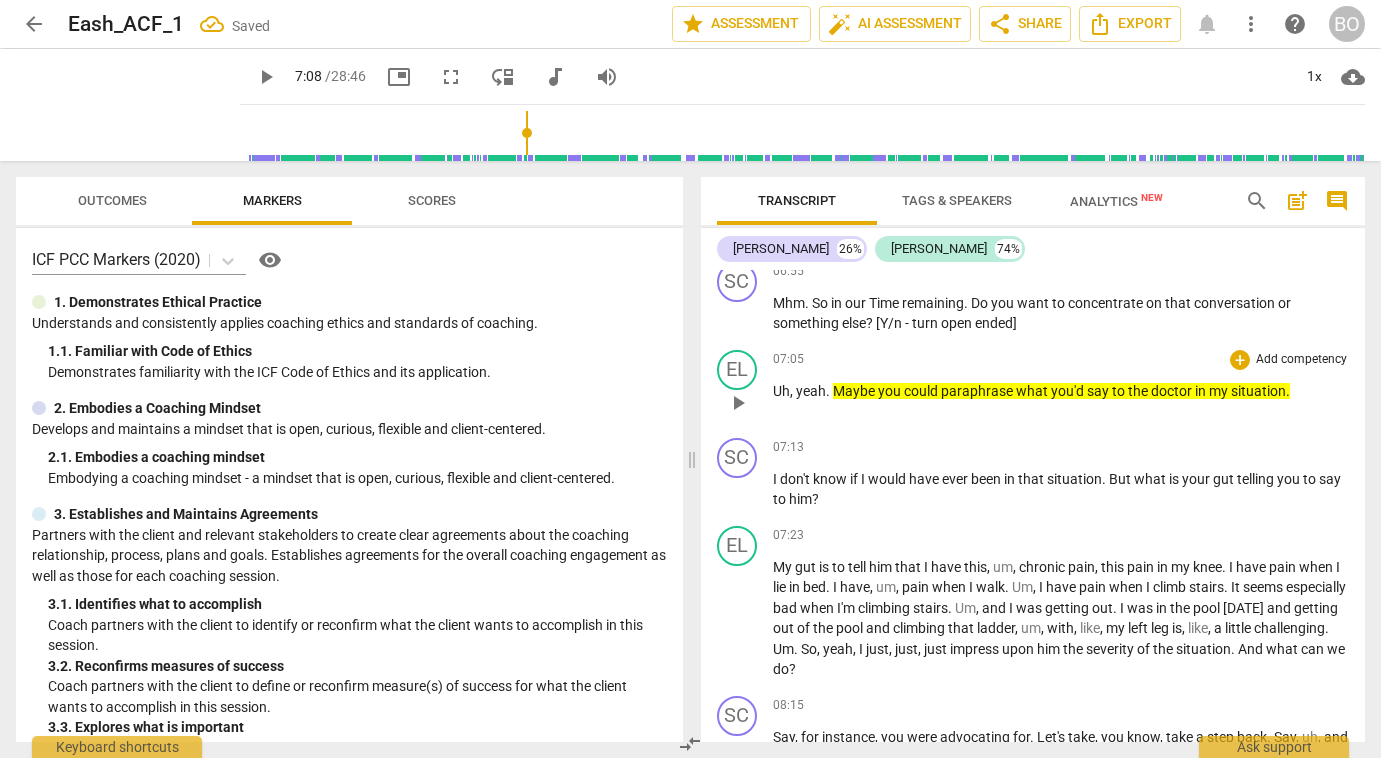 type 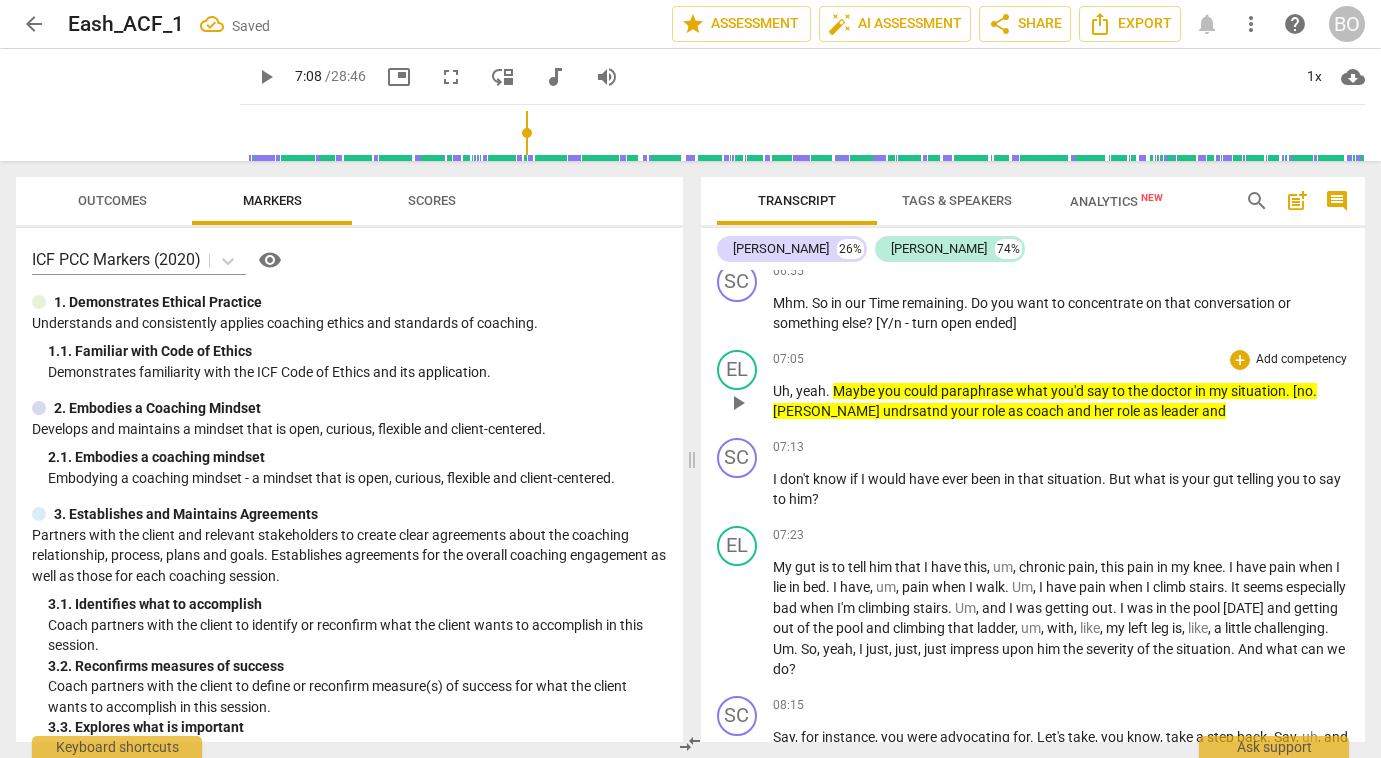 click on ". [no. [PERSON_NAME] undrsatnd your role as coach and her role as leader and" at bounding box center (1045, 401) 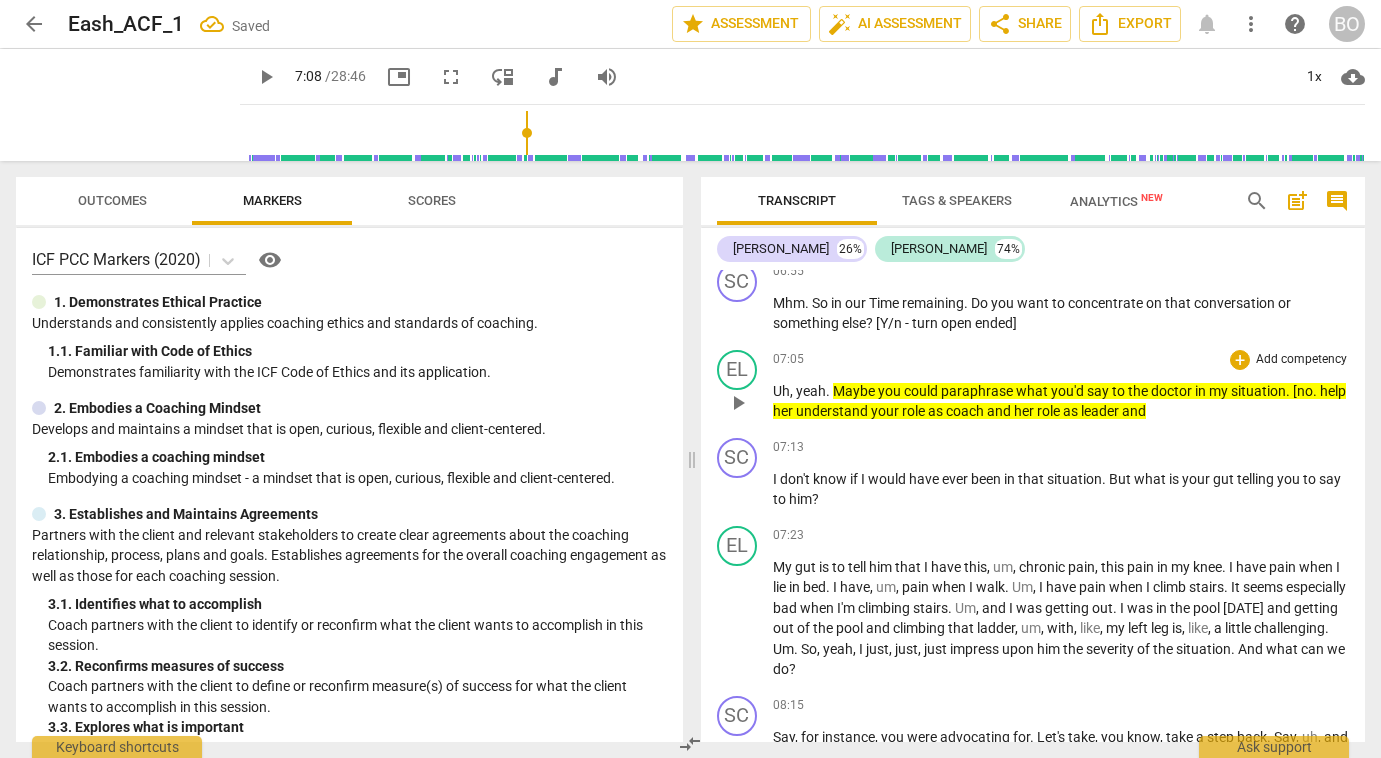 click on "Uh ,   yeah .   Maybe   you   could   paraphrase   what   you'd   say   to   the   doctor   in   my   situation . [no. help her understand your role as coach and her role as leader and" at bounding box center (1061, 401) 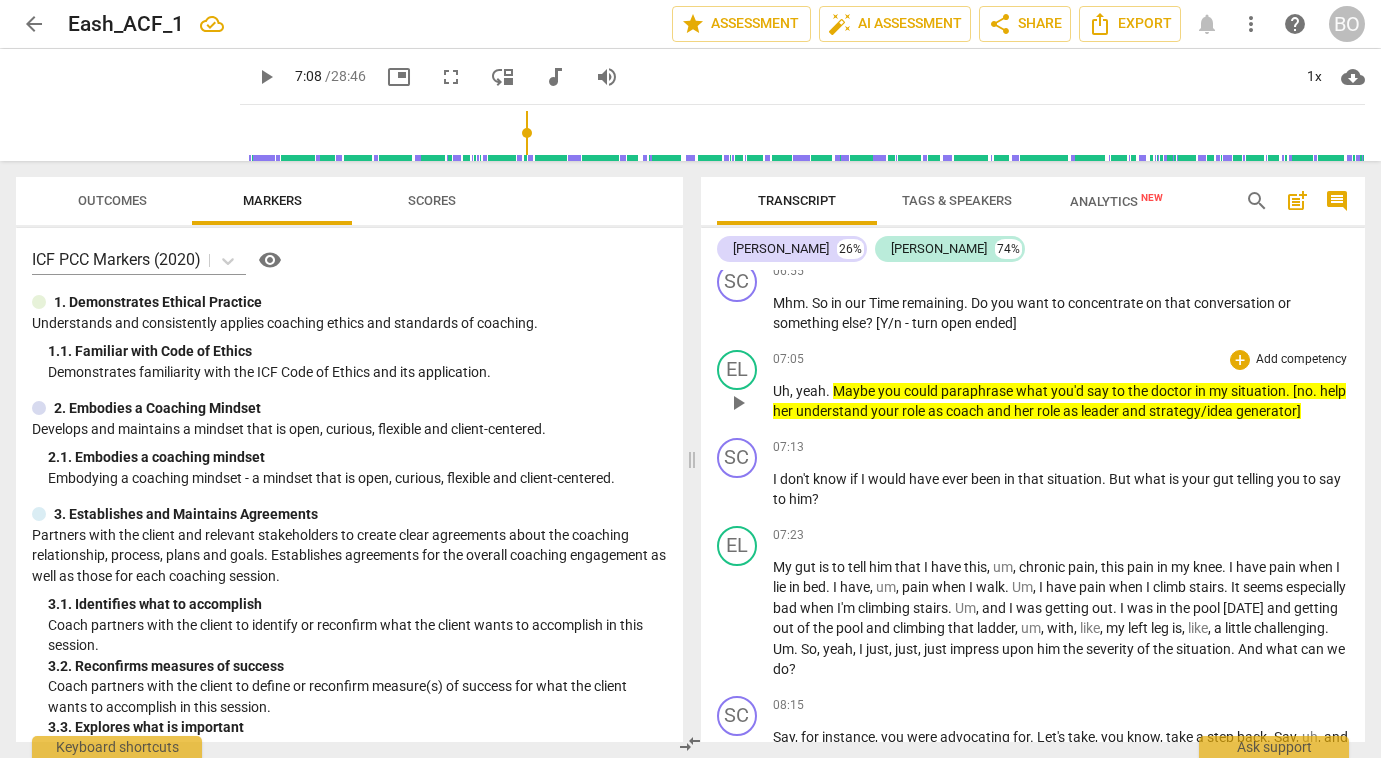 click on ". [no. help her understand your role as coach and her role as leader and strategy/idea generator]" at bounding box center [1059, 401] 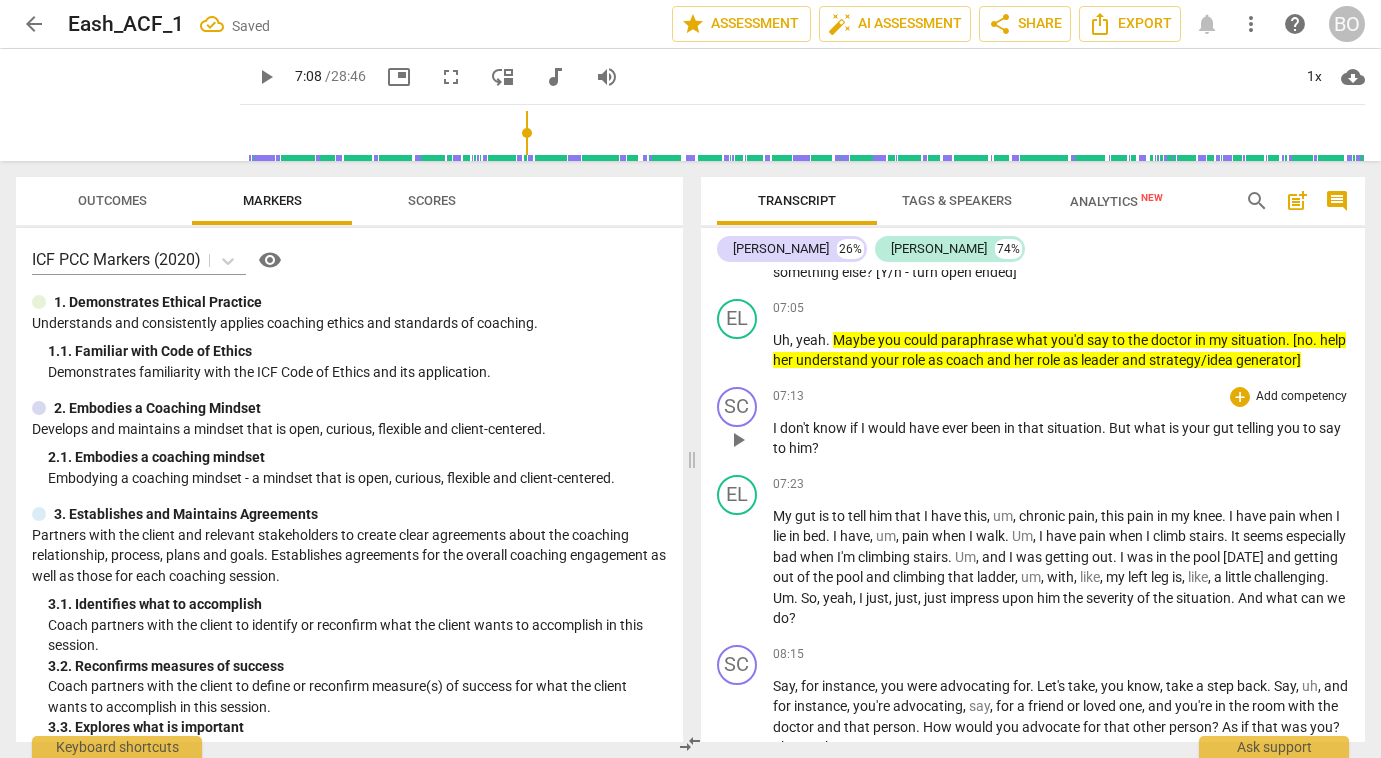scroll, scrollTop: 3274, scrollLeft: 0, axis: vertical 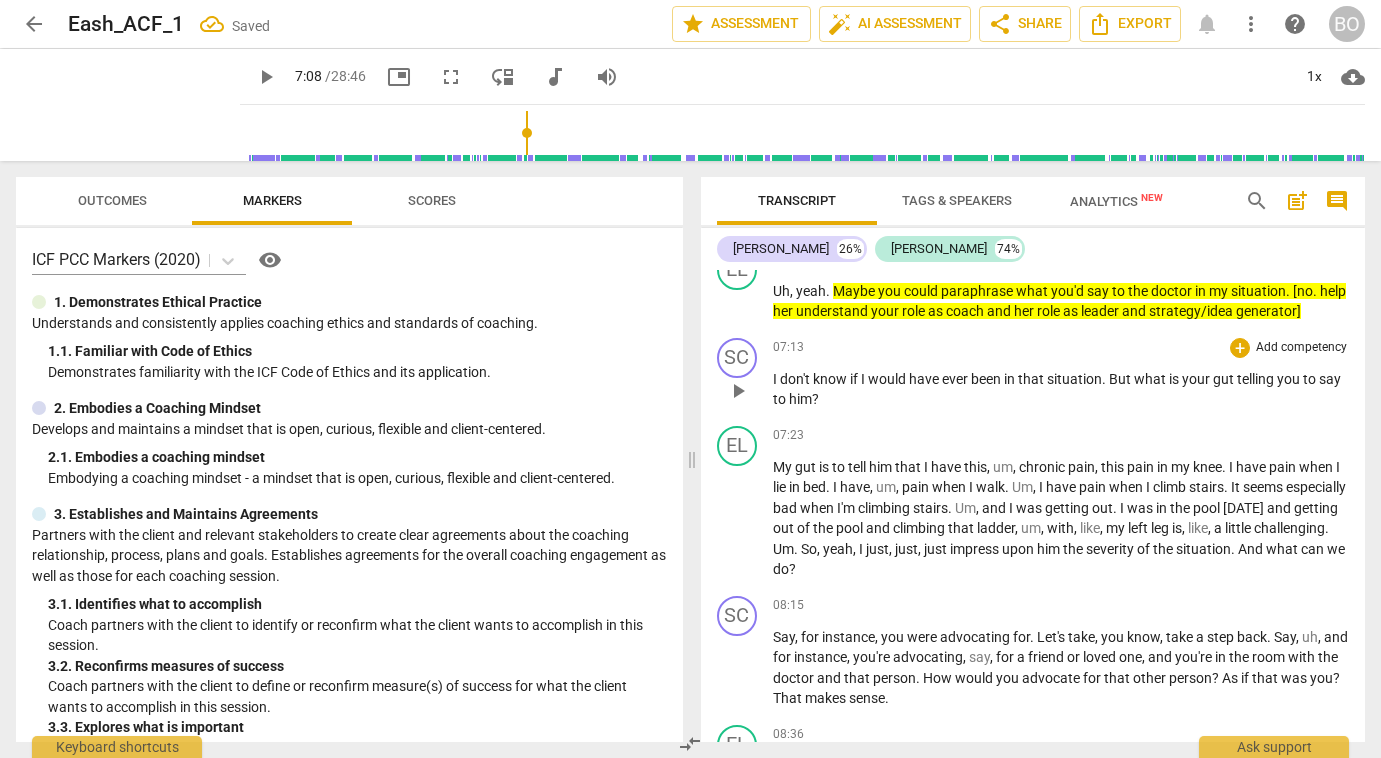 click on "I" at bounding box center [776, 379] 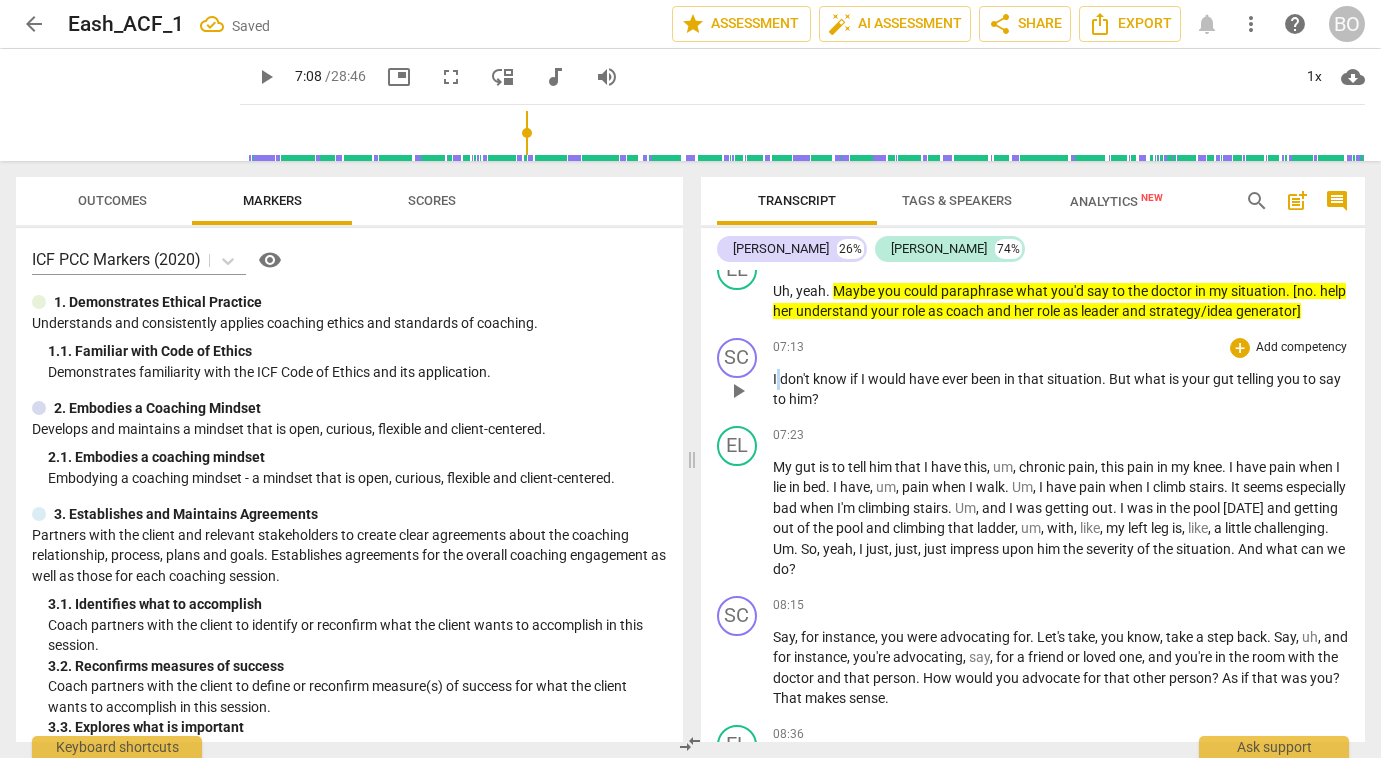 click on "I" at bounding box center [776, 379] 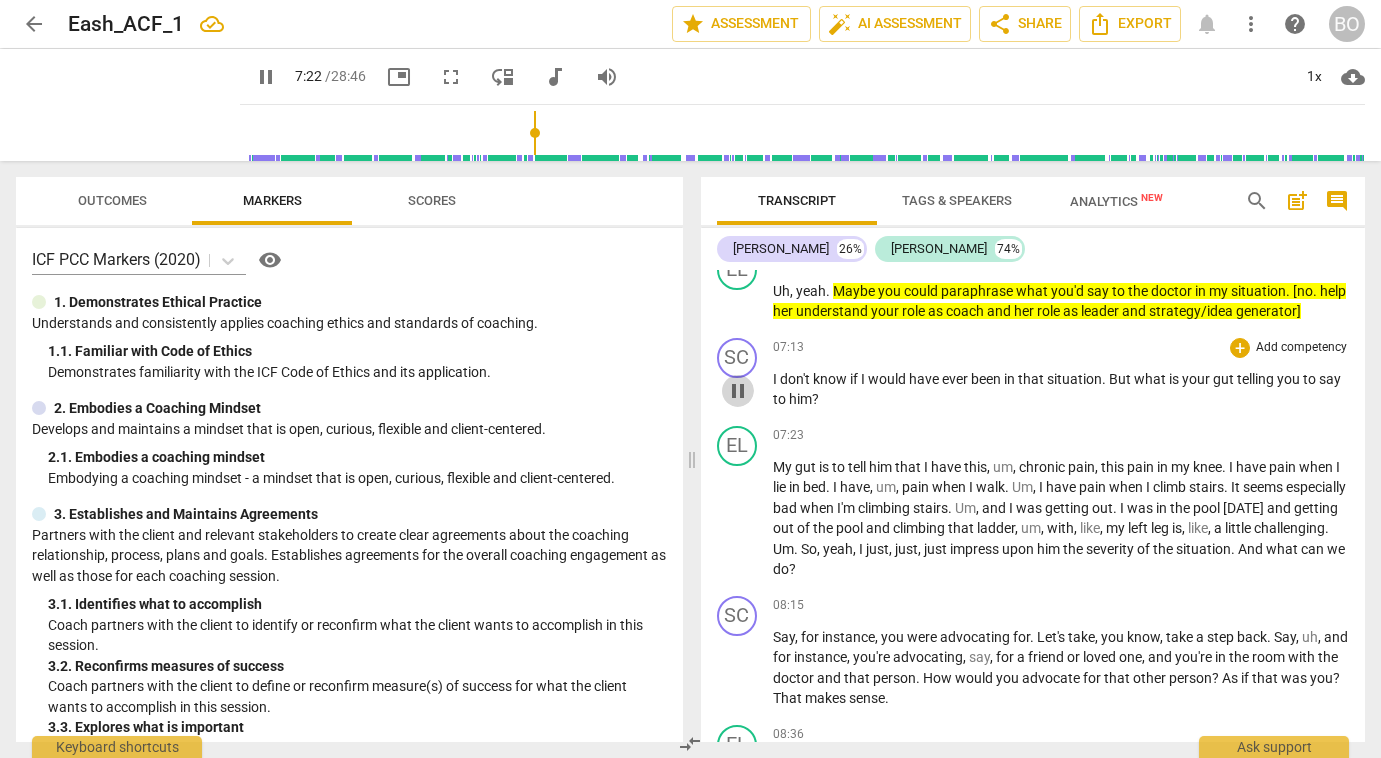 click on "pause" at bounding box center [738, 391] 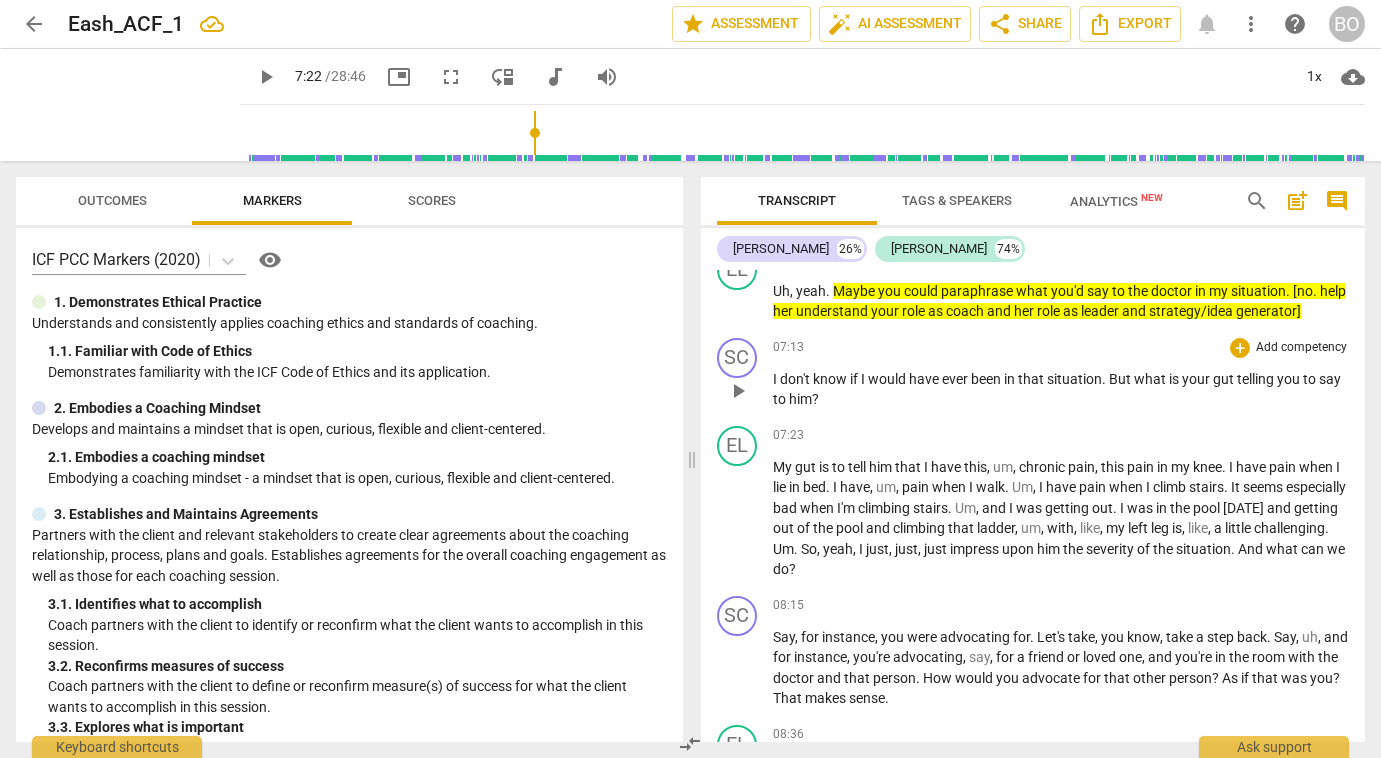 click on "I   don't   know   if   I   would   have   ever   been   in   that   situation .   But   what   is   your   gut   telling   you   to   say   to   him ?" at bounding box center (1061, 389) 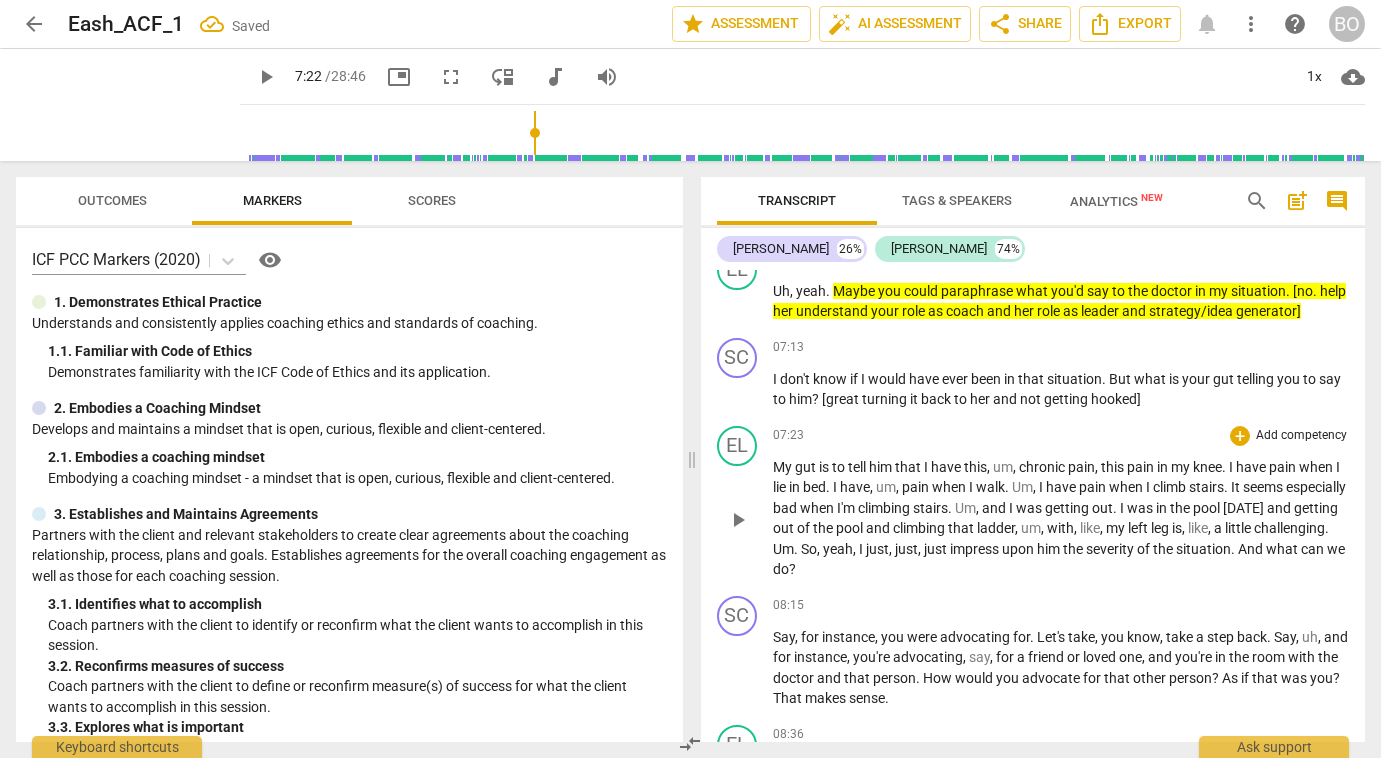 click on "My" at bounding box center (784, 467) 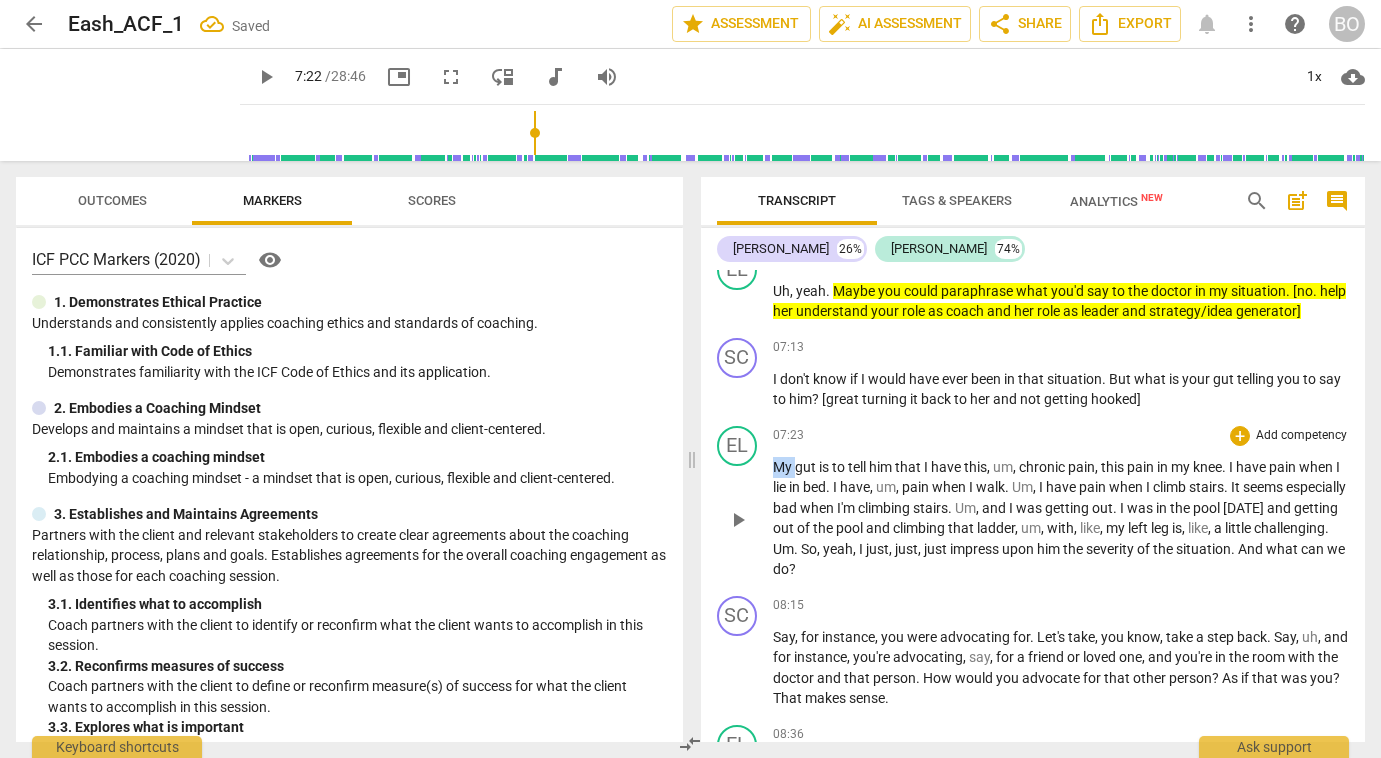 click on "My" at bounding box center (784, 467) 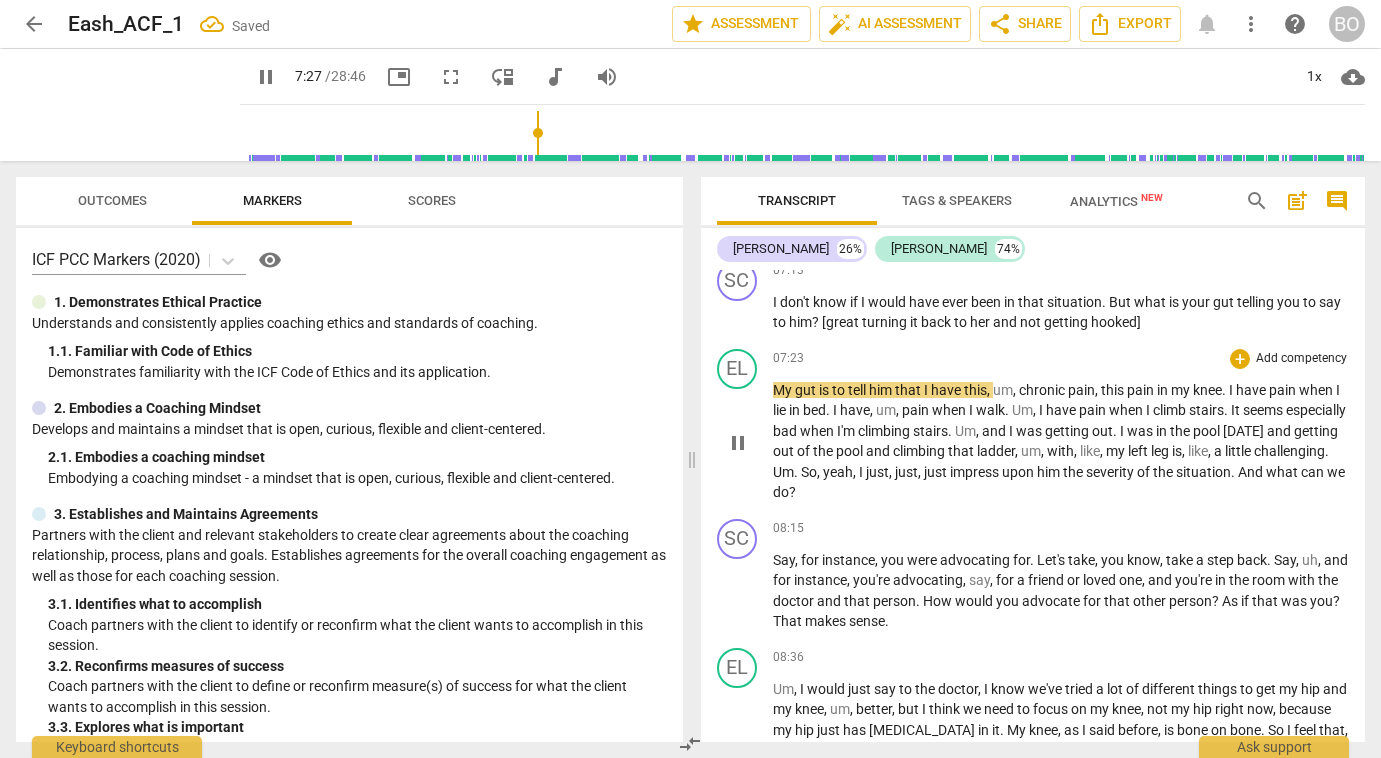 scroll, scrollTop: 3374, scrollLeft: 0, axis: vertical 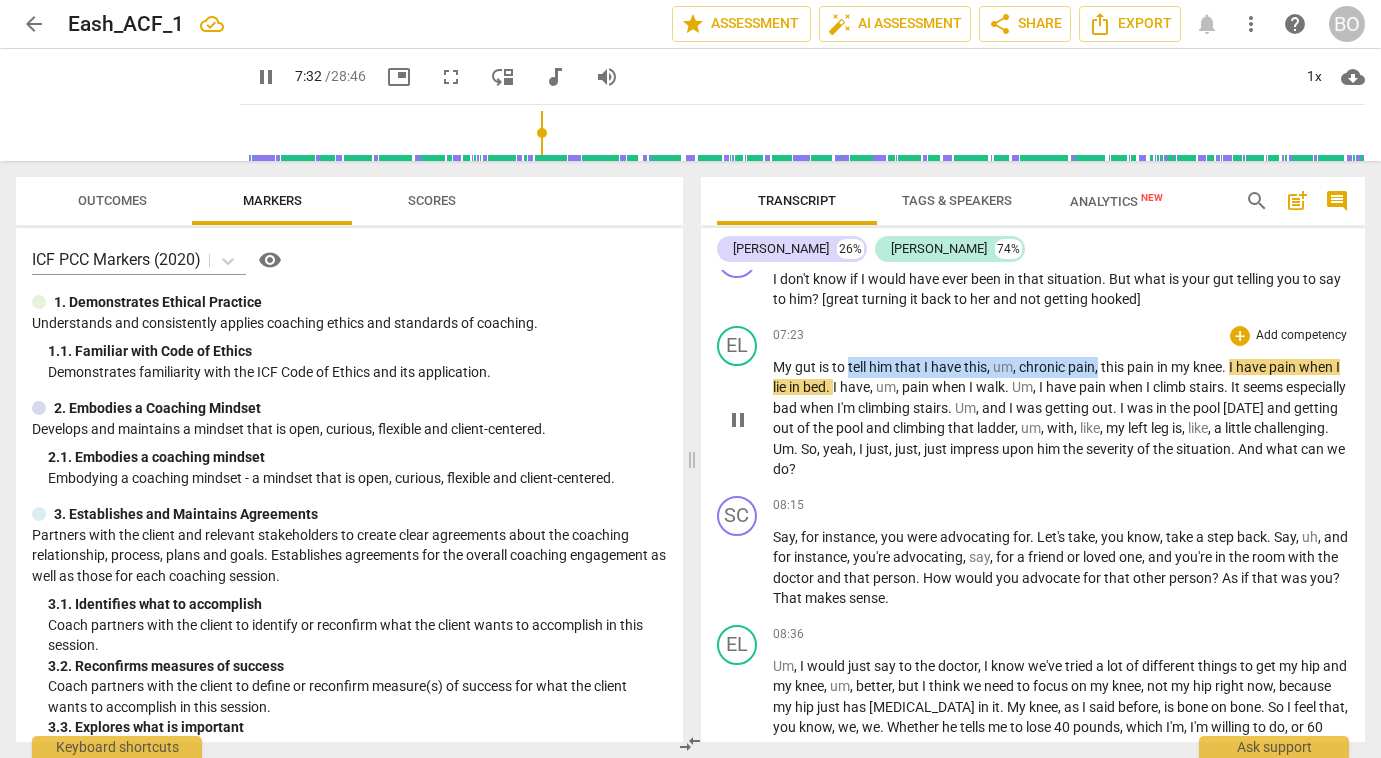 drag, startPoint x: 850, startPoint y: 385, endPoint x: 1101, endPoint y: 388, distance: 251.01793 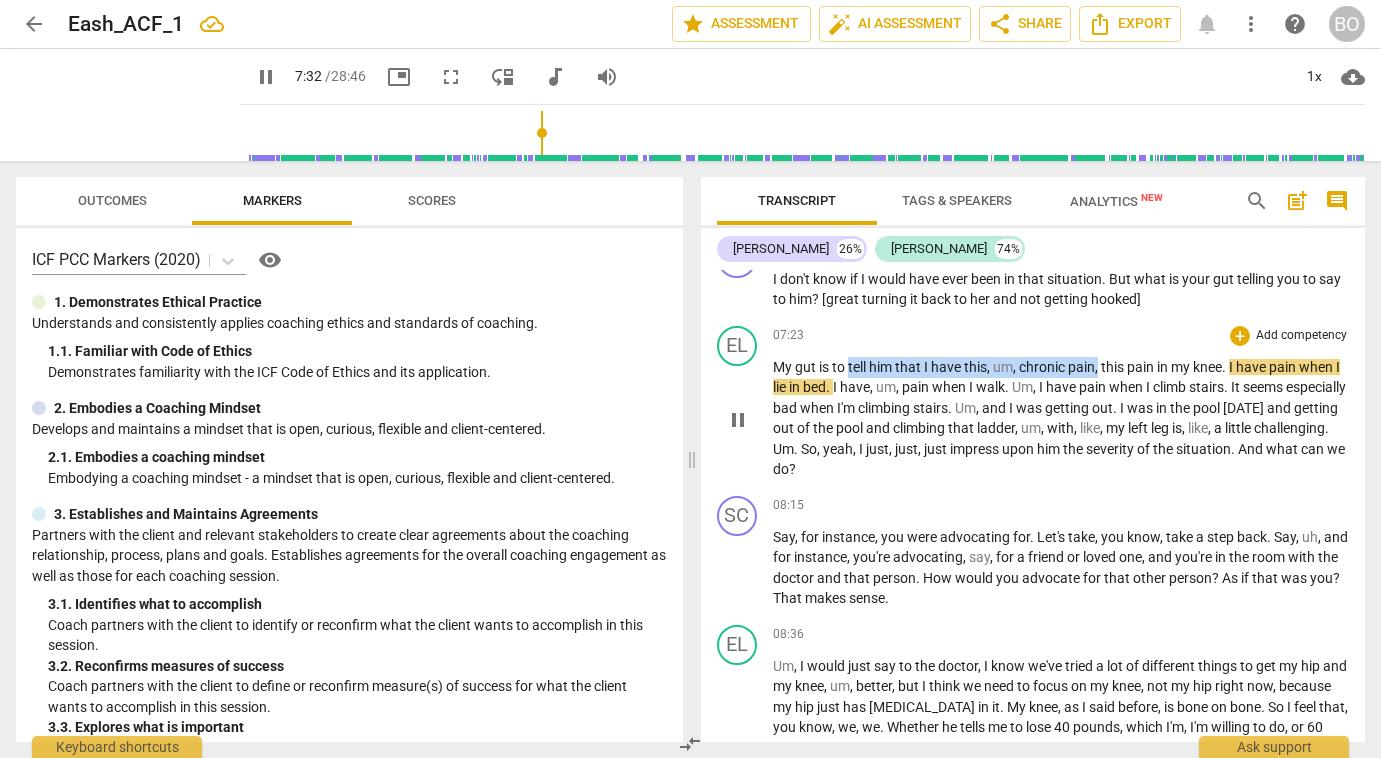 click on "My   gut   is   to   tell   him   that   I   have   this ,   um ,   [MEDICAL_DATA] ,   this   pain   in   my   knee .   I   have   pain   when   I   lie   in   bed .   I   have ,   um ,   pain   when   I   walk .   Um ,   I   have   pain   when   I   climb   stairs .   It   seems   especially   bad   when   I'm   climbing   stairs .   Um ,   and   I   was   getting   out .   I   was   in   the   pool   [DATE]   and   getting   out   of   the   pool   and   climbing   that   ladder ,   um ,   with ,   like ,   my   left   leg   is ,   like ,   a   little   challenging .   Um .   So ,   yeah ,   I   just ,   just ,   just   impress   upon   him   the   severity   of   the   situation .   And   what   can   we   do ?" at bounding box center (1061, 418) 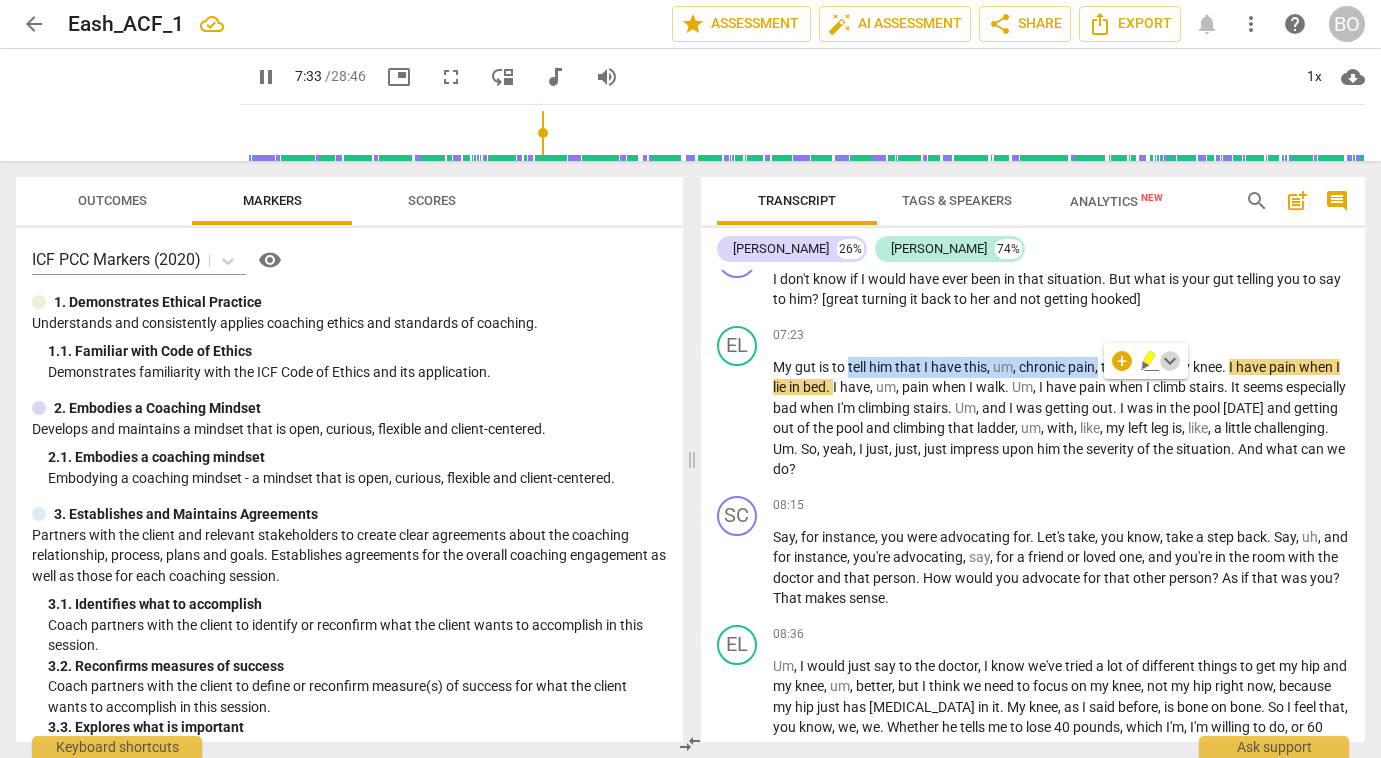 click on "keyboard_arrow_down" at bounding box center [1170, 361] 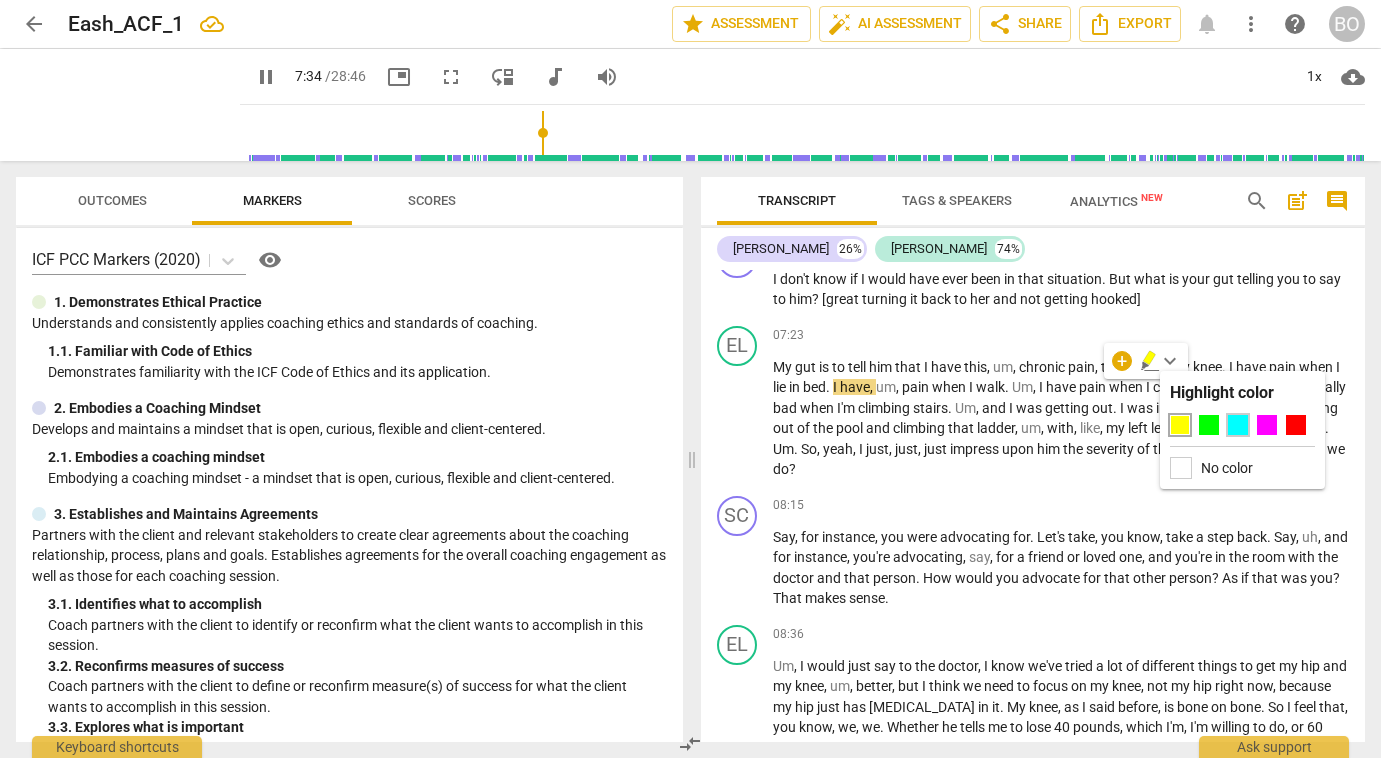 click at bounding box center [1238, 425] 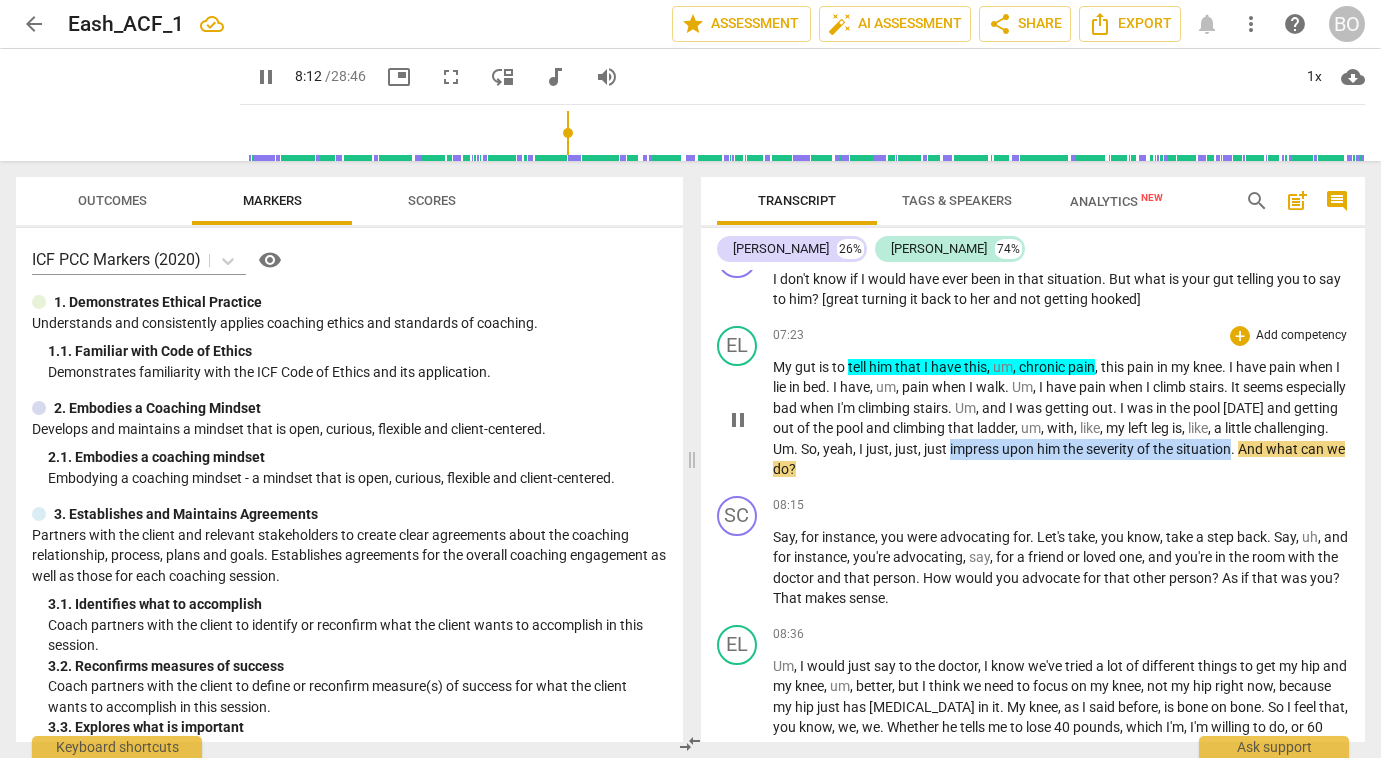 drag, startPoint x: 1029, startPoint y: 469, endPoint x: 1314, endPoint y: 474, distance: 285.04385 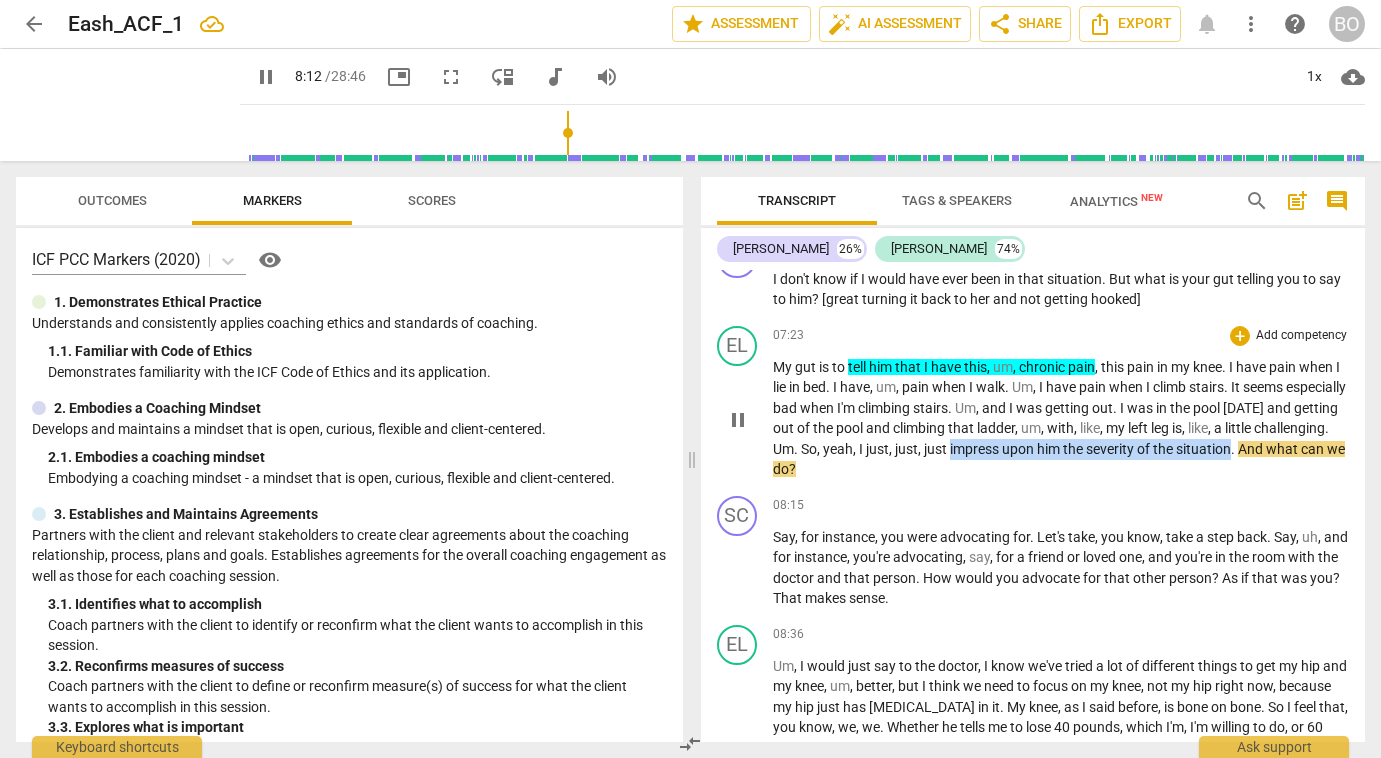 click on "My   gut   is   to   tell   him   that   I   have   this ,   um ,   [MEDICAL_DATA] ,   this   pain   in   my   knee .   I   have   pain   when   I   lie   in   bed .   I   have ,   um ,   pain   when   I   walk .   Um ,   I   have   pain   when   I   climb   stairs .   It   seems   especially   bad   when   I'm   climbing   stairs .   Um ,   and   I   was   getting   out .   I   was   in   the   pool   [DATE]   and   getting   out   of   the   pool   and   climbing   that   ladder ,   um ,   with ,   like ,   my   left   leg   is ,   like ,   a   little   challenging .   Um .   So ,   yeah ,   I   just ,   just ,   just   impress   upon   him   the   severity   of   the   situation .   And   what   can   we   do ?" at bounding box center (1061, 418) 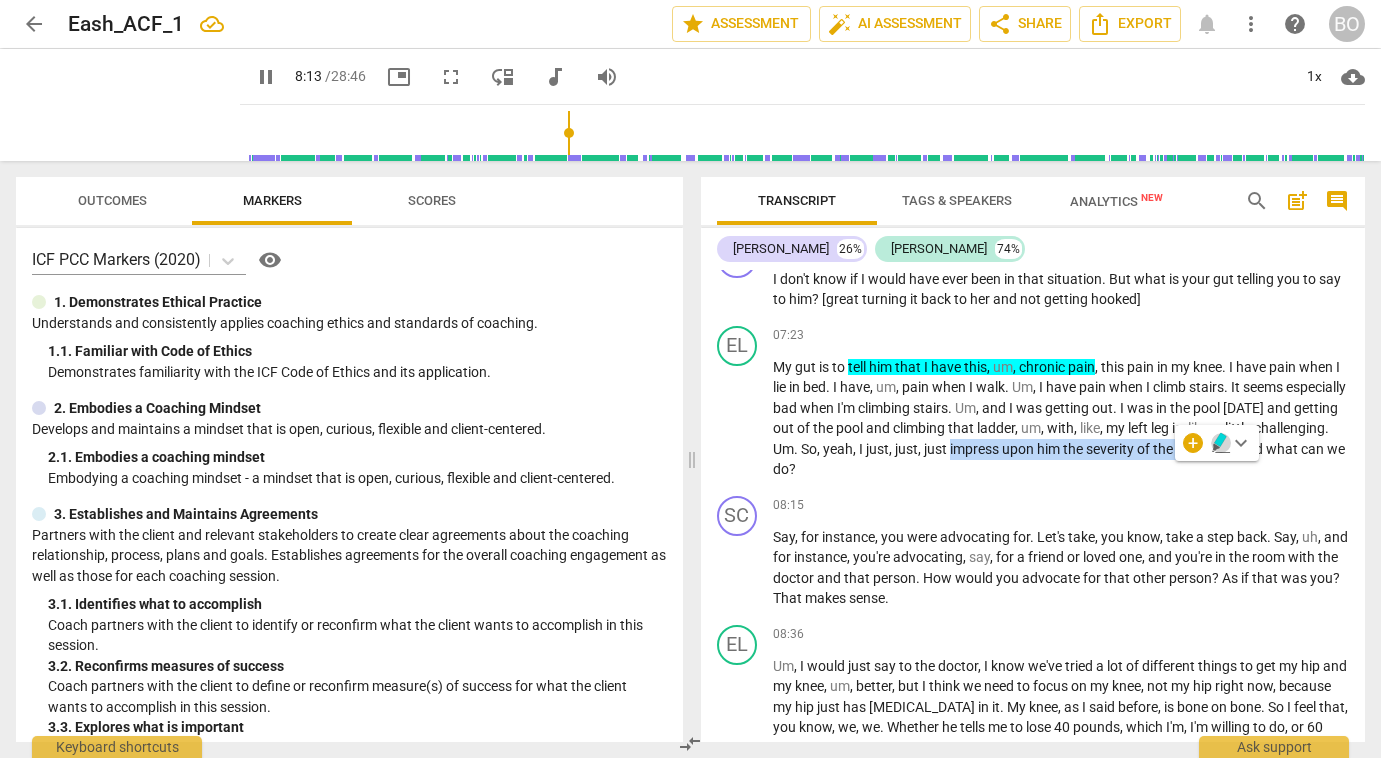 click 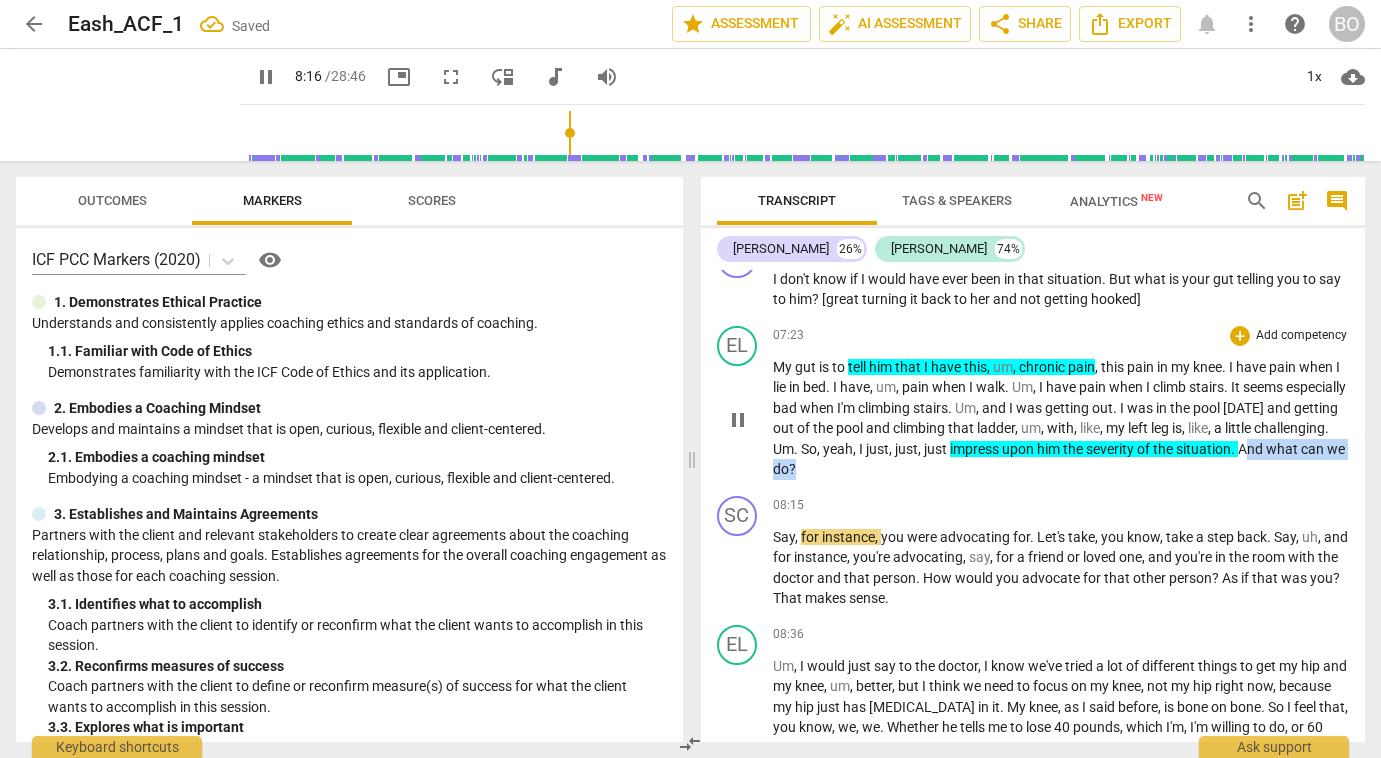 drag, startPoint x: 778, startPoint y: 490, endPoint x: 904, endPoint y: 488, distance: 126.01587 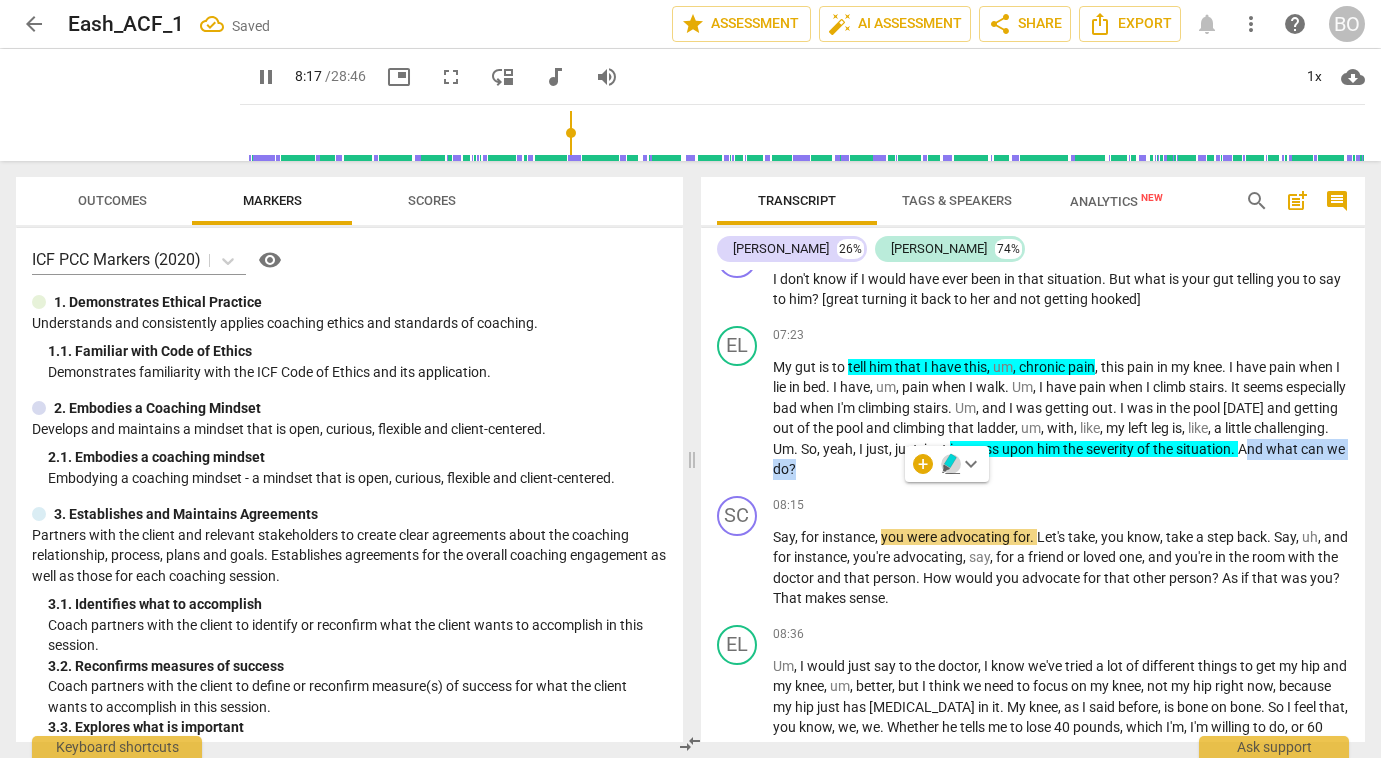 click 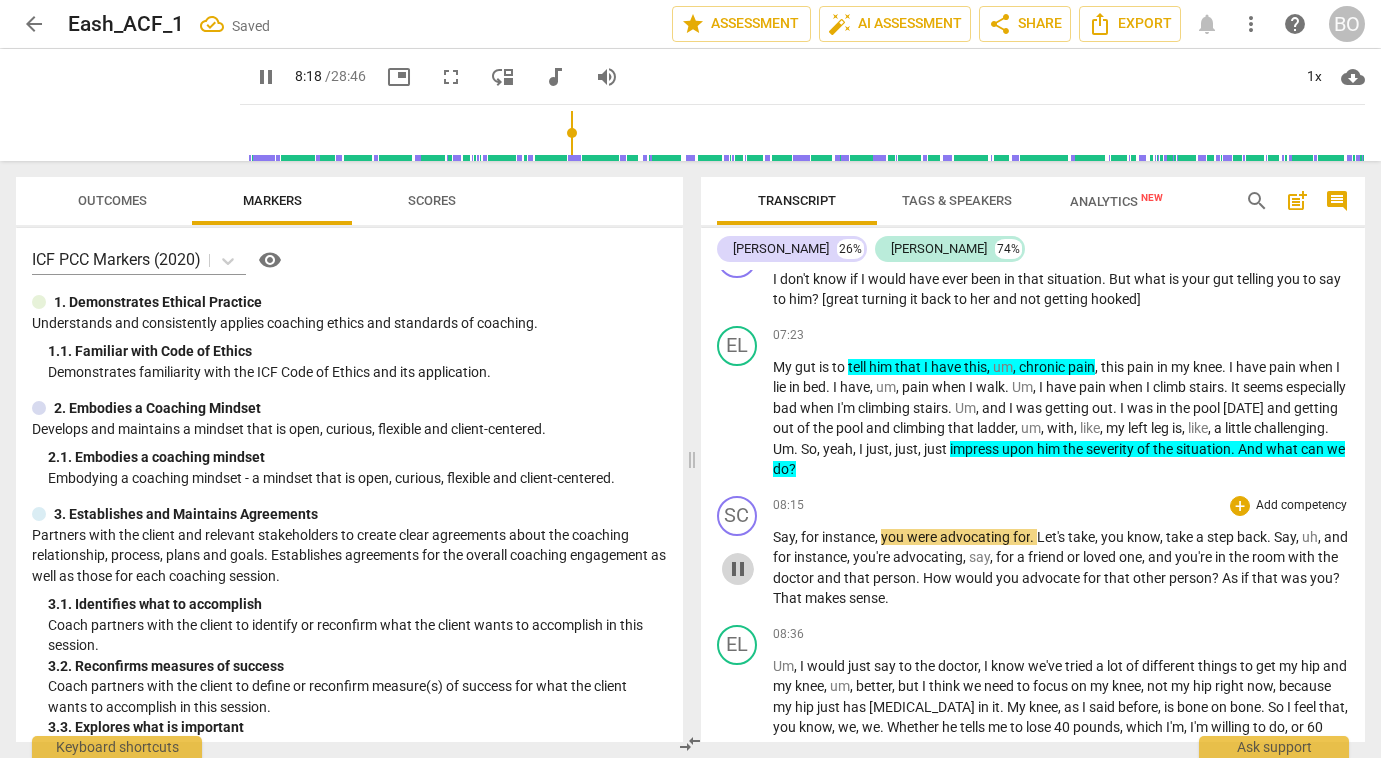 click on "pause" at bounding box center (738, 569) 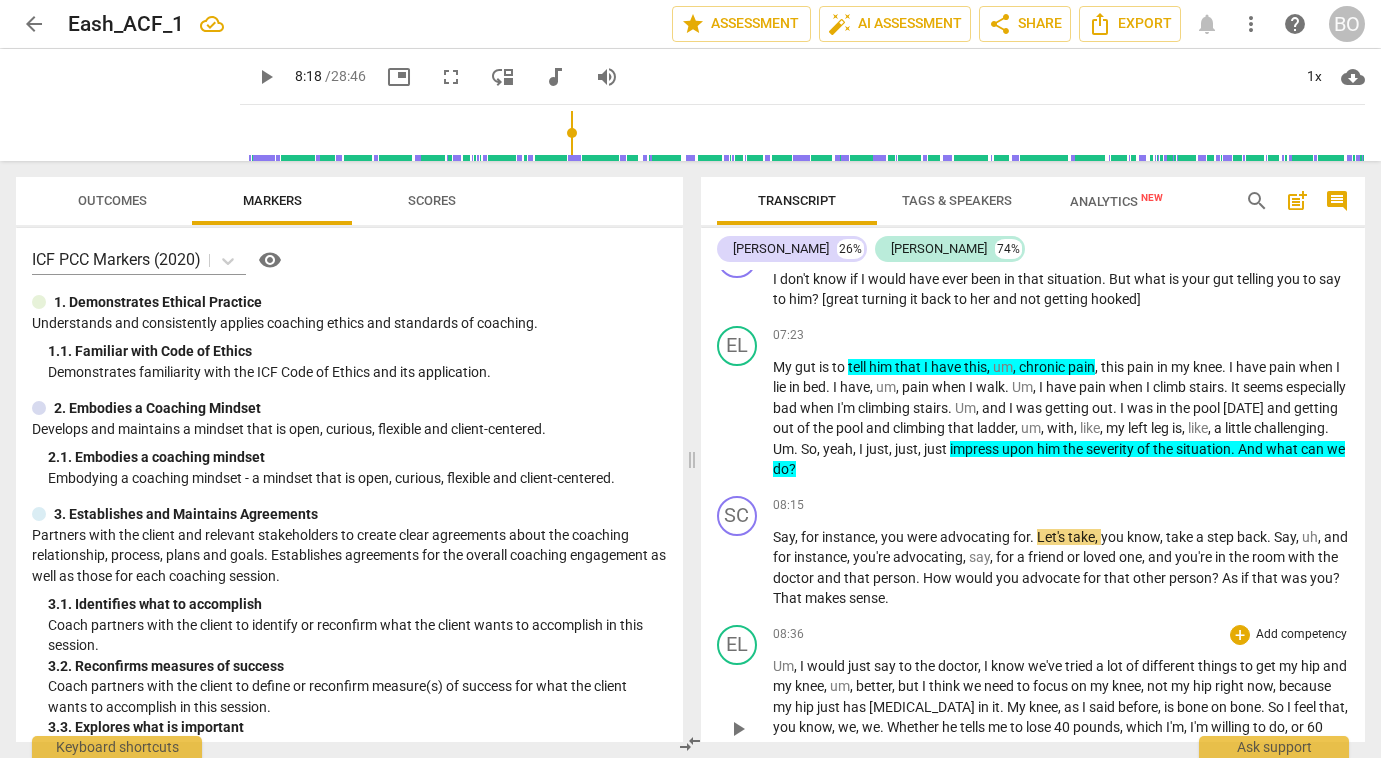 click on "08:36 + Add competency keyboard_arrow_right" at bounding box center (1061, 635) 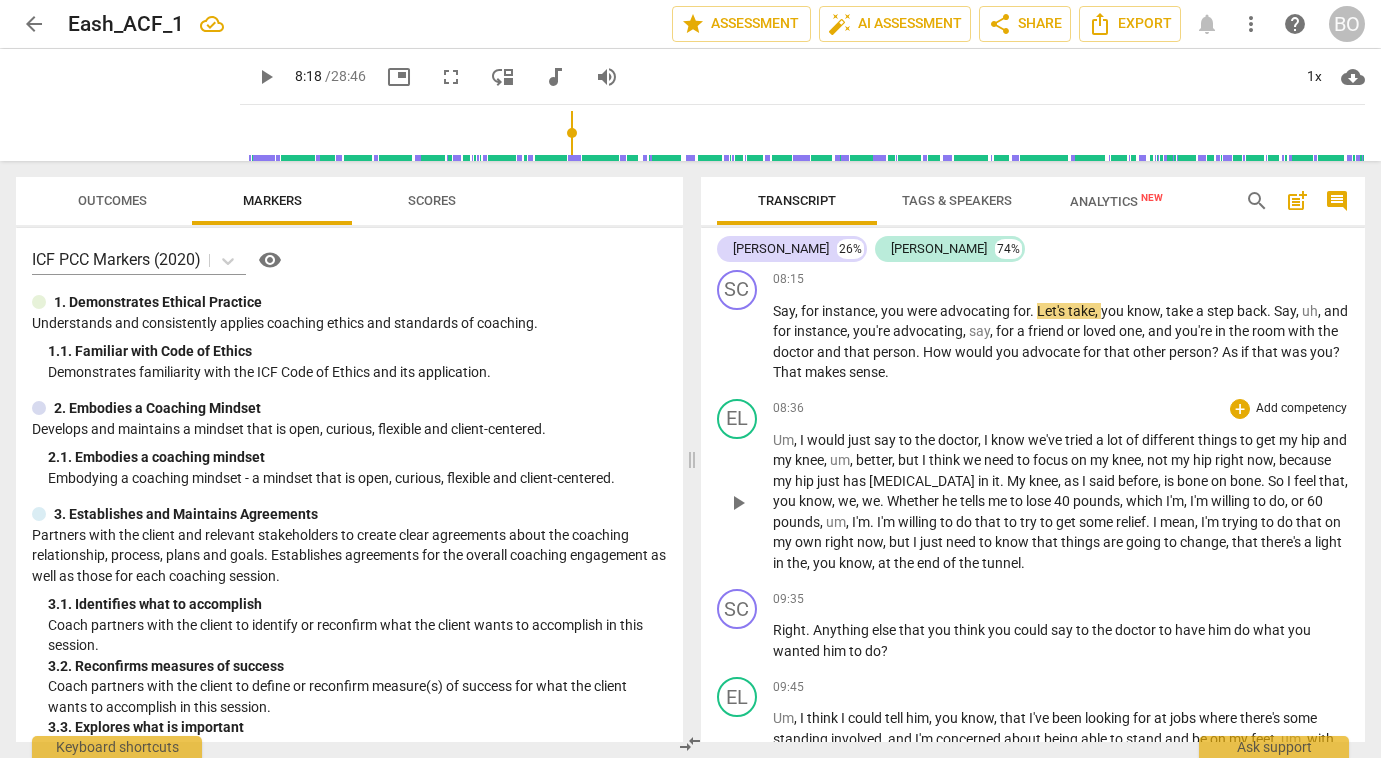 scroll, scrollTop: 3574, scrollLeft: 0, axis: vertical 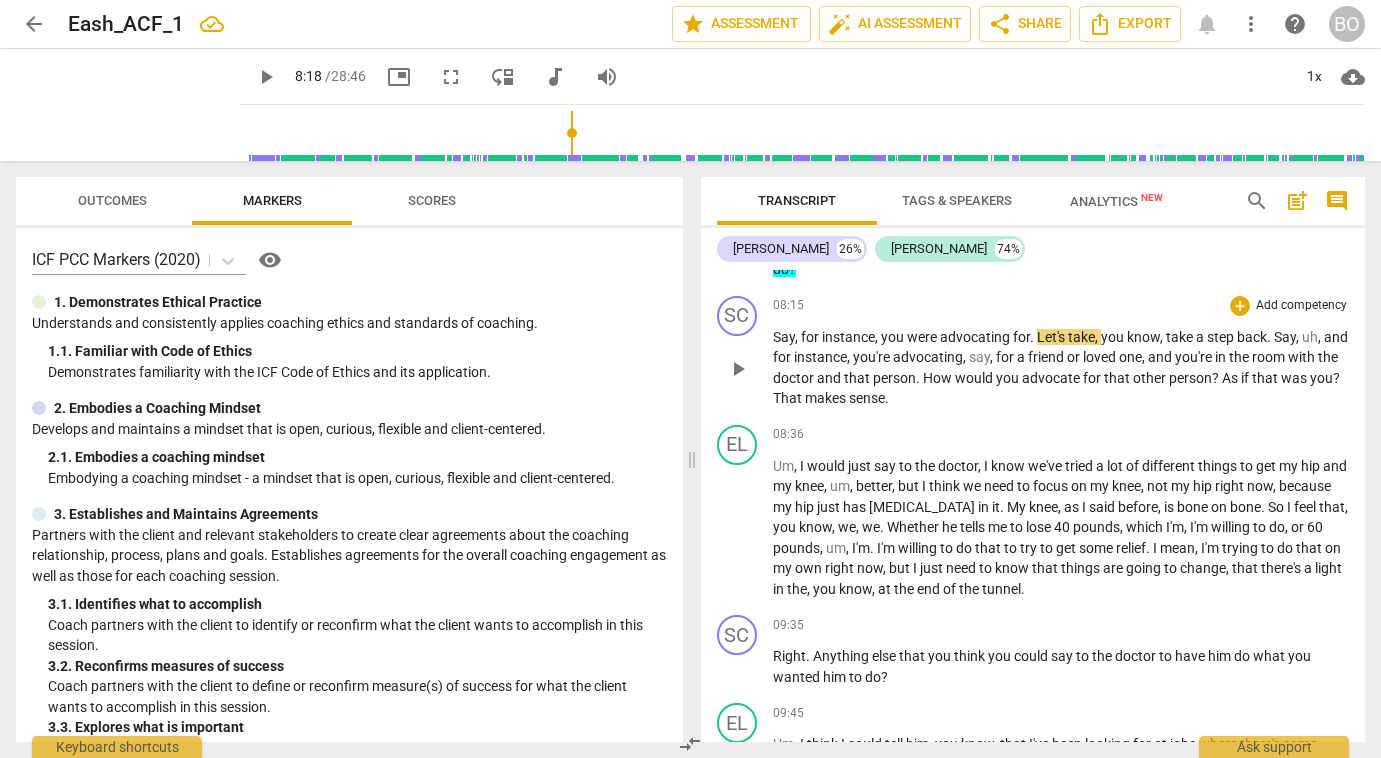 click on "Say" at bounding box center (784, 337) 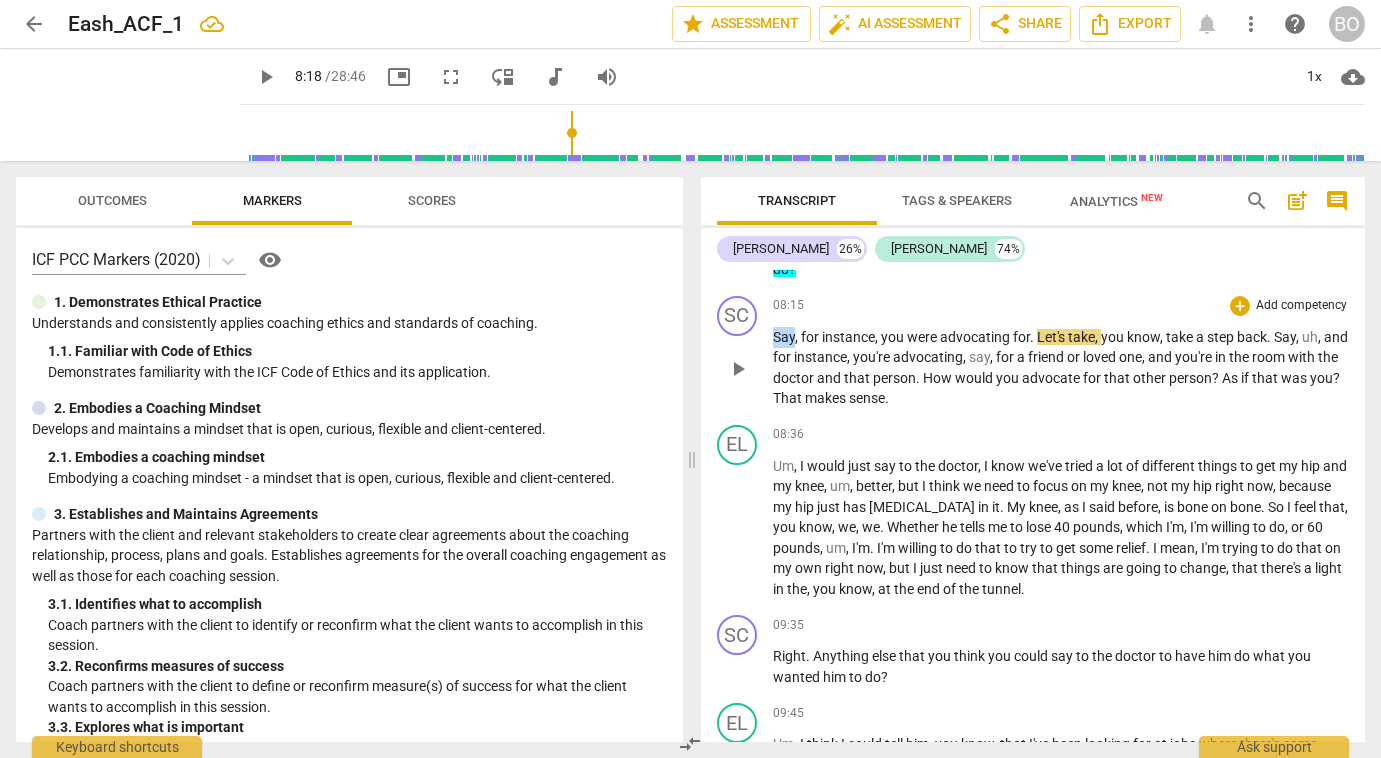 click on "Say" at bounding box center (784, 337) 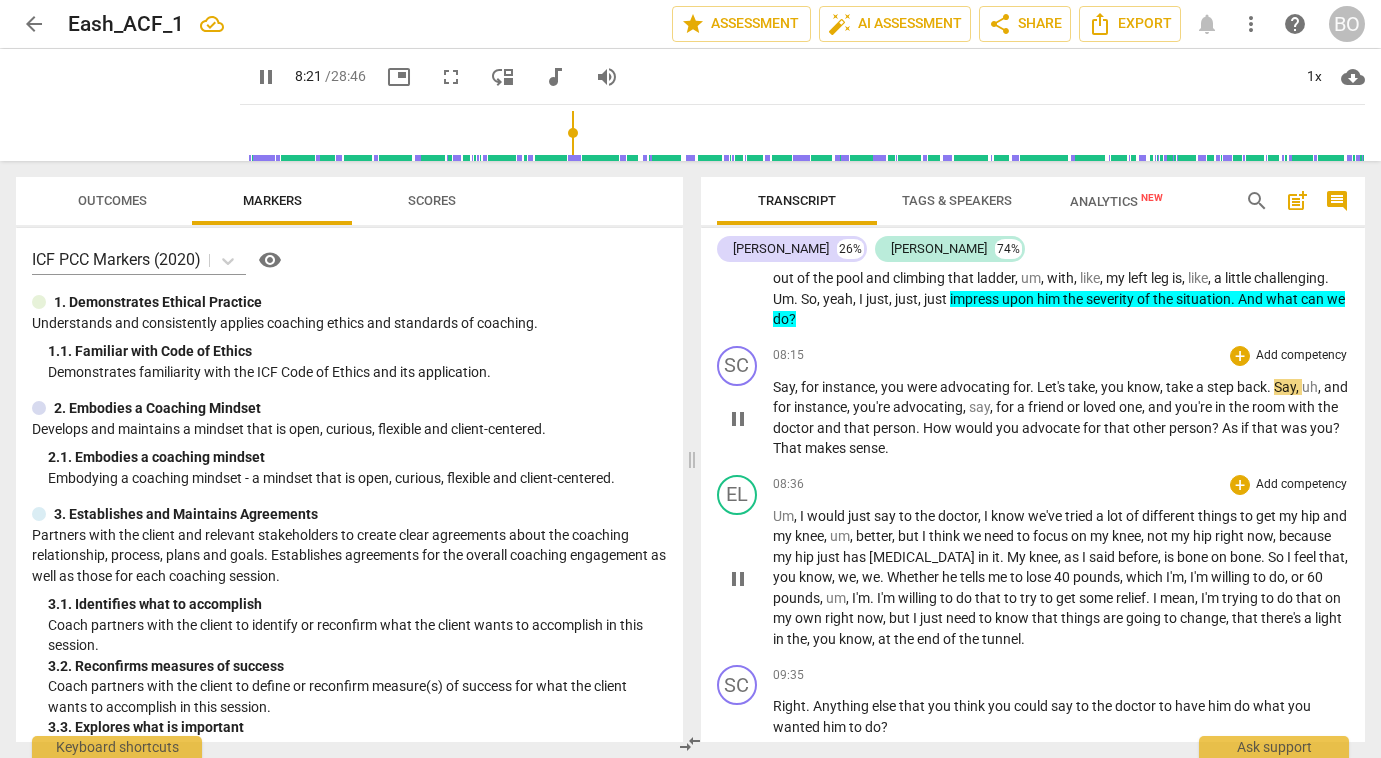 scroll, scrollTop: 3474, scrollLeft: 0, axis: vertical 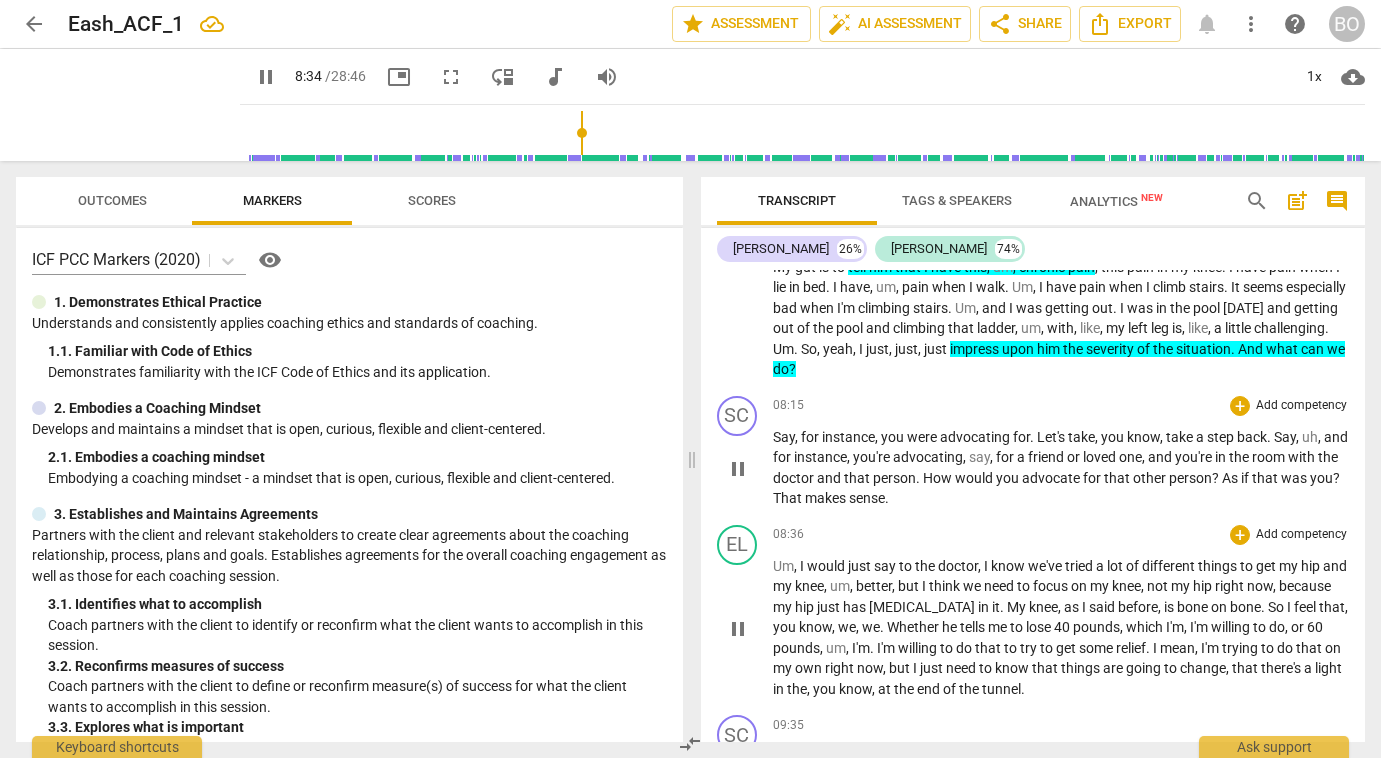 click on "pause" at bounding box center (738, 629) 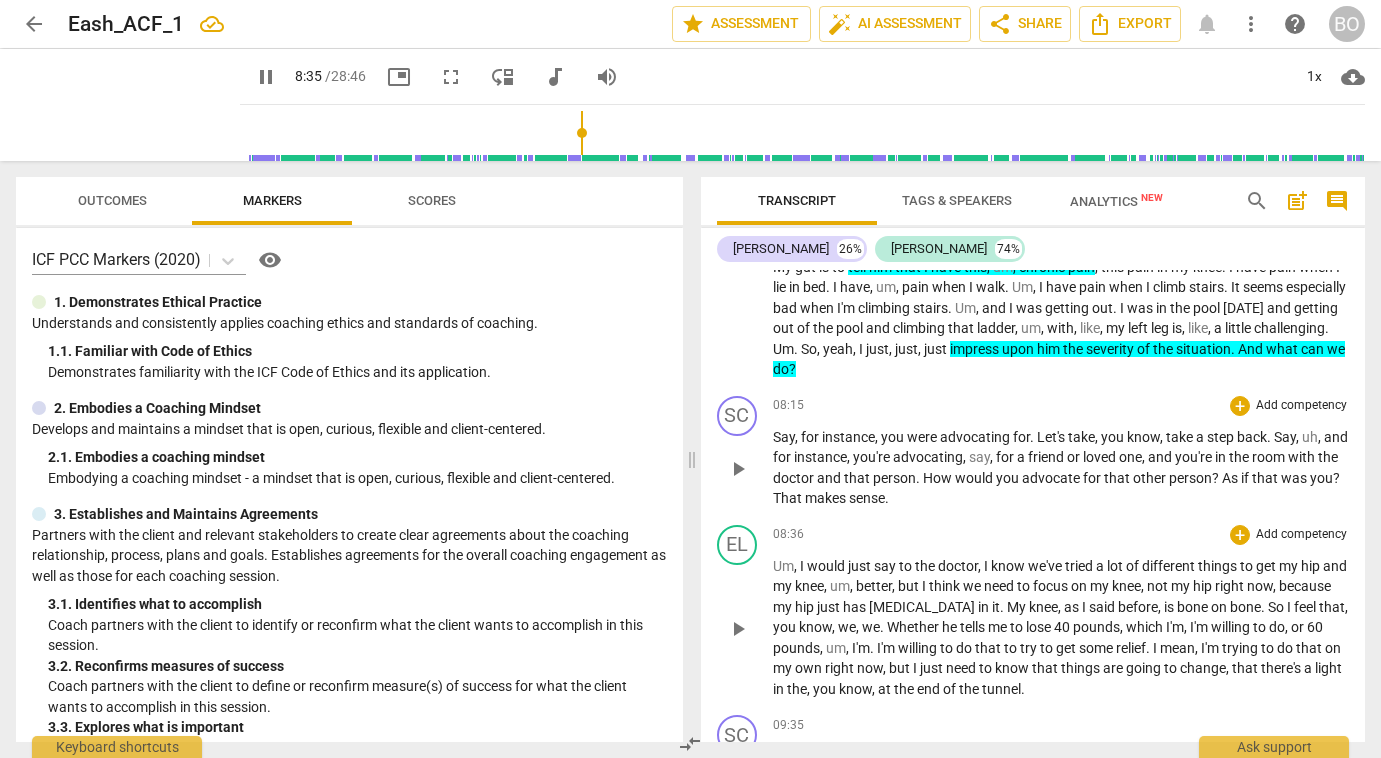 type on "515" 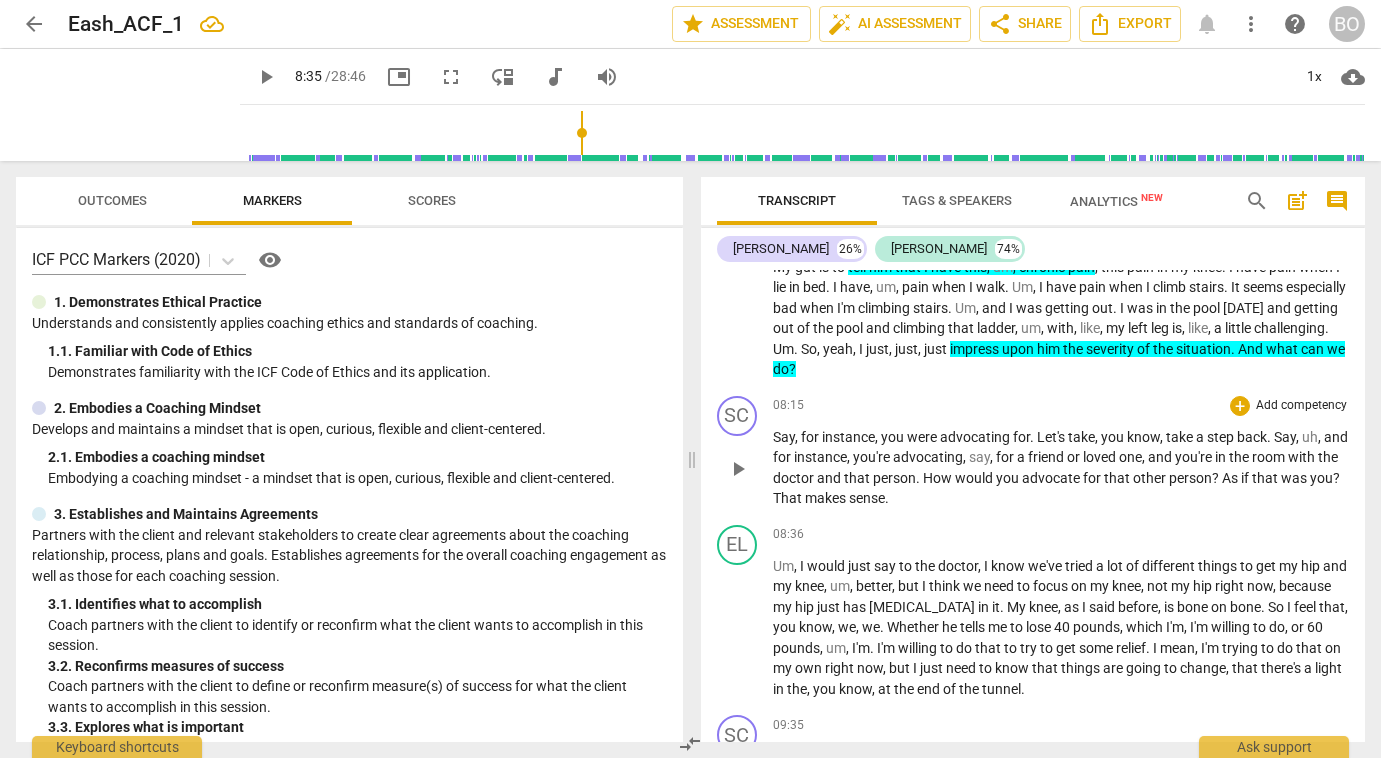 click on "Say ,   for   instance ,   you   were   advocating   for .   Let's   take ,   you   know ,   take   a   step   back .   Say ,   uh ,   and   for   instance ,   you're   advocating ,   say ,   for   a   friend   or   loved   one ,   and   you're   in   the   room   with   the   doctor   and   that   person .   How   would   you   advocate   for   that   other   person ?   As   if   that   was   you ?   That   makes   sense ." at bounding box center [1061, 468] 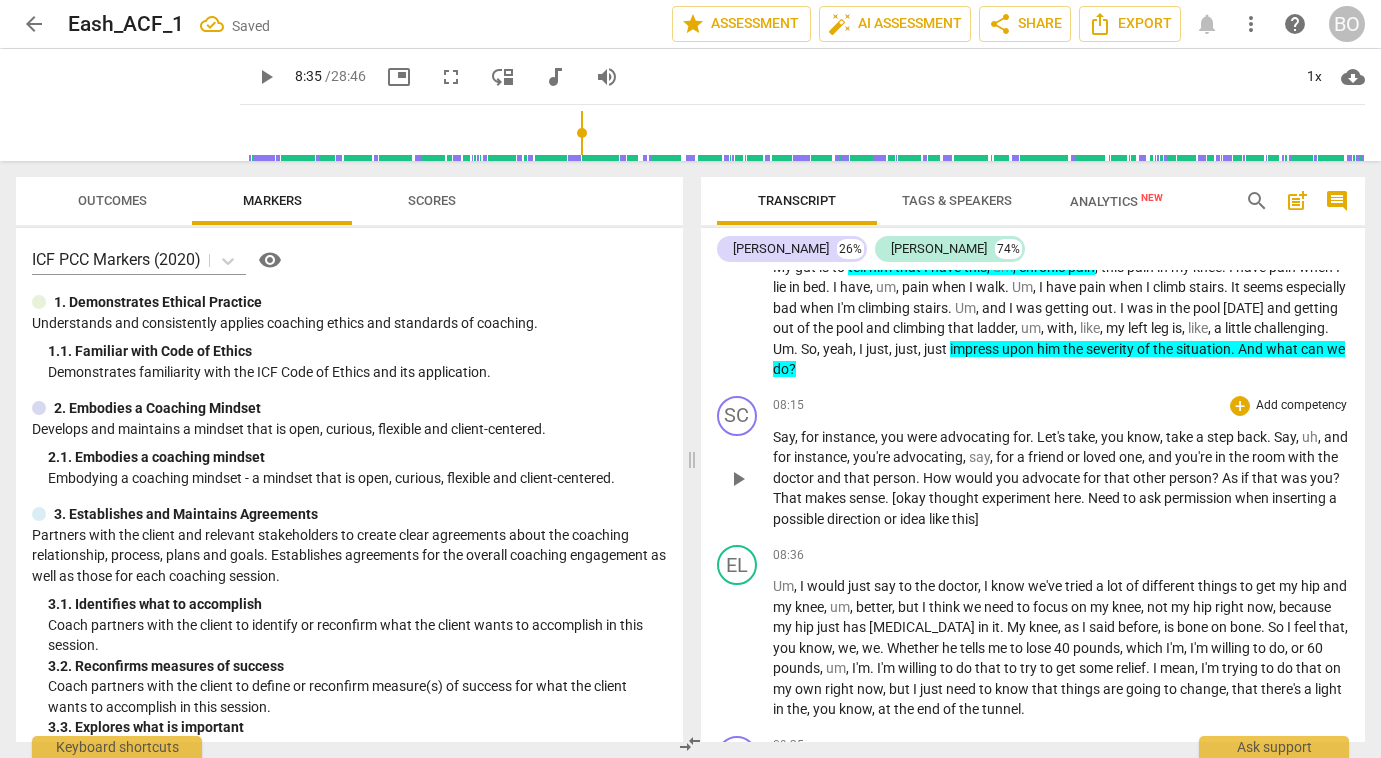 click on ". [okay thought experiment here. Need to ask permission when inserting a possible direction or idea like this]" at bounding box center (1055, 508) 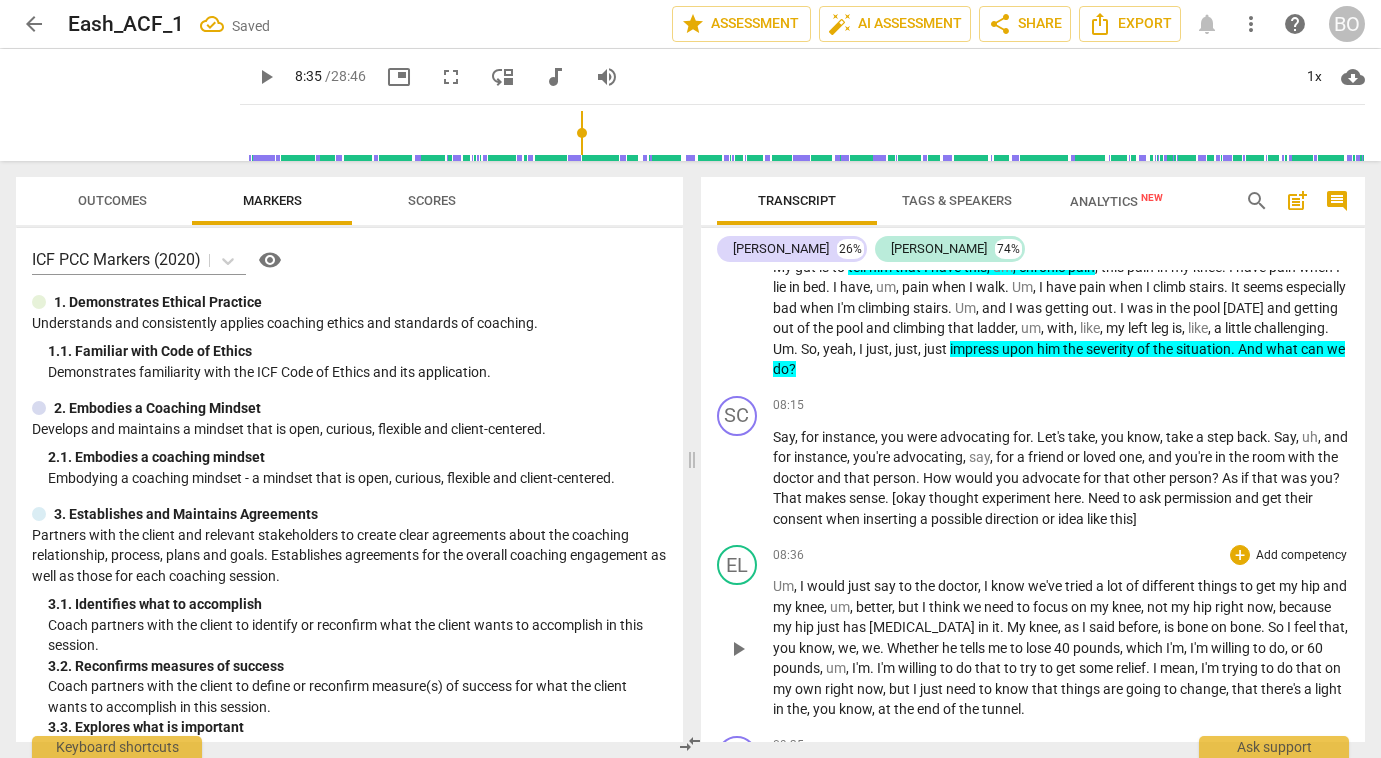 click on "Um" at bounding box center (783, 586) 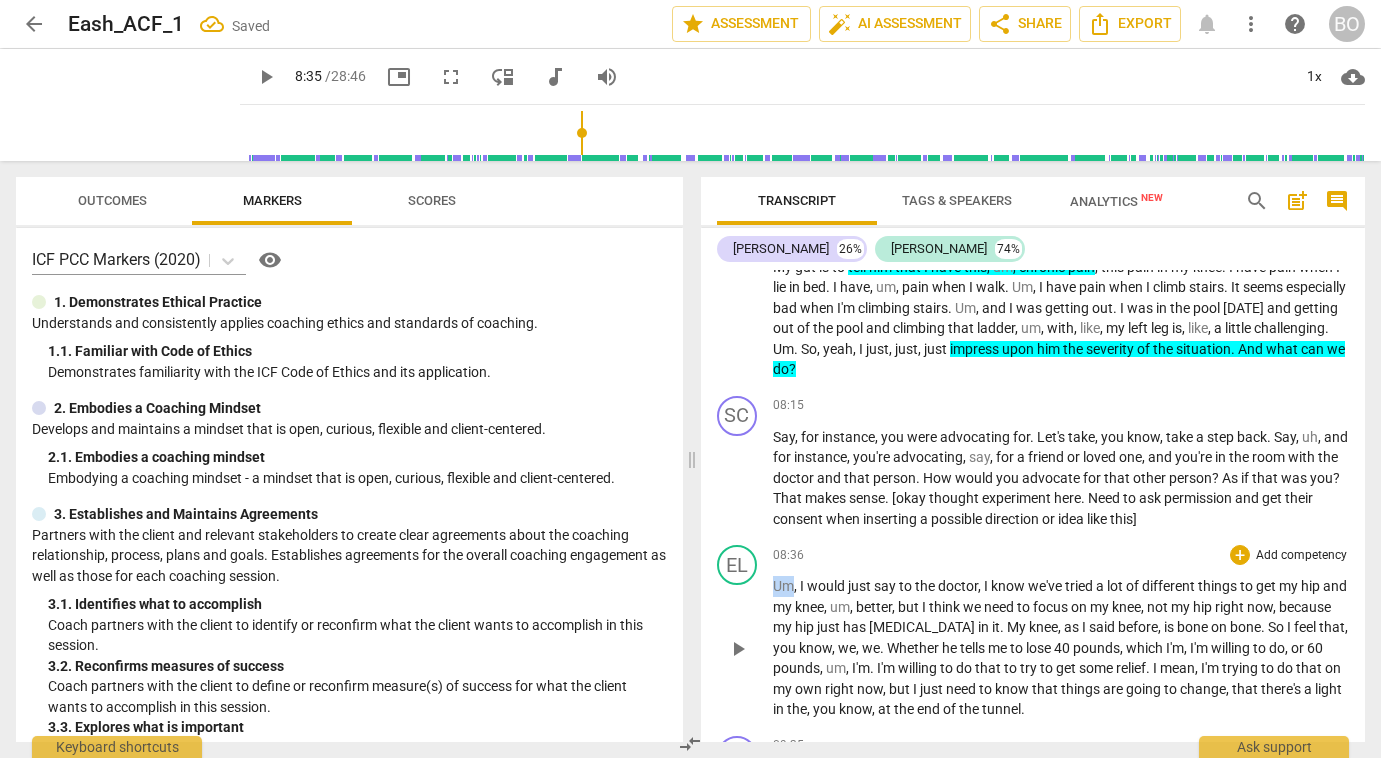 click on "Um" at bounding box center [783, 586] 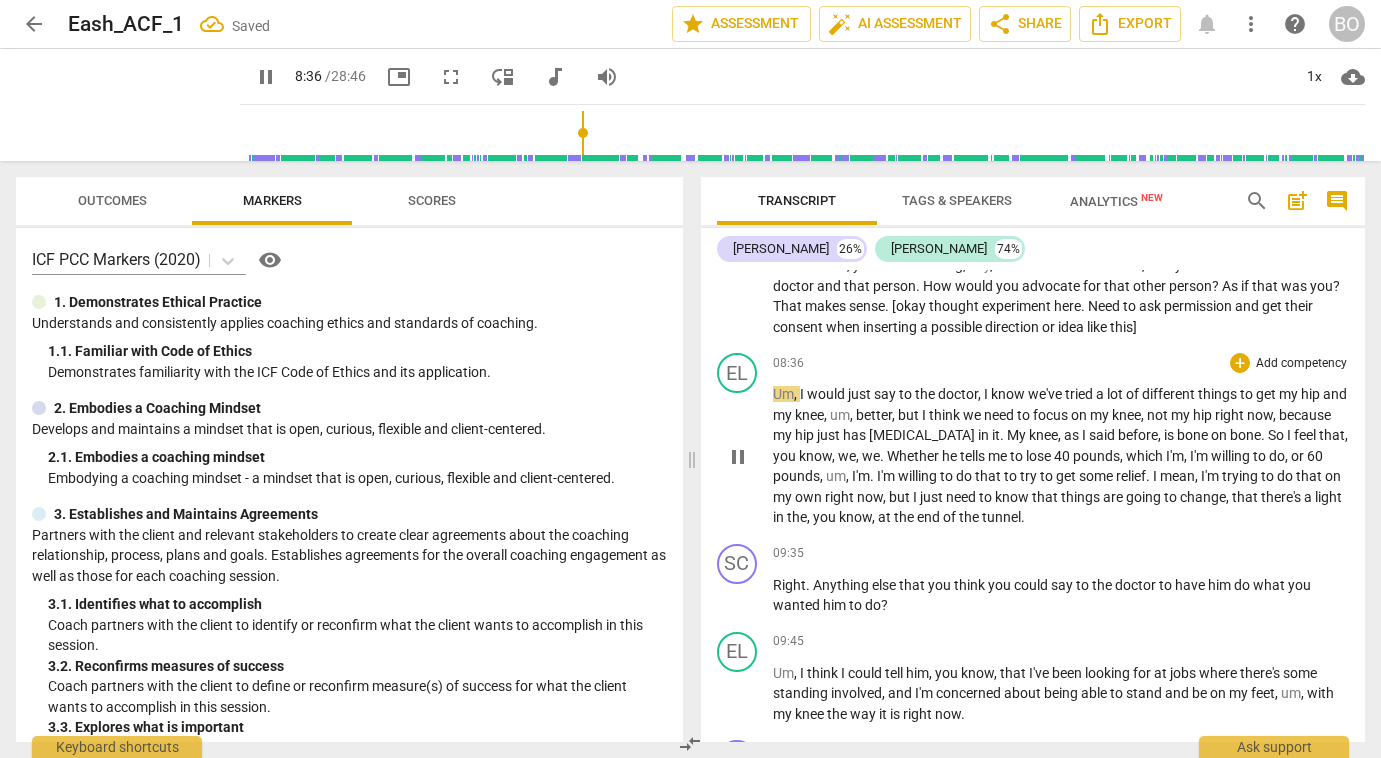 scroll, scrollTop: 3674, scrollLeft: 0, axis: vertical 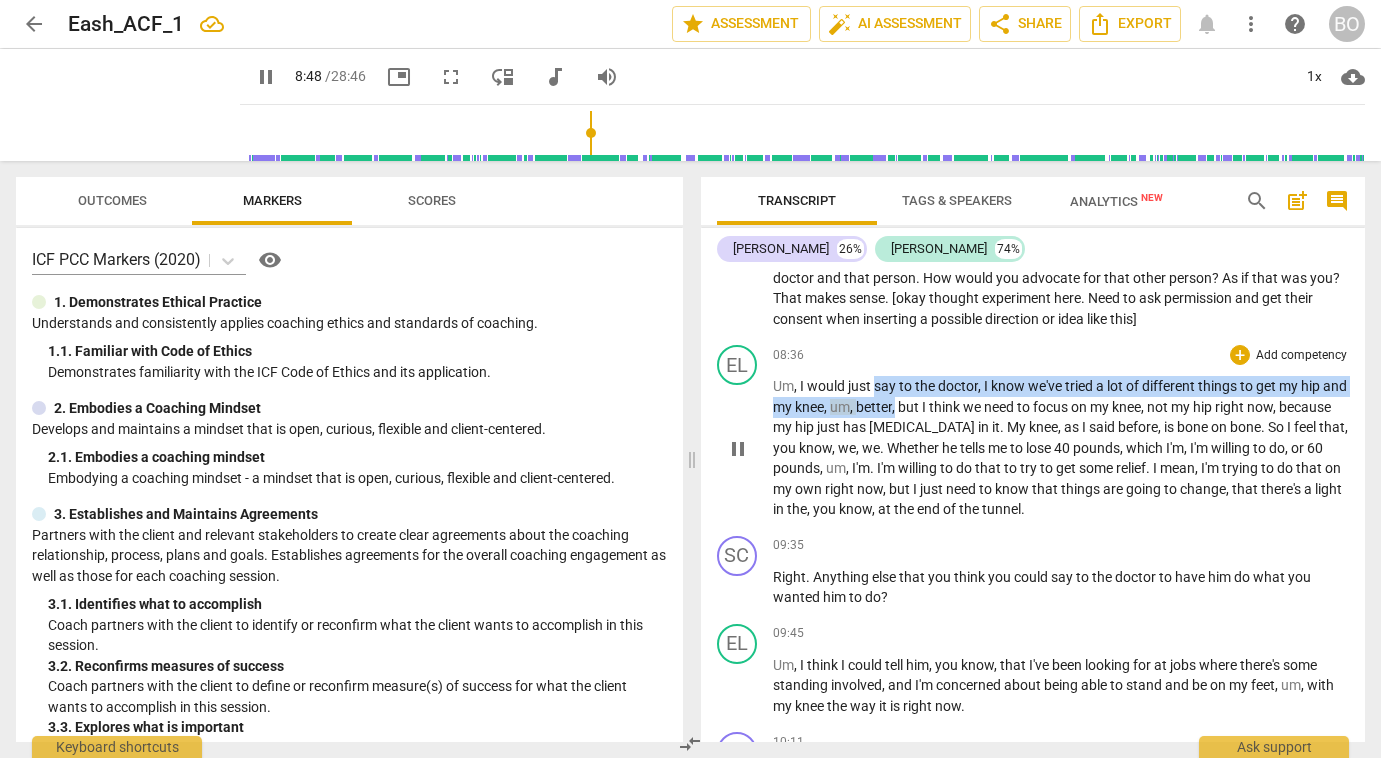 drag, startPoint x: 877, startPoint y: 409, endPoint x: 922, endPoint y: 430, distance: 49.658836 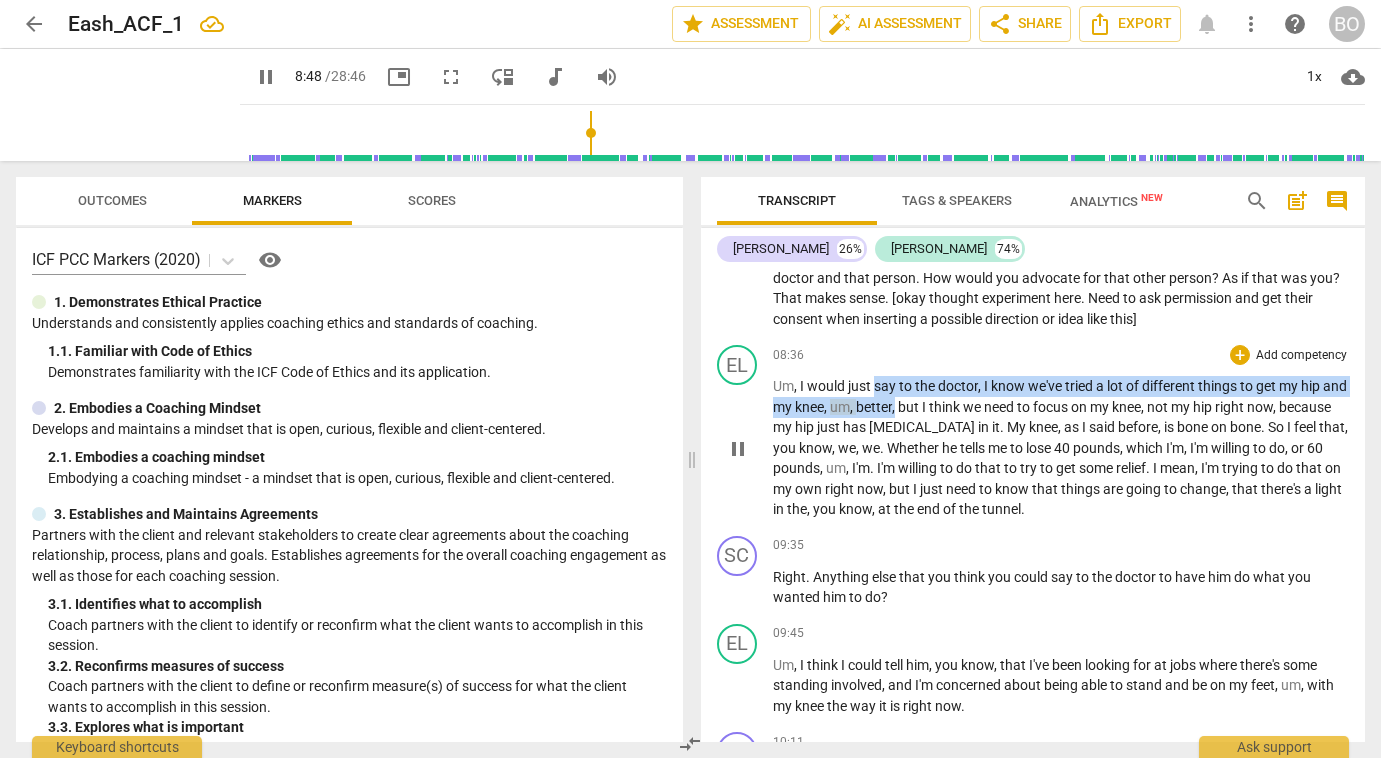 click on "Um ,   I   would   just   say   to   the   doctor ,   I   know   we've   tried   a   lot   of   different   things   to   get   my   hip   and   my   knee ,   um ,   better ,   but   I   think   we   need   to   focus   on   my   knee ,   not   my   hip   right   now ,   because   my   hip   just   has   [MEDICAL_DATA]   in   it .   My   knee ,   as   I   said   before ,   is   bone   on   bone .   So   I   feel   that ,   you   know ,   we ,   we .   Whether   he   tells   me   to   lose   40   pounds ,   which   I'm ,   I'm   willing   to   do ,   or   60   pounds ,   um ,   I'm .   I'm   willing   to   do   that   to   try   to   get   some   relief .   I   mean ,   I'm   trying   to   do   that   on   my   own   right   now ,   but   I   just   need   to   know   that   things   are   going   to   change ,   that   there's   a   light   in   the ,   you   know ,   at   the   end   of   the   tunnel ." at bounding box center (1061, 448) 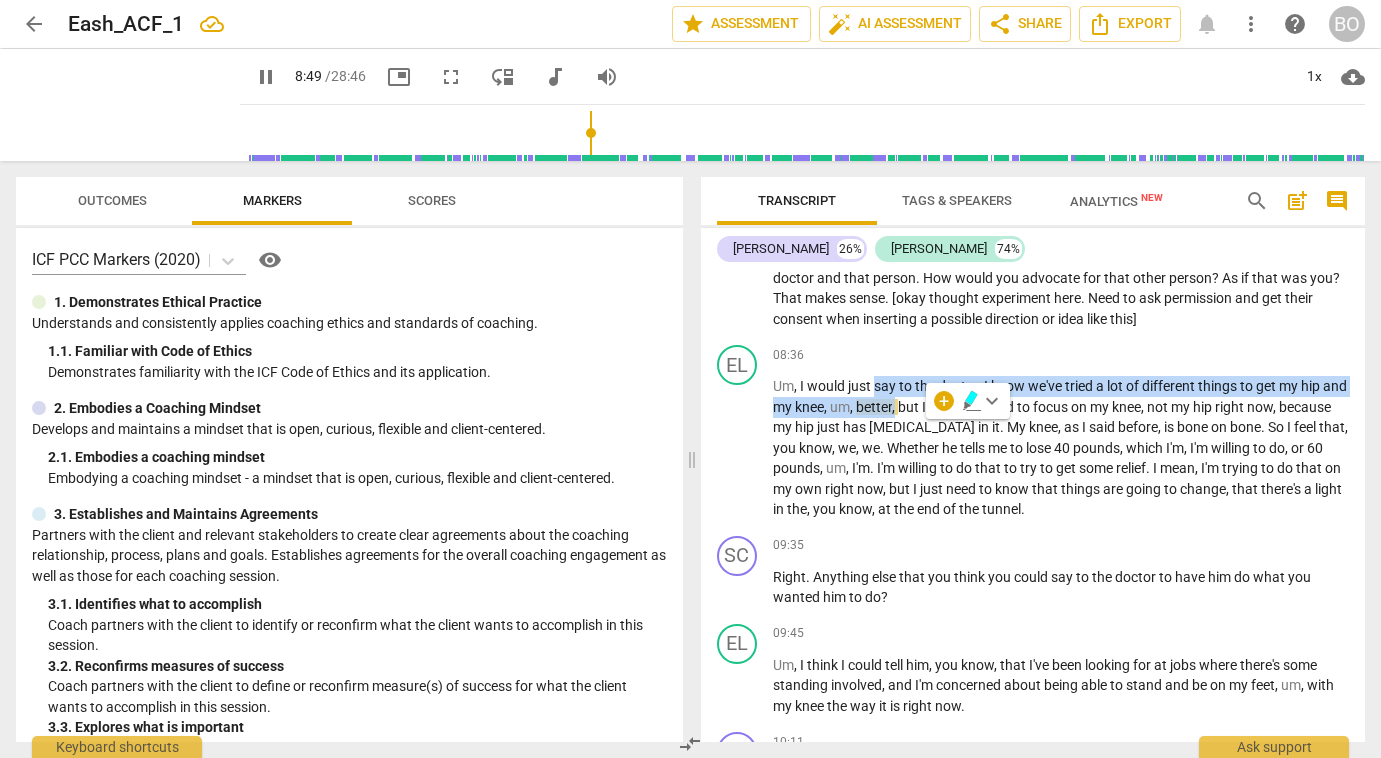 click 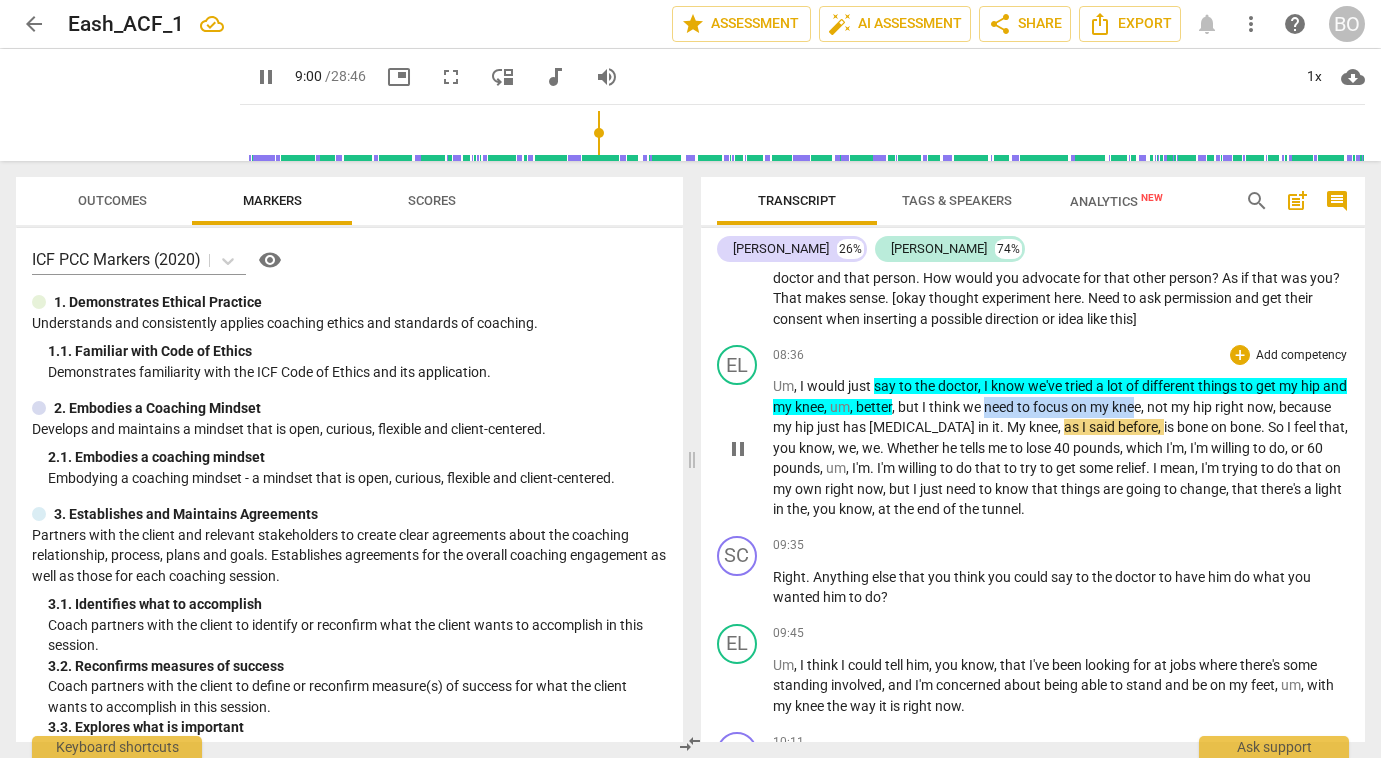 drag, startPoint x: 1014, startPoint y: 426, endPoint x: 1166, endPoint y: 427, distance: 152.0033 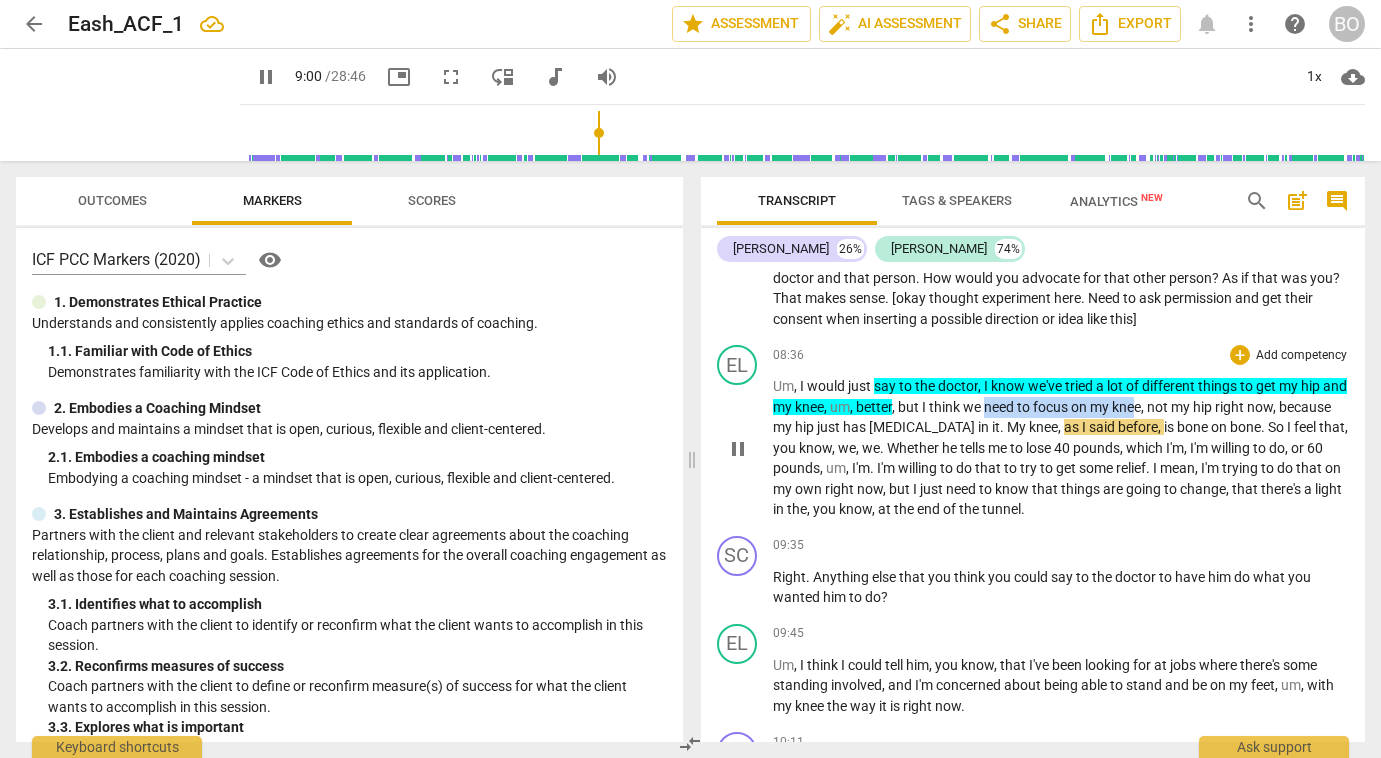 click on "Um ,   I   would   just   say   to   the   doctor ,   I   know   we've   tried   a   lot   of   different   things   to   get   my   hip   and   my   knee ,   um ,   better ,   but   I   think   we   need   to   focus   on   my   knee ,   not   my   hip   right   now ,   because   my   hip   just   has   [MEDICAL_DATA]   in   it .   My   knee ,   as   I   said   before ,   is   bone   on   bone .   So   I   feel   that ,   you   know ,   we ,   we .   Whether   he   tells   me   to   lose   40   pounds ,   which   I'm ,   I'm   willing   to   do ,   or   60   pounds ,   um ,   I'm .   I'm   willing   to   do   that   to   try   to   get   some   relief .   I   mean ,   I'm   trying   to   do   that   on   my   own   right   now ,   but   I   just   need   to   know   that   things   are   going   to   change ,   that   there's   a   light   in   the ,   you   know ,   at   the   end   of   the   tunnel ." at bounding box center [1061, 448] 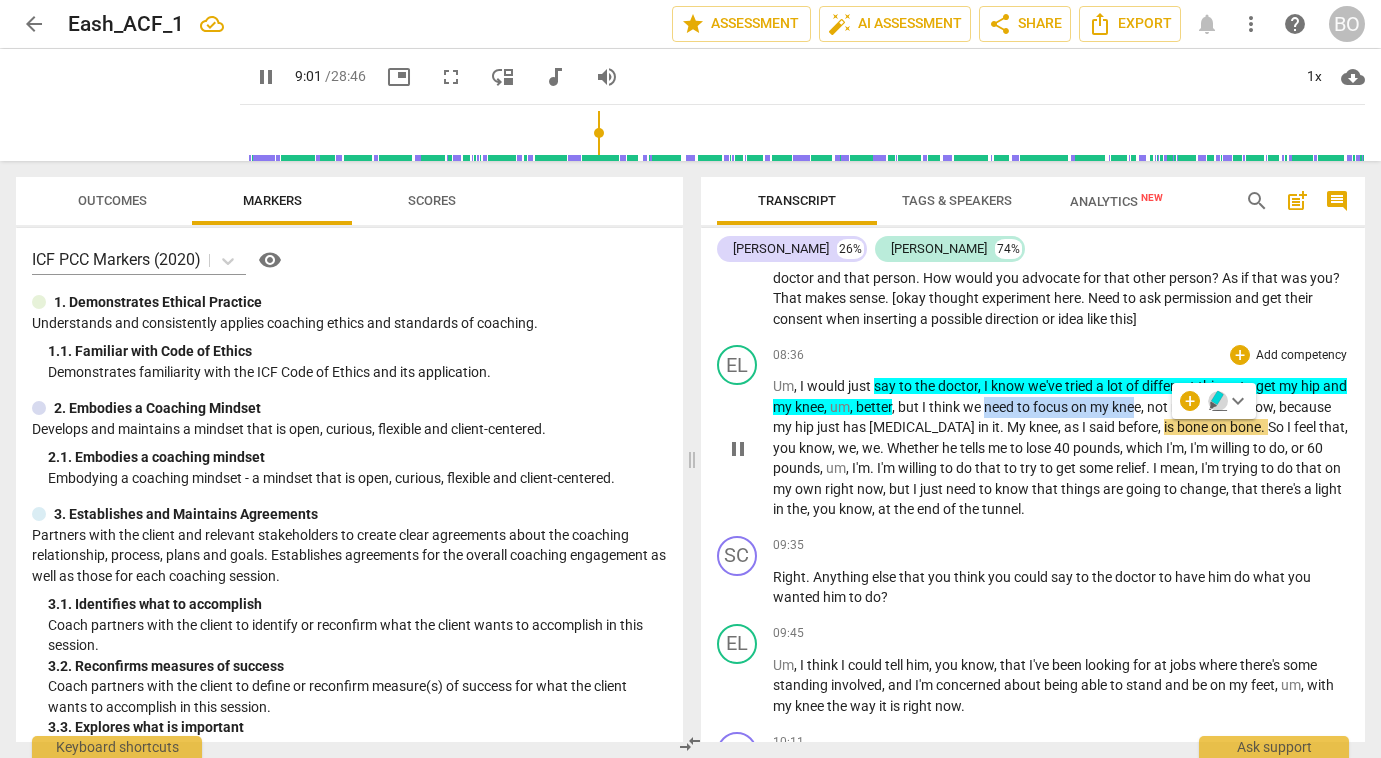 click 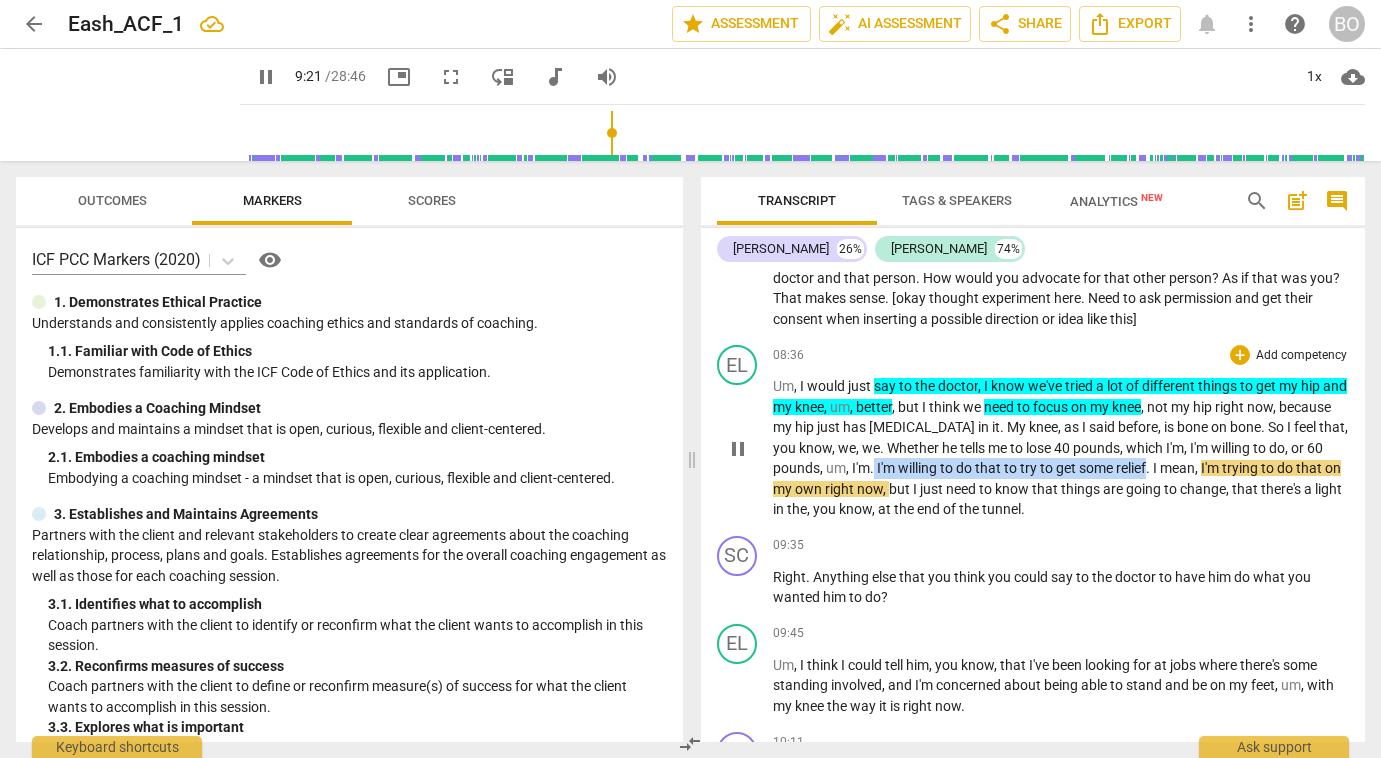 drag, startPoint x: 892, startPoint y: 490, endPoint x: 1170, endPoint y: 483, distance: 278.0881 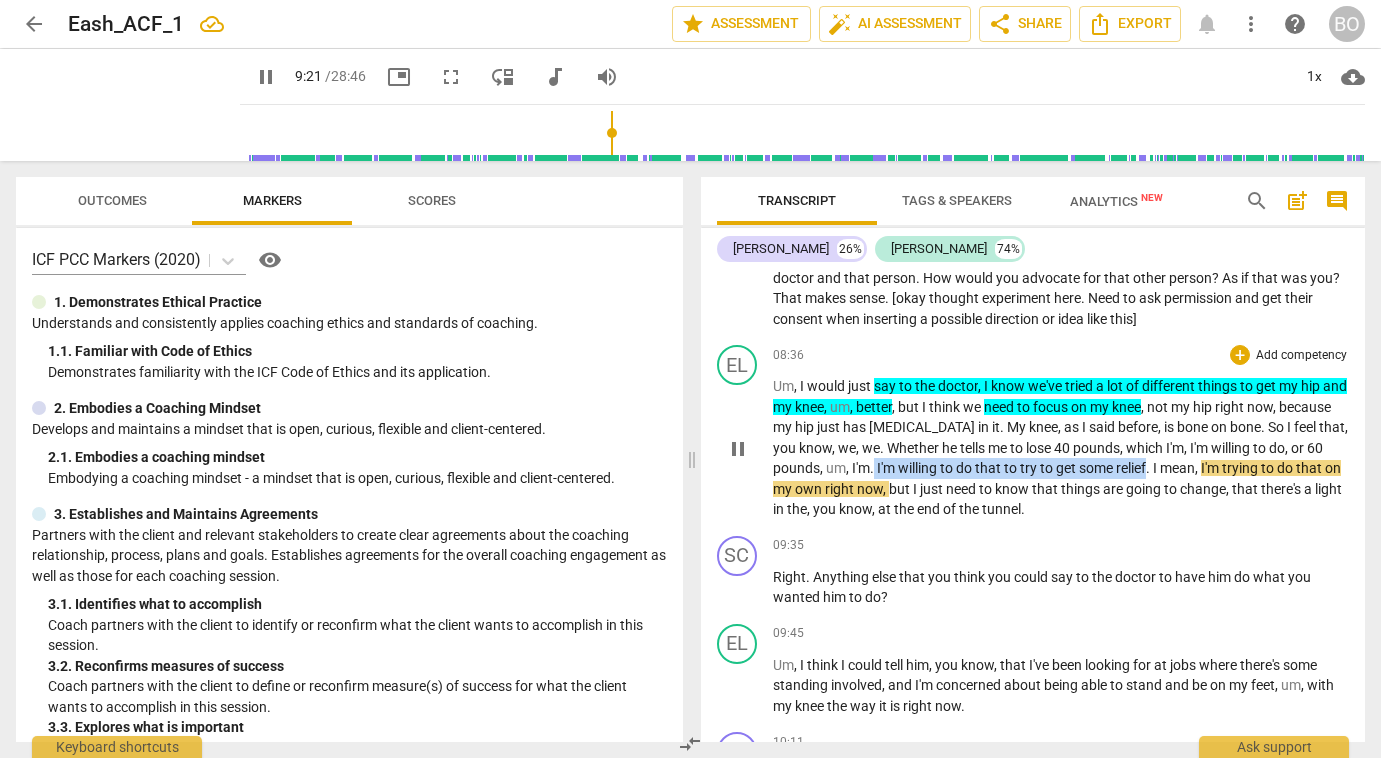 click on "Um ,   I   would   just   say   to   the   doctor ,   I   know   we've   tried   a   lot   of   different   things   to   get   my   hip   and   my   knee ,   um ,   better ,   but   I   think   we   need   to   focus   on   my   knee ,   not   my   hip   right   now ,   because   my   hip   just   has   [MEDICAL_DATA]   in   it .   My   knee ,   as   I   said   before ,   is   bone   on   bone .   So   I   feel   that ,   you   know ,   we ,   we .   Whether   he   tells   me   to   lose   40   pounds ,   which   I'm ,   I'm   willing   to   do ,   or   60   pounds ,   um ,   I'm .   I'm   willing   to   do   that   to   try   to   get   some   relief .   I   mean ,   I'm   trying   to   do   that   on   my   own   right   now ,   but   I   just   need   to   know   that   things   are   going   to   change ,   that   there's   a   light   in   the ,   you   know ,   at   the   end   of   the   tunnel ." at bounding box center [1061, 448] 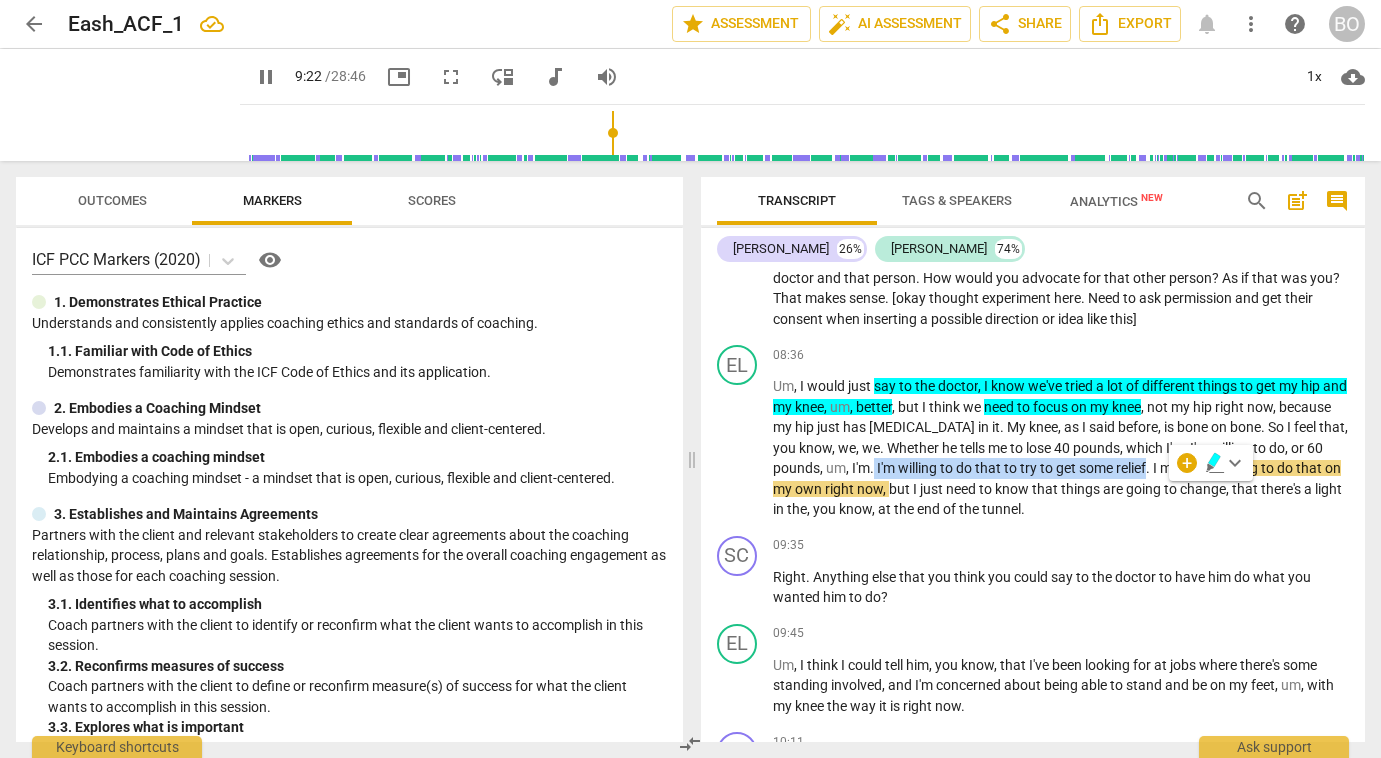 click 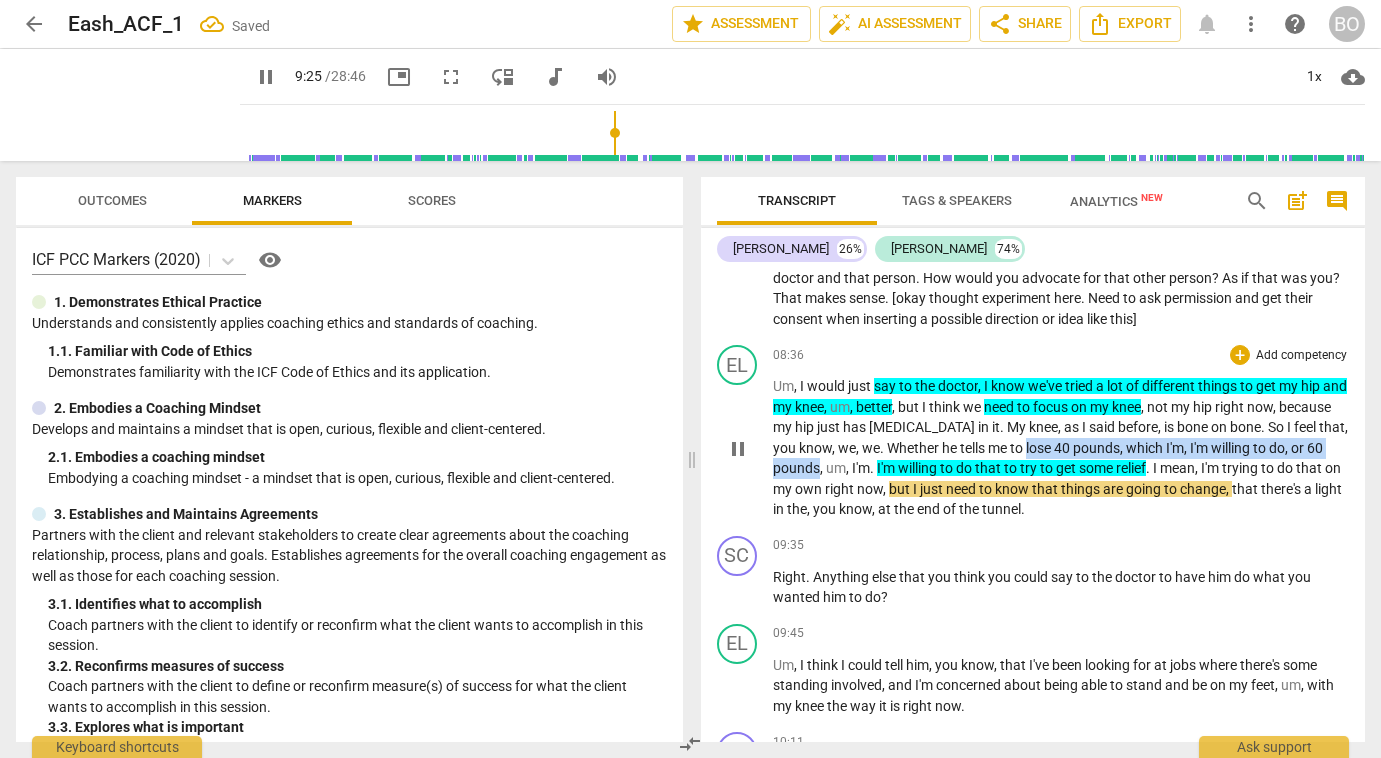 drag, startPoint x: 1060, startPoint y: 461, endPoint x: 839, endPoint y: 490, distance: 222.89459 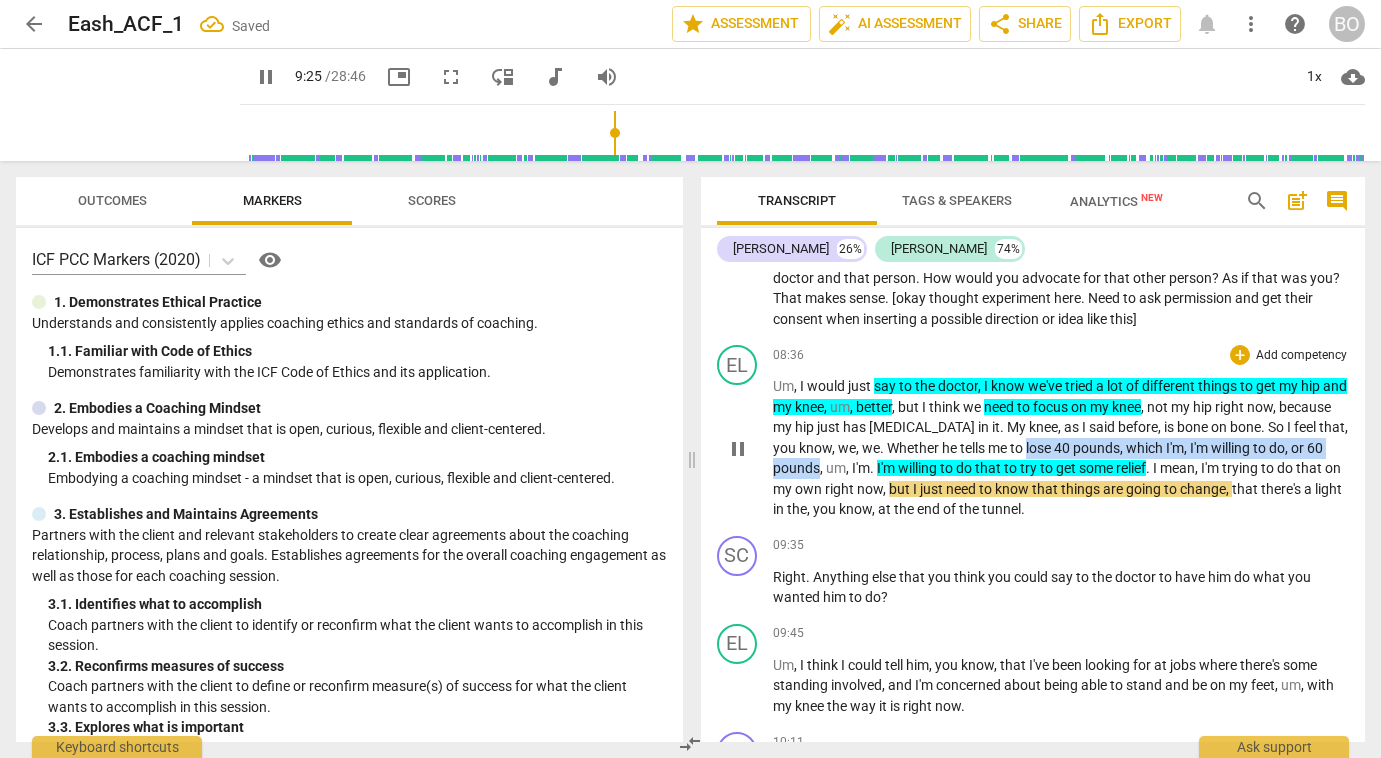 click on "Um ,   I   would   just   say   to   the   doctor ,   I   know   we've   tried   a   lot   of   different   things   to   get   my   hip   and   my   knee ,   um ,   better ,   but   I   think   we   need   to   focus   on   my   knee ,   not   my   hip   right   now ,   because   my   hip   just   has   [MEDICAL_DATA]   in   it .   My   knee ,   as   I   said   before ,   is   bone   on   bone .   So   I   feel   that ,   you   know ,   we ,   we .   Whether   he   tells   me   to   lose   40   pounds ,   which   I'm ,   I'm   willing   to   do ,   or   60   pounds ,   um ,   I'm .   I'm   willing   to   do   that   to   try   to   get   some   relief .   I   mean ,   I'm   trying   to   do   that   on   my   own   right   now ,   but   I   just   need   to   know   that   things   are   going   to   change ,   that   there's   a   light   in   the ,   you   know ,   at   the   end   of   the   tunnel ." at bounding box center (1061, 448) 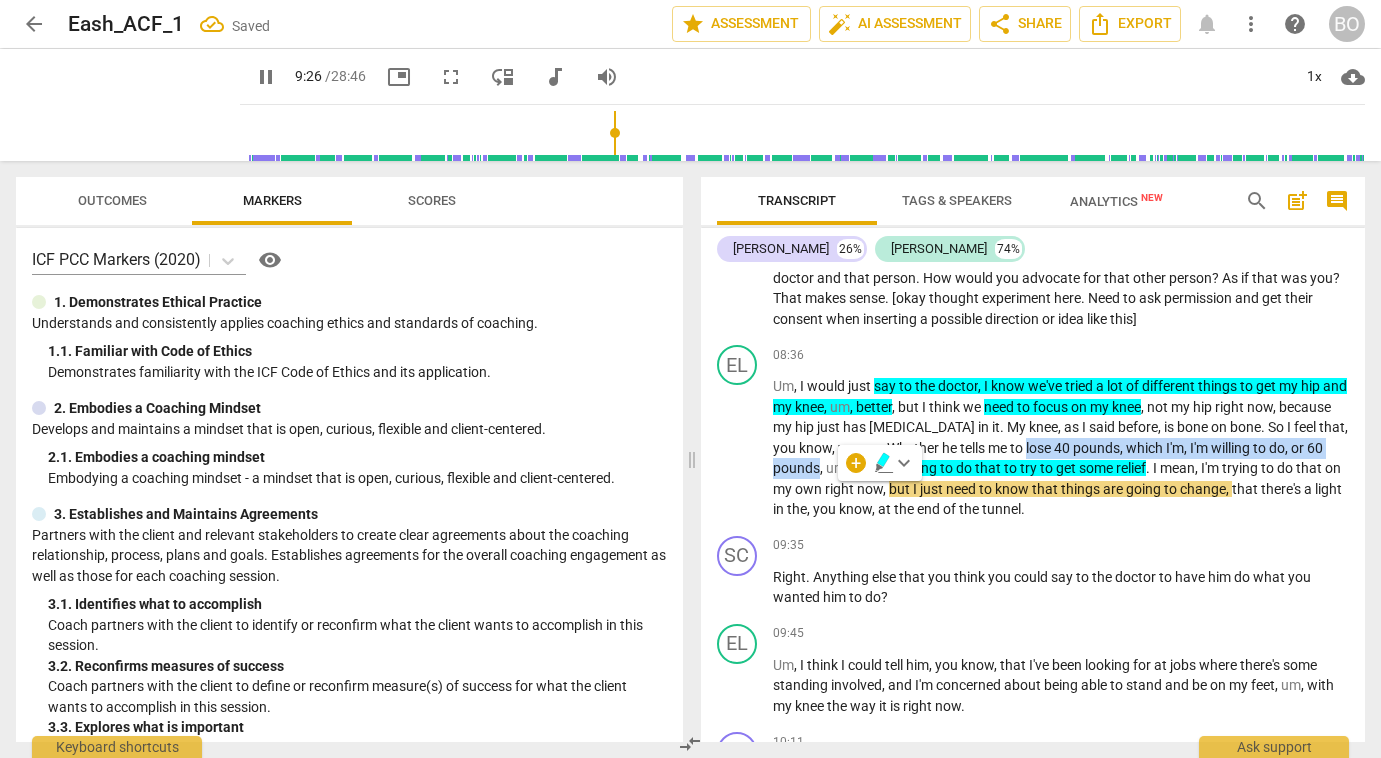 click 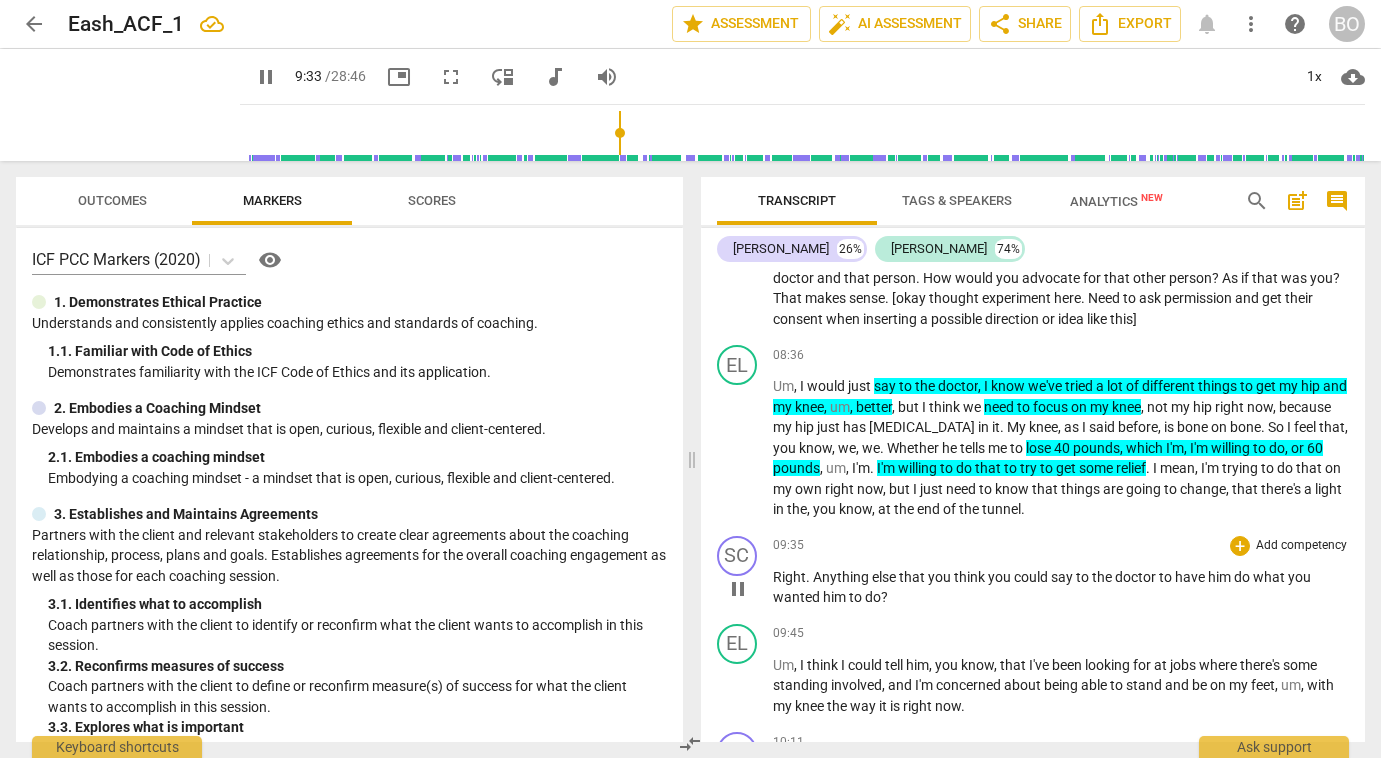 click on "pause" at bounding box center [738, 589] 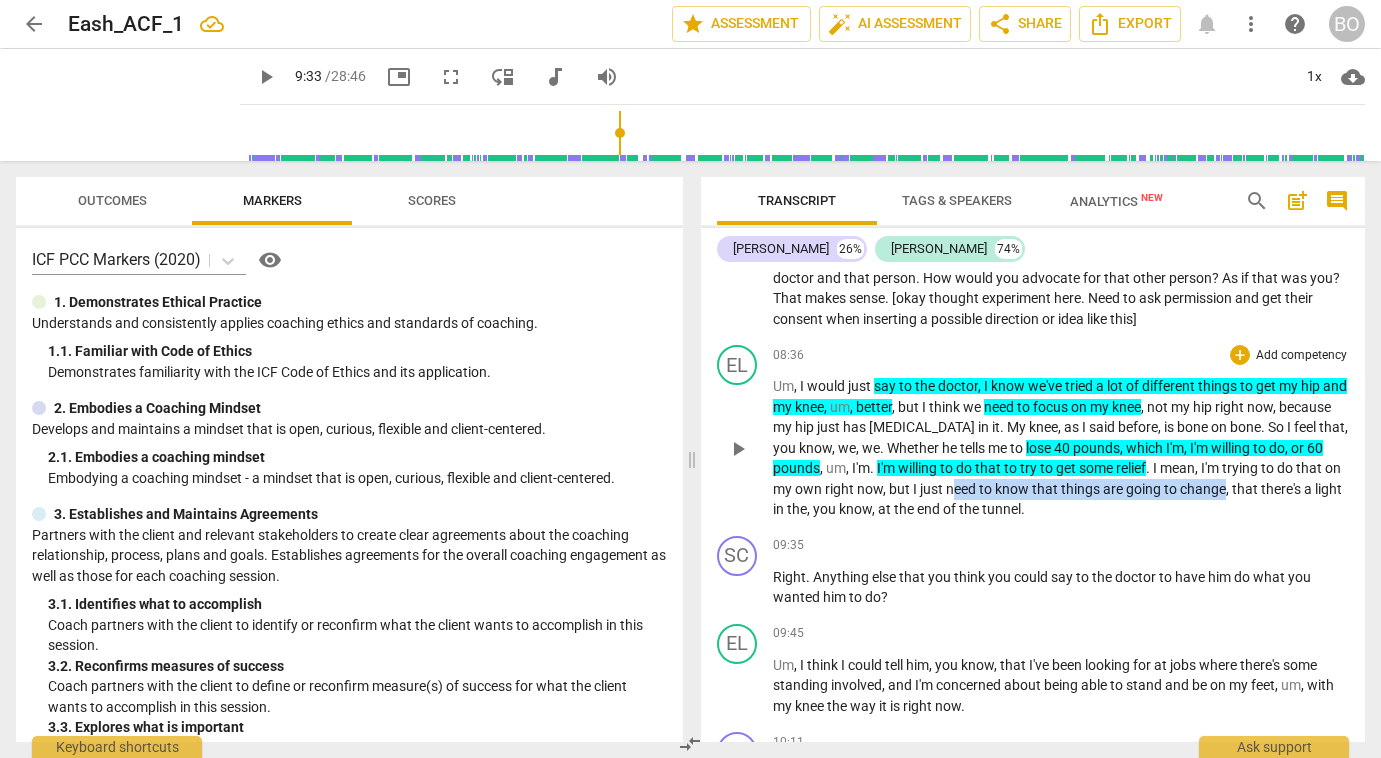 drag, startPoint x: 1003, startPoint y: 509, endPoint x: 1269, endPoint y: 508, distance: 266.0019 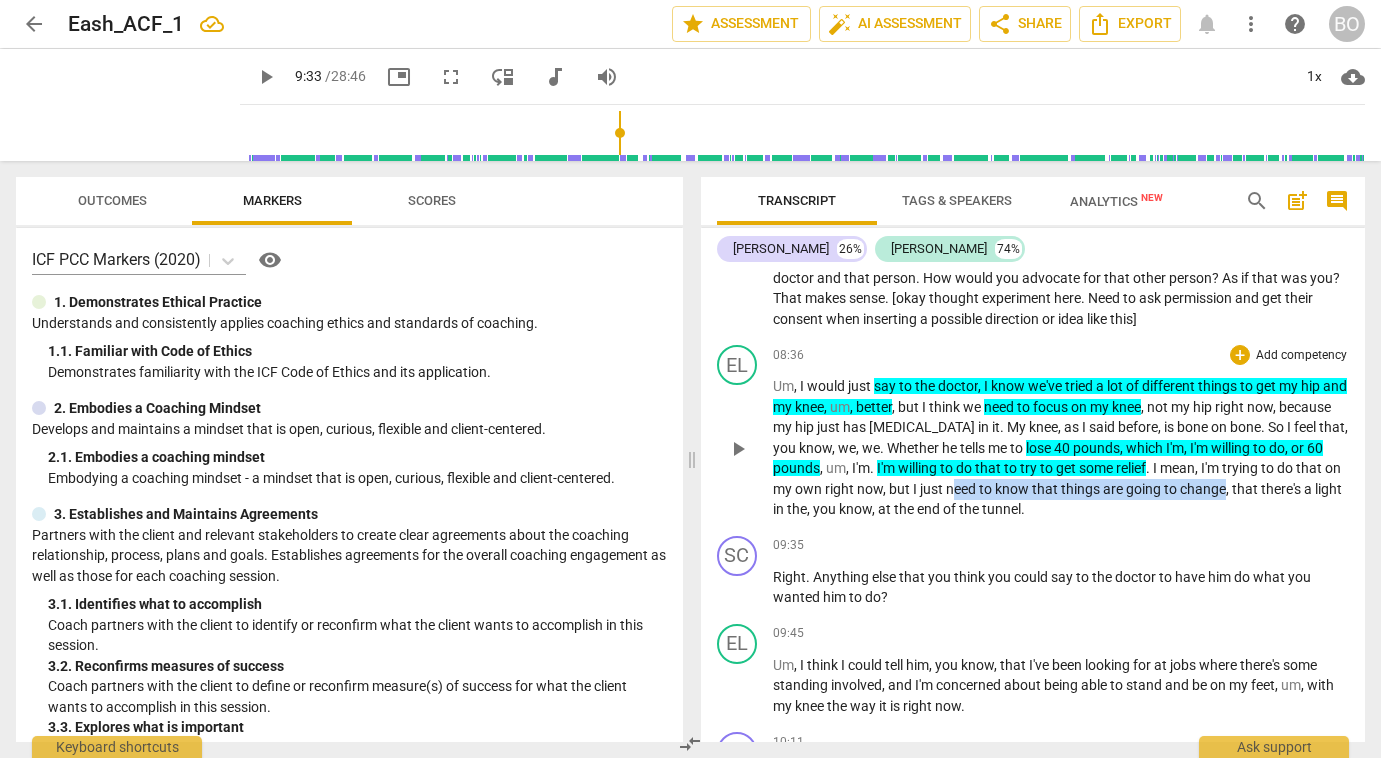 click on "Um ,   I   would   just   say   to   the   doctor ,   I   know   we've   tried   a   lot   of   different   things   to   get   my   hip   and   my   knee ,   um ,   better ,   but   I   think   we   need   to   focus   on   my   knee ,   not   my   hip   right   now ,   because   my   hip   just   has   [MEDICAL_DATA]   in   it .   My   knee ,   as   I   said   before ,   is   bone   on   bone .   So   I   feel   that ,   you   know ,   we ,   we .   Whether   he   tells   me   to   lose   40   pounds ,   which   I'm ,   I'm   willing   to   do ,   or   60   pounds ,   um ,   I'm .   I'm   willing   to   do   that   to   try   to   get   some   relief .   I   mean ,   I'm   trying   to   do   that   on   my   own   right   now ,   but   I   just   need   to   know   that   things   are   going   to   change ,   that   there's   a   light   in   the ,   you   know ,   at   the   end   of   the   tunnel ." at bounding box center [1061, 448] 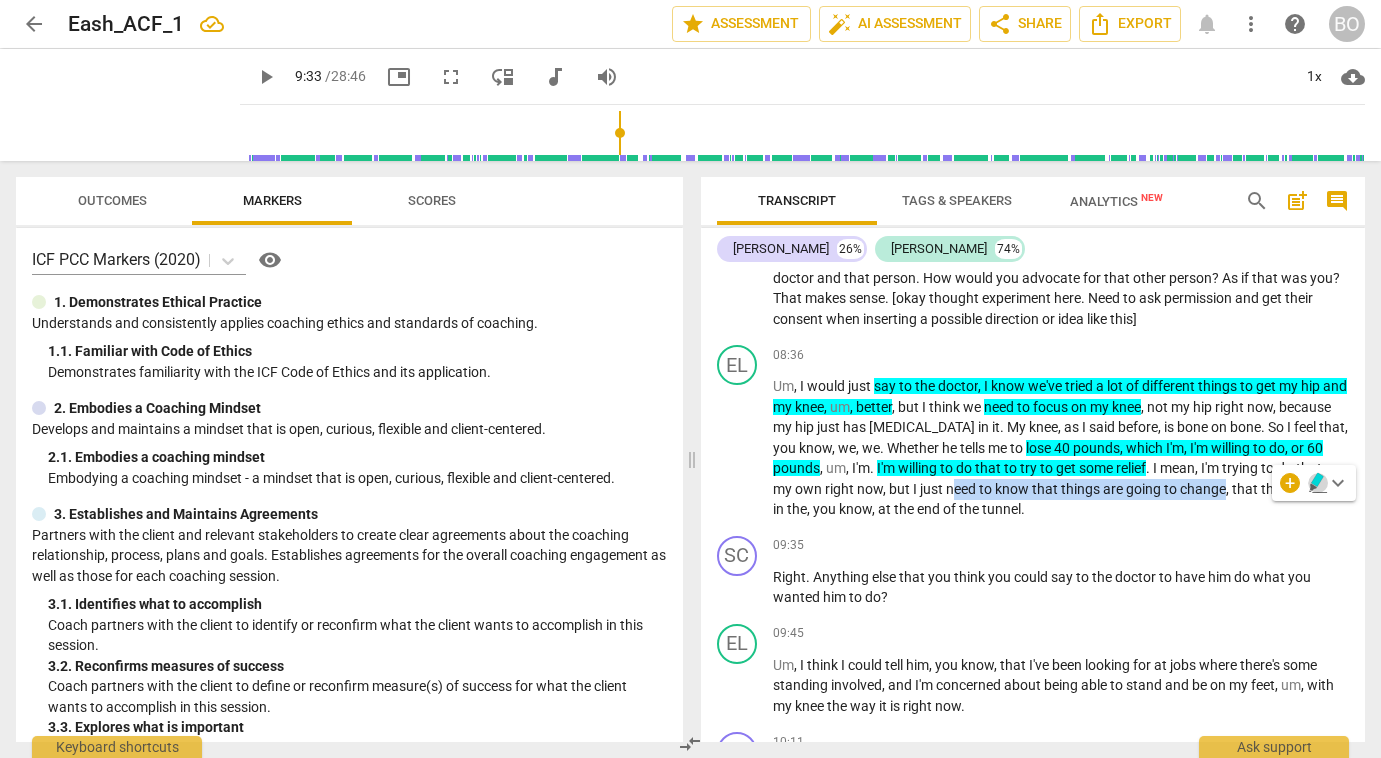 click 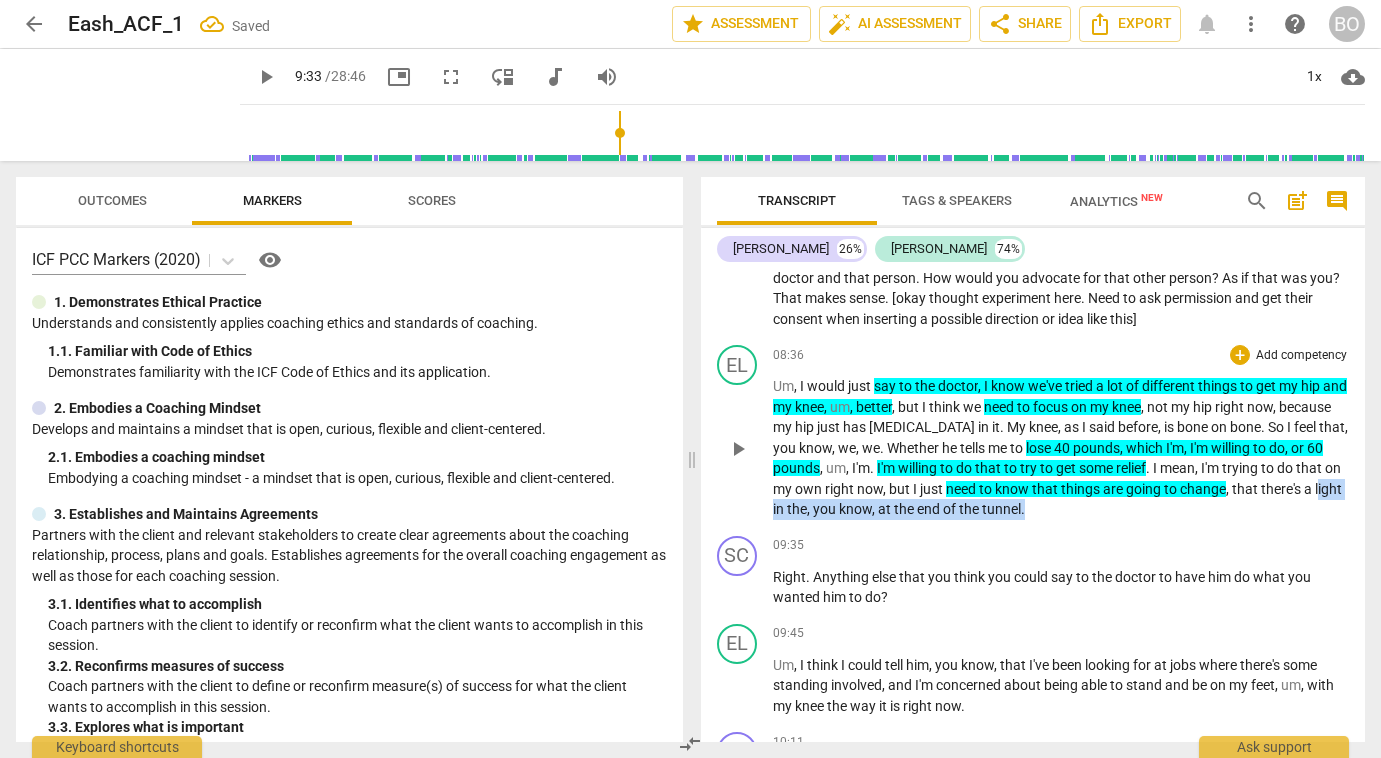 drag, startPoint x: 831, startPoint y: 531, endPoint x: 1109, endPoint y: 532, distance: 278.0018 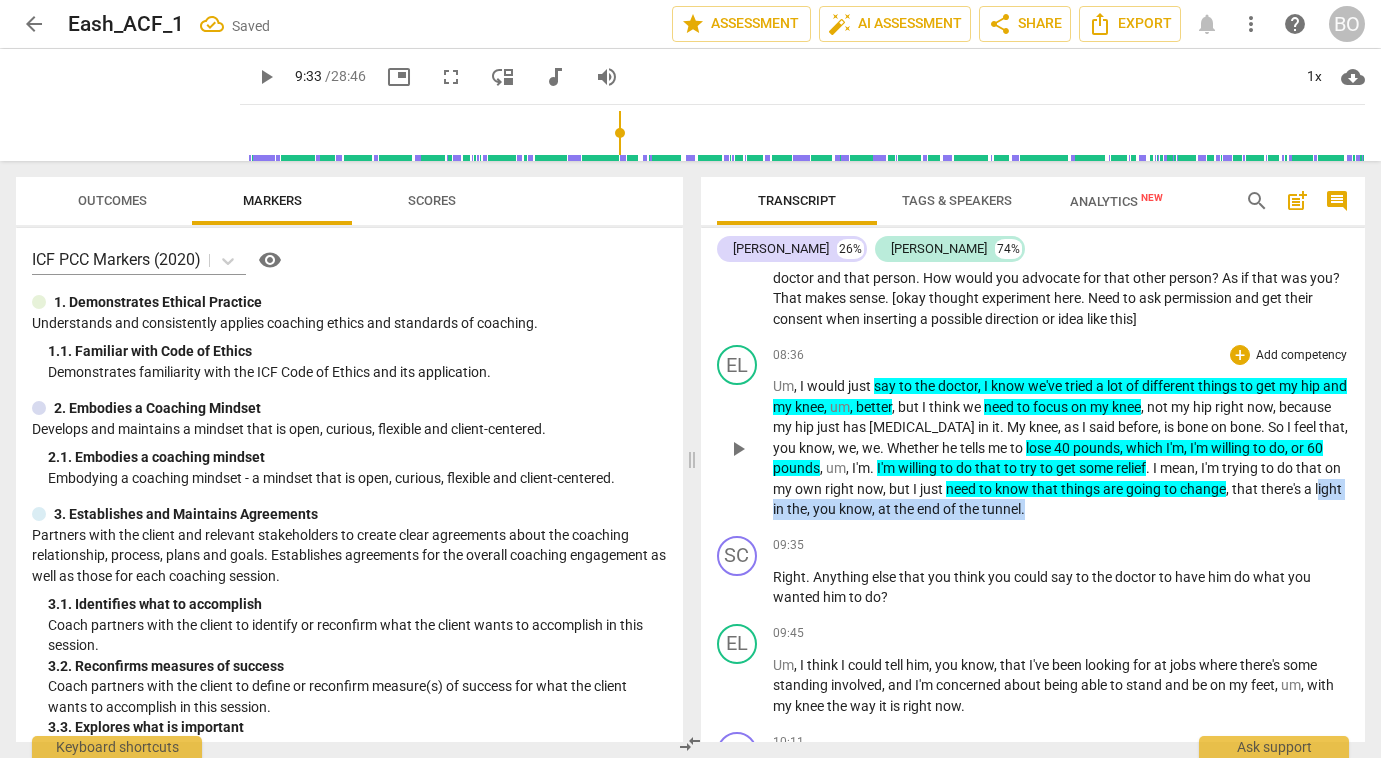 click on "Um ,   I   would   just   say   to   the   doctor ,   I   know   we've   tried   a   lot   of   different   things   to   get   my   hip   and   my   knee ,   um ,   better ,   but   I   think   we   need   to   focus   on   my   knee ,   not   my   hip   right   now ,   because   my   hip   just   has   [MEDICAL_DATA]   in   it .   My   knee ,   as   I   said   before ,   is   bone   on   bone .   So   I   feel   that ,   you   know ,   we ,   we .   Whether   he   tells   me   to   lose   40   pounds ,   which   I'm ,   I'm   willing   to   do ,   or   60   pounds ,   um ,   I'm .   I'm   willing   to   do   that   to   try   to   get   some   relief .   I   mean ,   I'm   trying   to   do   that   on   my   own   right   now ,   but   I   just   need   to   know   that   things   are   going   to   change ,   that   there's   a   light   in   the ,   you   know ,   at   the   end   of   the   tunnel ." at bounding box center (1061, 448) 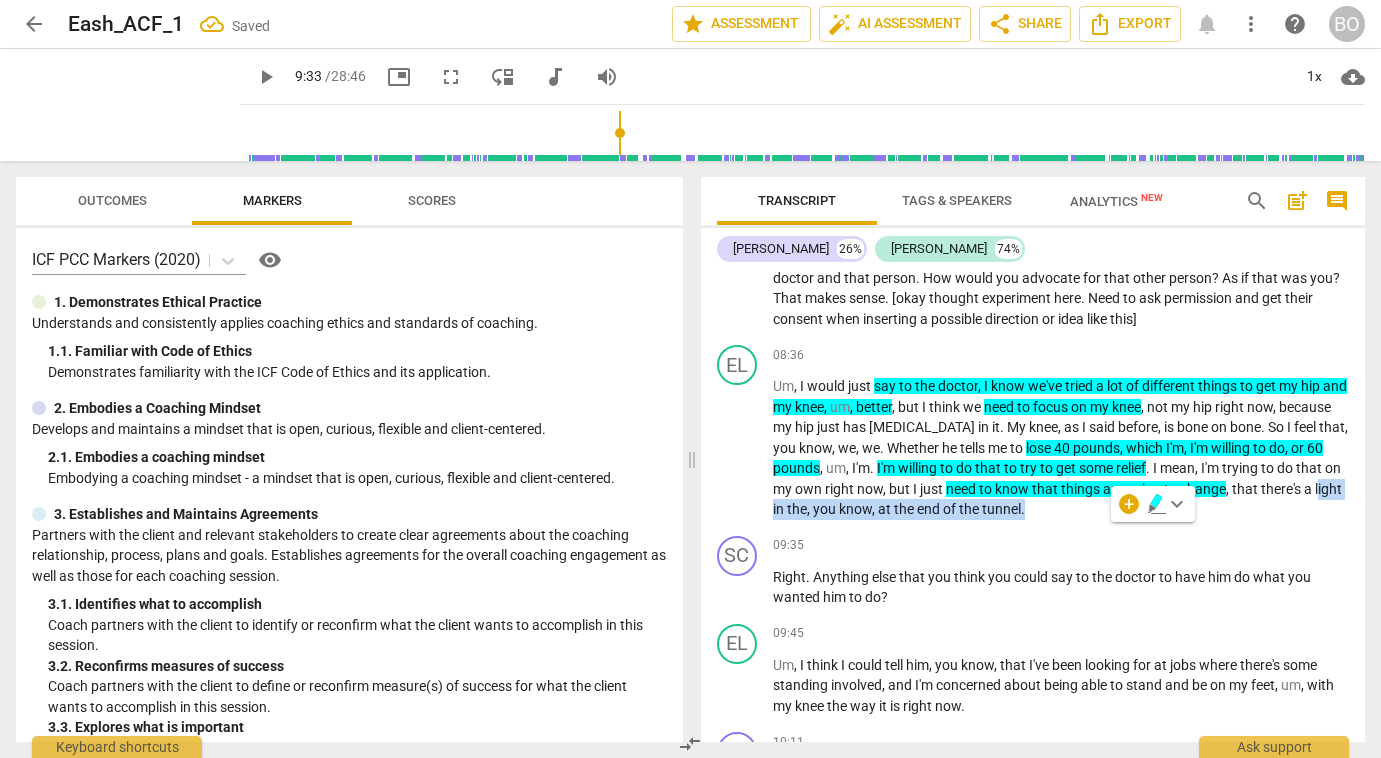click 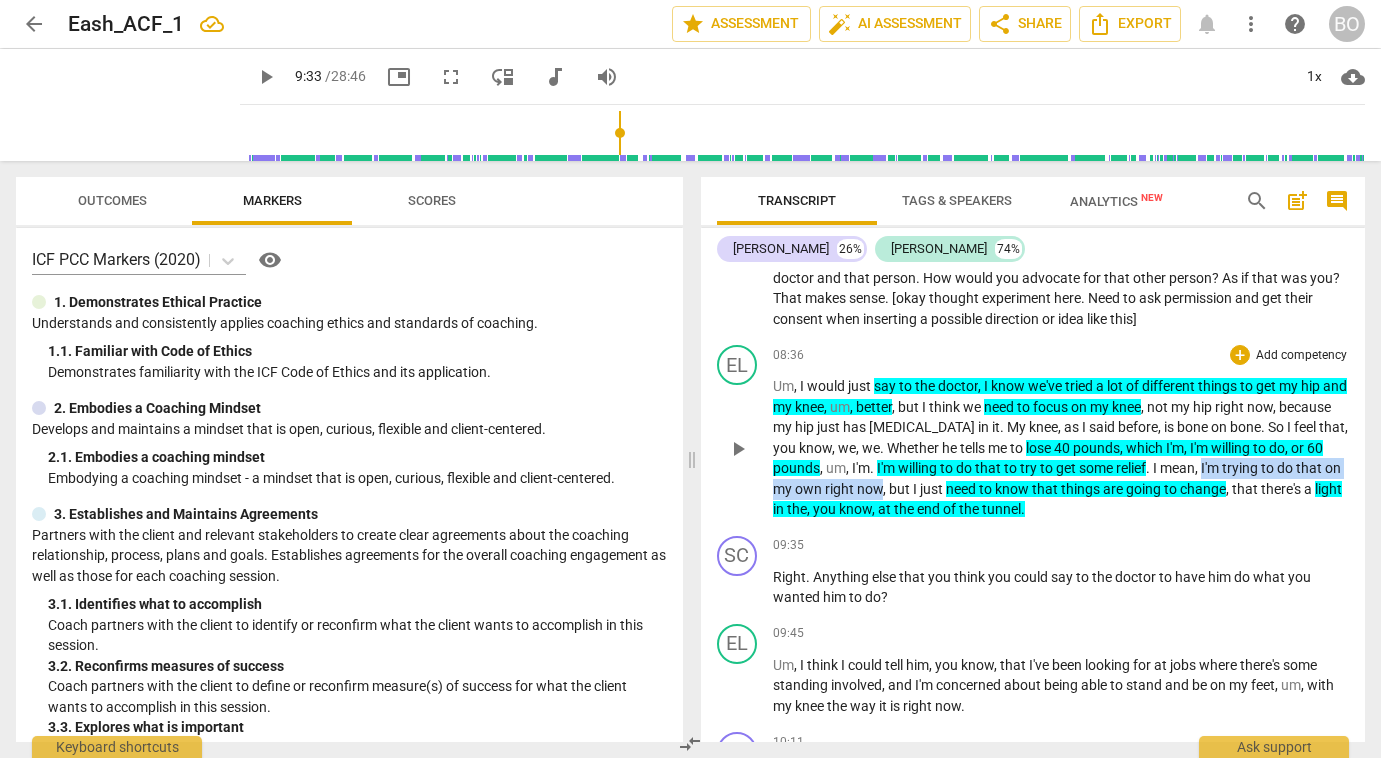 drag, startPoint x: 1225, startPoint y: 483, endPoint x: 929, endPoint y: 502, distance: 296.60916 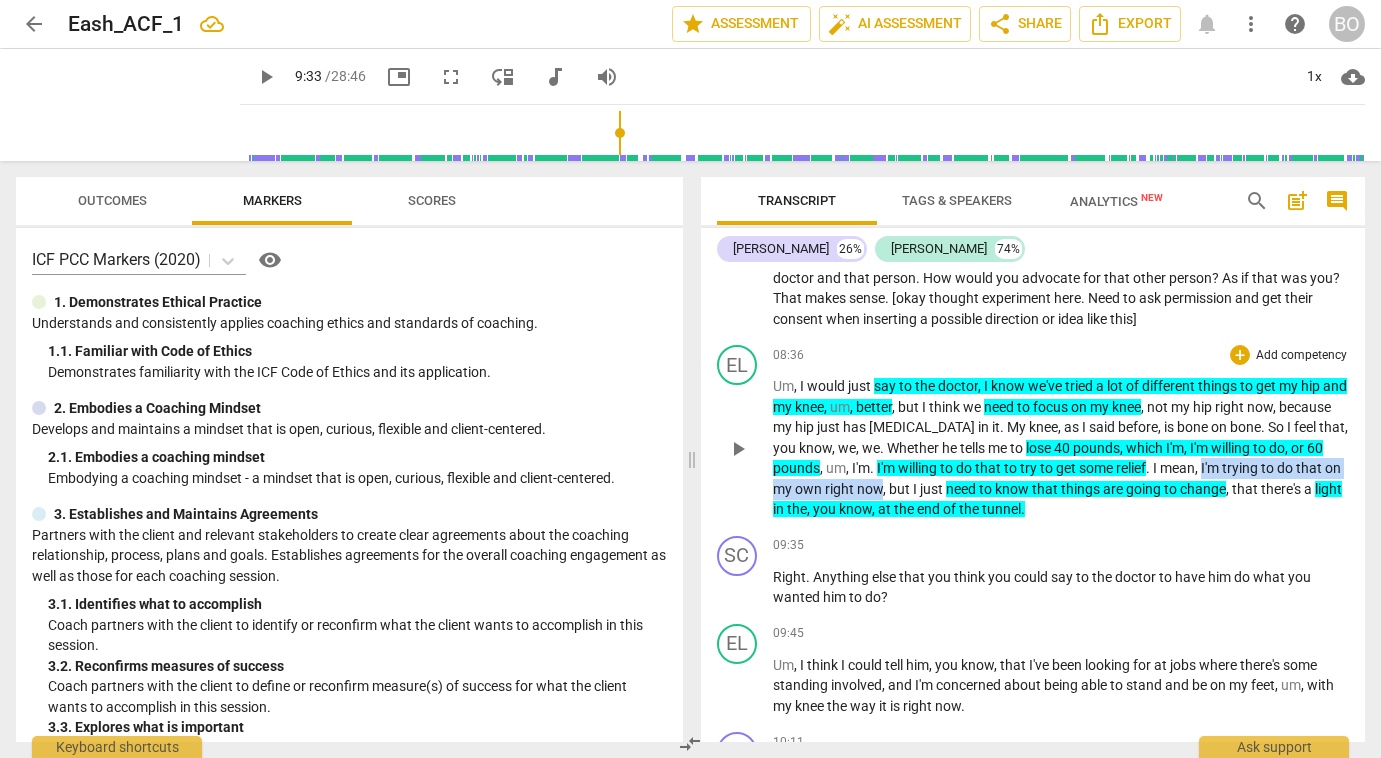 click on "Um ,   I   would   just   say   to   the   doctor ,   I   know   we've   tried   a   lot   of   different   things   to   get   my   hip   and   my   knee ,   um ,   better ,   but   I   think   we   need   to   focus   on   my   knee ,   not   my   hip   right   now ,   because   my   hip   just   has   [MEDICAL_DATA]   in   it .   My   knee ,   as   I   said   before ,   is   bone   on   bone .   So   I   feel   that ,   you   know ,   we ,   we .   Whether   he   tells   me   to   lose   40   pounds ,   which   I'm ,   I'm   willing   to   do ,   or   60   pounds ,   um ,   I'm .   I'm   willing   to   do   that   to   try   to   get   some   relief .   I   mean ,   I'm   trying   to   do   that   on   my   own   right   now ,   but   I   just   need   to   know   that   things   are   going   to   change ,   that   there's   a   light   in   the ,   you   know ,   at   the   end   of   the   tunnel ." at bounding box center [1061, 448] 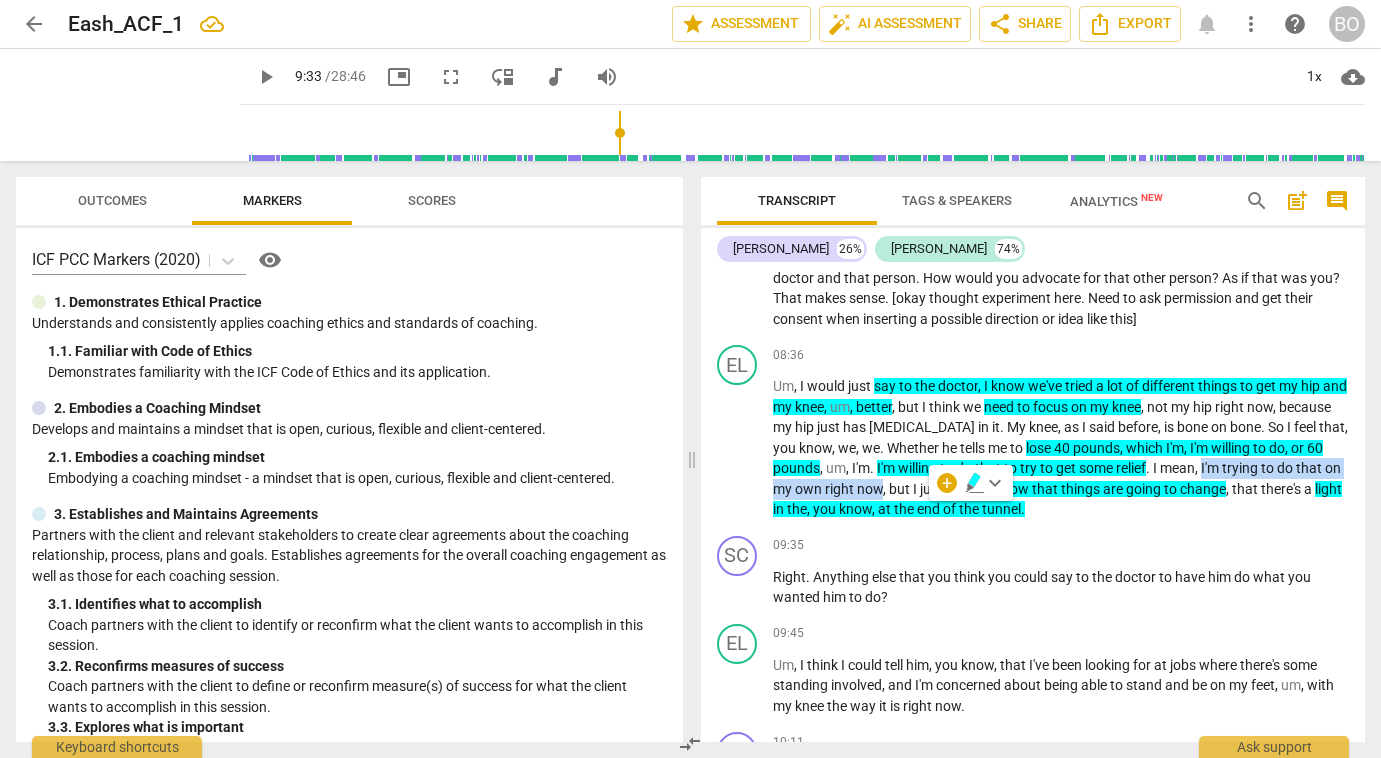 click on "keyboard_arrow_down" at bounding box center [995, 483] 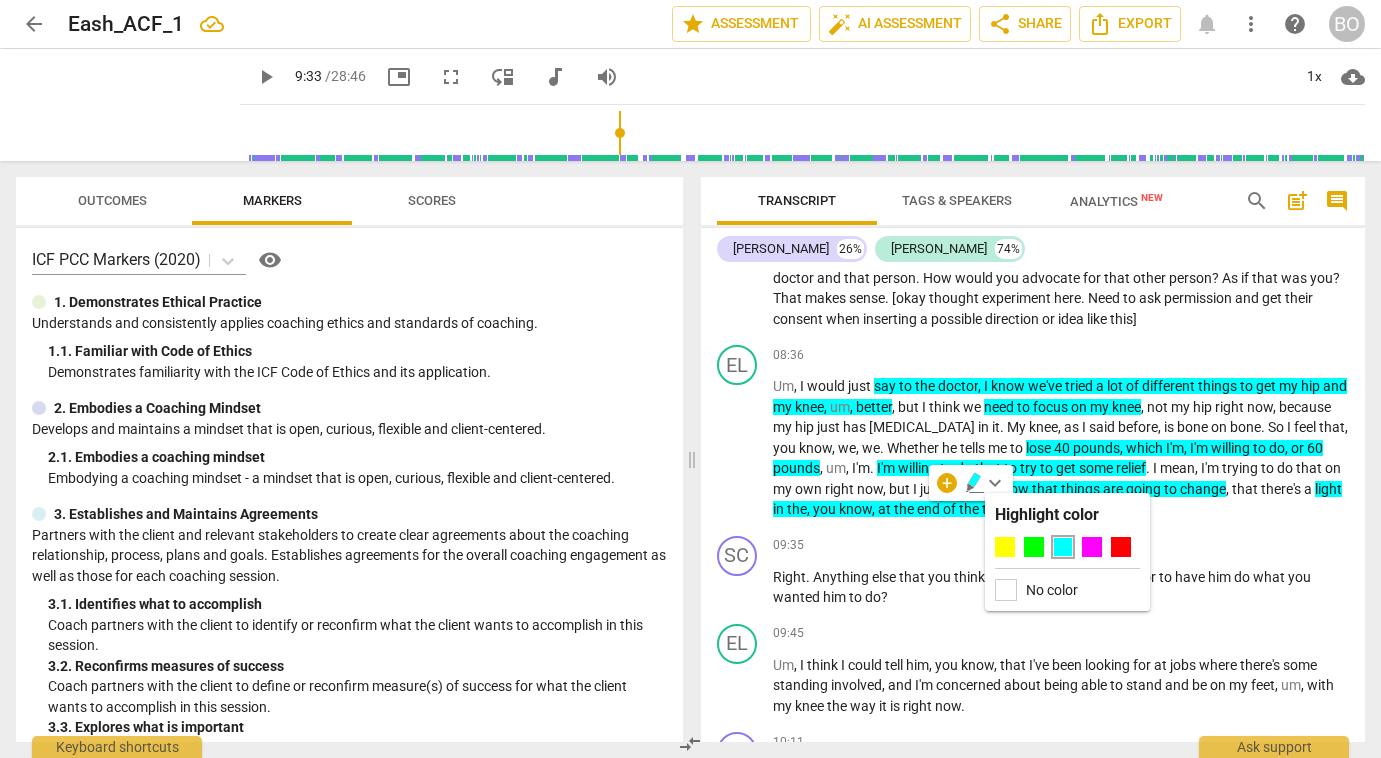 click at bounding box center (1063, 547) 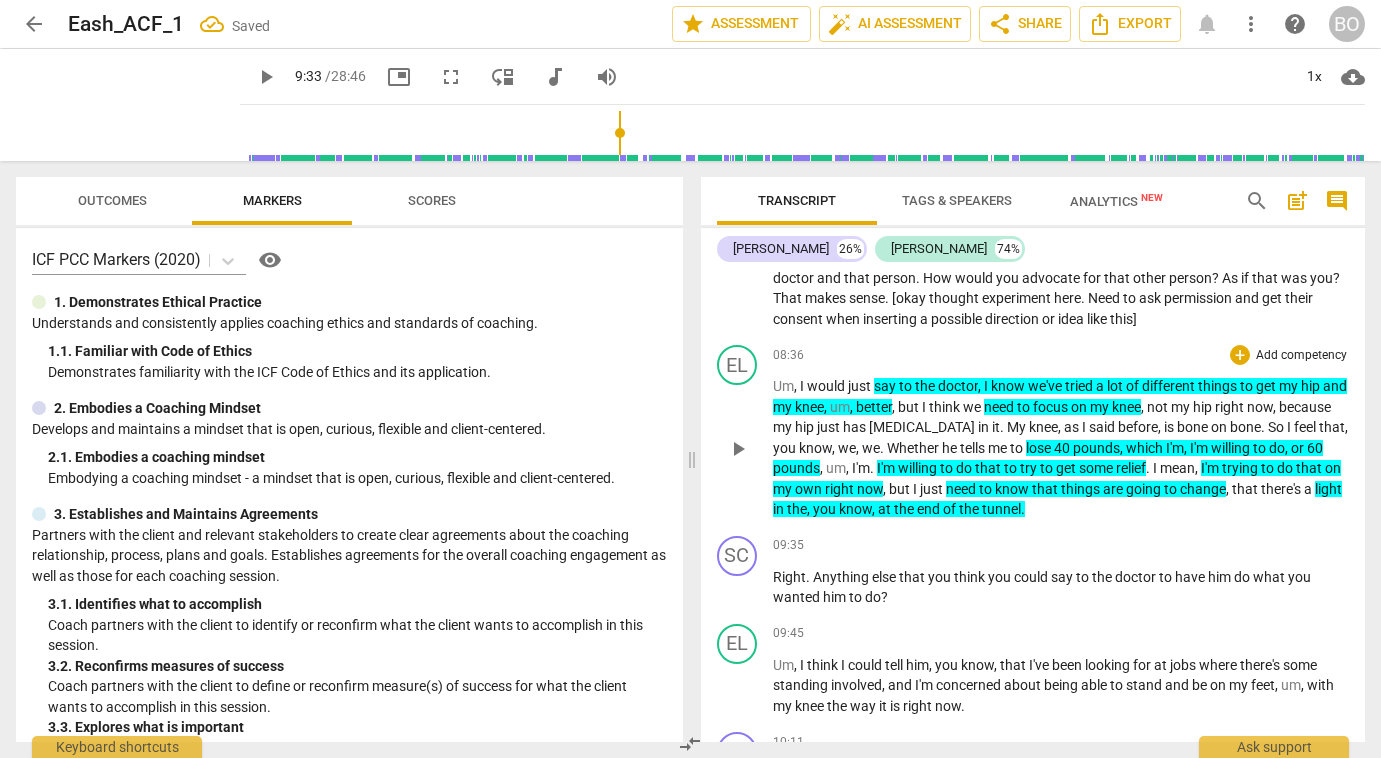 click on "Um ,   I   would   just   say   to   the   doctor ,   I   know   we've   tried   a   lot   of   different   things   to   get   my   hip   and   my   knee ,   um ,   better ,   but   I   think   we   need   to   focus   on   my   knee ,   not   my   hip   right   now ,   because   my   hip   just   has   [MEDICAL_DATA]   in   it .   My   knee ,   as   I   said   before ,   is   bone   on   bone .   So   I   feel   that ,   you   know ,   we ,   we .   Whether   he   tells   me   to   lose   40   pounds ,   which   I'm ,   I'm   willing   to   do ,   or   60   pounds ,   um ,   I'm .   I'm   willing   to   do   that   to   try   to   get   some   relief .   I   mean ,   I'm   trying   to   do   that   on   my   own   right   now ,   but   I   just   need   to   know   that   things   are   going   to   change ,   that   there's   a   light   in   the ,   you   know ,   at   the   end   of   the   tunnel ." at bounding box center [1061, 448] 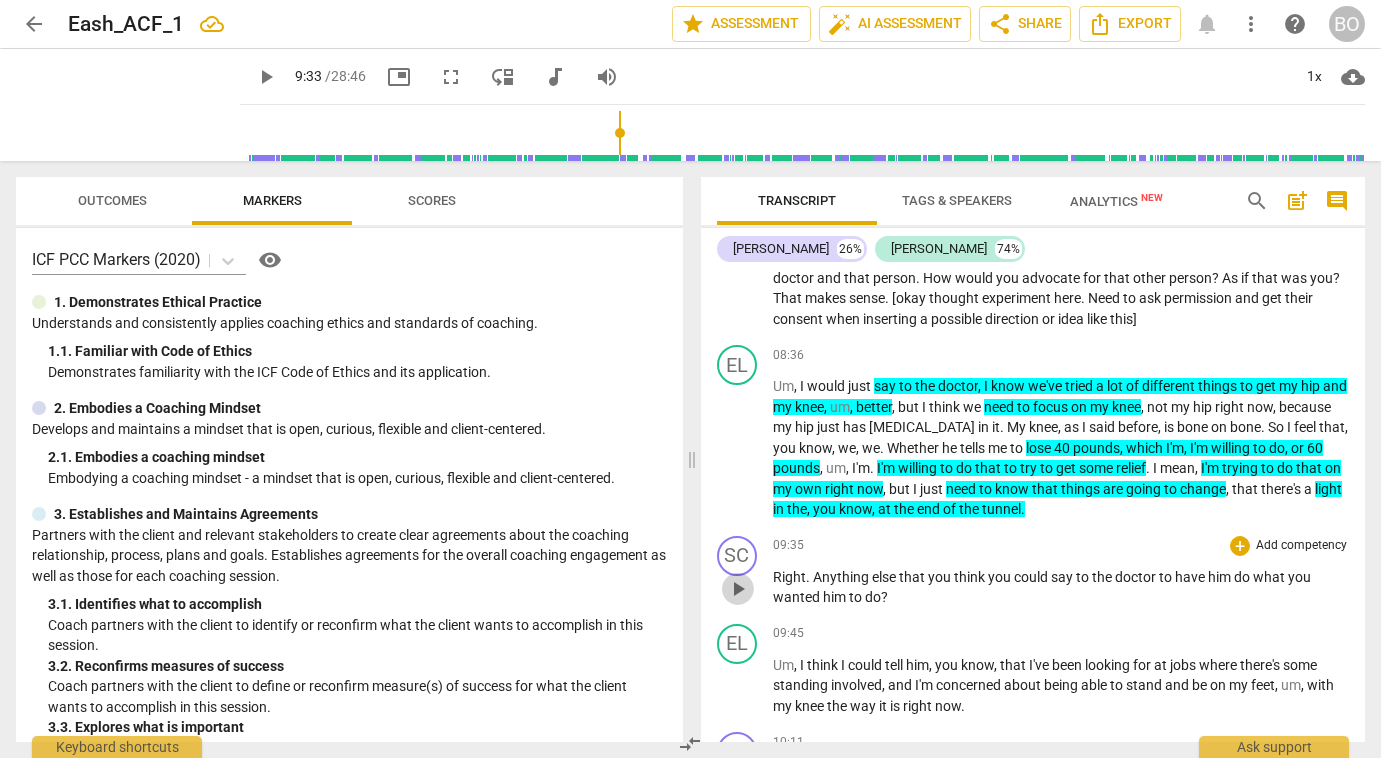 click on "play_arrow" at bounding box center (738, 589) 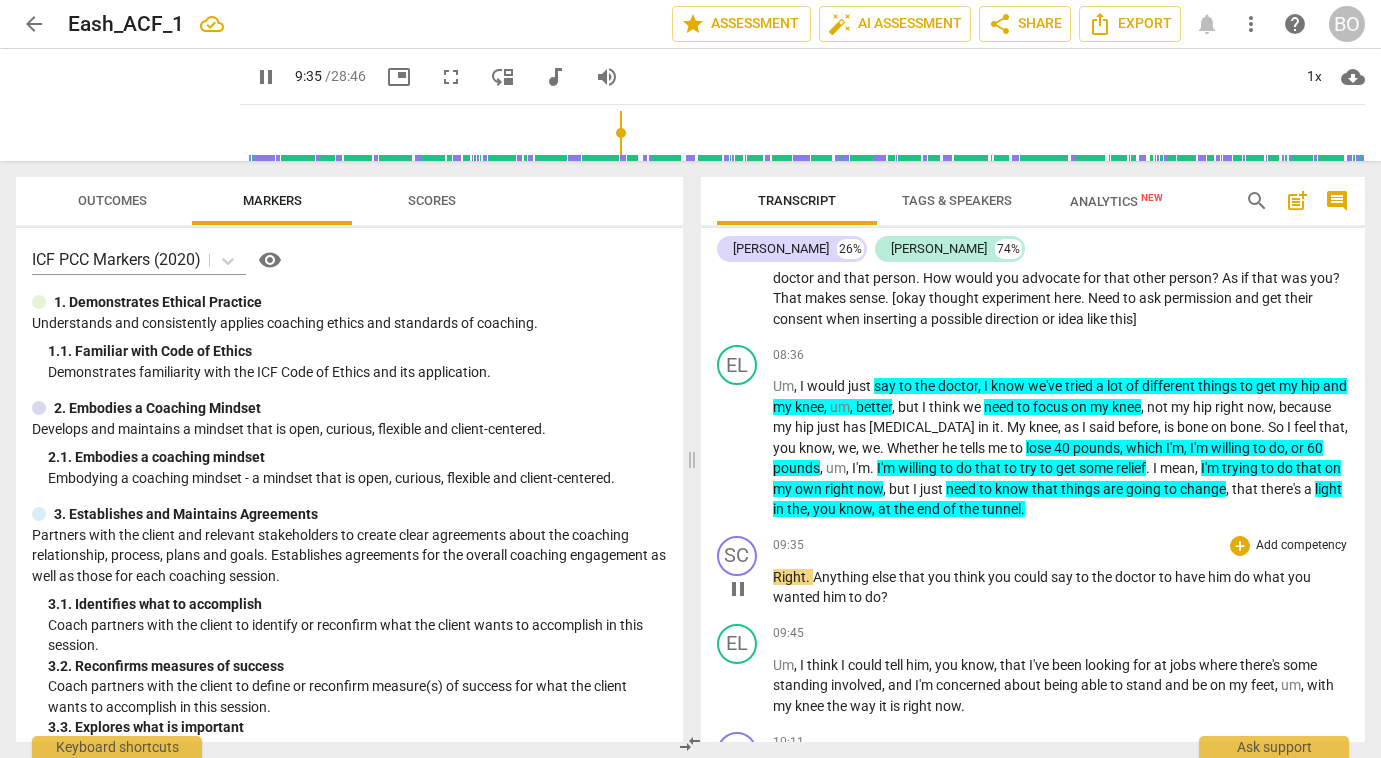 click on "Right .   Anything   else   that   you   think   you   could   say   to   the   doctor   to   have   him   do   what   you   wanted   him   to   do ?" at bounding box center (1061, 587) 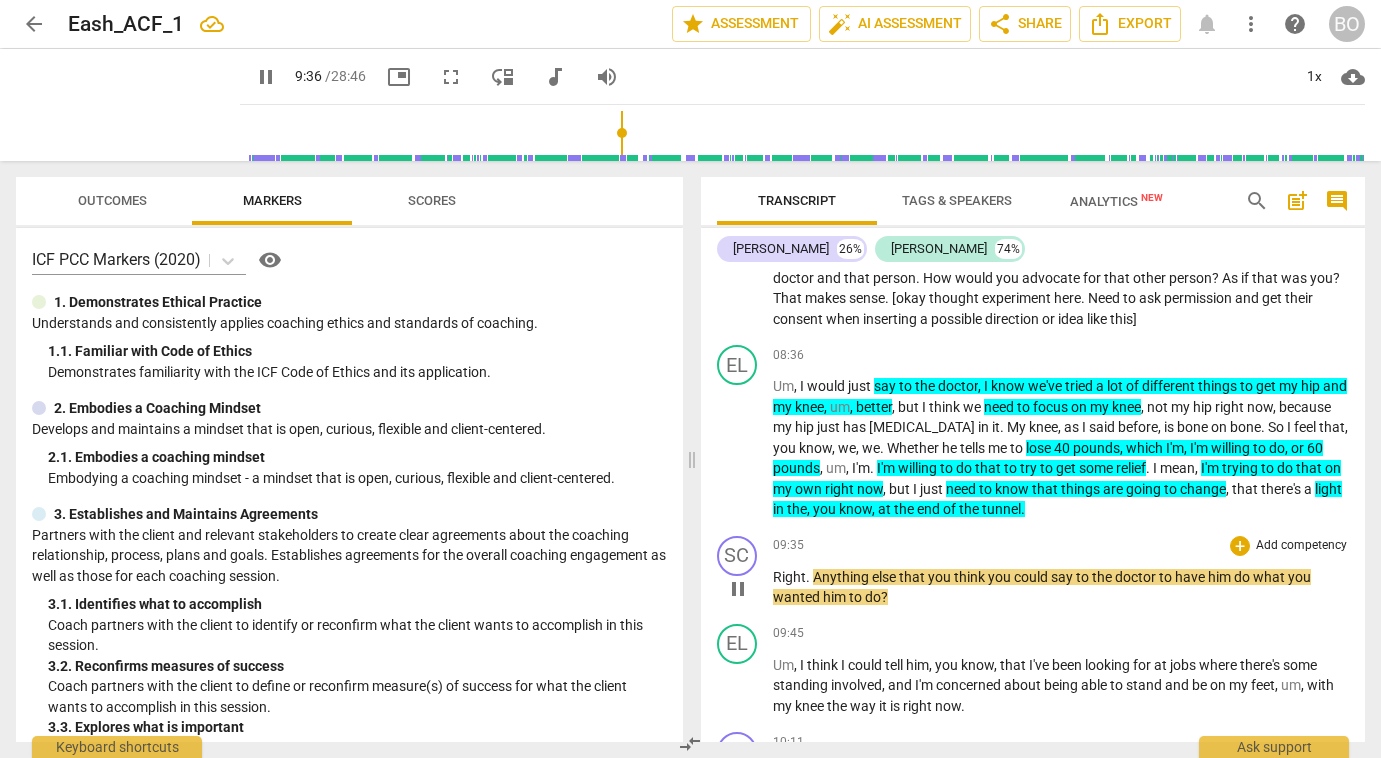type on "577" 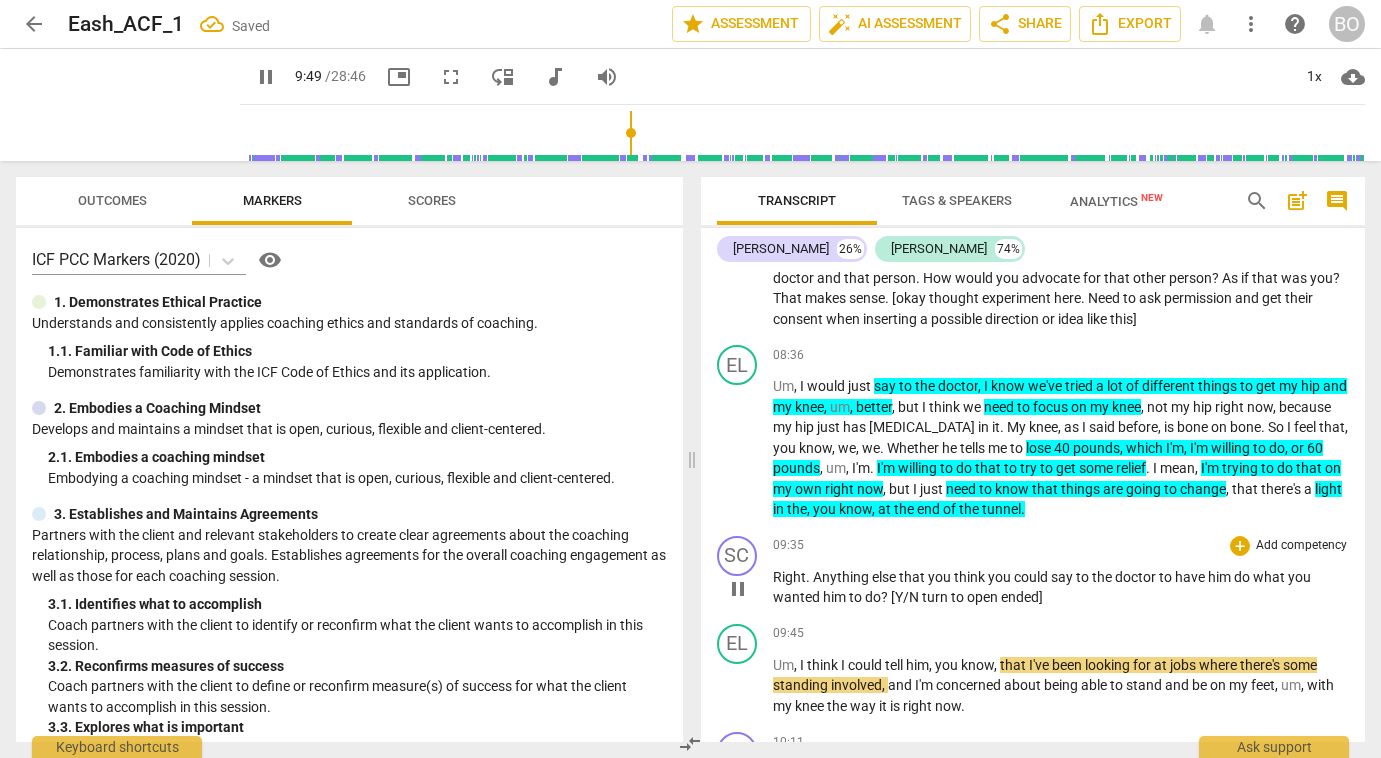 click on "pause" at bounding box center [738, 589] 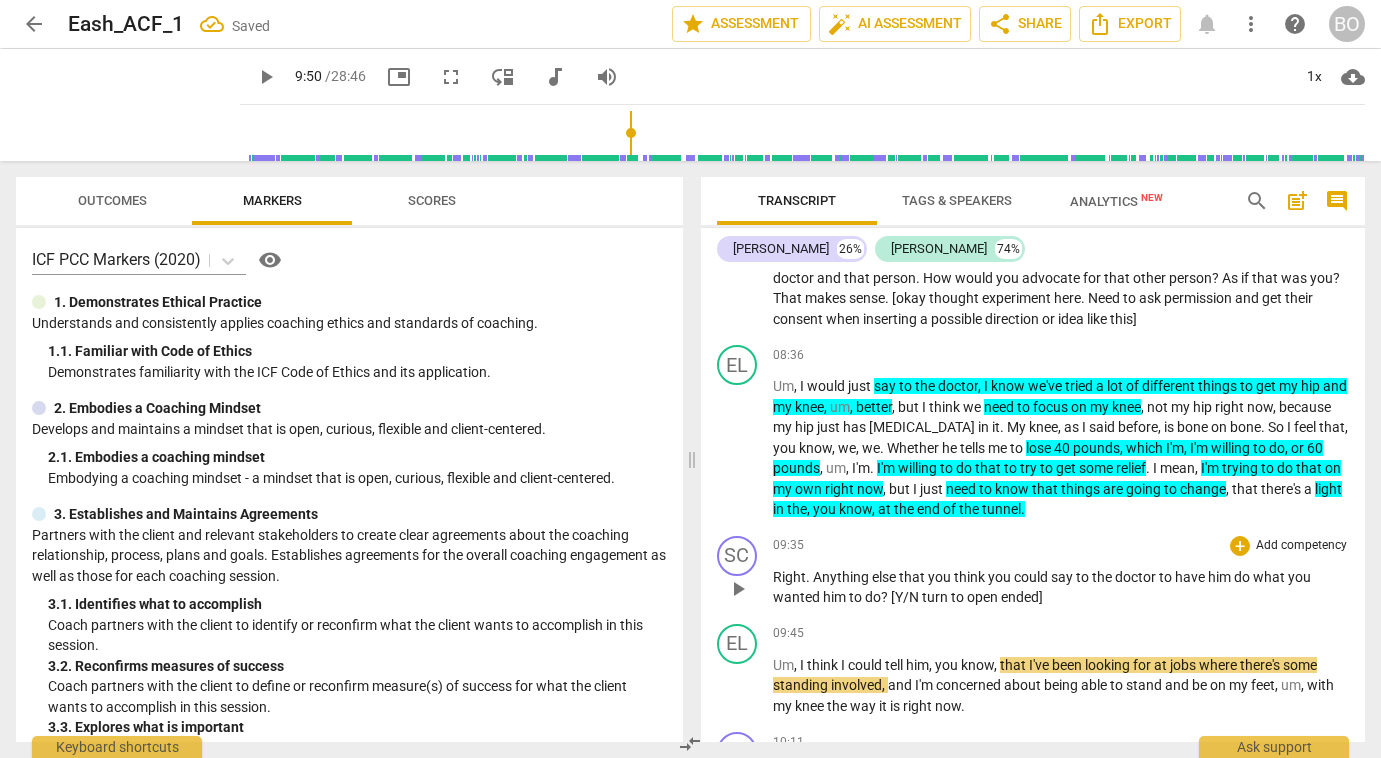 click on "ended]" at bounding box center (1022, 597) 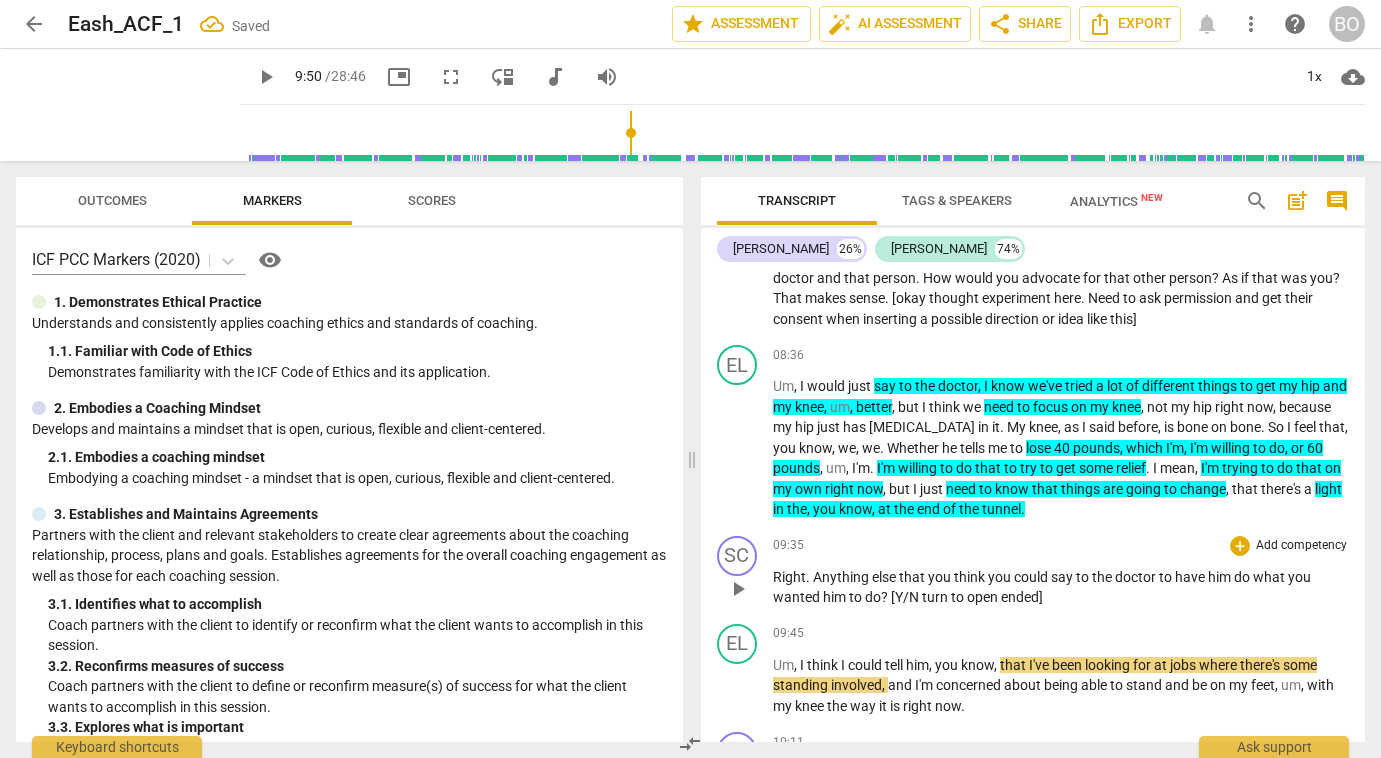 type 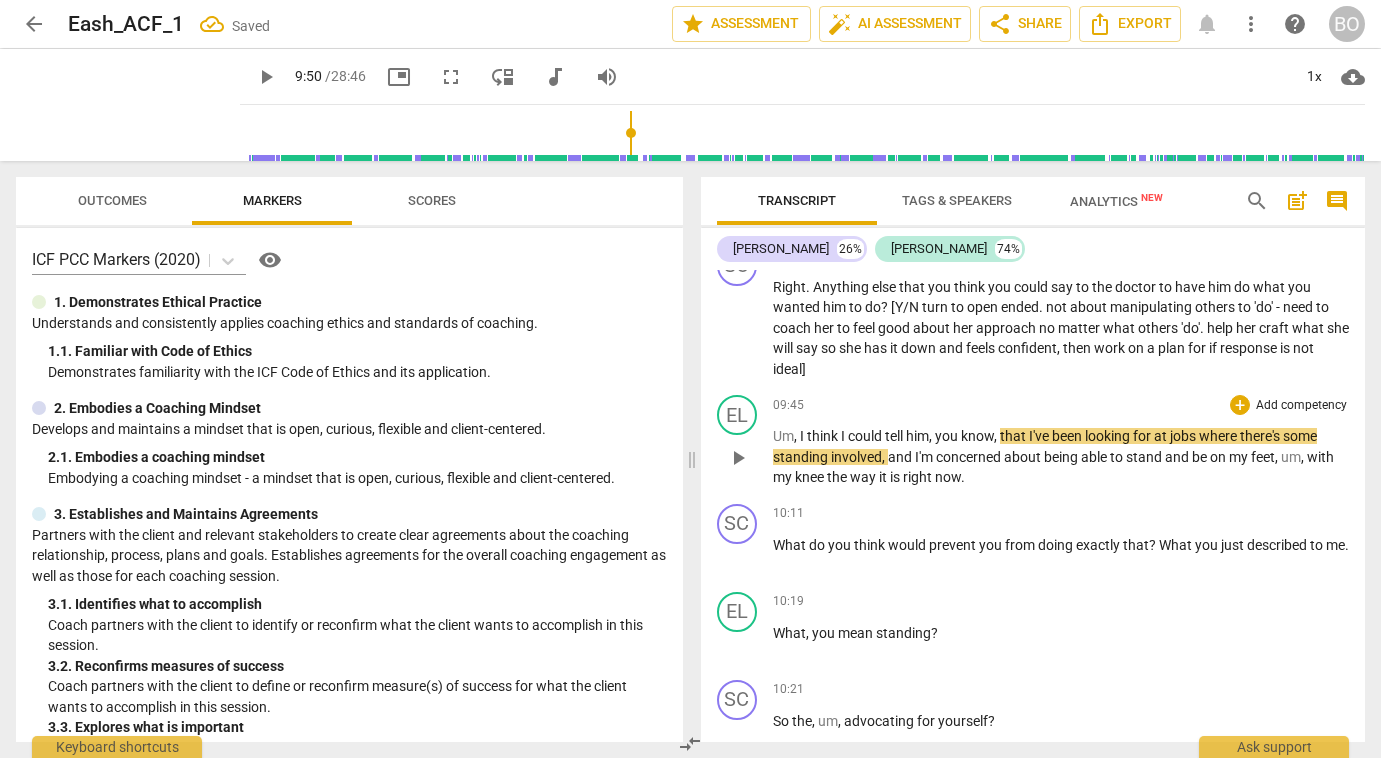scroll, scrollTop: 3974, scrollLeft: 0, axis: vertical 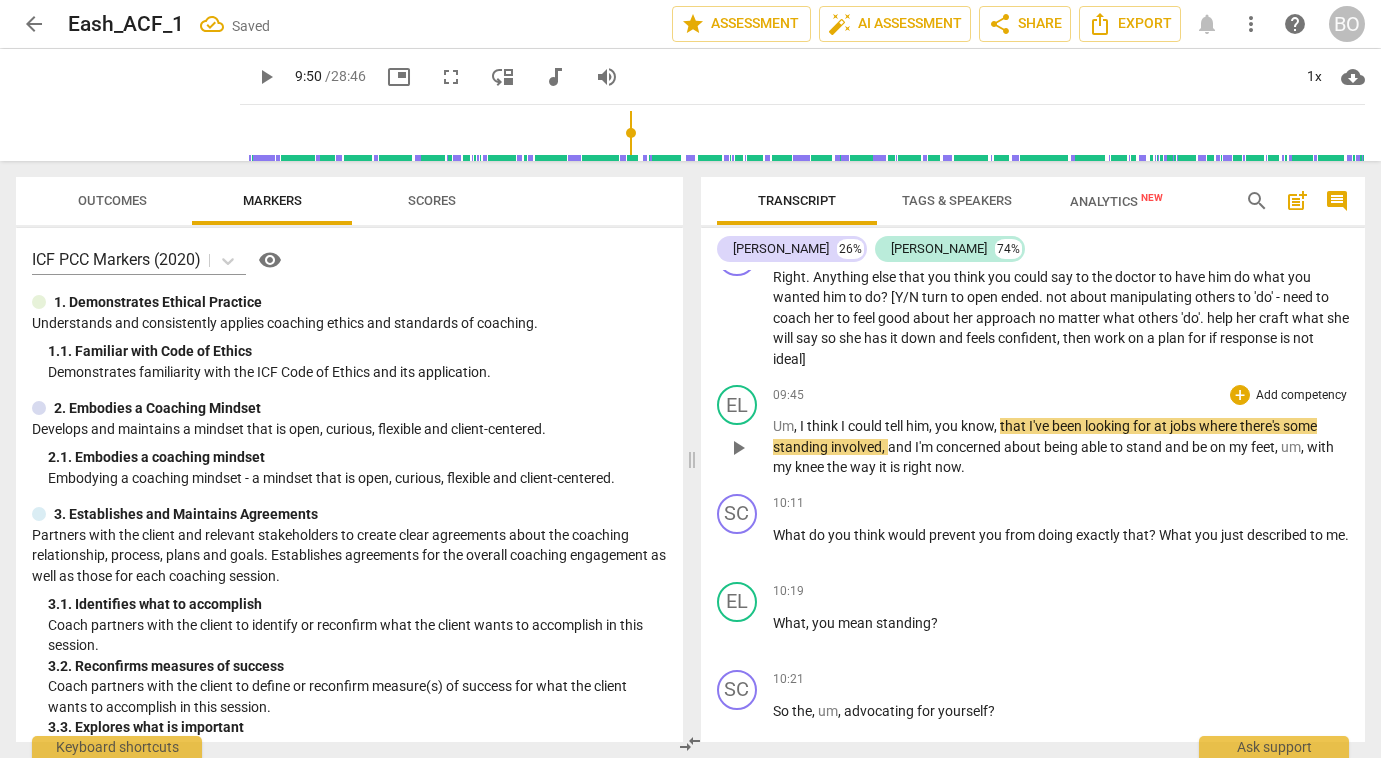 click on "I" at bounding box center (803, 426) 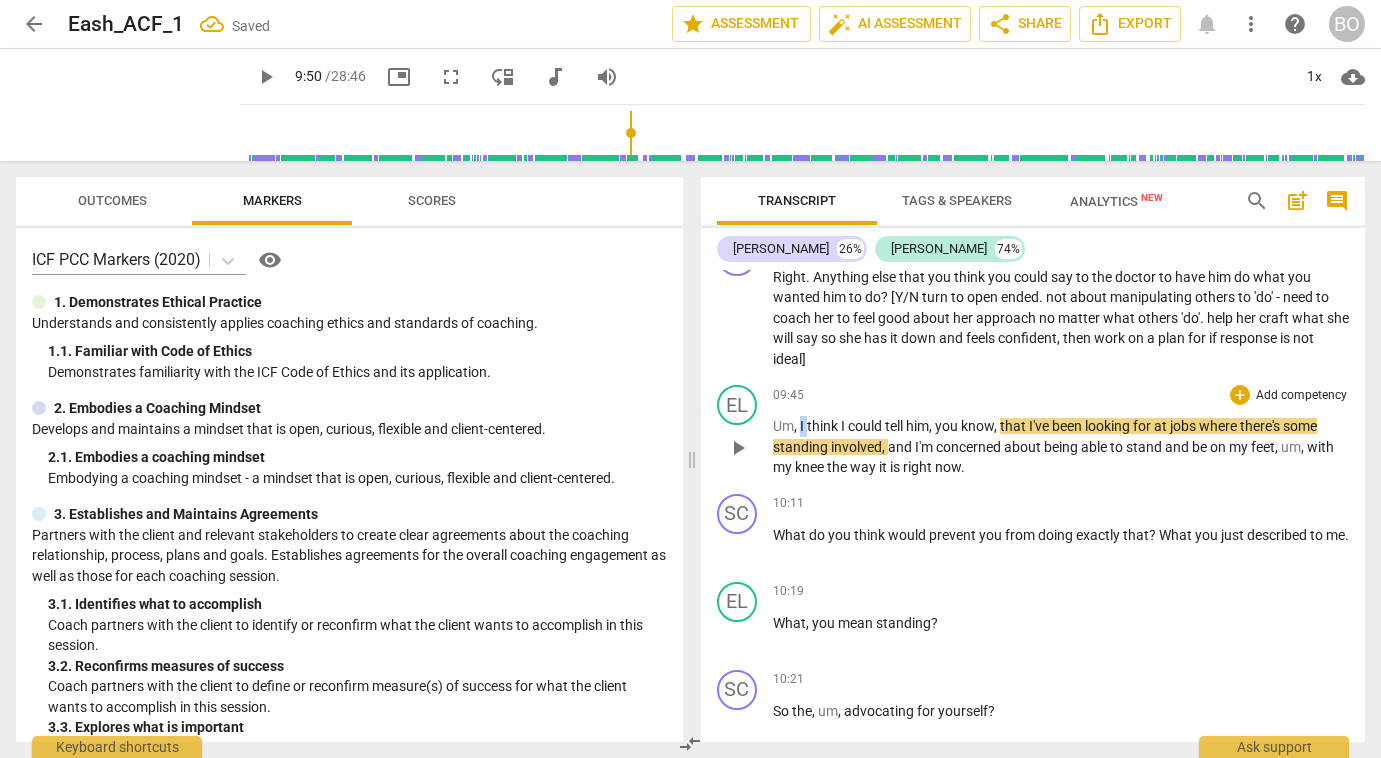 click on "I" at bounding box center (803, 426) 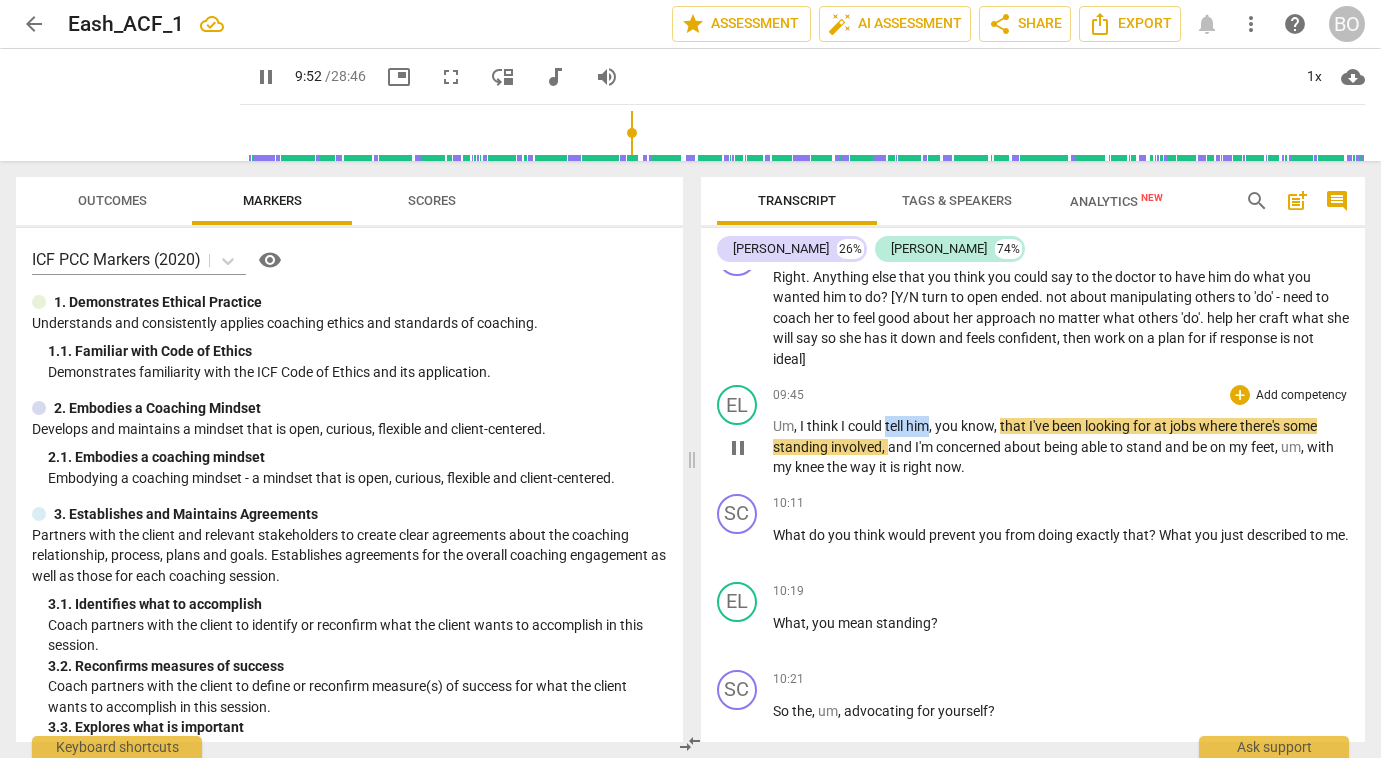 drag, startPoint x: 887, startPoint y: 444, endPoint x: 930, endPoint y: 447, distance: 43.104523 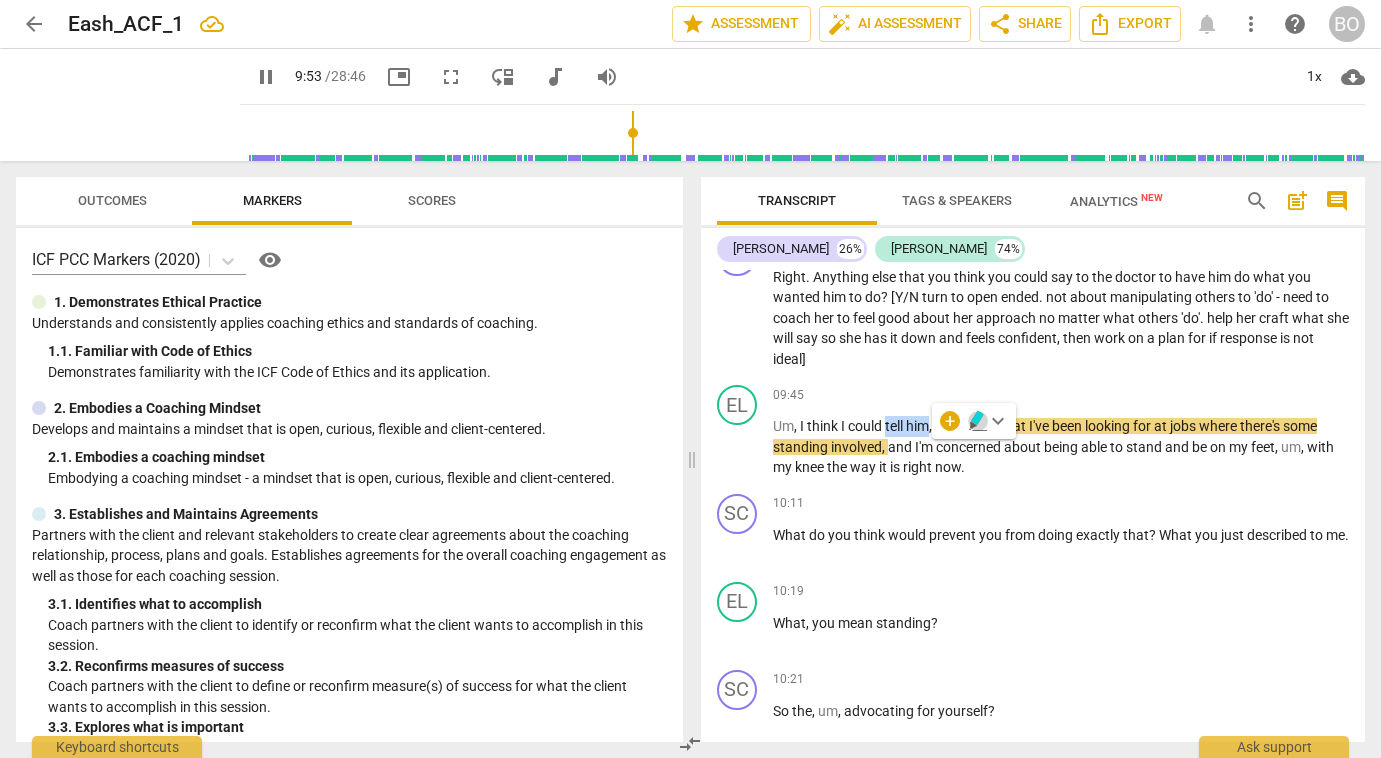 click 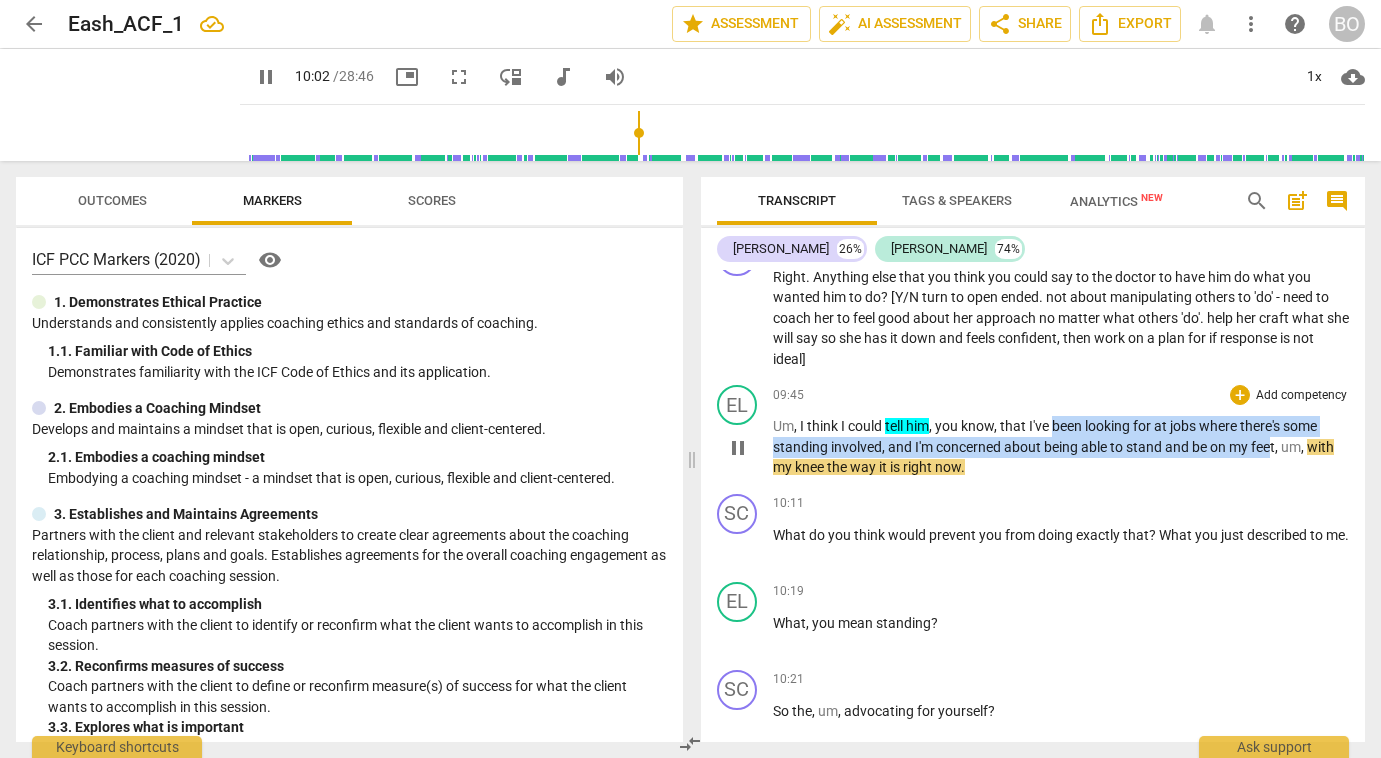 drag, startPoint x: 1056, startPoint y: 444, endPoint x: 1273, endPoint y: 466, distance: 218.11235 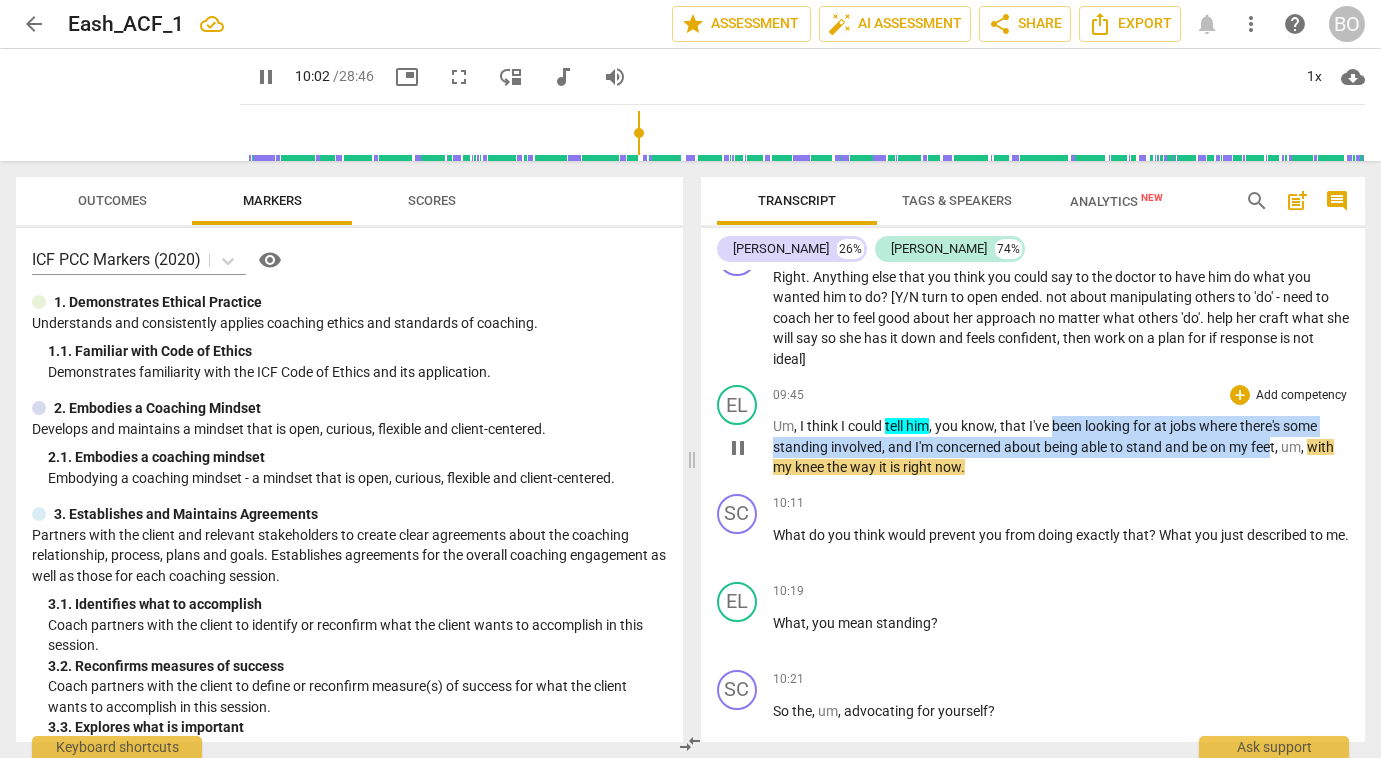 click on "Um ,   I   think   I   could   tell   him ,   you   know ,   that   I've   been   looking   for   at   jobs   where   there's   some   standing   involved ,   and   I'm   concerned   about   being   able   to   stand   and   be   on   my   feet ,   um ,   with   my   knee   the   way   it   is   right   now ." at bounding box center [1061, 447] 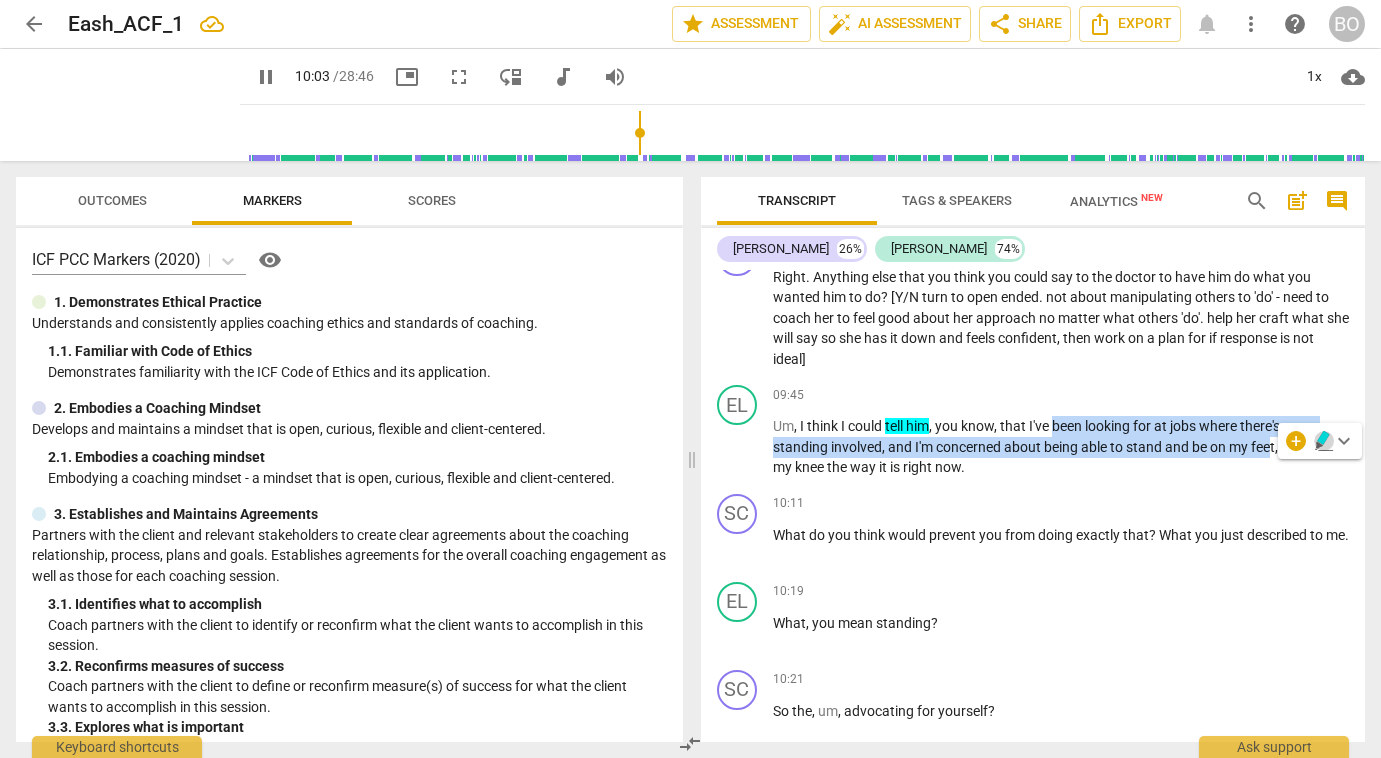 click 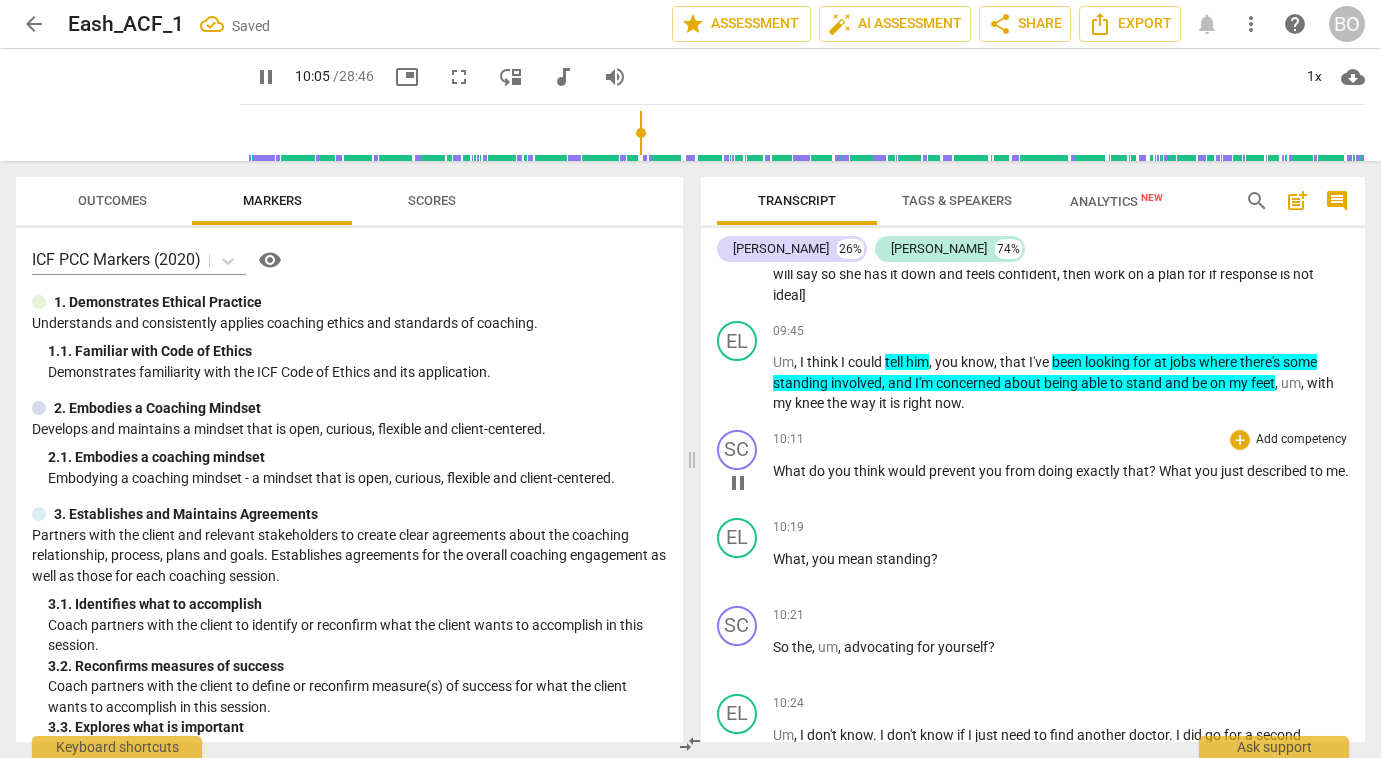 scroll, scrollTop: 4074, scrollLeft: 0, axis: vertical 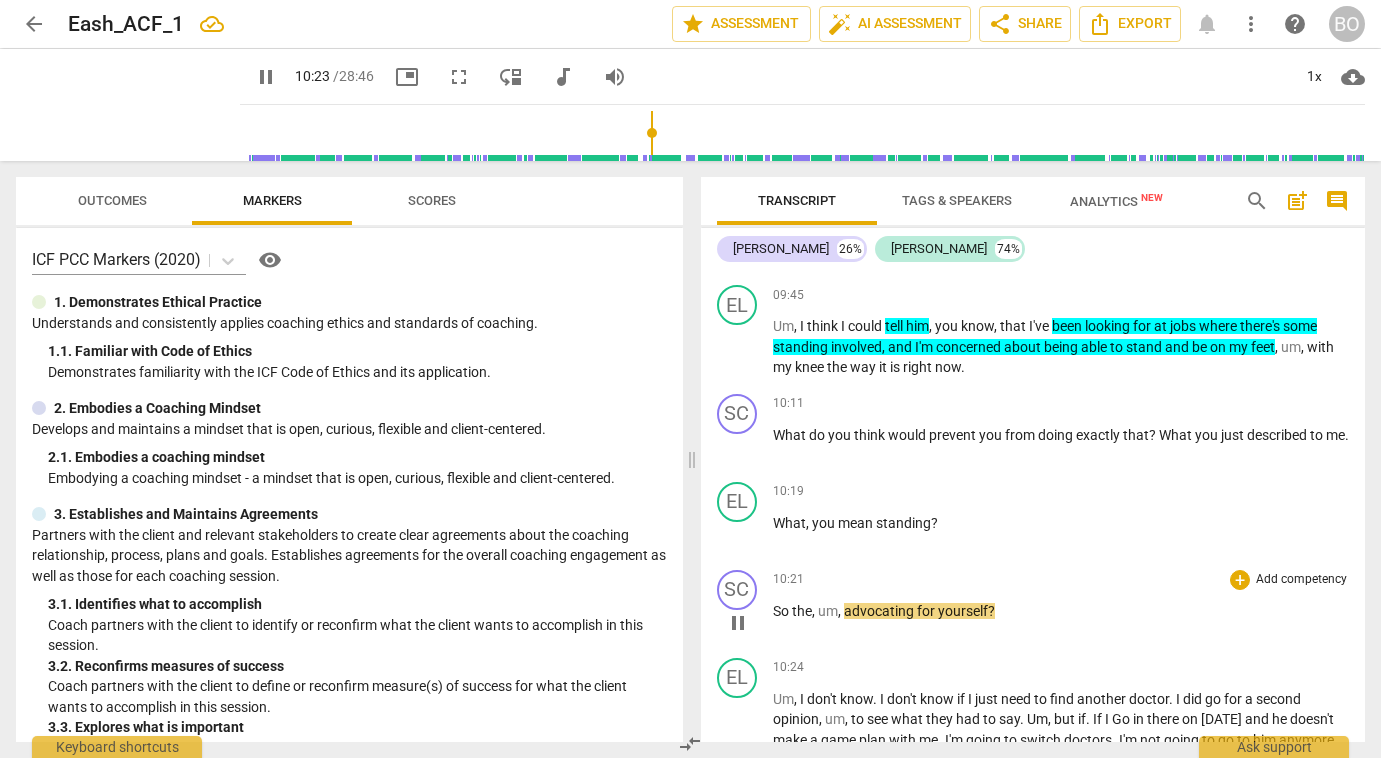 click on "So" at bounding box center (782, 611) 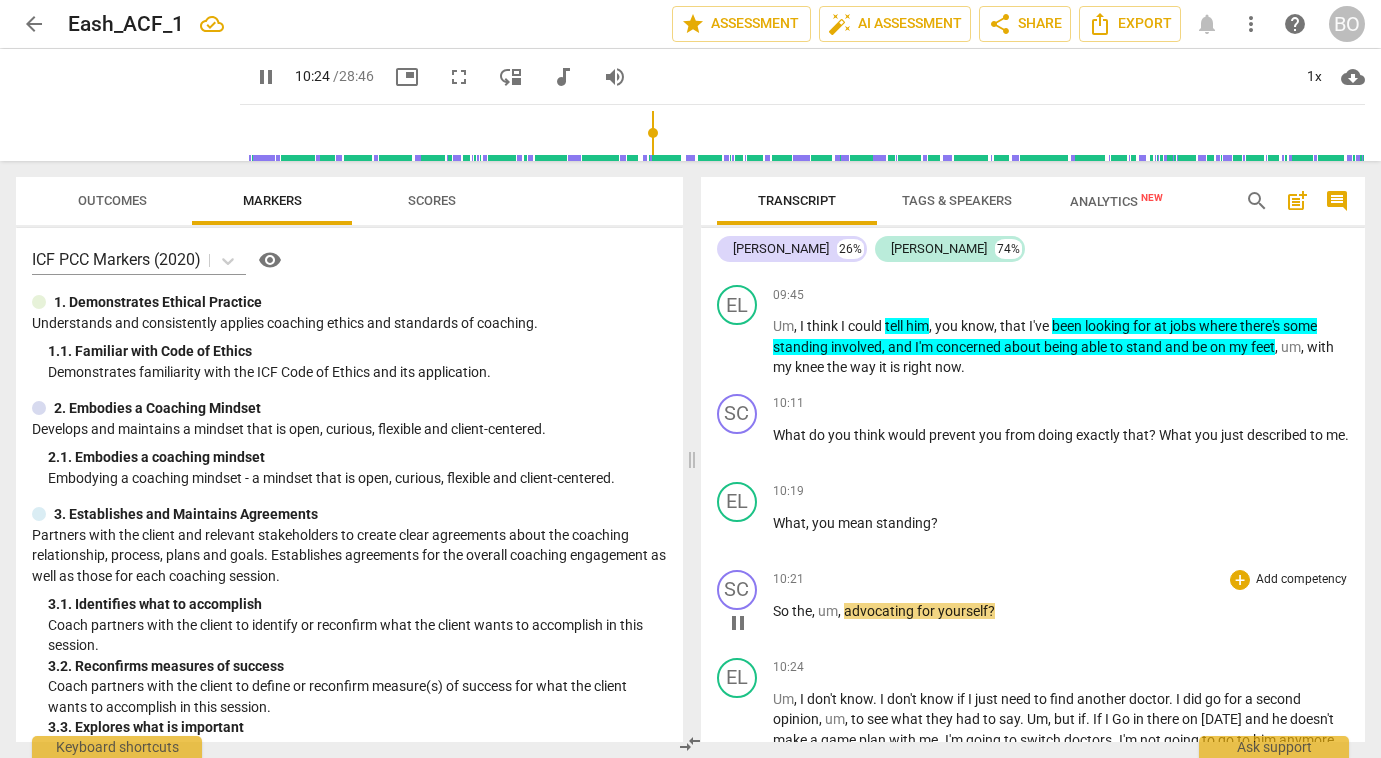 type on "624" 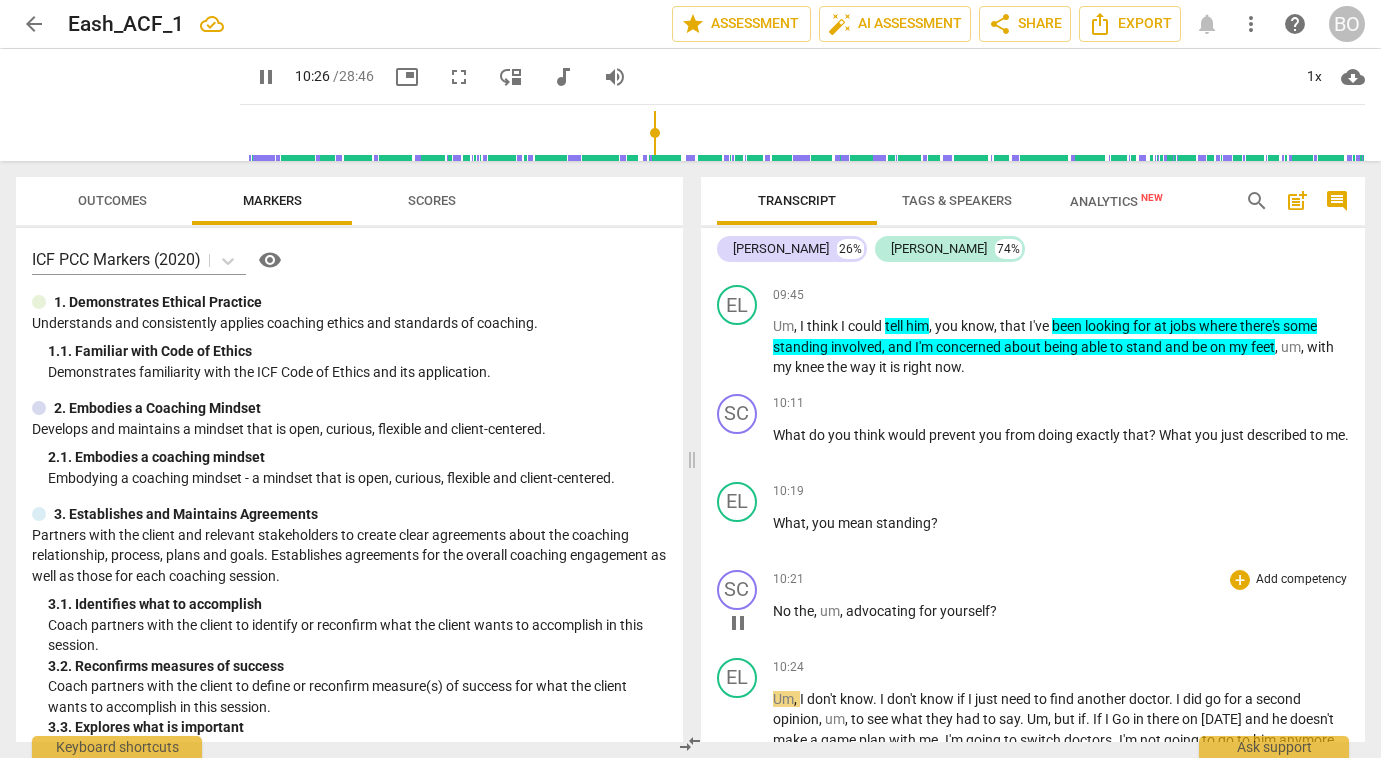 click on "pause" at bounding box center [738, 623] 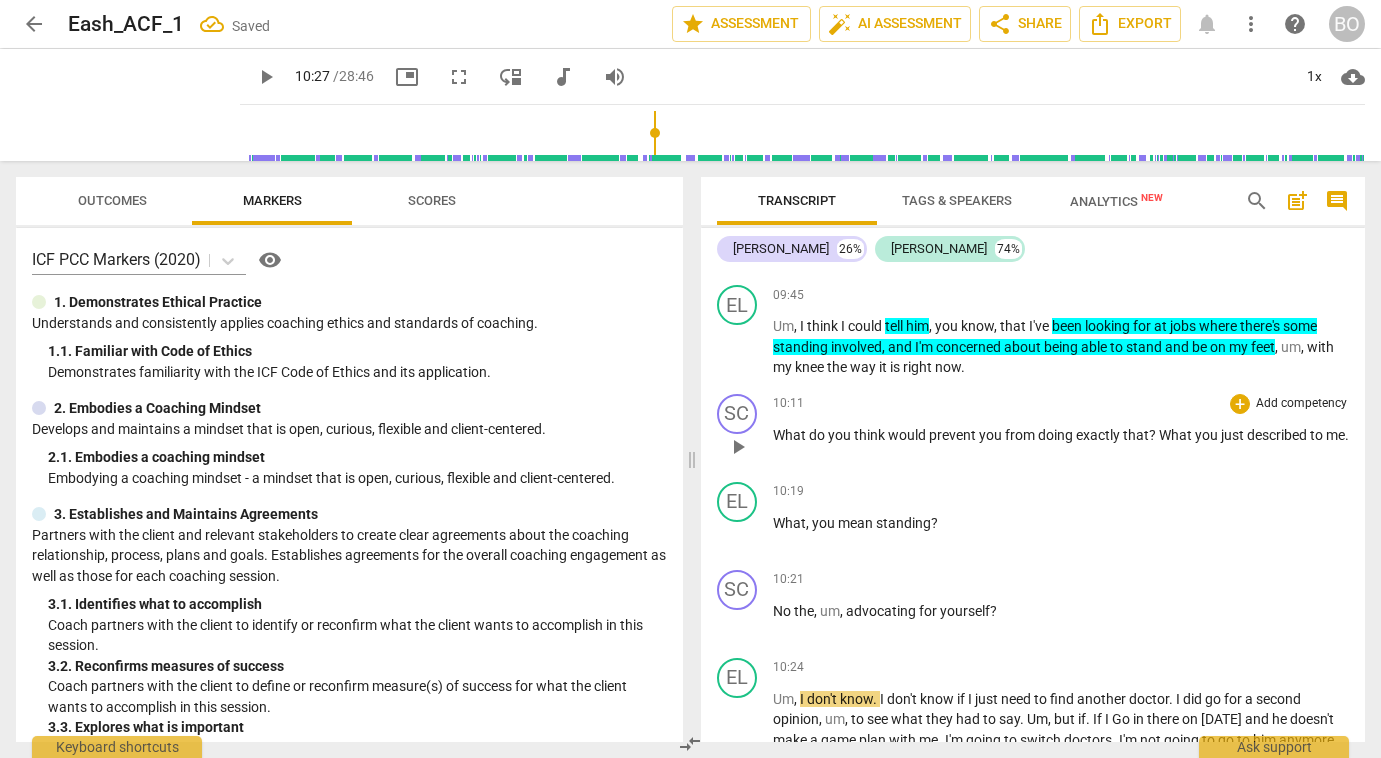 click on "What   do   you   think   would   prevent   you   from   doing   exactly   that ?   What   you   just   described   to   me ." at bounding box center [1061, 435] 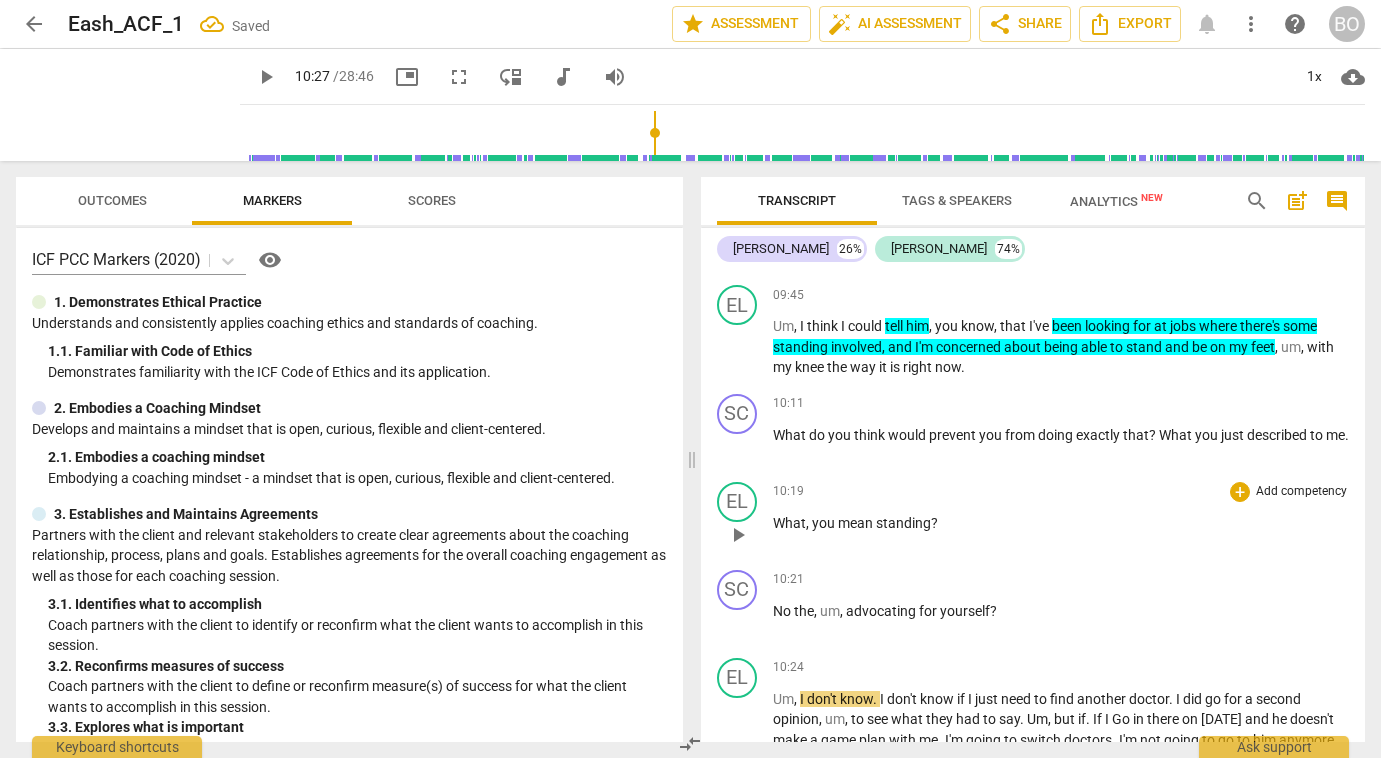 type 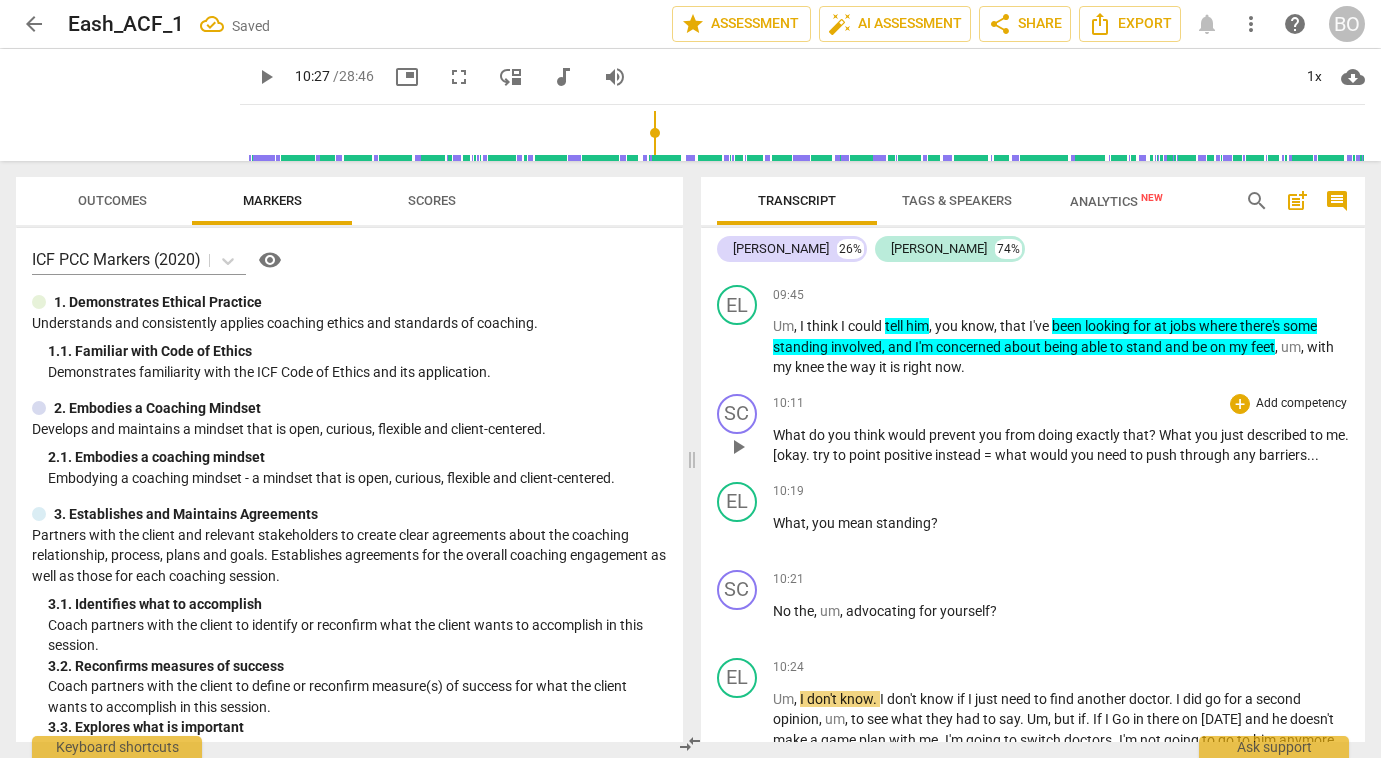 click on "What   do   you   think   would   prevent   you   from   doing   exactly   that ?   What   you   just   described   to   me . [okay. try to point positive instead = what would you need to push through any barriers..." at bounding box center [1061, 445] 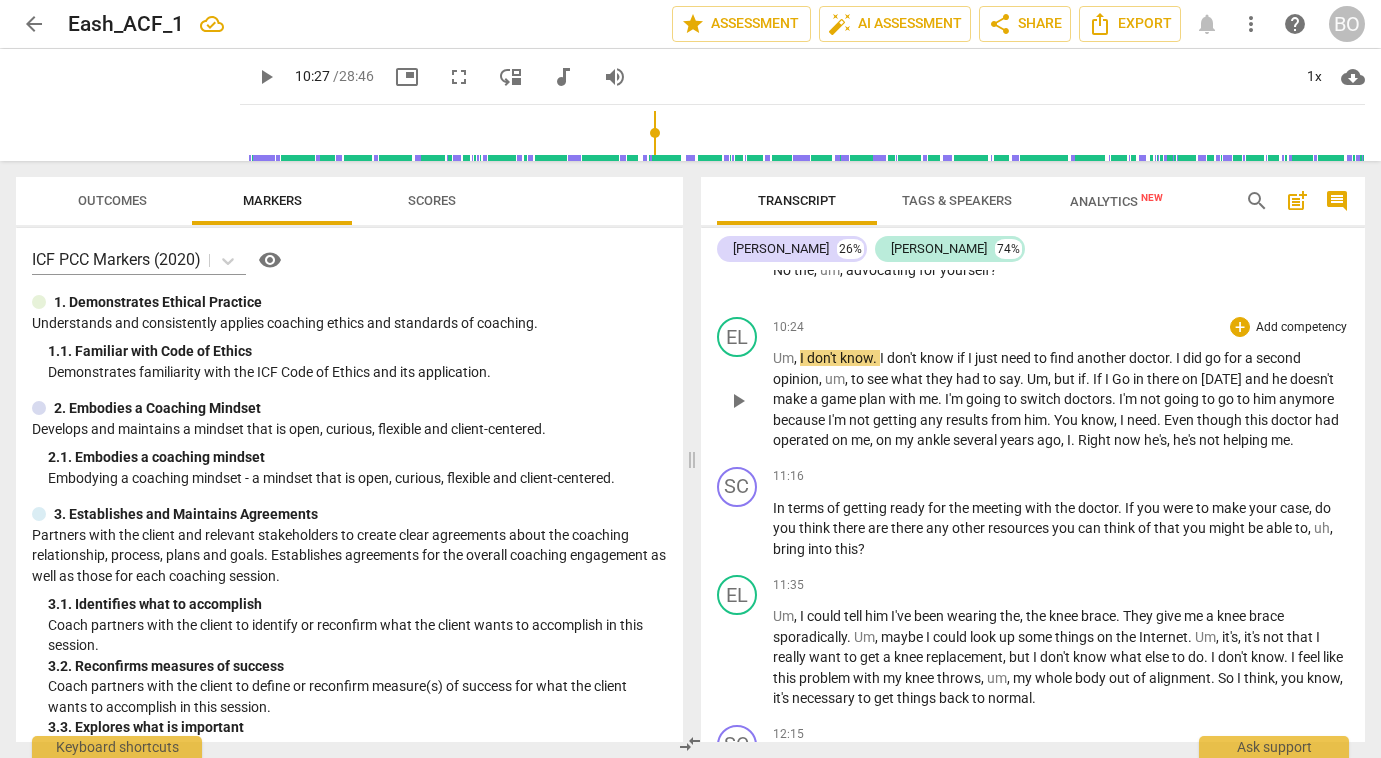 scroll, scrollTop: 4474, scrollLeft: 0, axis: vertical 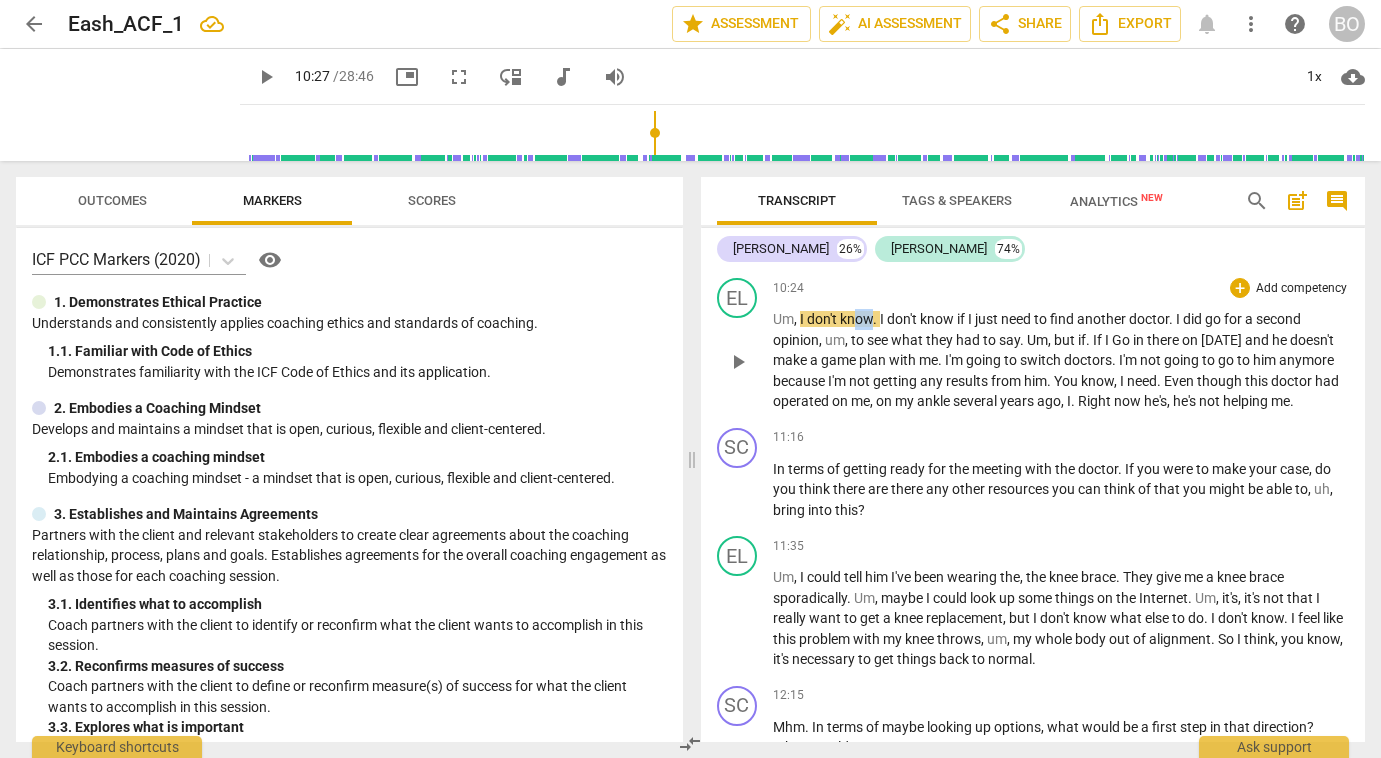 drag, startPoint x: 874, startPoint y: 341, endPoint x: 853, endPoint y: 339, distance: 21.095022 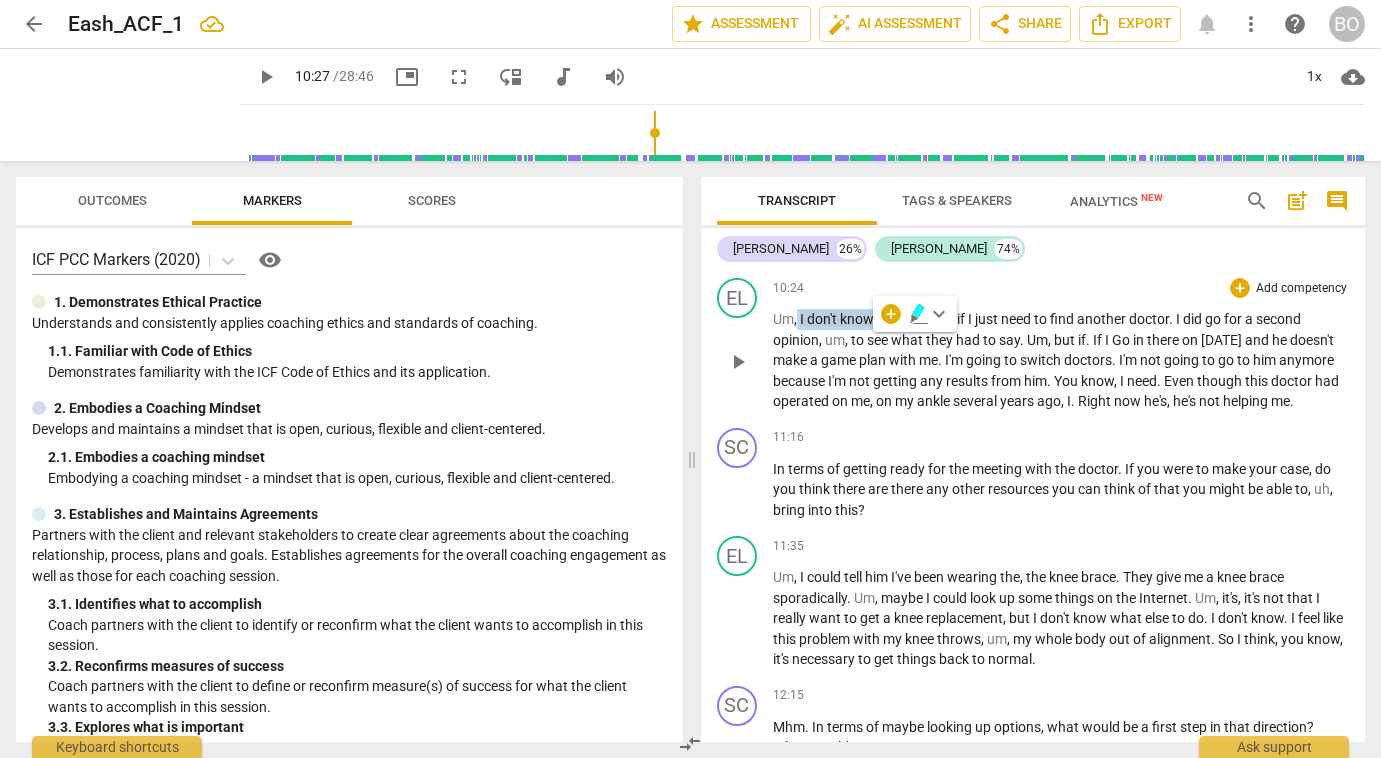 drag, startPoint x: 956, startPoint y: 339, endPoint x: 797, endPoint y: 339, distance: 159 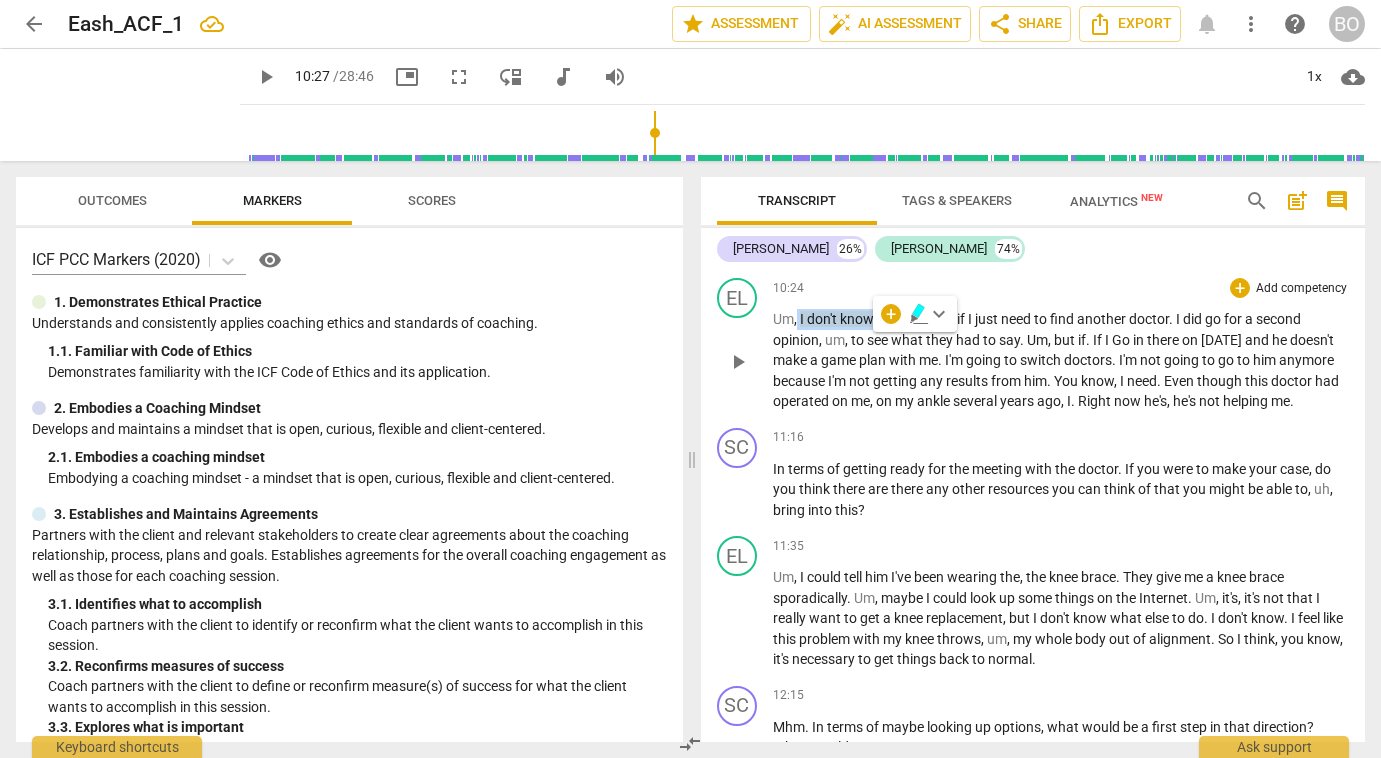 click on "Um ,   I   don't   know .   I   don't   know   if   I   just   need   to   find   another   doctor .   I   did   go   for   a   second   opinion ,   um ,   to   see   what   they   had   to   say .   Um ,   but   if .   If   I   Go   in   there   [DATE]   and   he   doesn't   make   a   game   plan   with   me .   I'm   going   to   switch   doctors .   I'm   not   going   to   go   to   him   anymore   because   I'm   not   getting   any   results   from   him .   You   know ,   I   need .   Even   though   this   doctor   had   operated   on   me ,   on   my   ankle   several   years   ago ,   I .   Right   now   he's ,   he's   not   helping   me ." at bounding box center [1061, 360] 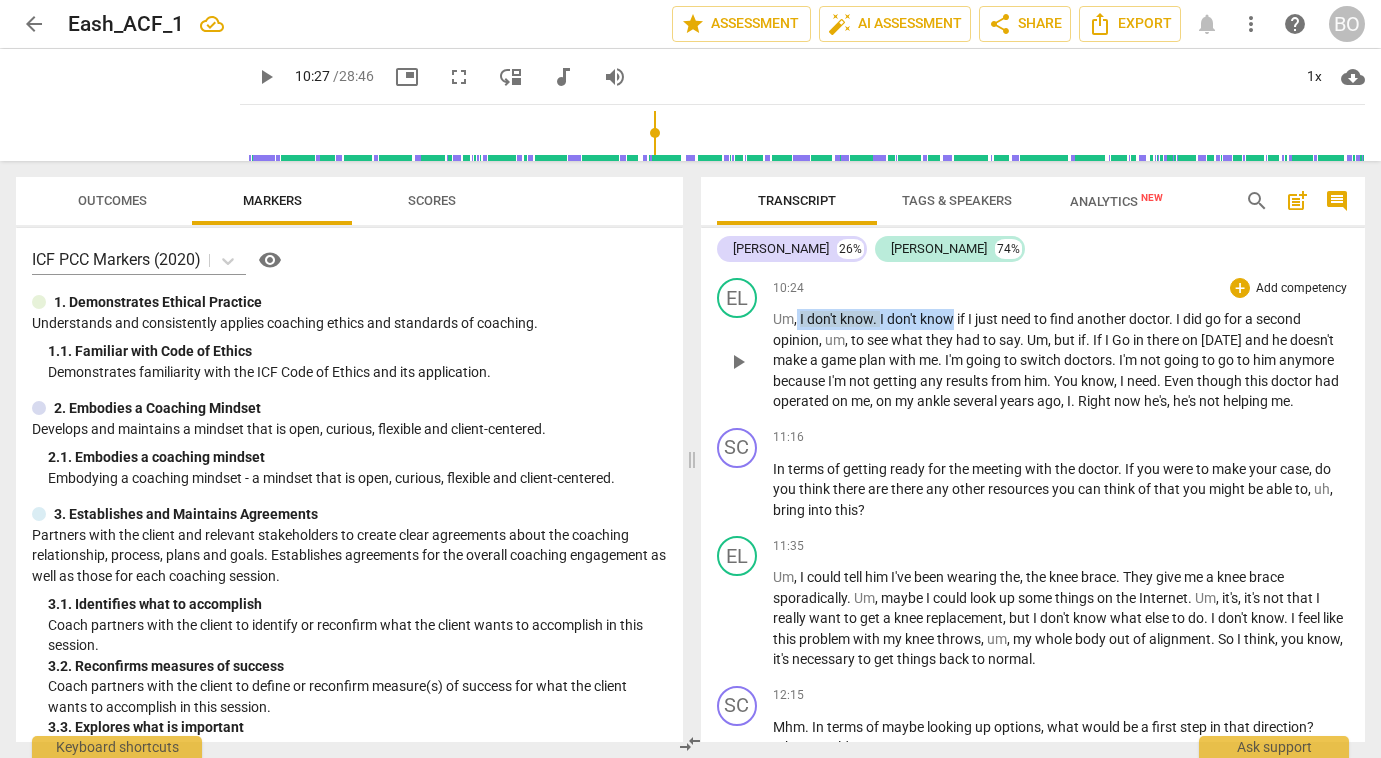 click on "don't" at bounding box center [903, 319] 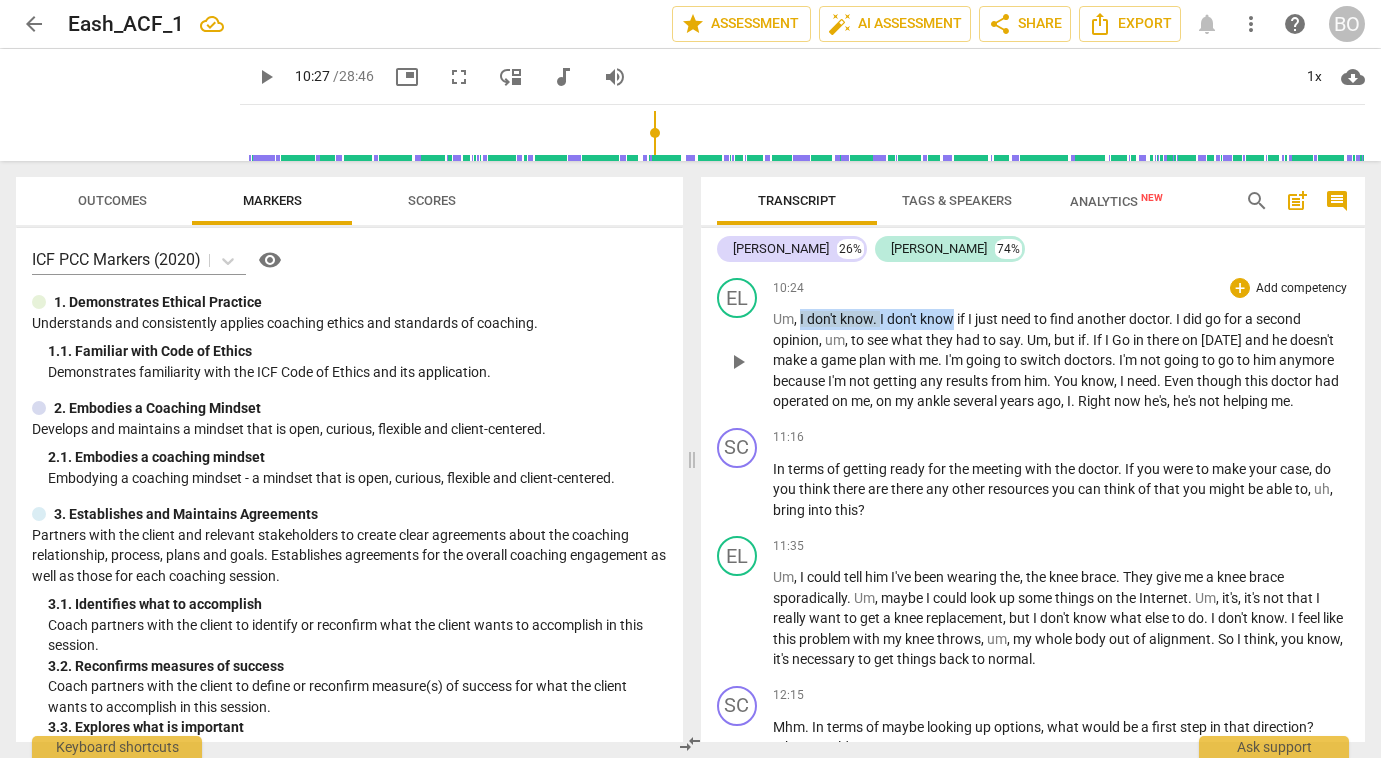 drag, startPoint x: 799, startPoint y: 337, endPoint x: 952, endPoint y: 329, distance: 153.20901 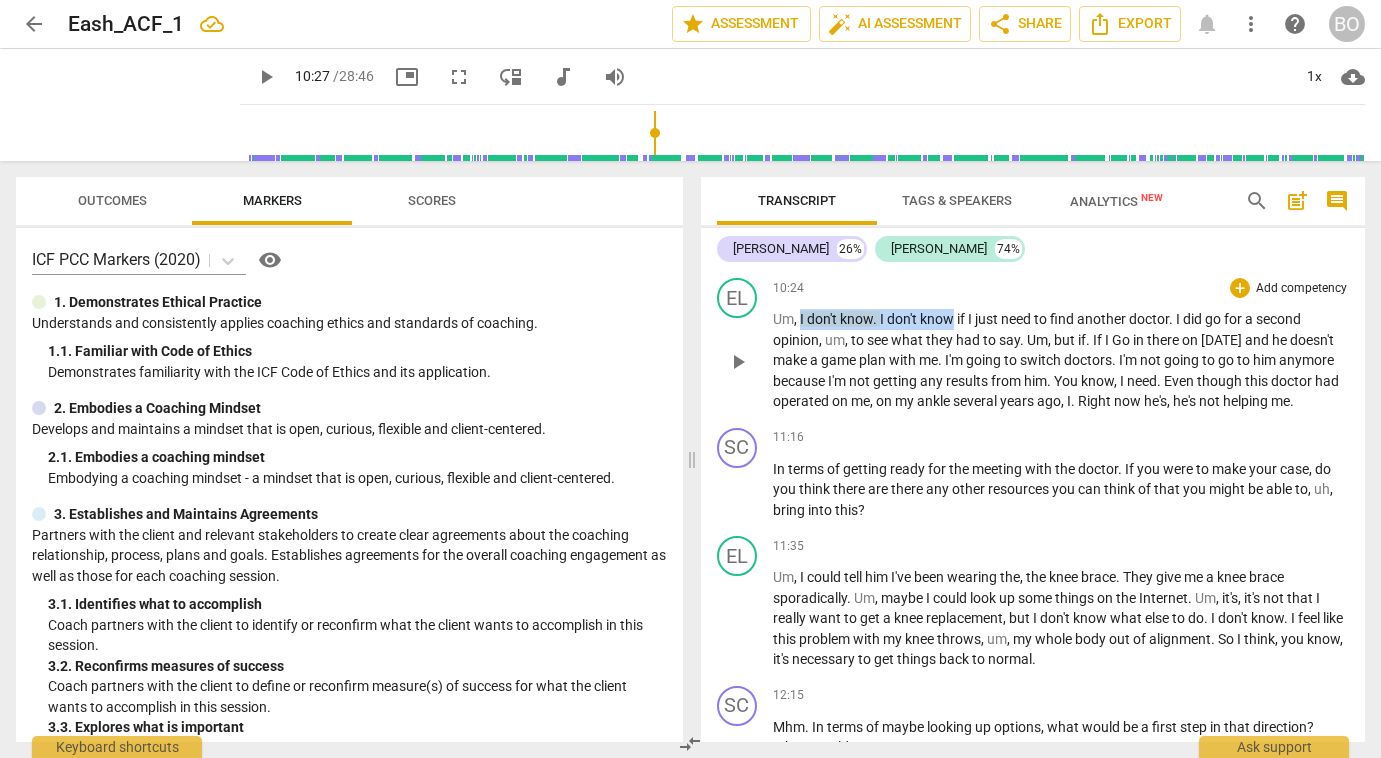 click on "Um ,   I   don't   know .   I   don't   know   if   I   just   need   to   find   another   doctor .   I   did   go   for   a   second   opinion ,   um ,   to   see   what   they   had   to   say .   Um ,   but   if .   If   I   Go   in   there   [DATE]   and   he   doesn't   make   a   game   plan   with   me .   I'm   going   to   switch   doctors .   I'm   not   going   to   go   to   him   anymore   because   I'm   not   getting   any   results   from   him .   You   know ,   I   need .   Even   though   this   doctor   had   operated   on   me ,   on   my   ankle   several   years   ago ,   I .   Right   now   he's ,   he's   not   helping   me ." at bounding box center [1061, 360] 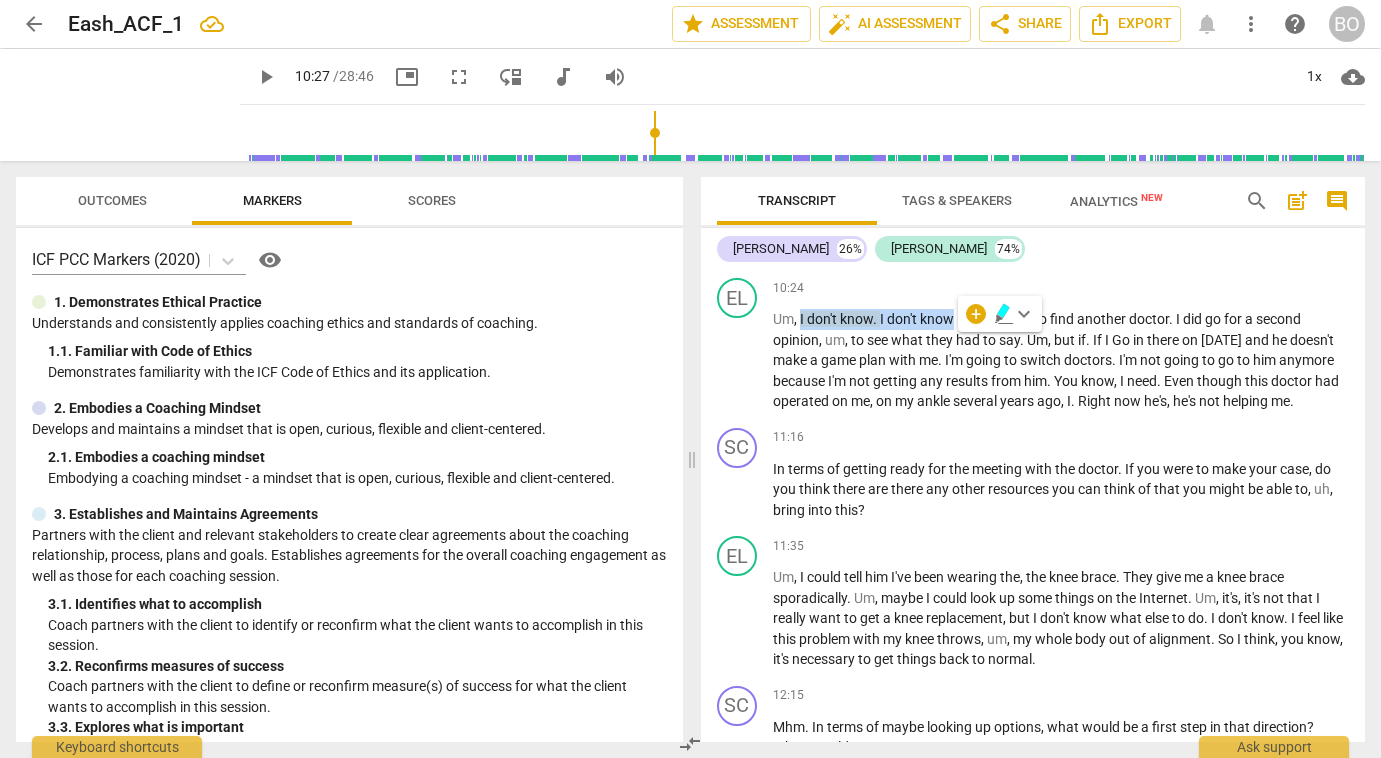 click on "keyboard_arrow_down" at bounding box center [1024, 314] 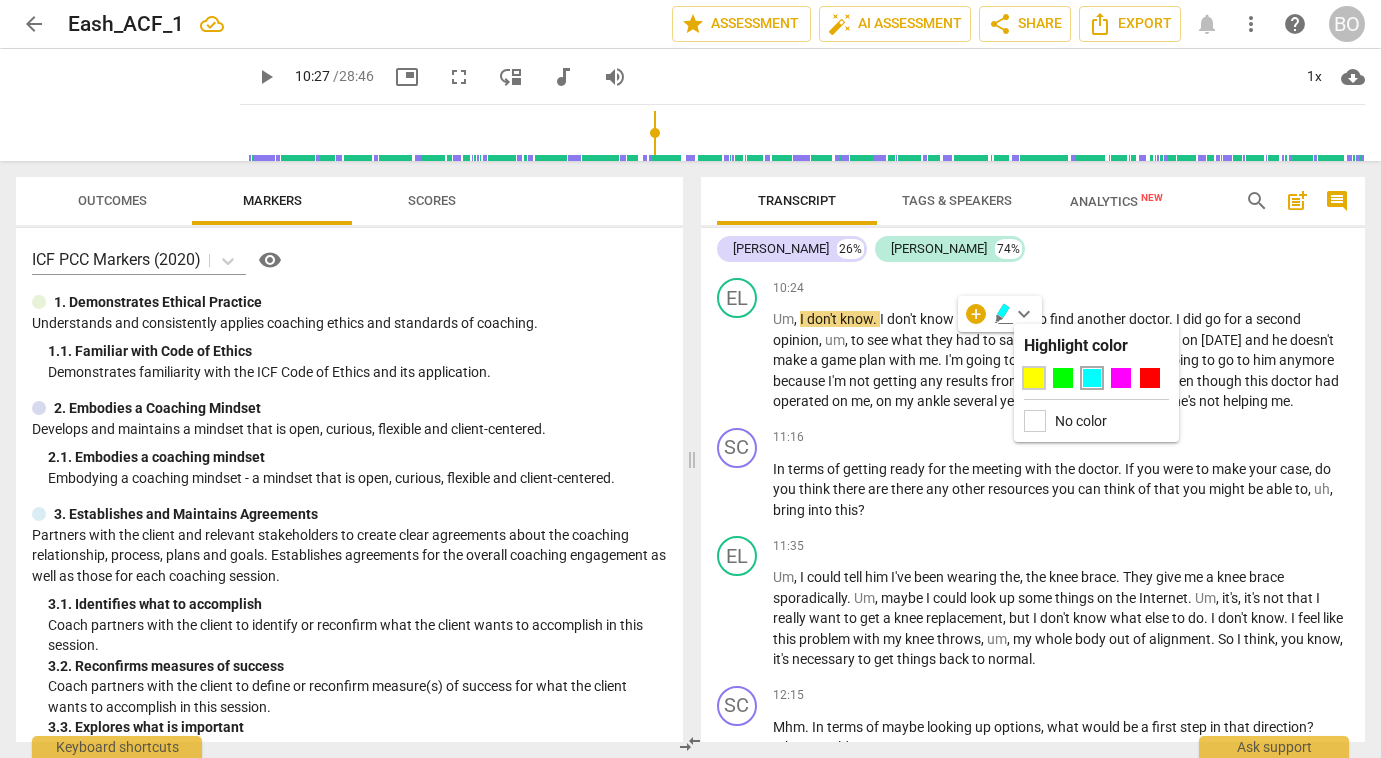 click at bounding box center (1034, 378) 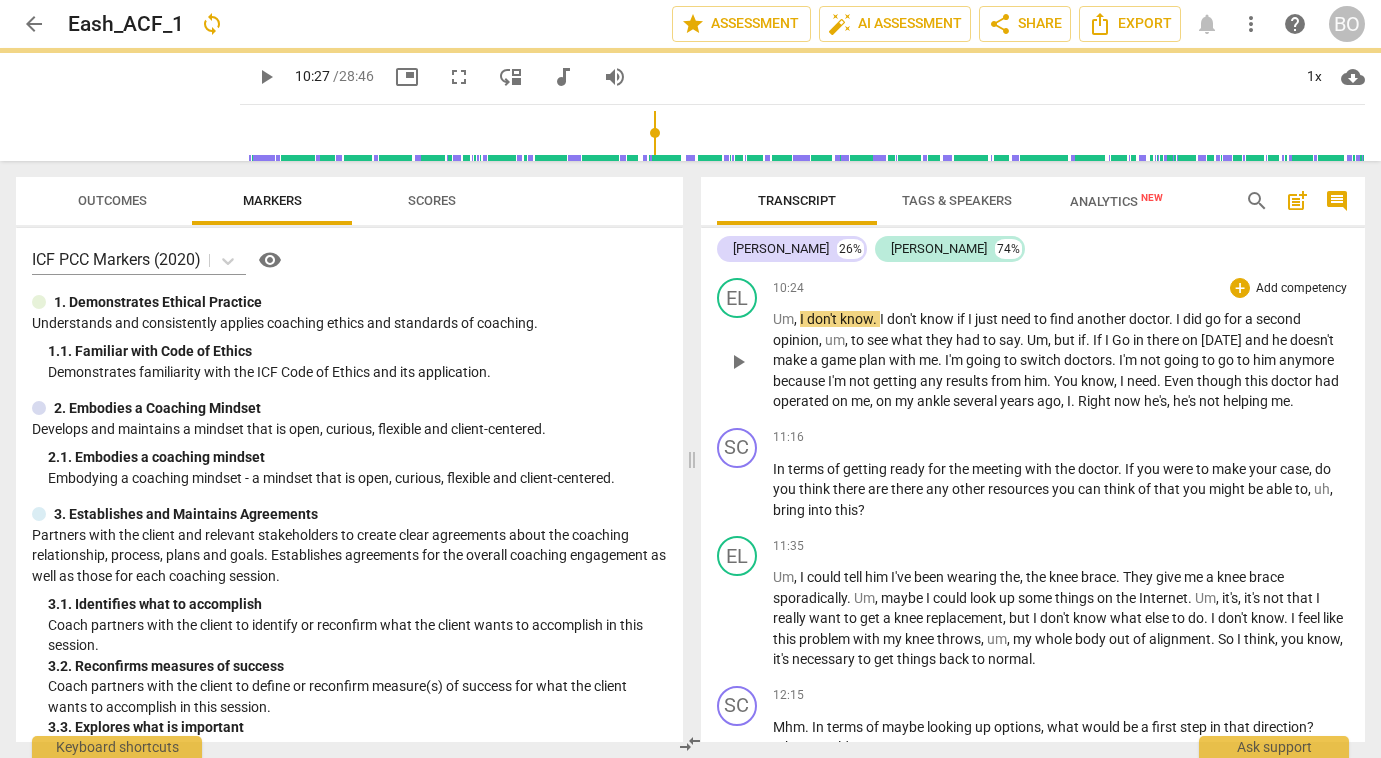click on "my" at bounding box center (906, 401) 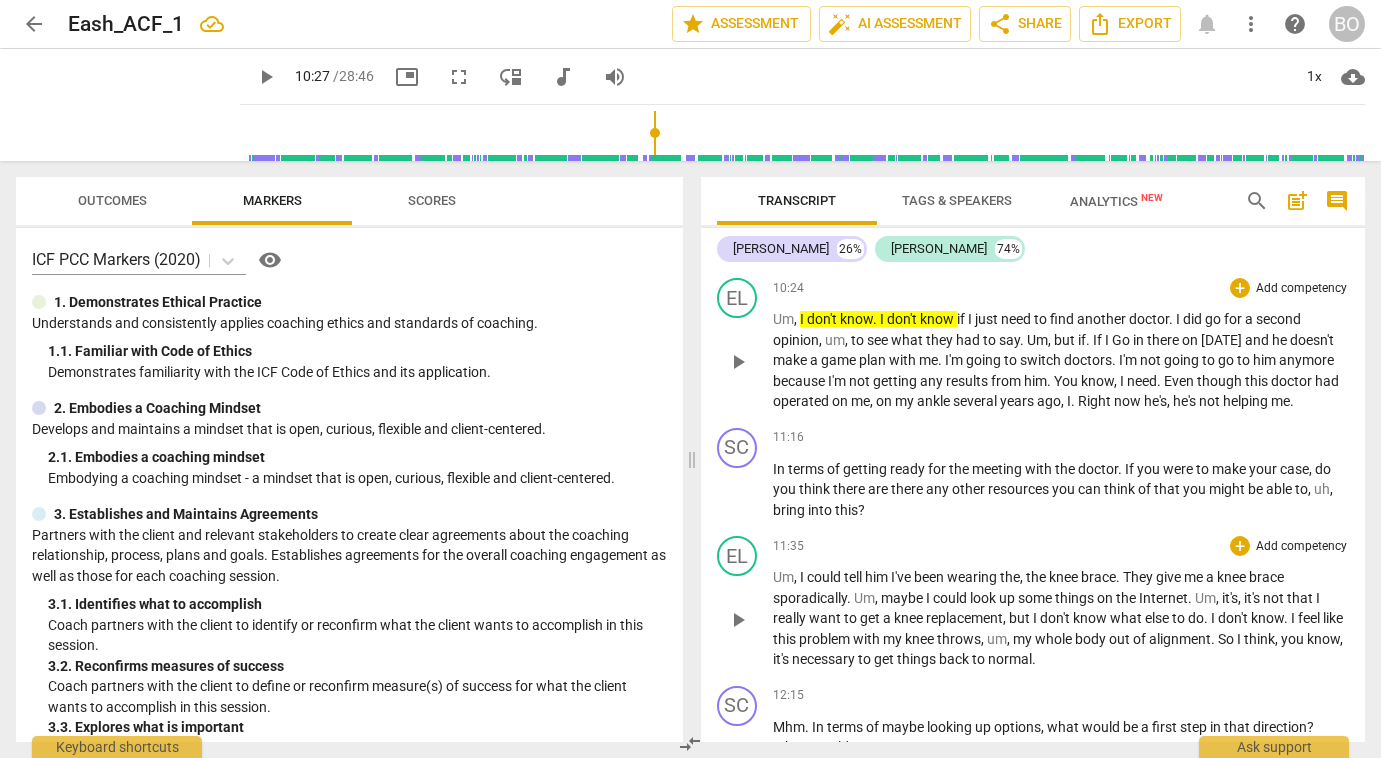 click on "I" at bounding box center [1036, 618] 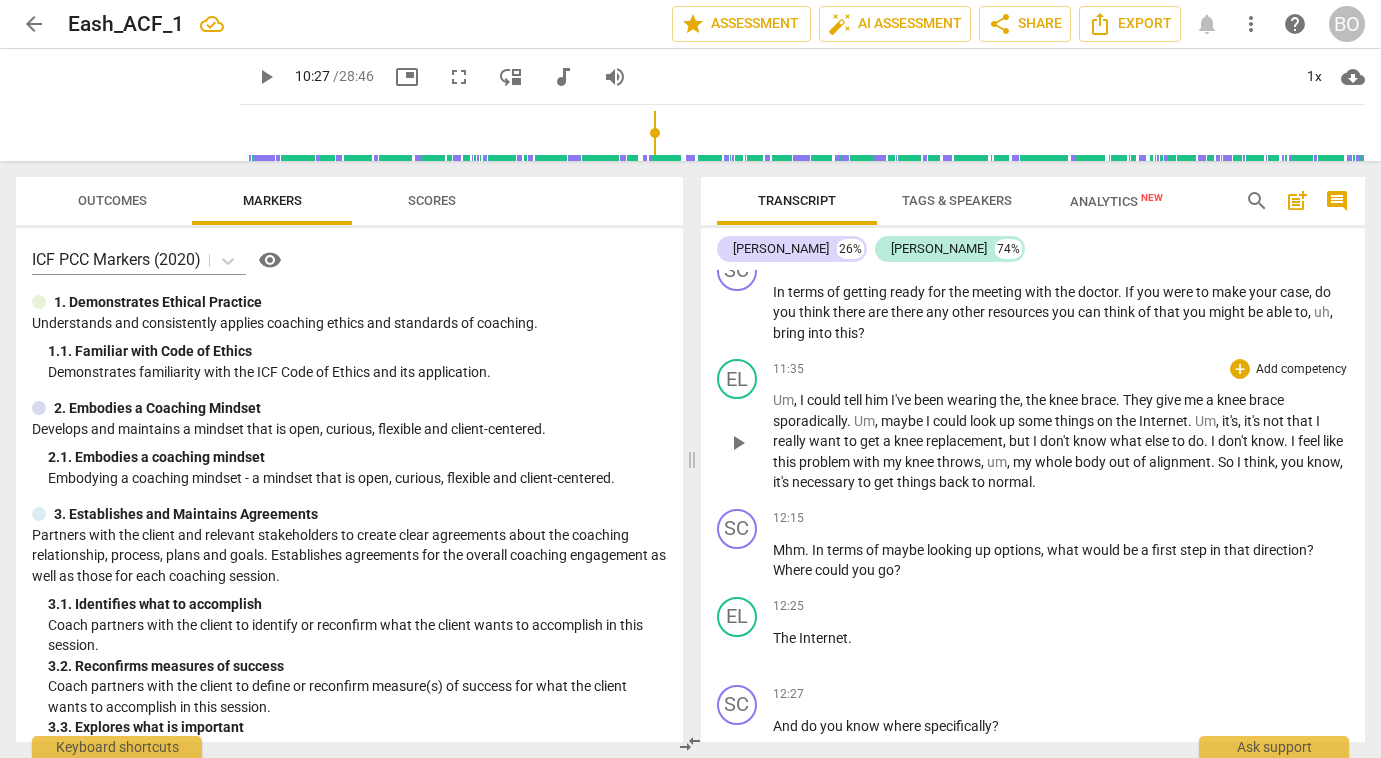 scroll, scrollTop: 4674, scrollLeft: 0, axis: vertical 